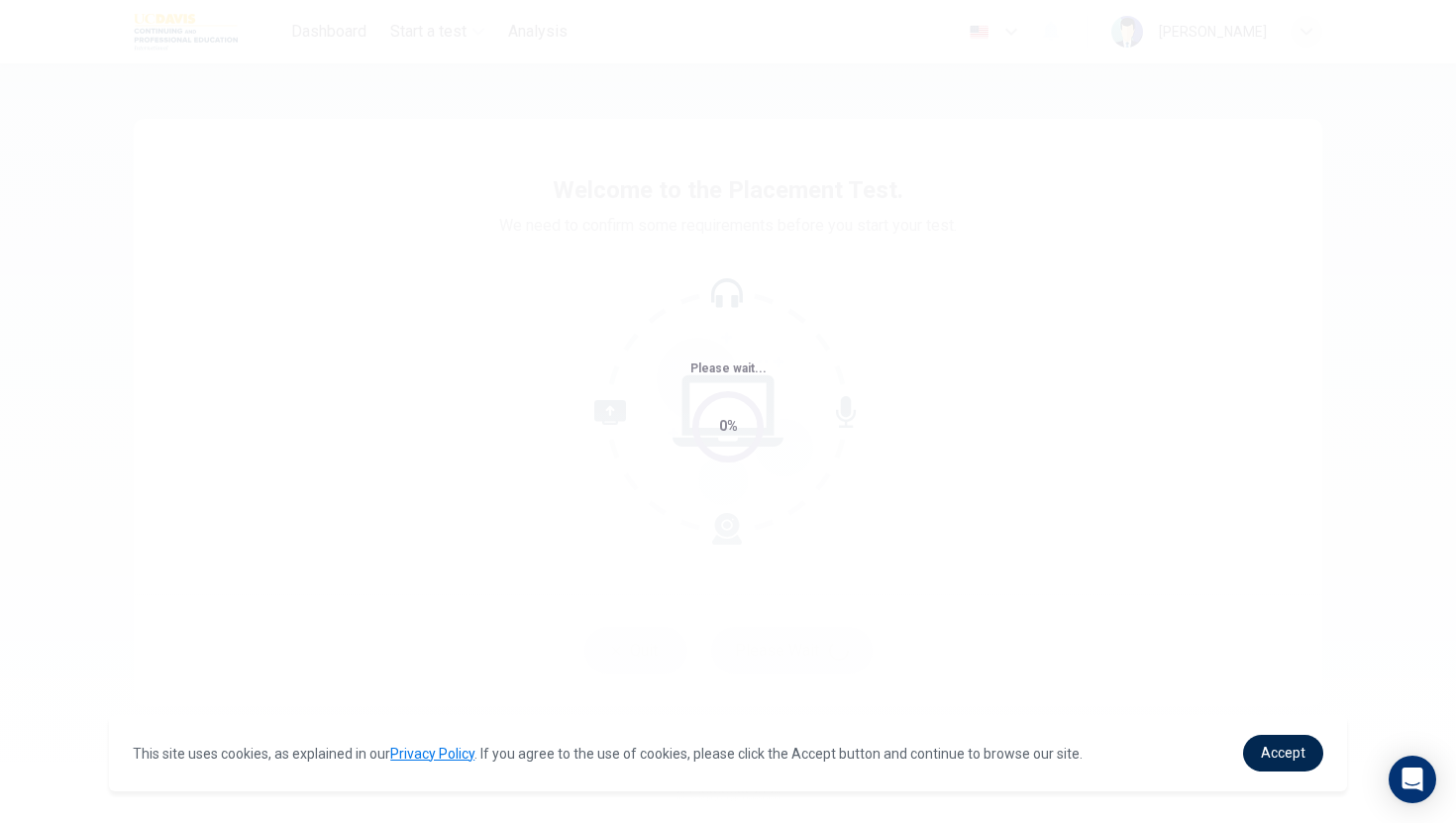 scroll, scrollTop: 0, scrollLeft: 0, axis: both 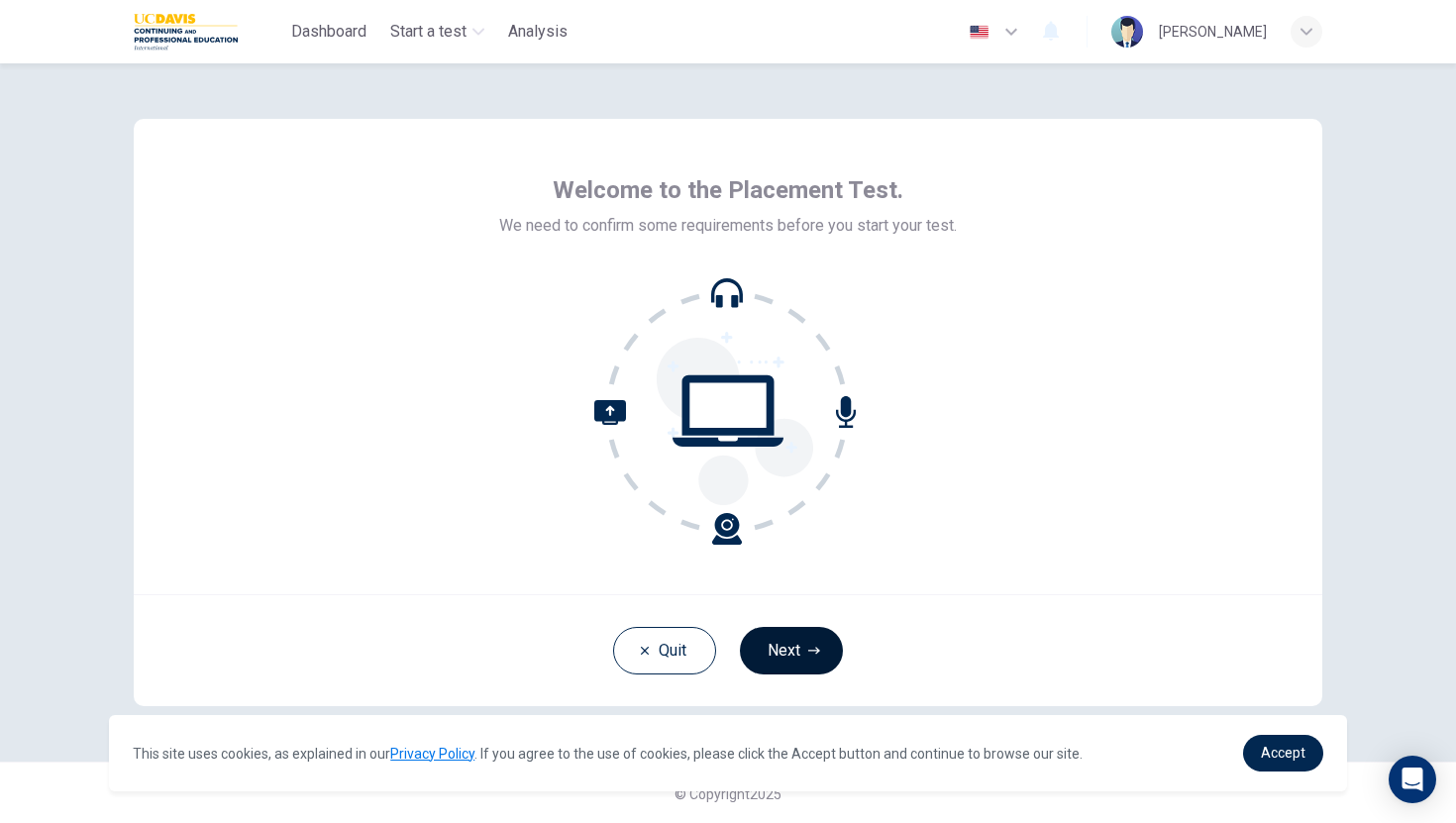 click on "Next" at bounding box center (791, 651) 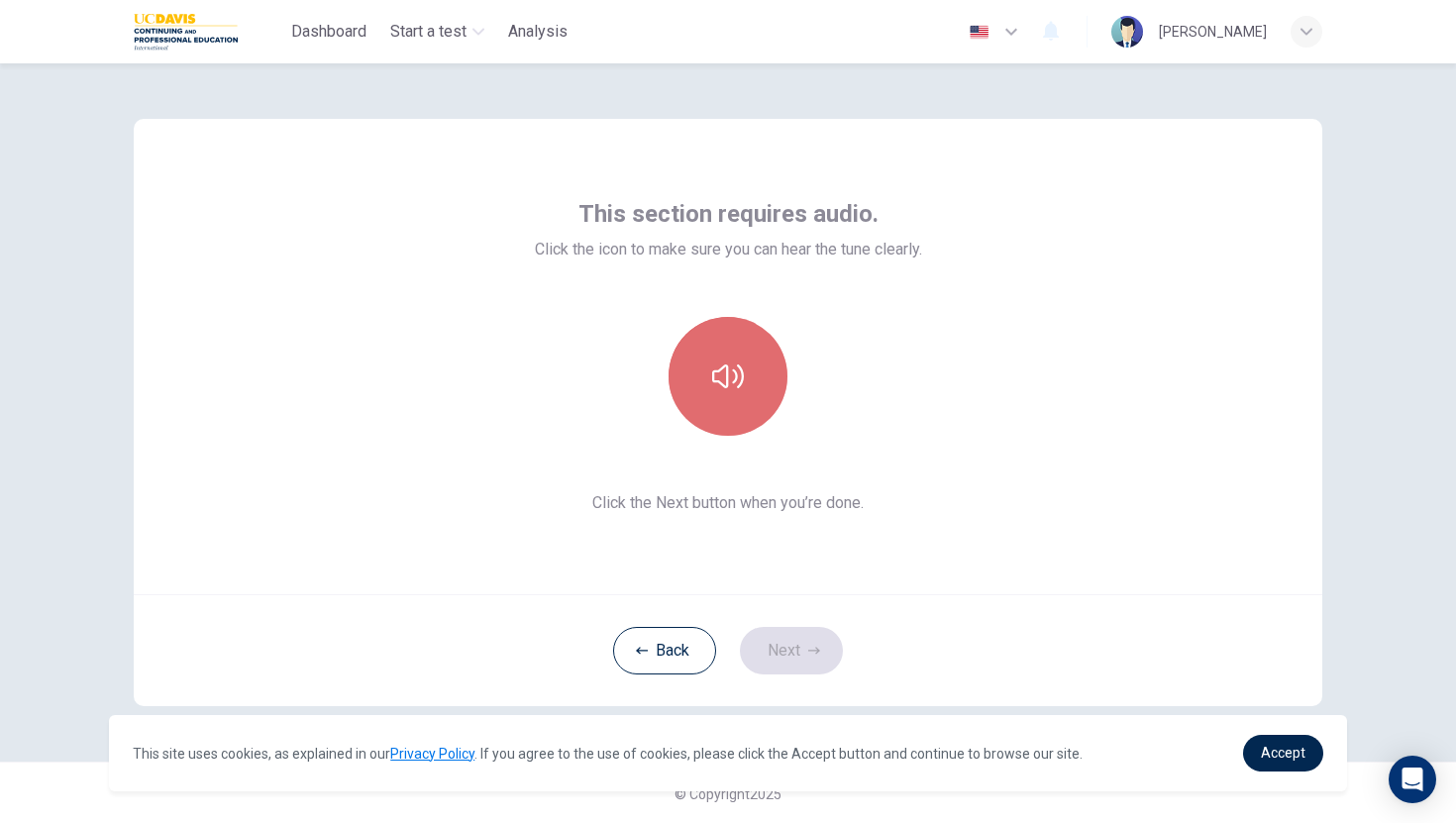 click at bounding box center (728, 376) 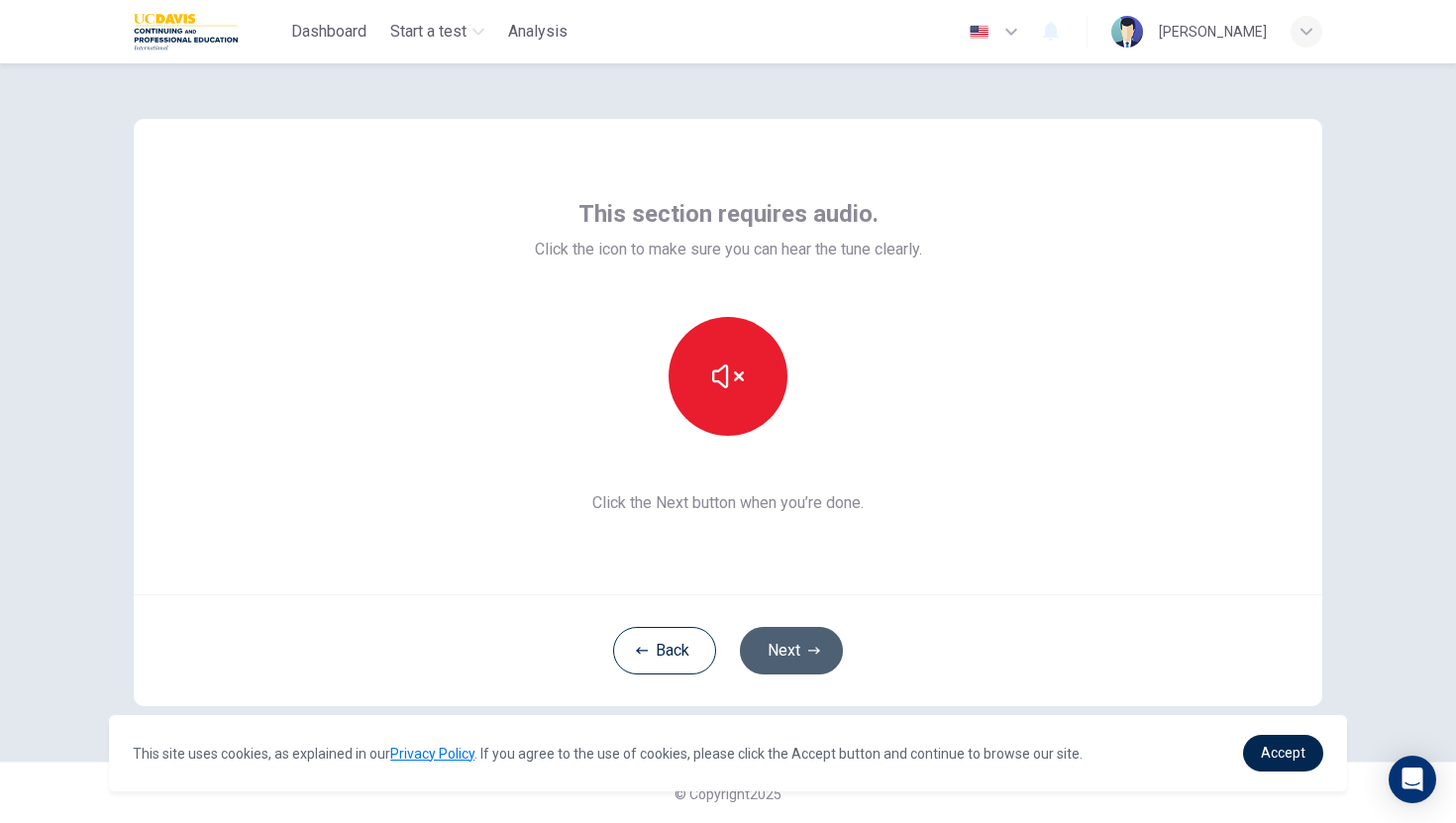 click on "Next" at bounding box center (791, 651) 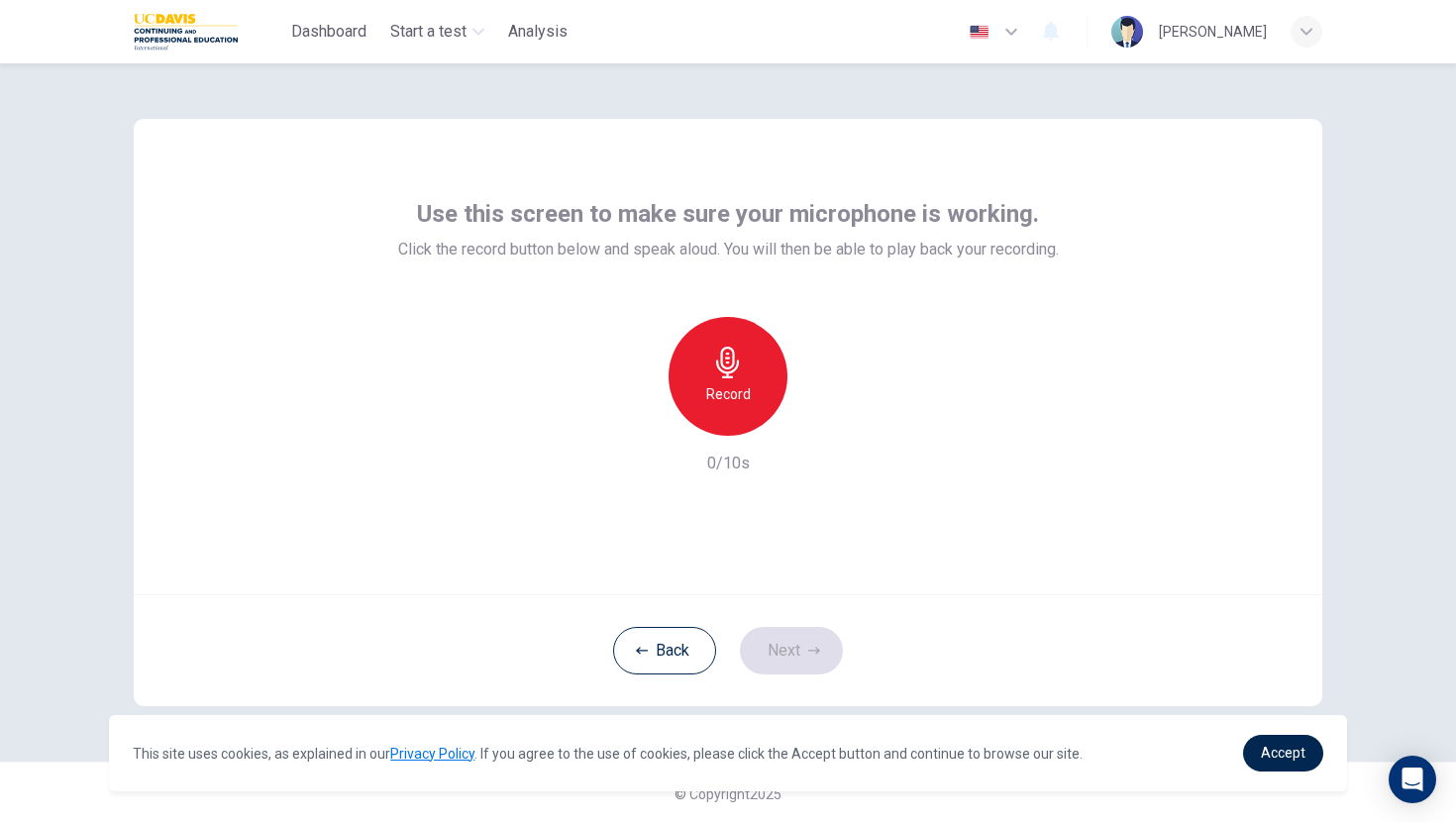 click on "Record" at bounding box center (728, 376) 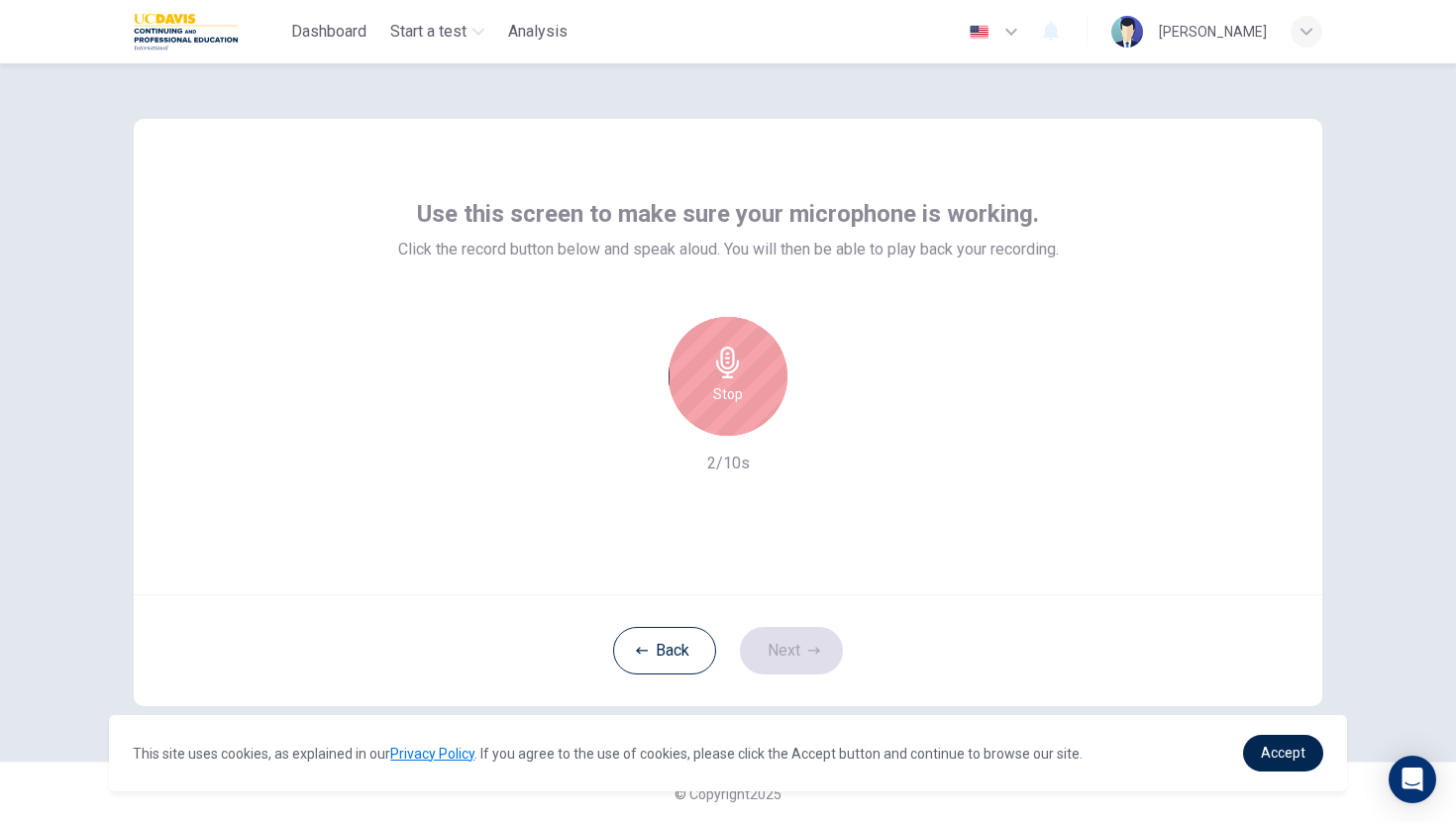 click on "Stop" at bounding box center [728, 376] 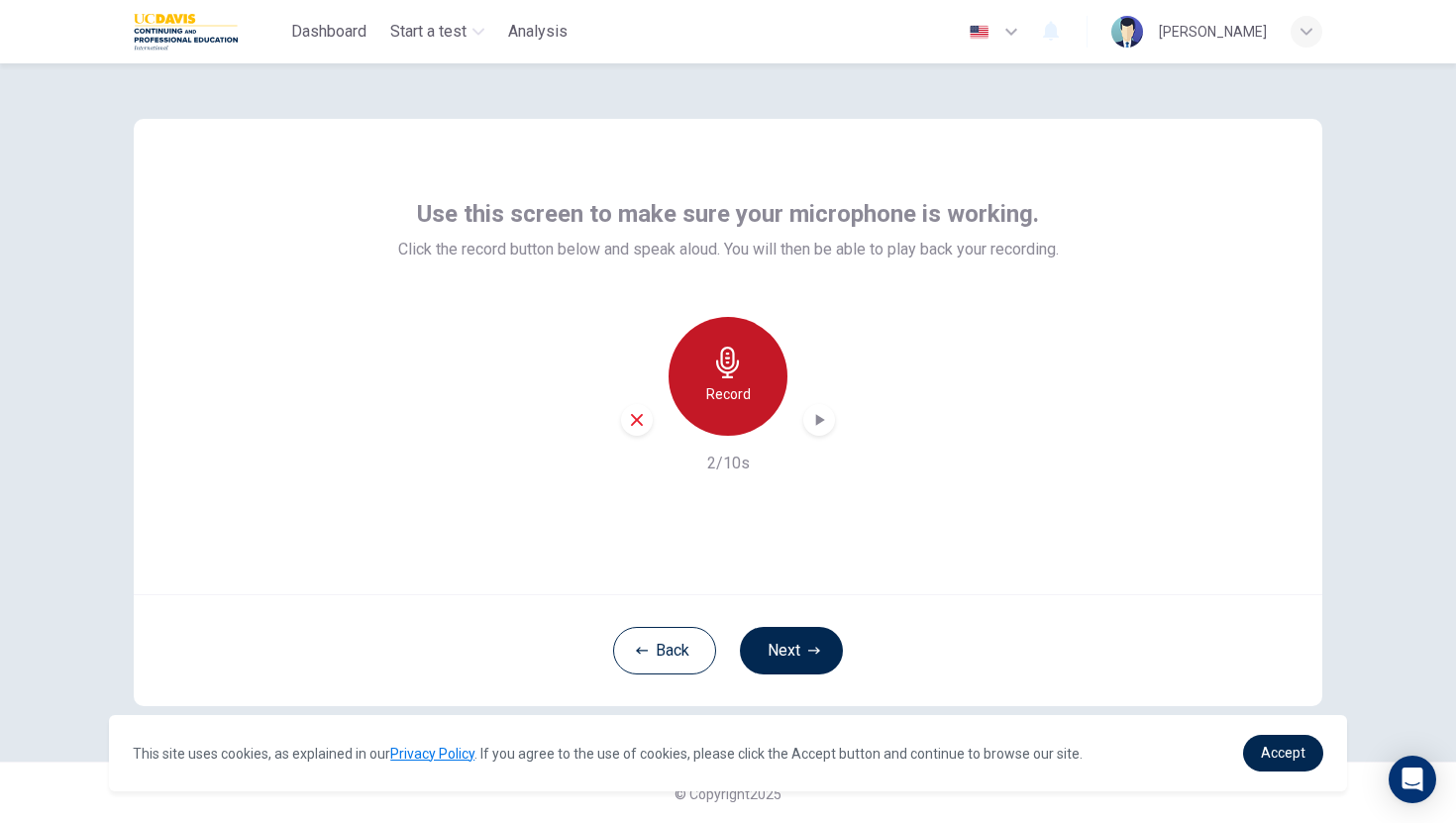 click 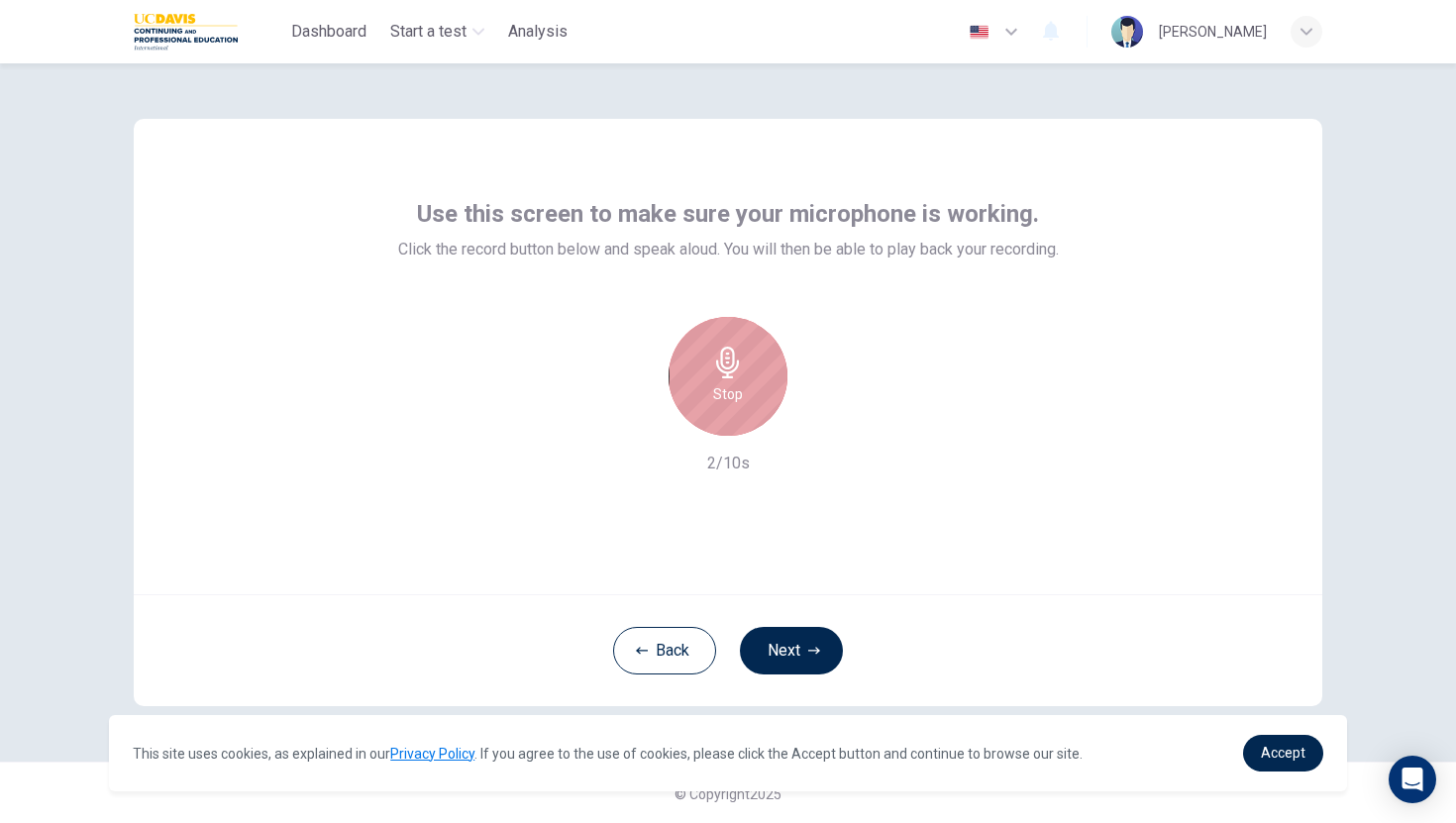 click on "Stop" at bounding box center [728, 376] 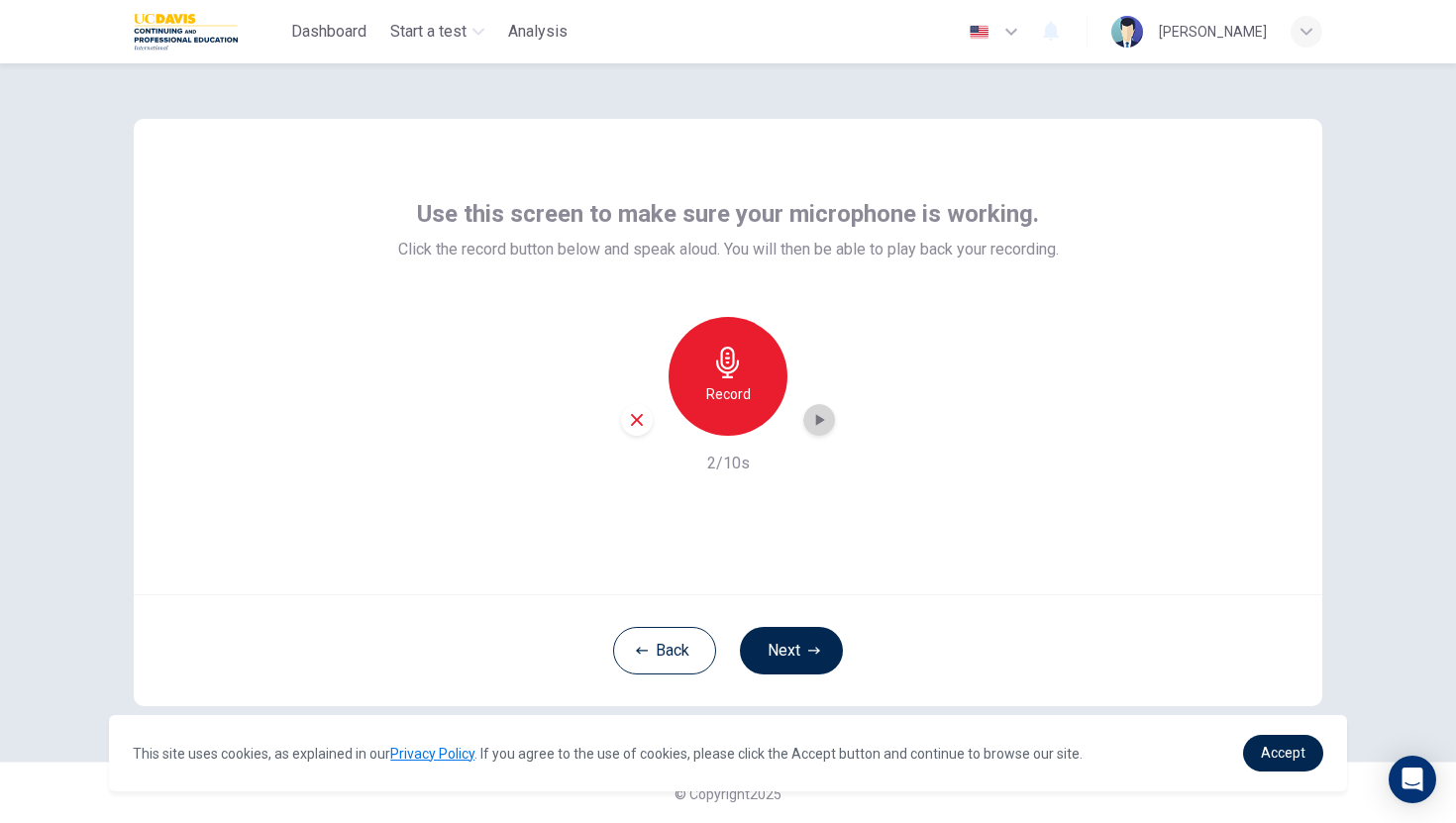 click 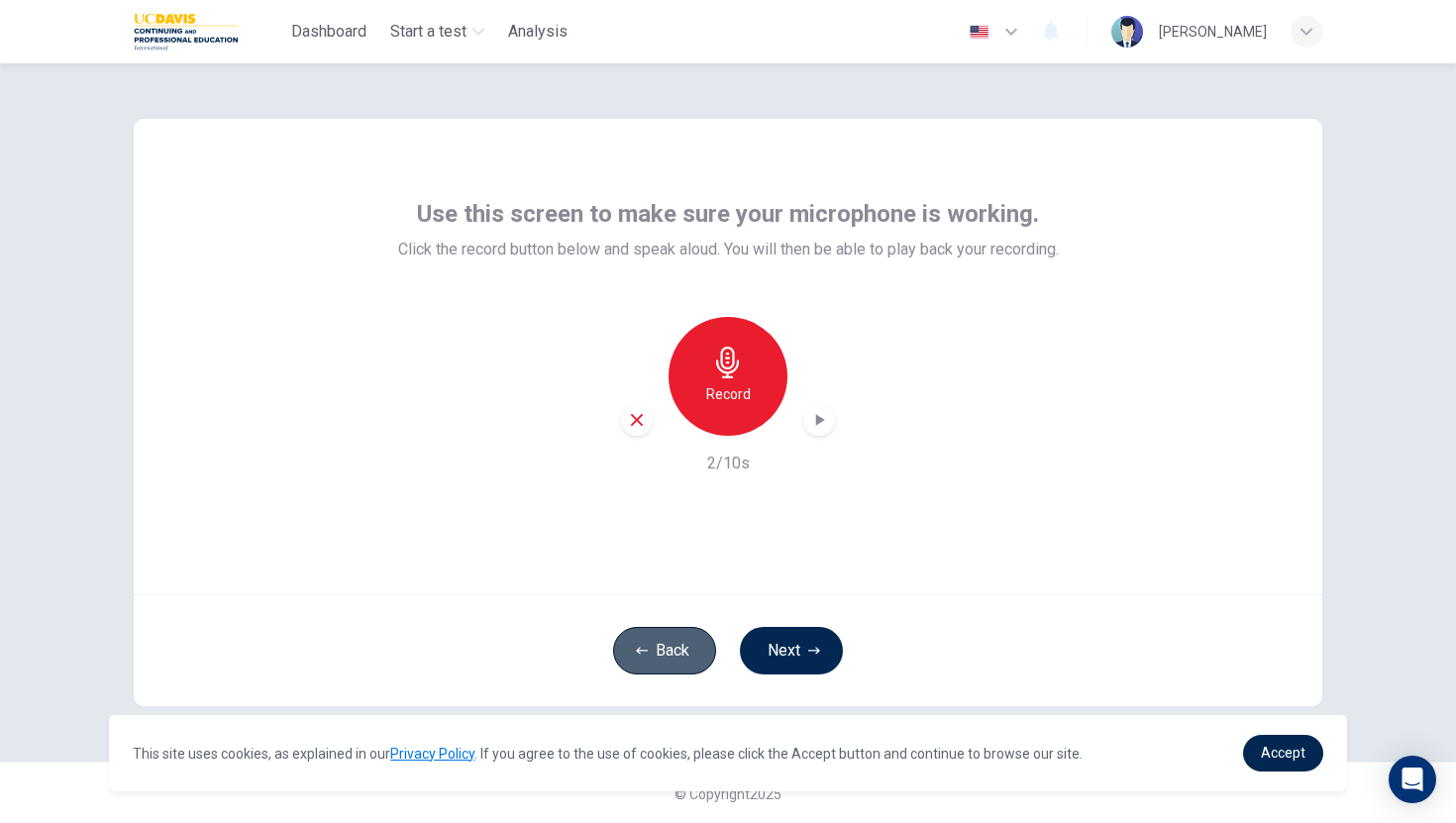 click on "Back" at bounding box center [665, 651] 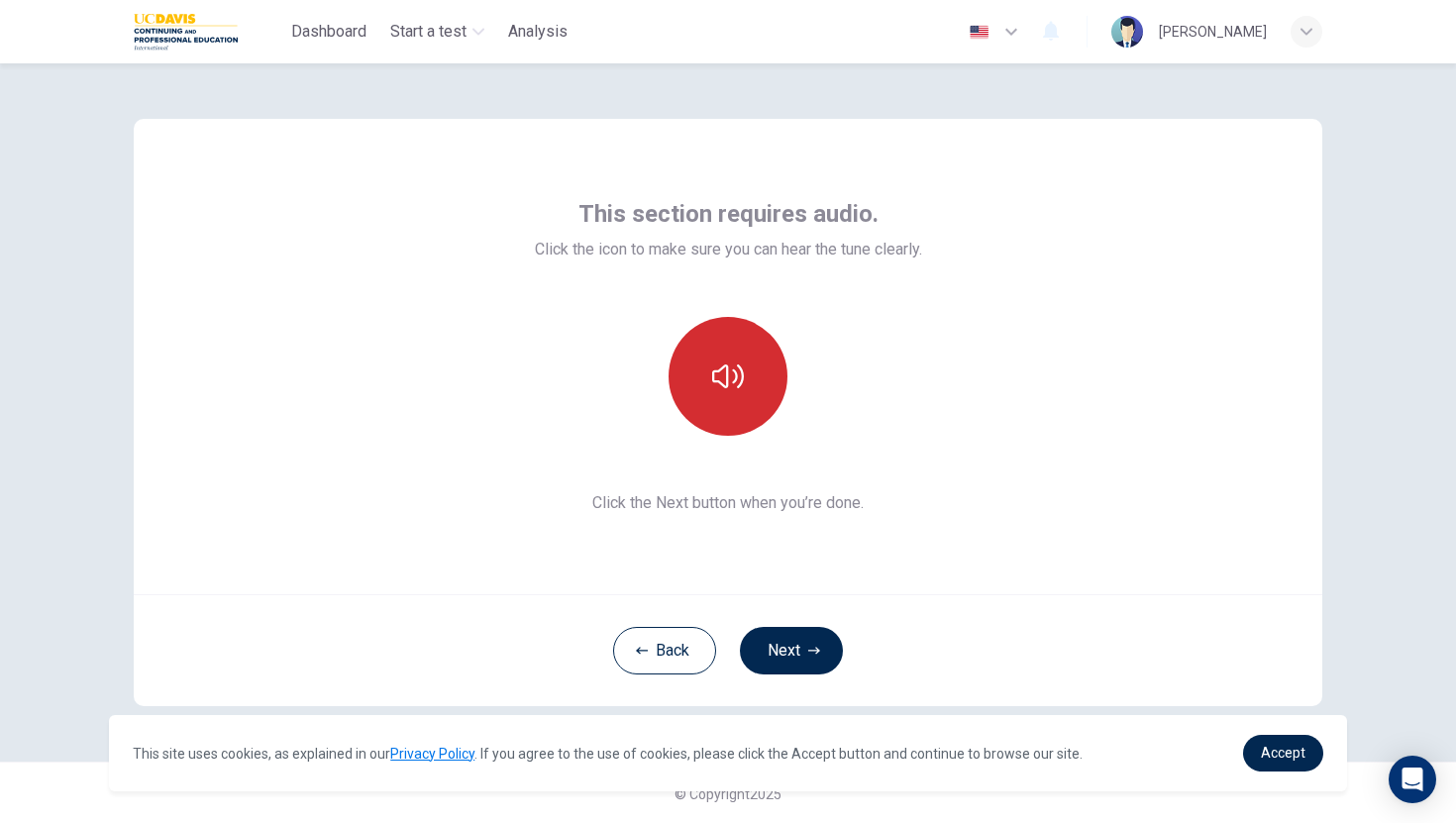 click at bounding box center (728, 376) 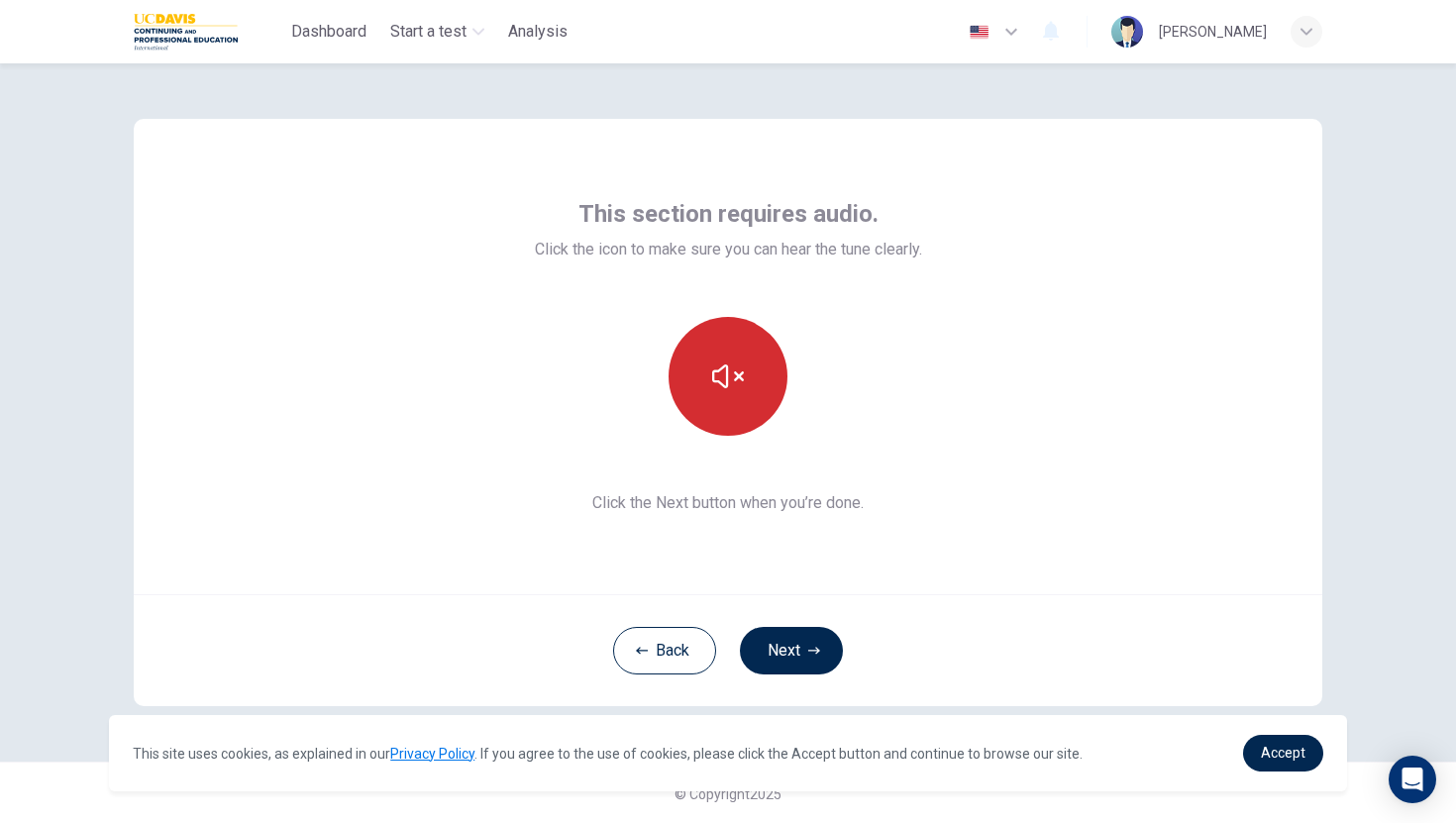 click at bounding box center [728, 376] 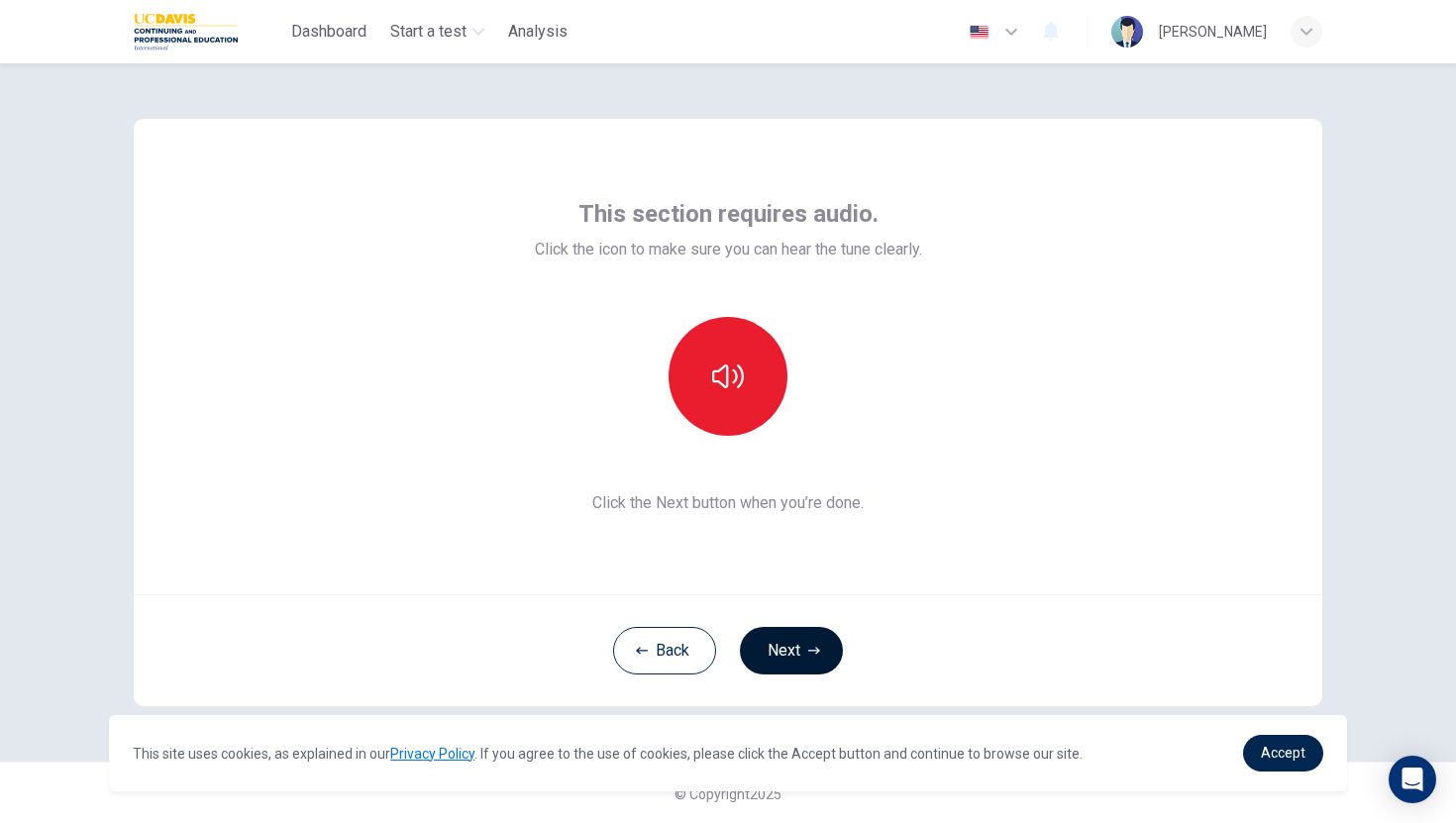 click on "Next" at bounding box center [791, 651] 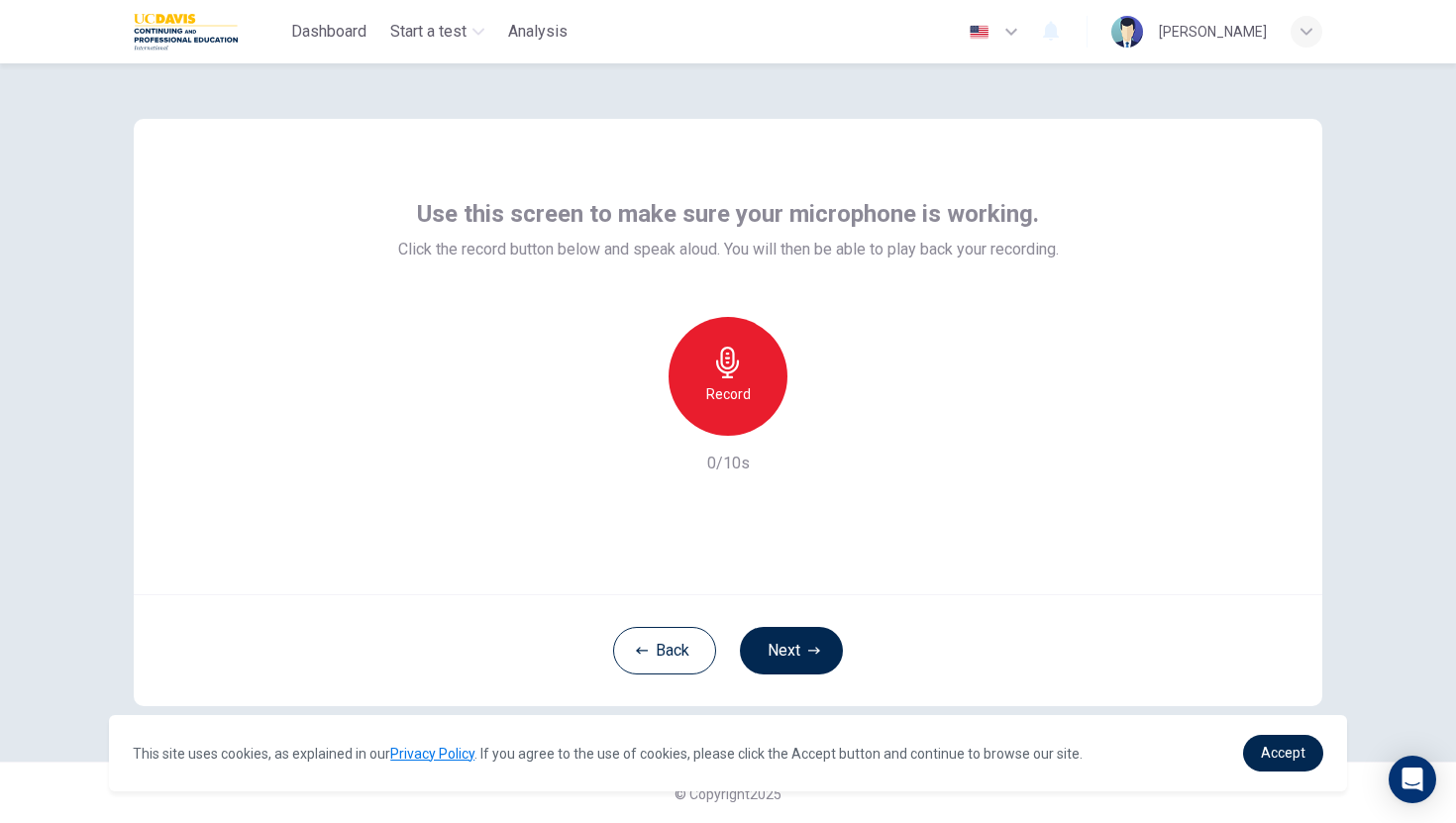 click on "Record" at bounding box center (728, 394) 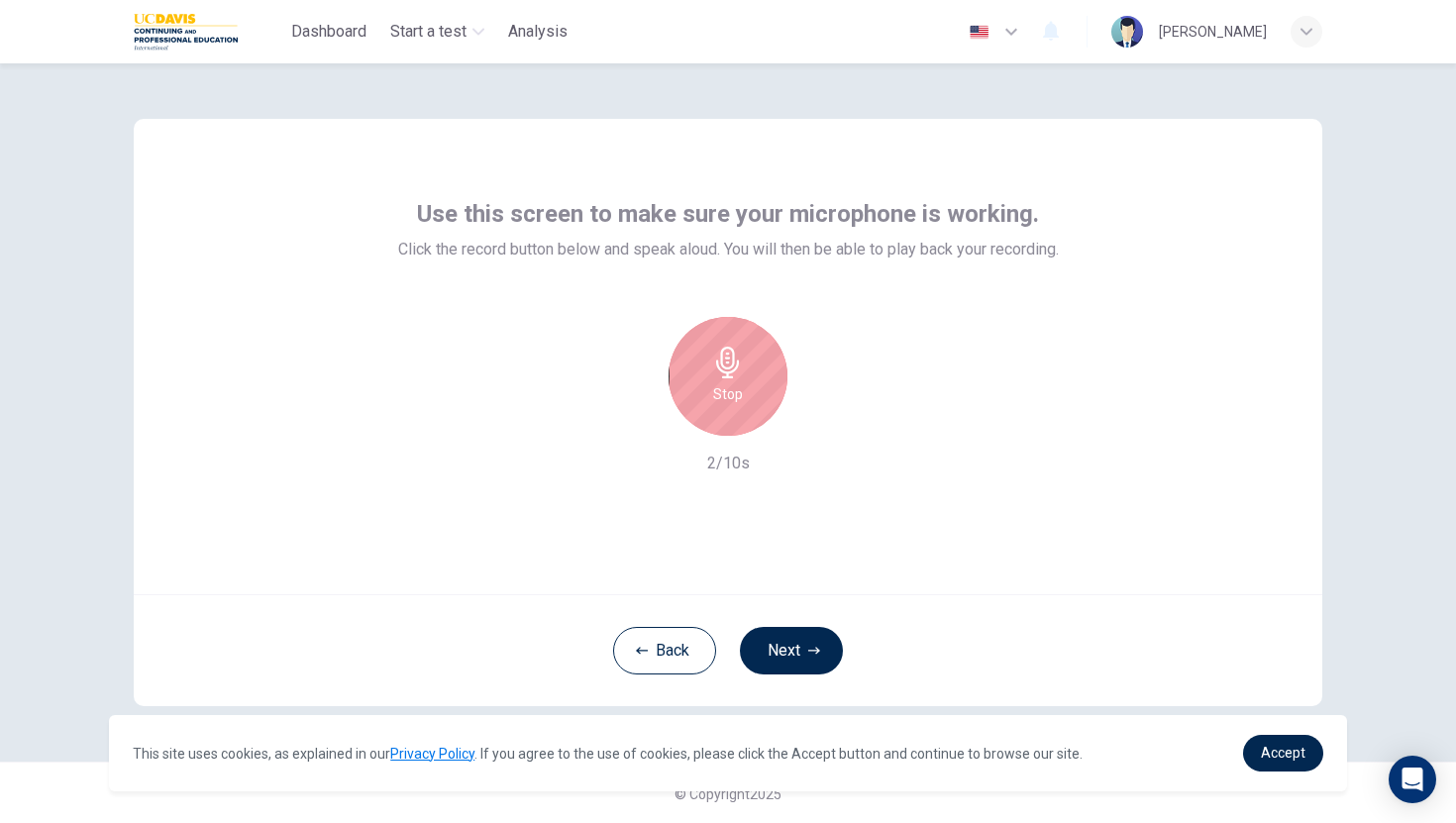 click on "Stop" at bounding box center [728, 394] 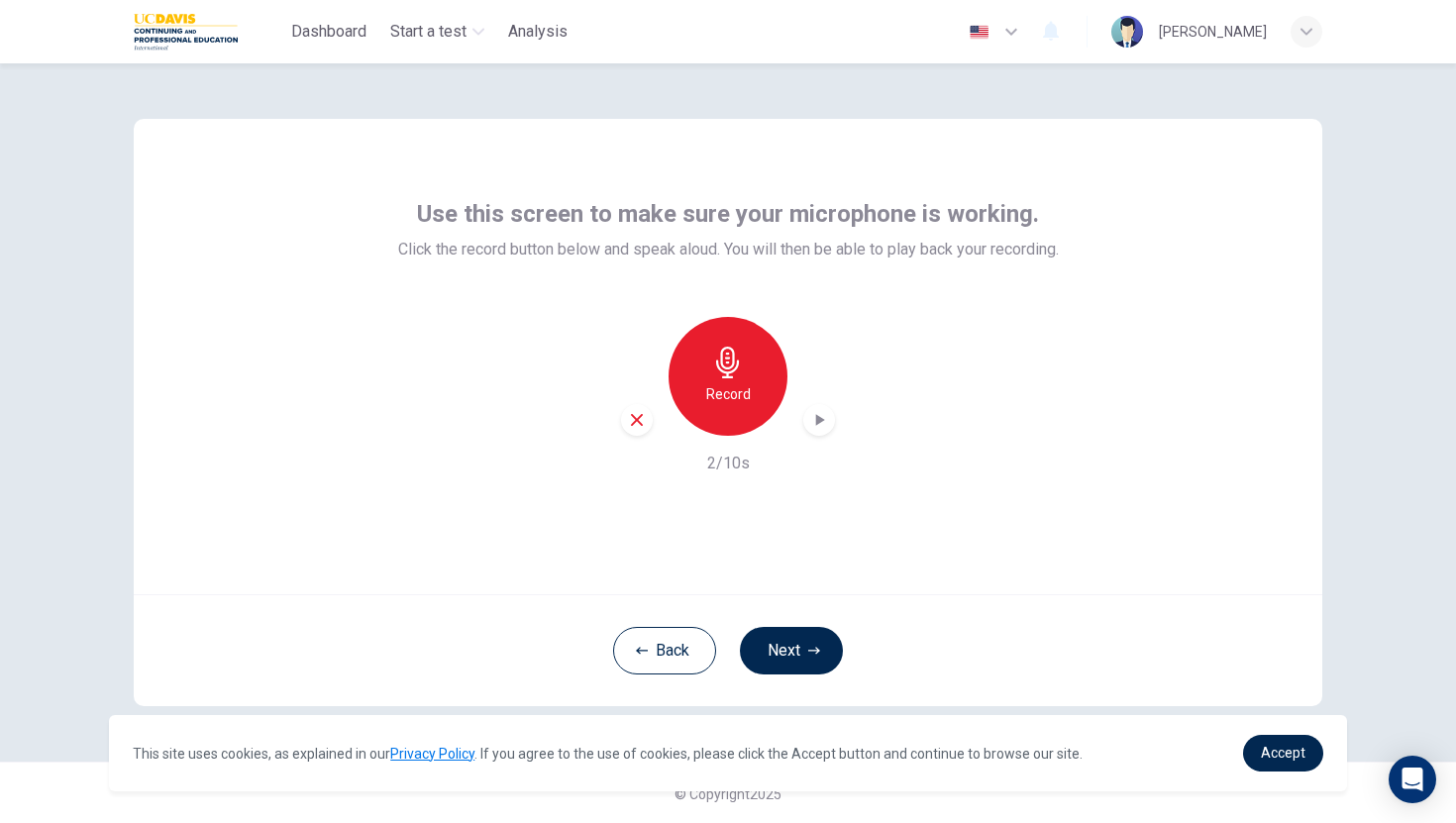 click 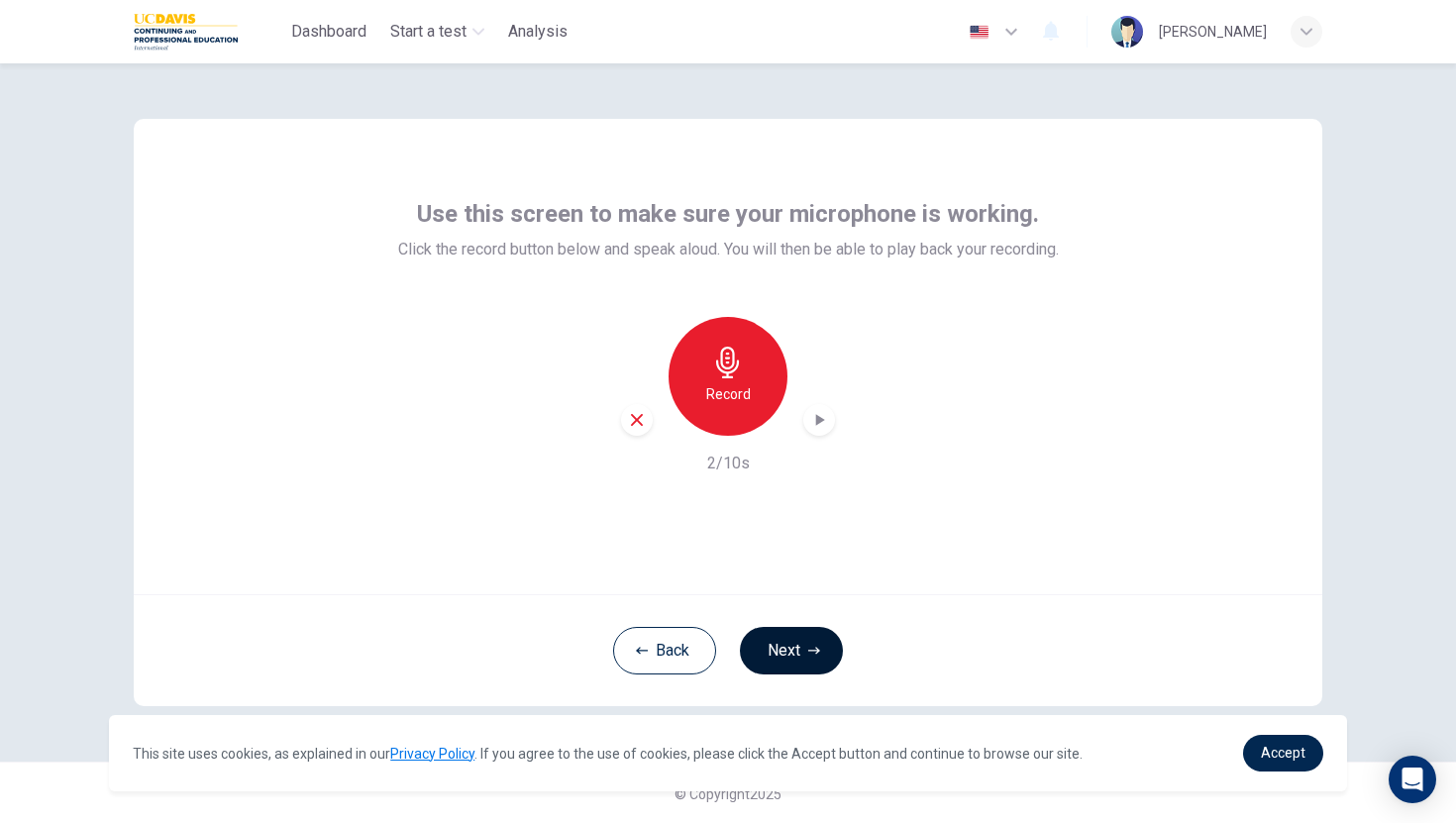 click on "Next" at bounding box center [791, 651] 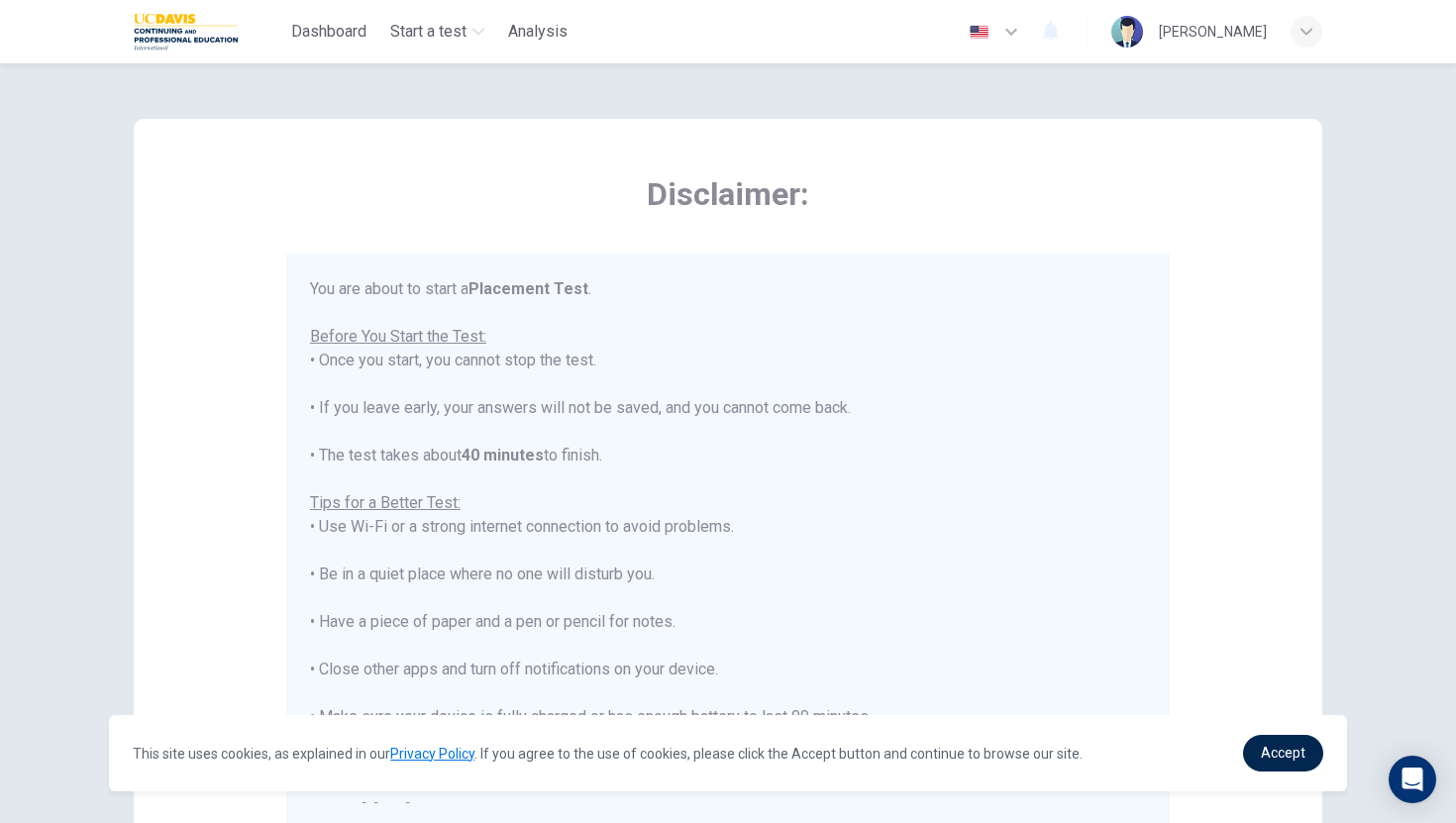 scroll, scrollTop: 23, scrollLeft: 0, axis: vertical 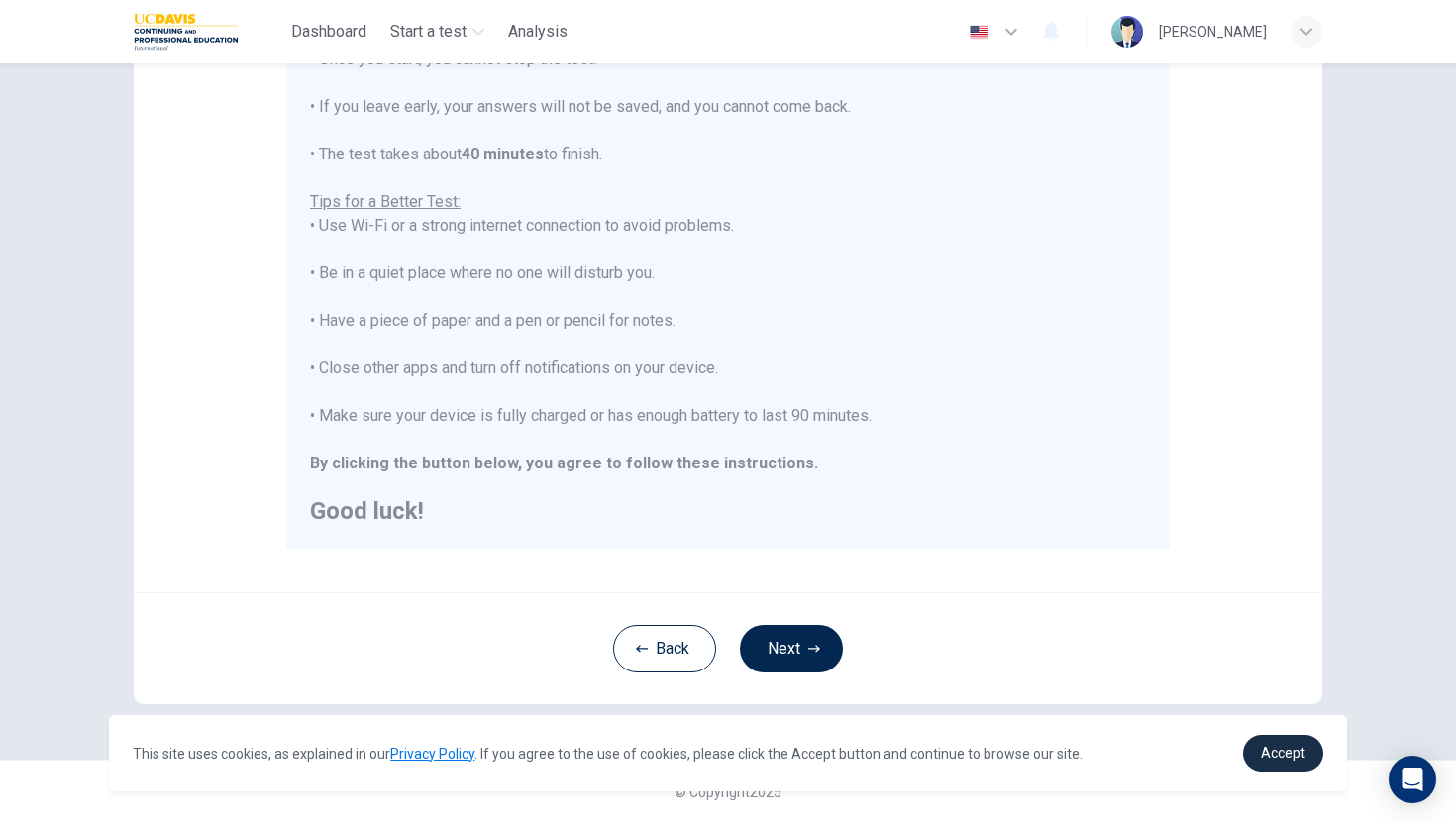 click on "Accept" at bounding box center (1283, 753) 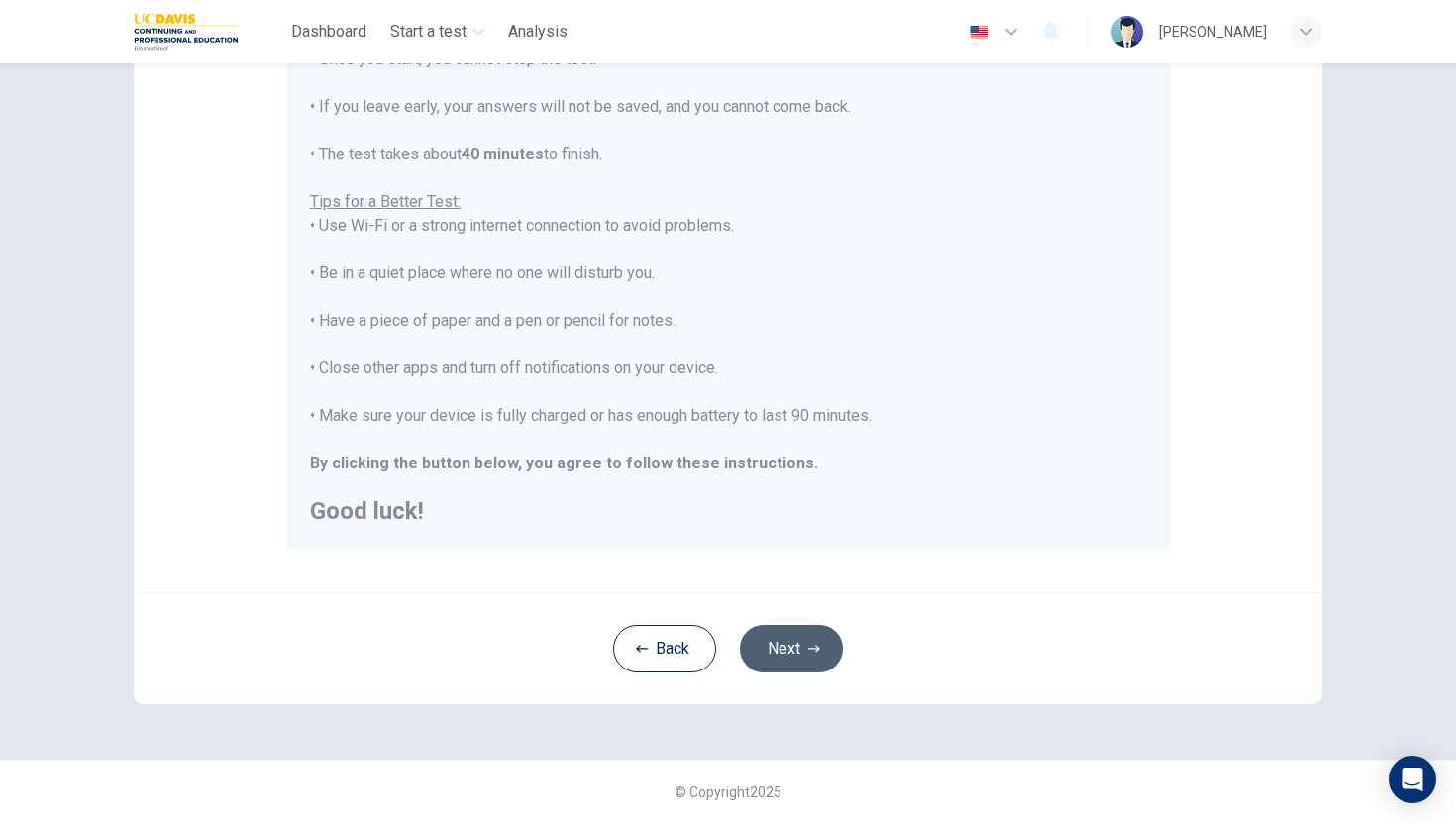 click on "Next" at bounding box center (791, 649) 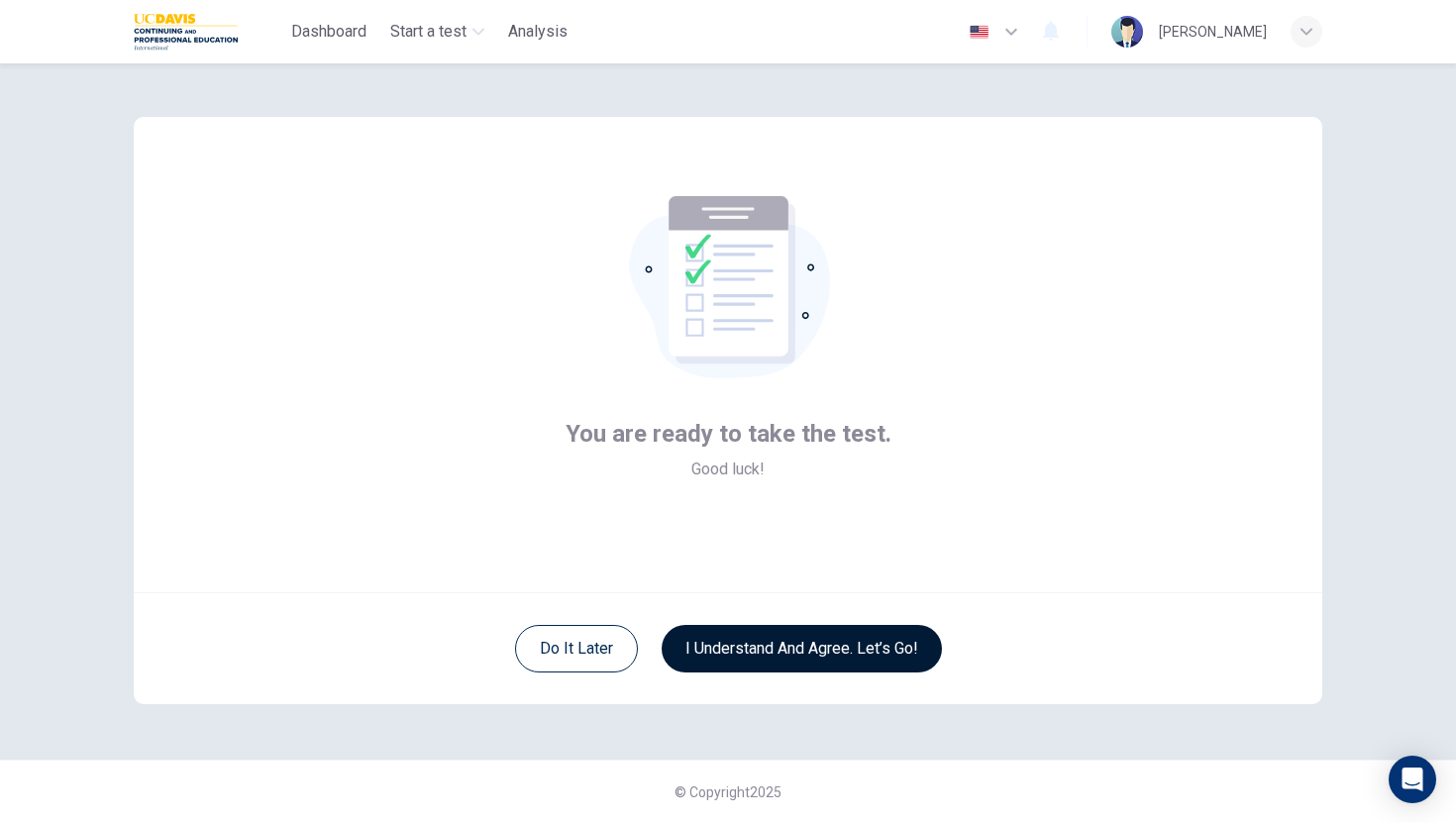 click on "I understand and agree. Let’s go!" at bounding box center [801, 649] 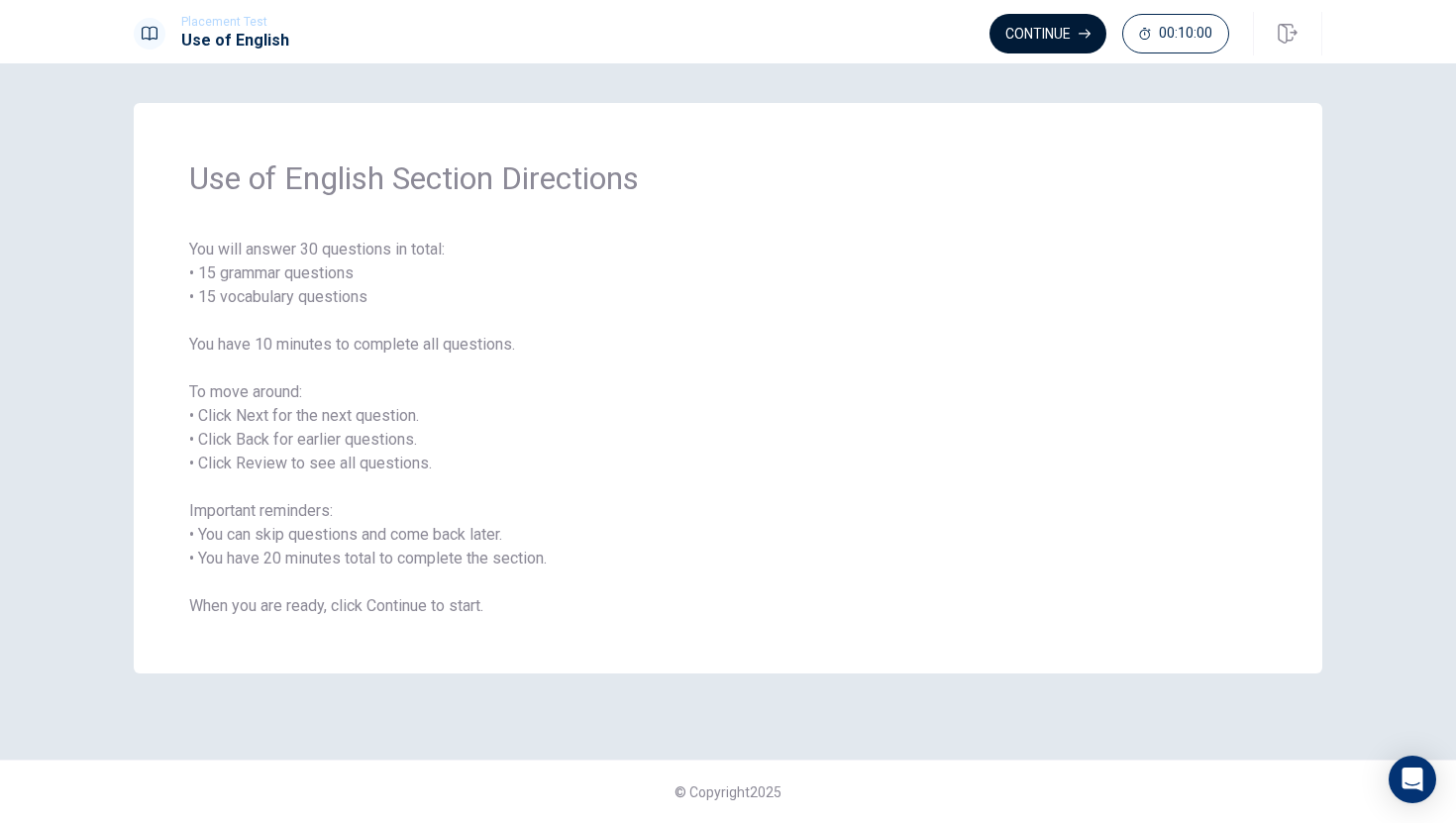 click on "Continue" at bounding box center (1048, 34) 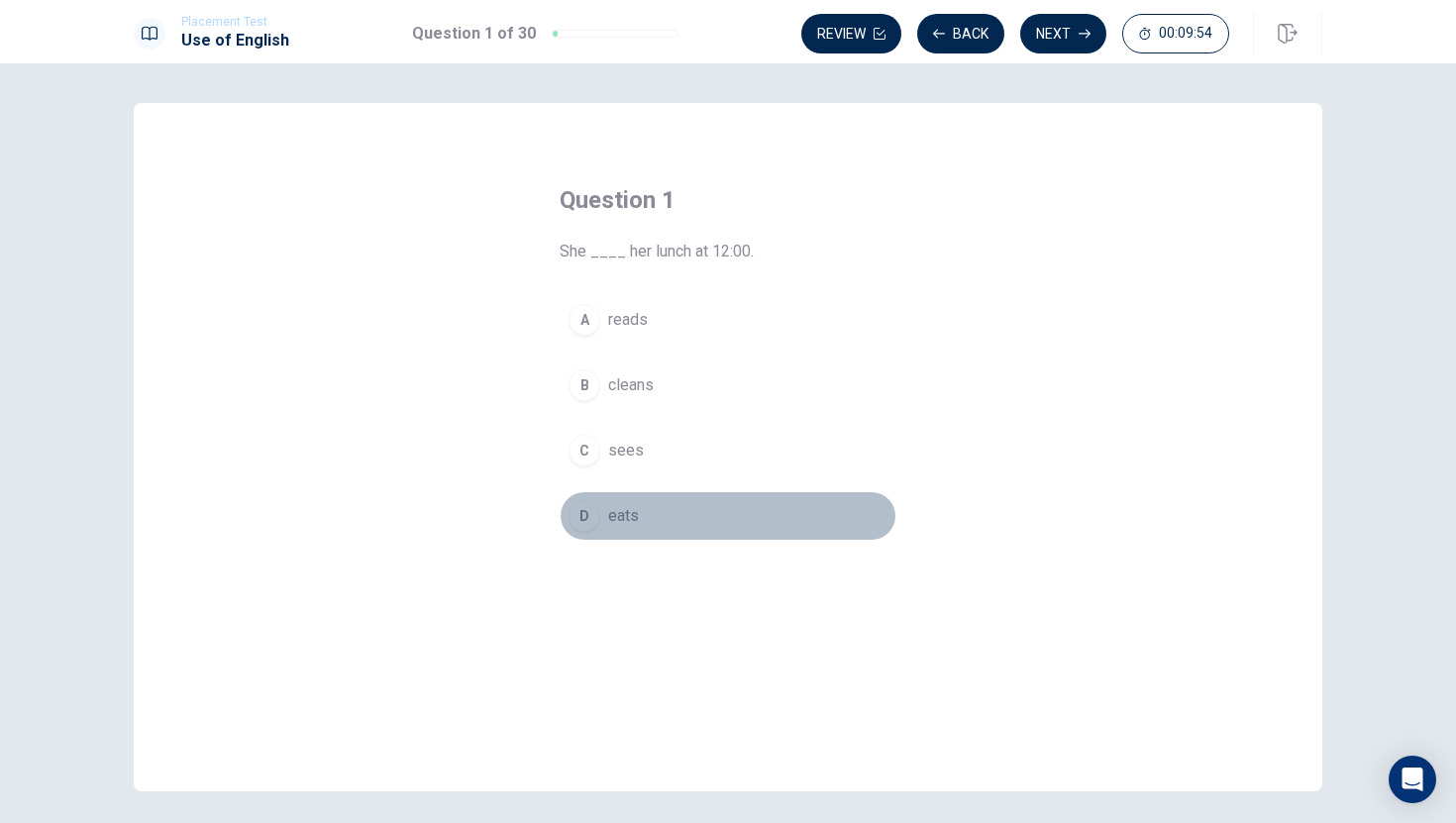 click on "D" at bounding box center [584, 516] 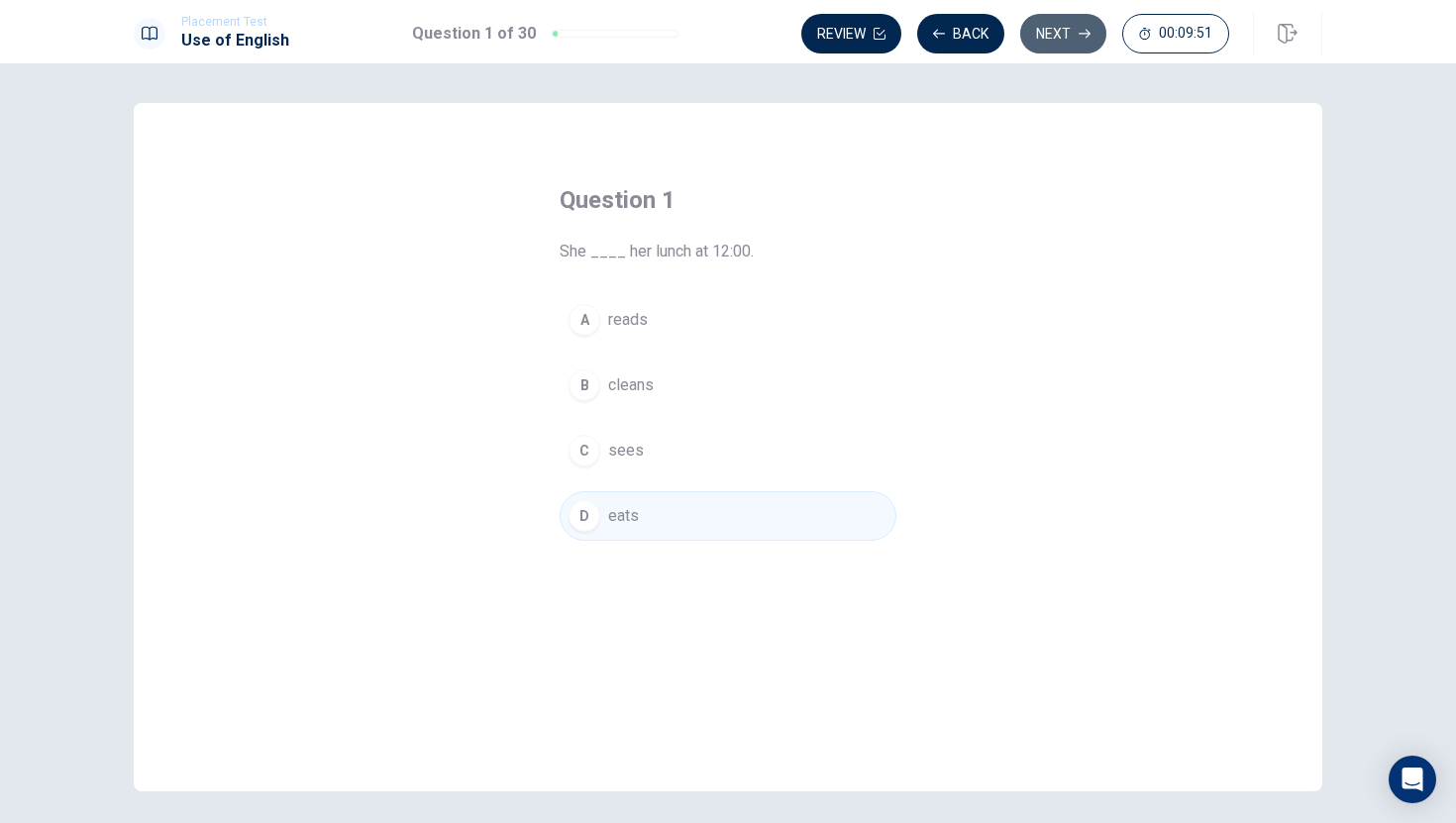 click 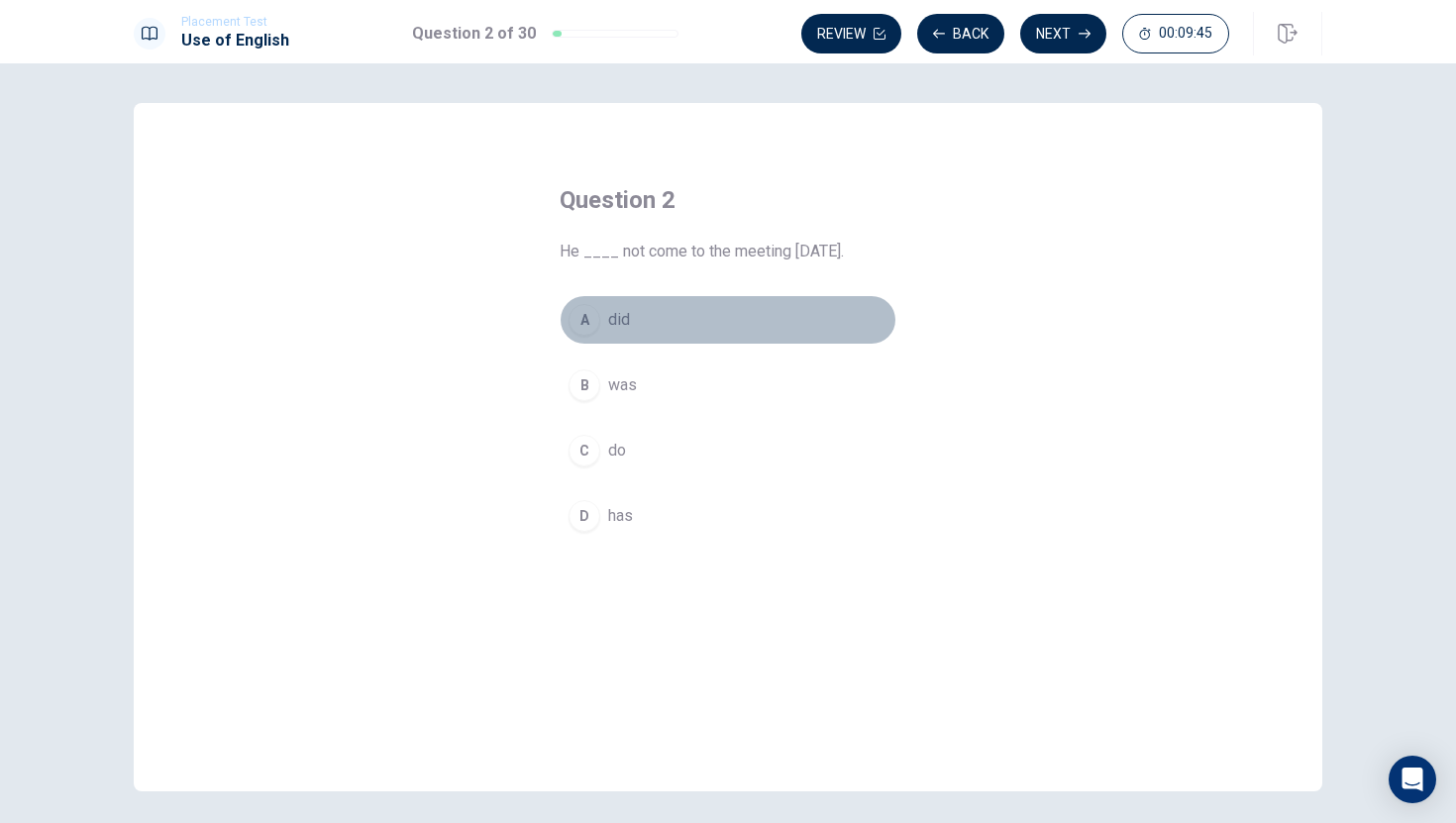 click on "A" at bounding box center (584, 320) 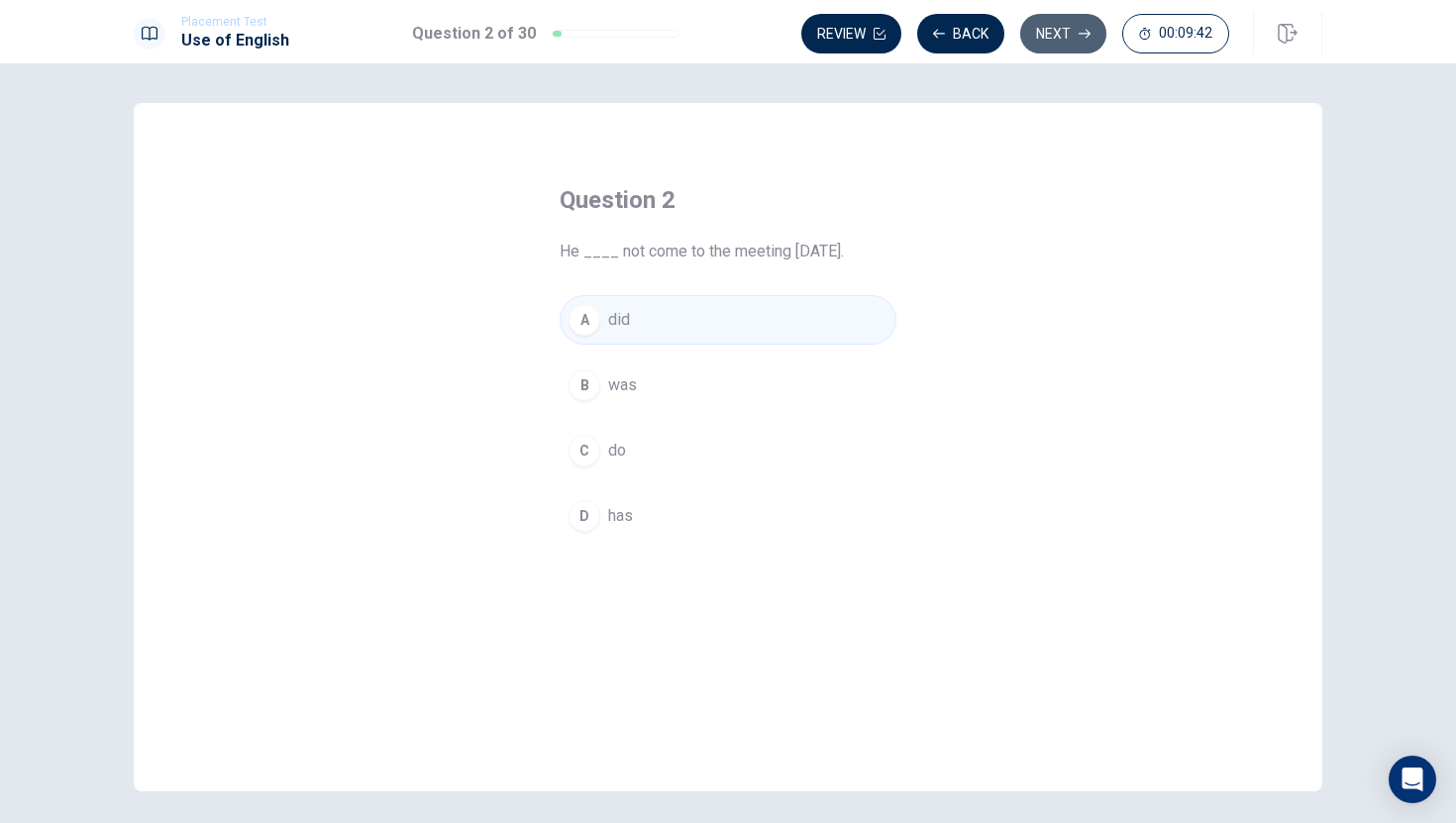 click on "Next" at bounding box center [1063, 34] 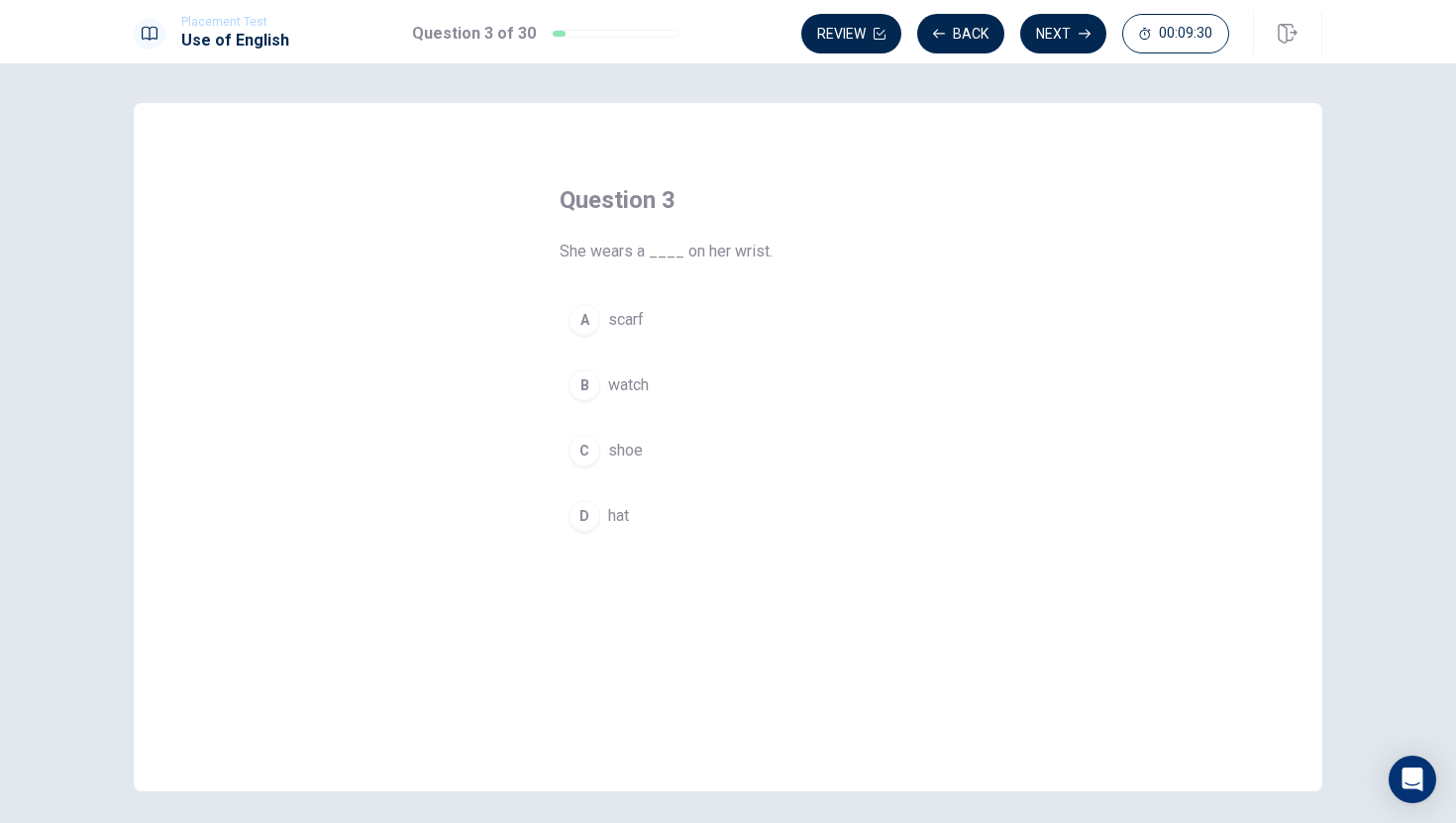 click on "A" at bounding box center [584, 320] 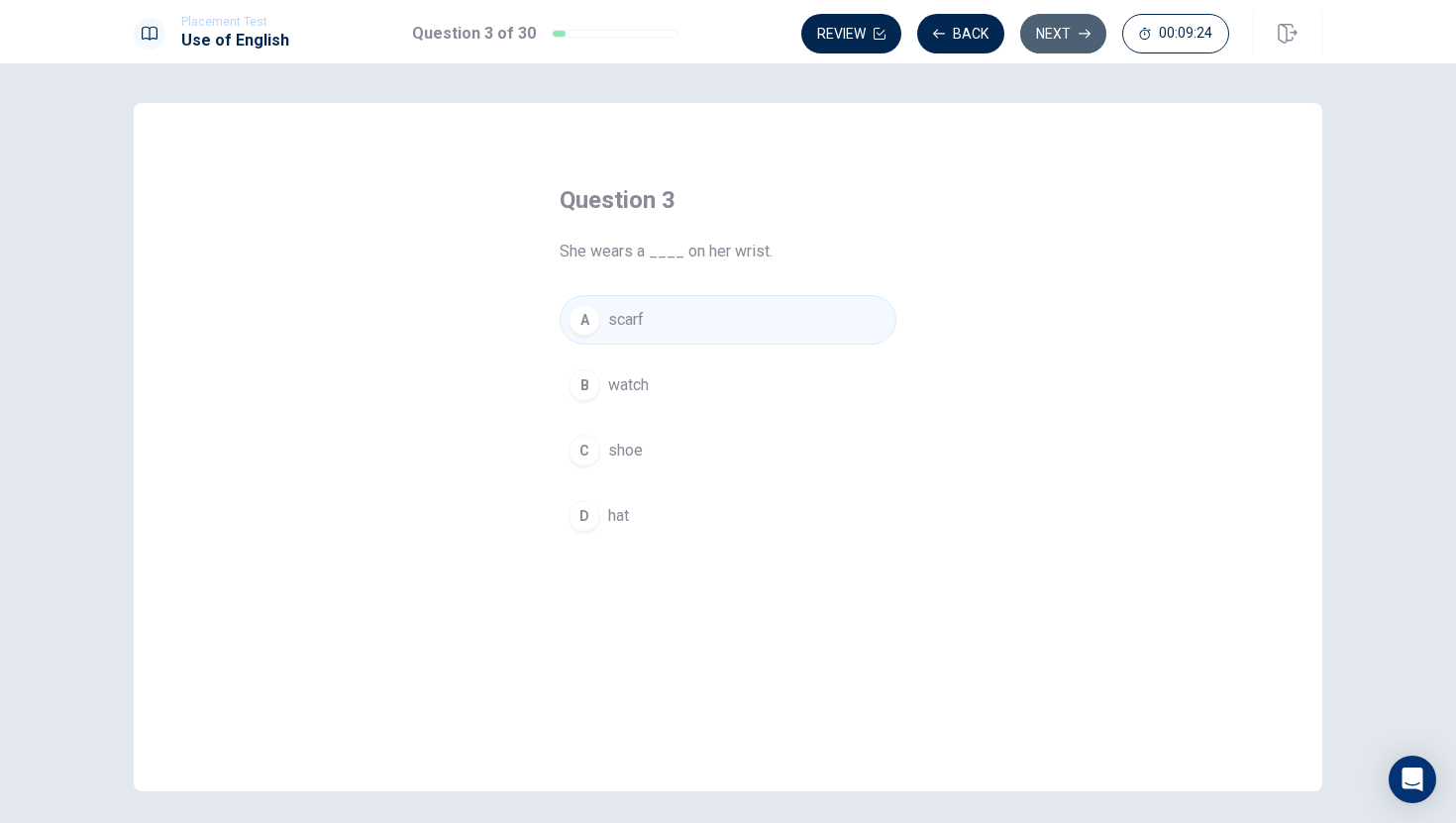 click 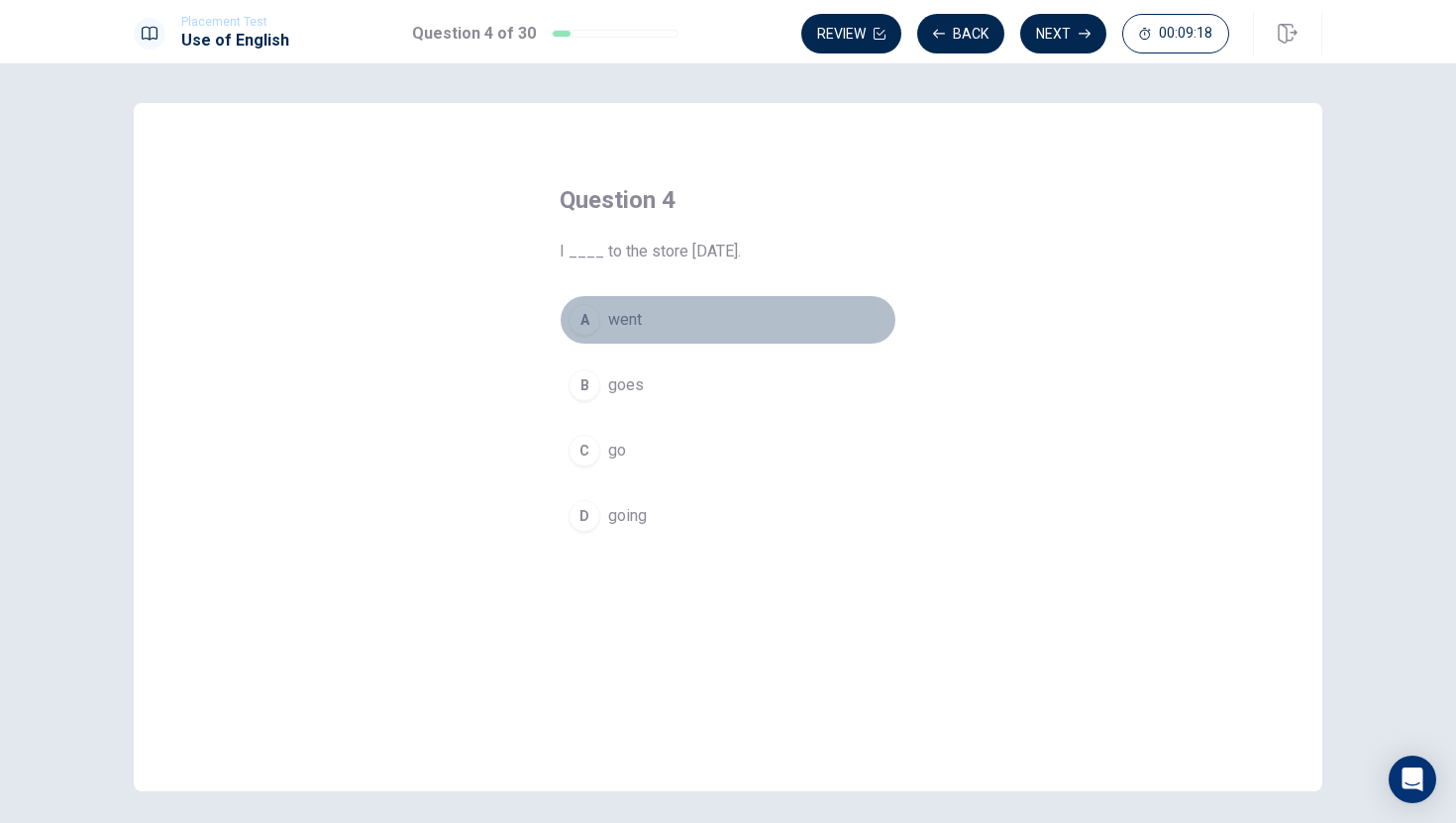 click on "A" at bounding box center [584, 320] 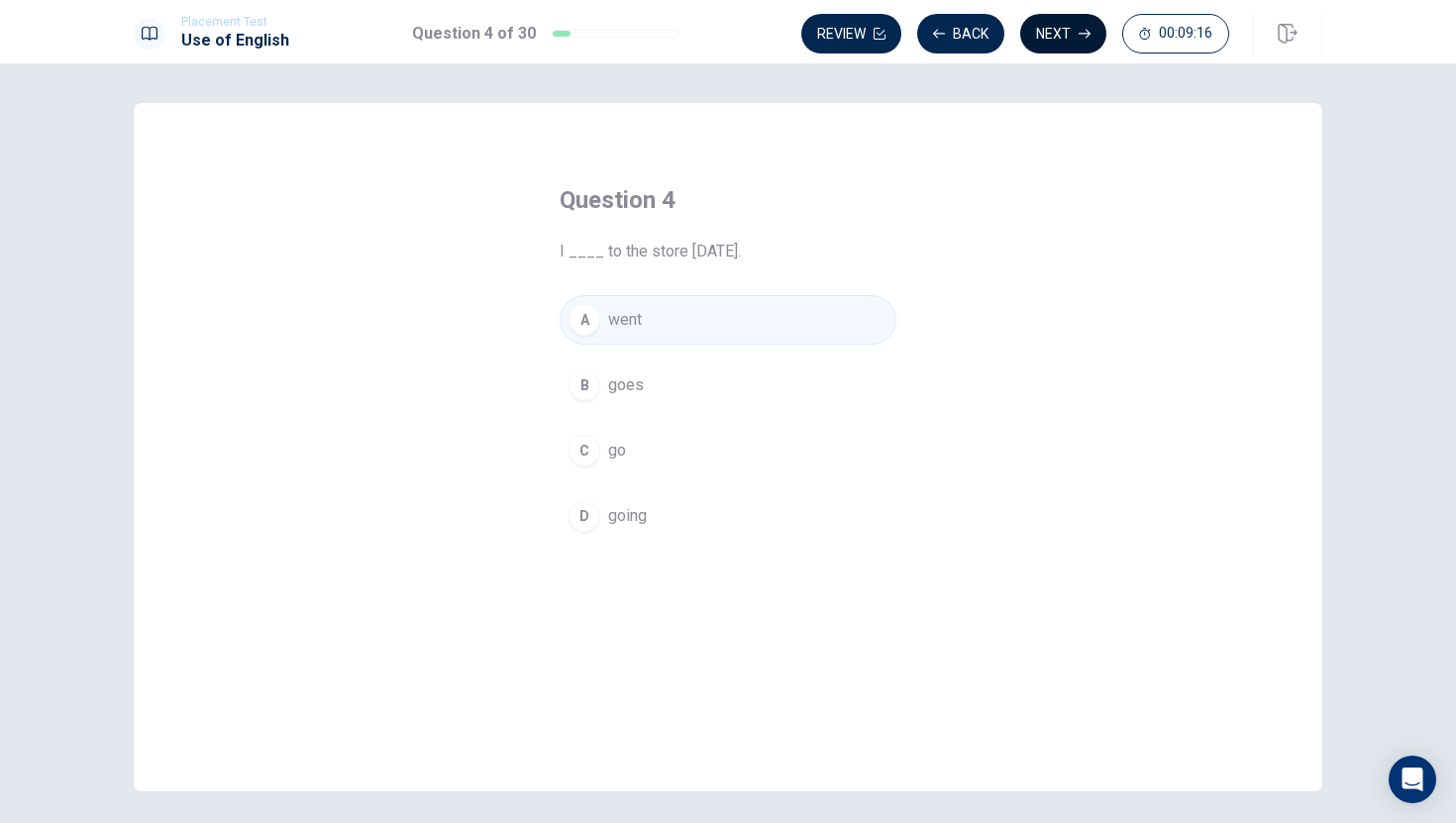 click 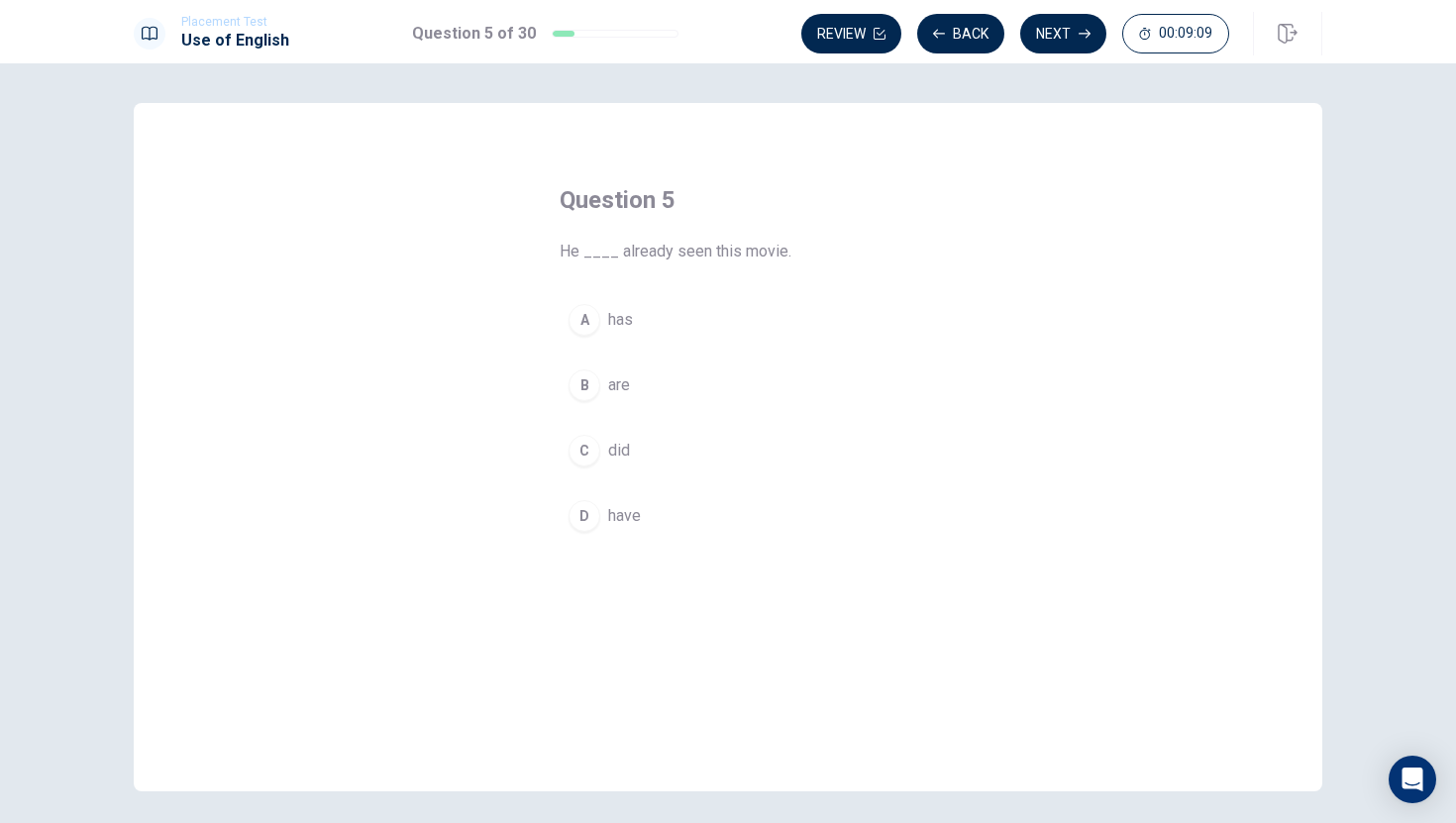 click on "A" at bounding box center [584, 320] 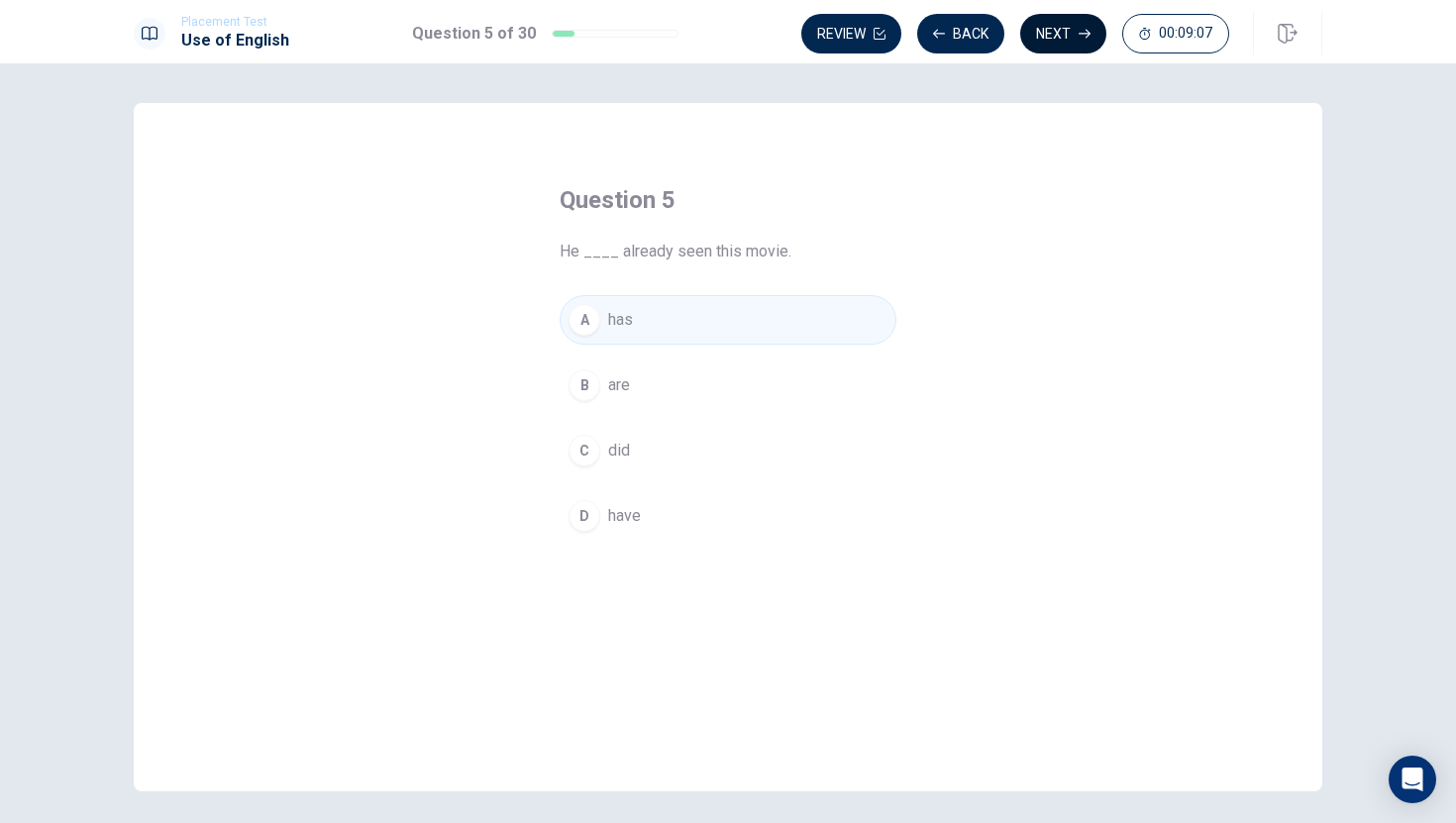 click on "Next" at bounding box center (1063, 34) 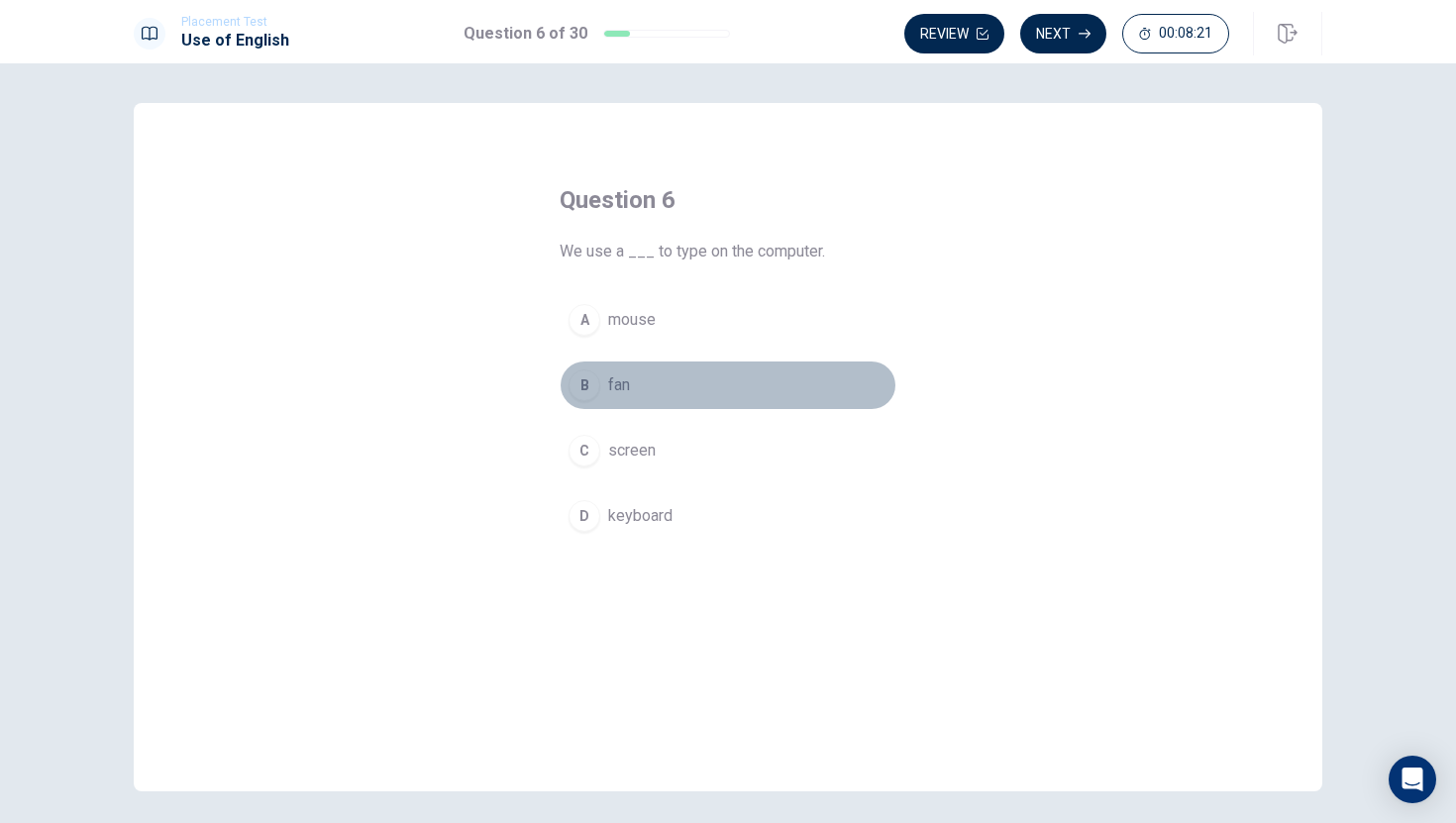 click on "B" at bounding box center (584, 385) 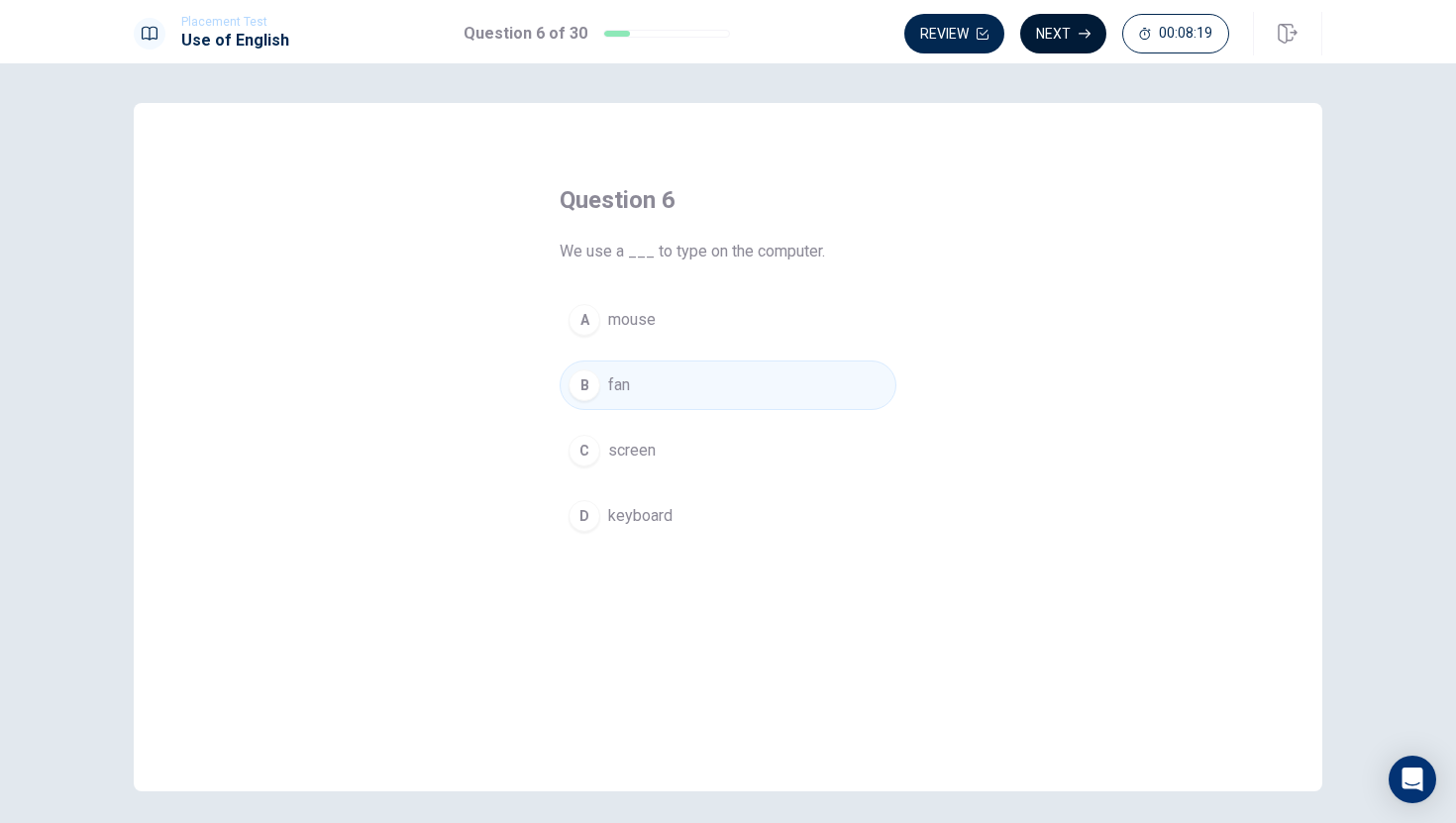 click on "Next" at bounding box center [1063, 34] 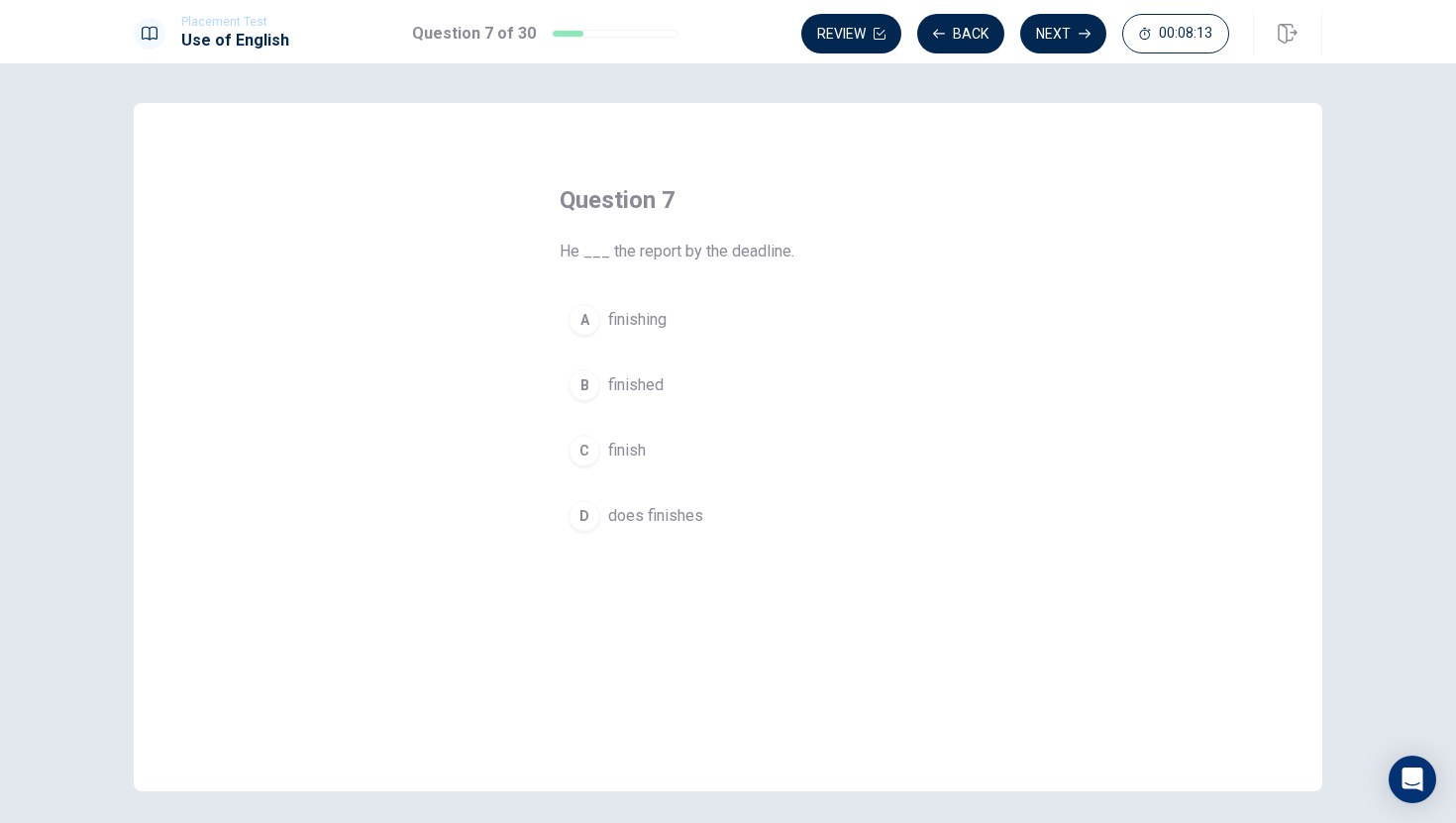 click on "B finished" at bounding box center (728, 385) 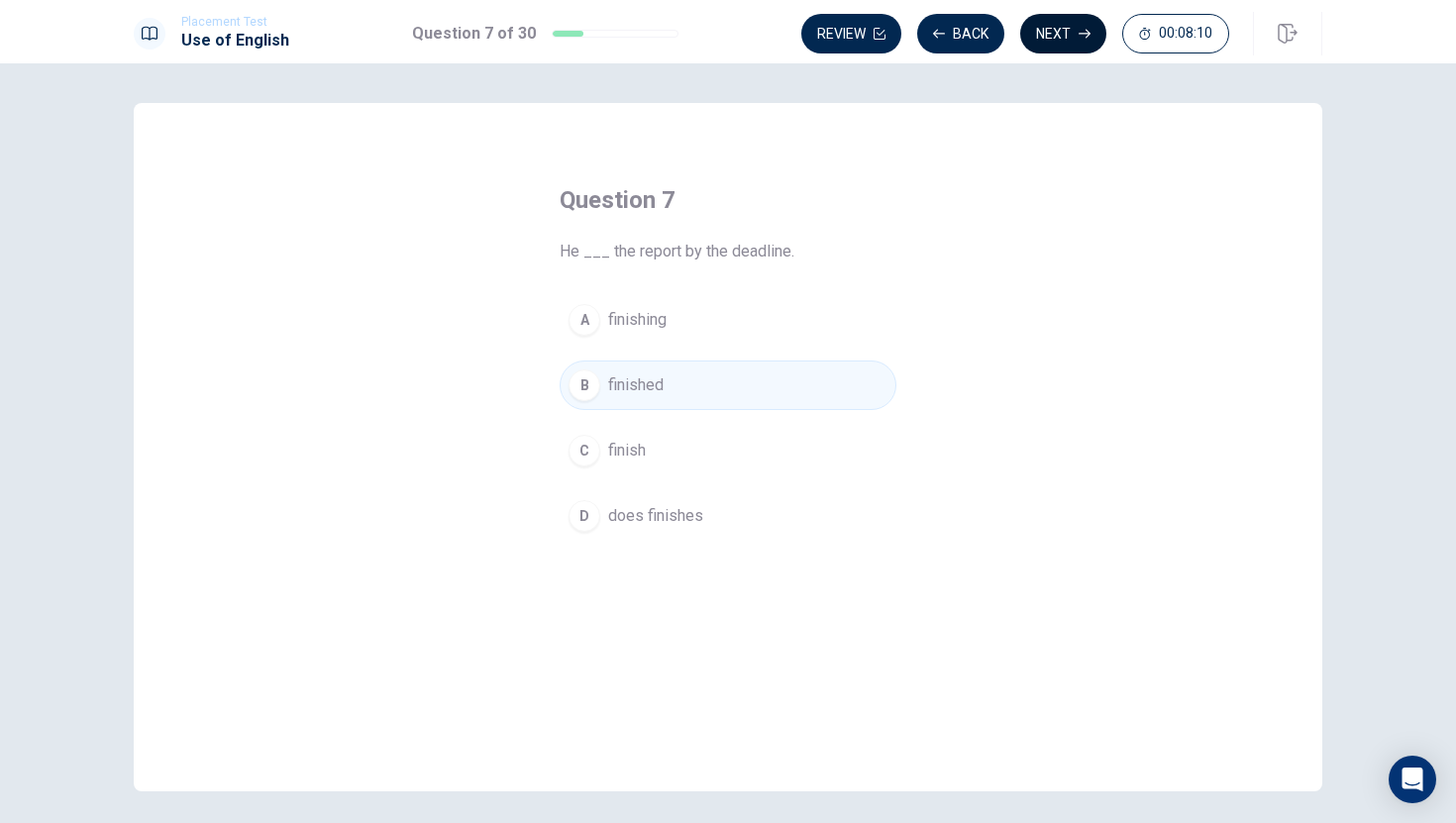 click on "Next" at bounding box center (1063, 34) 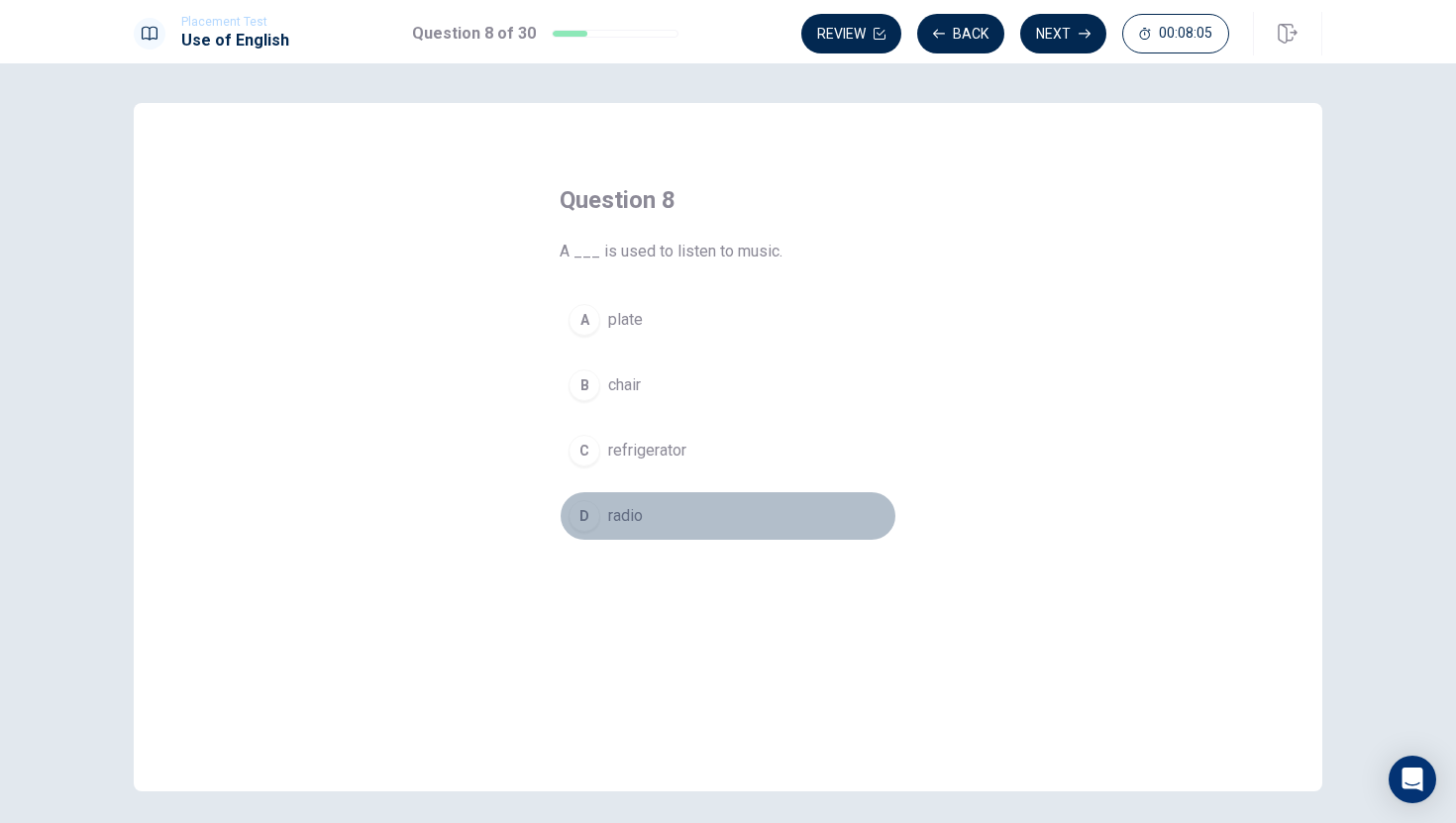 click on "D" at bounding box center (584, 516) 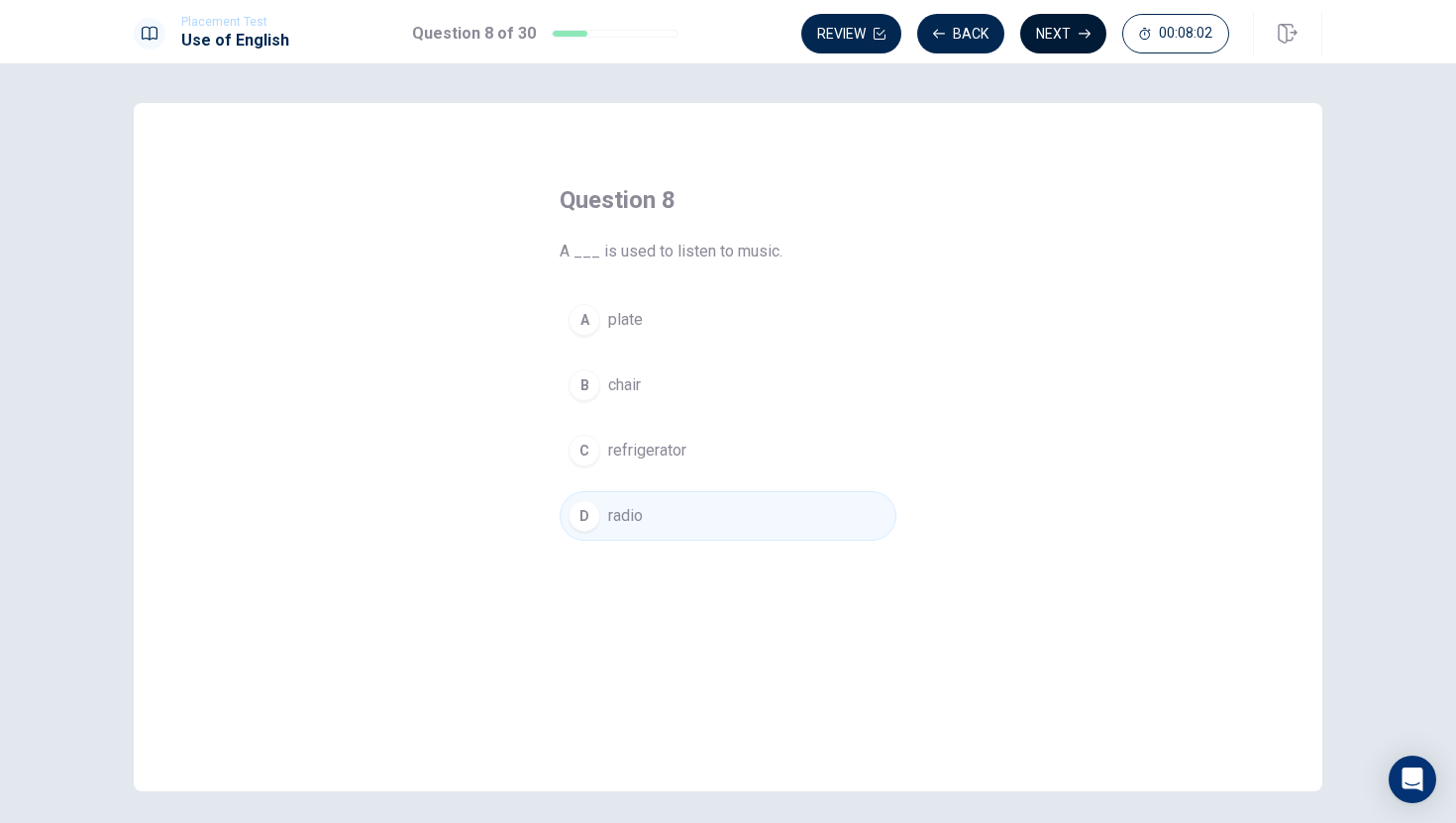click on "Next" at bounding box center [1063, 34] 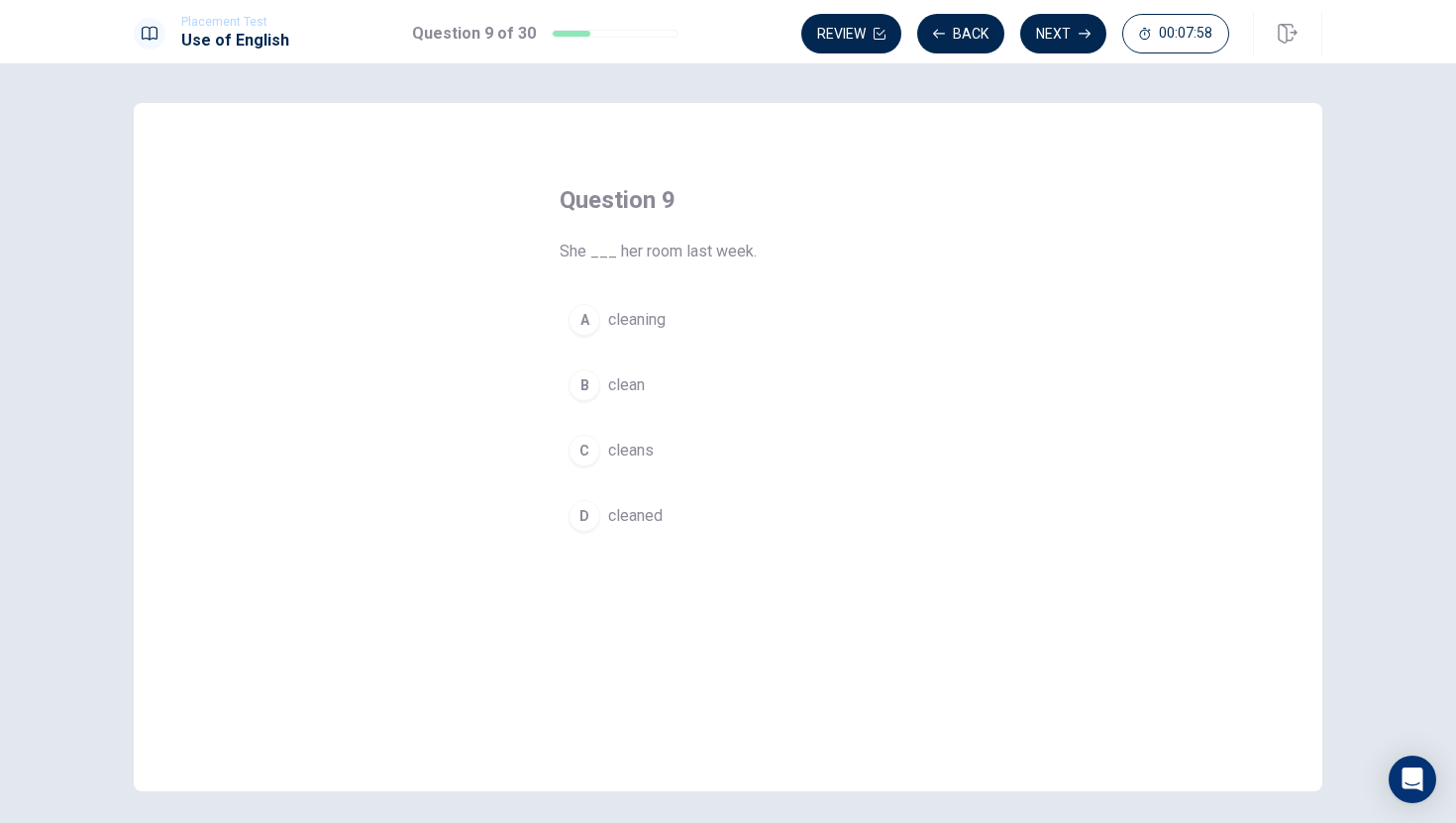 click on "D" at bounding box center [584, 516] 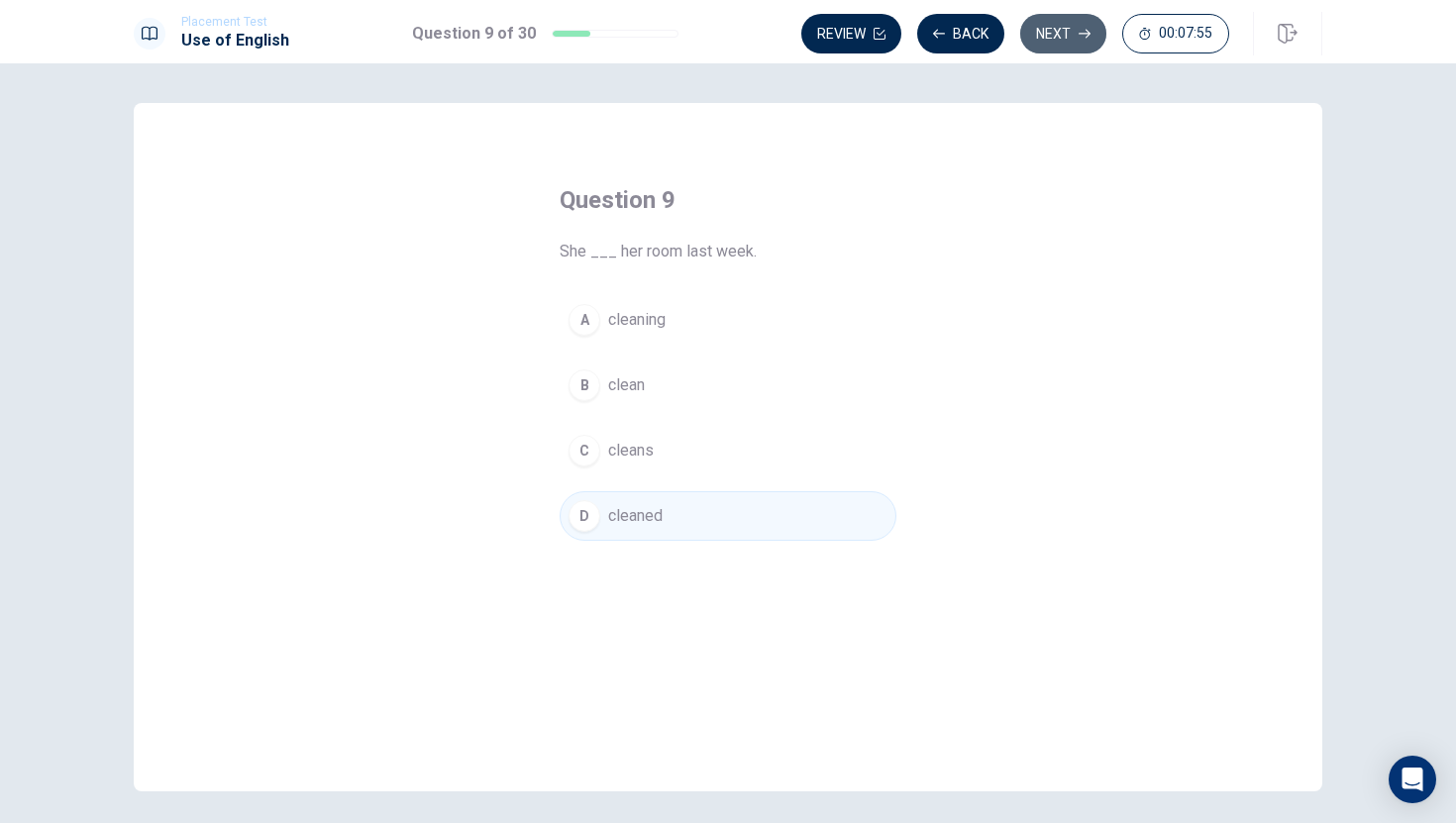 click 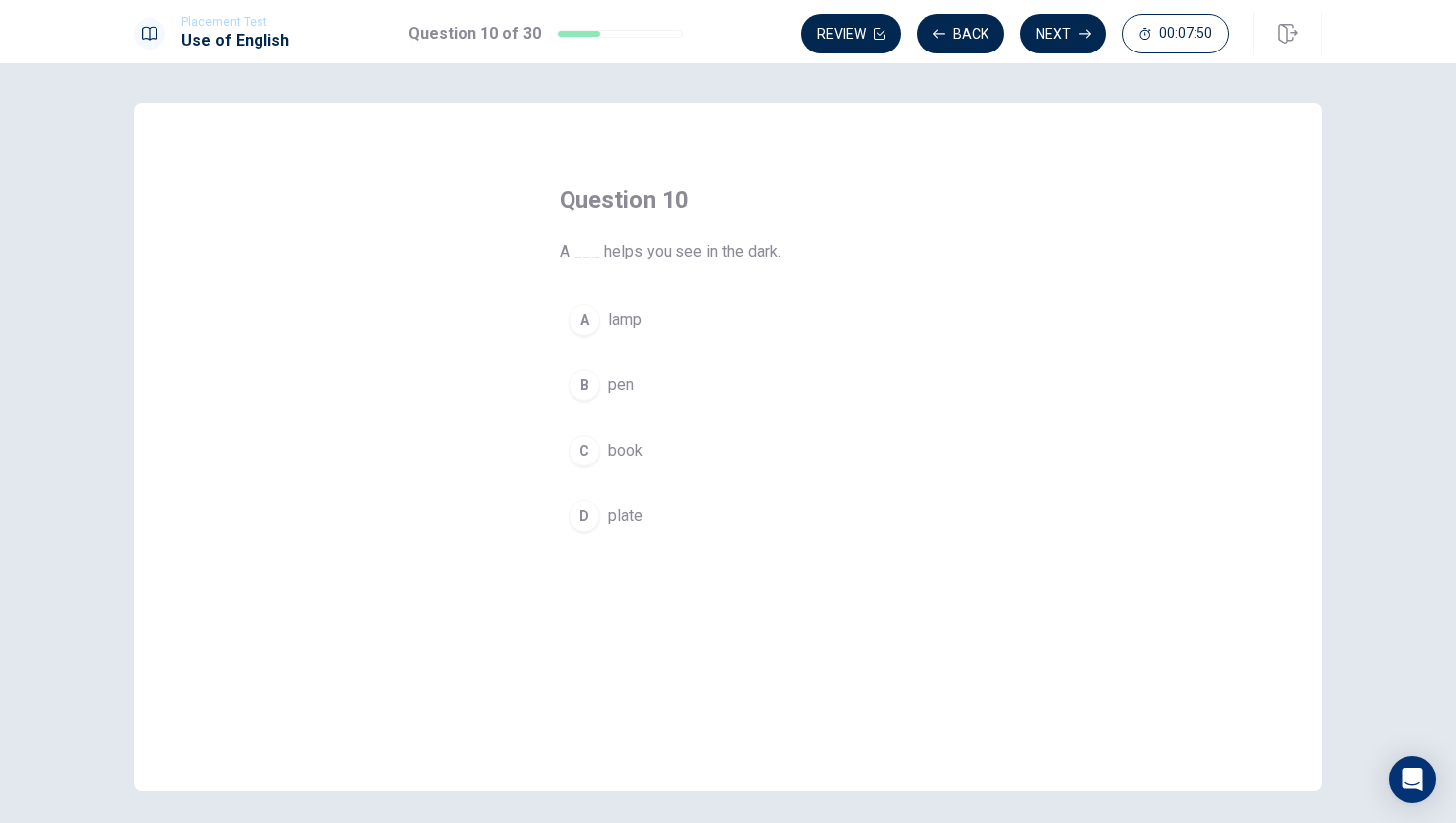 click on "A" at bounding box center [584, 320] 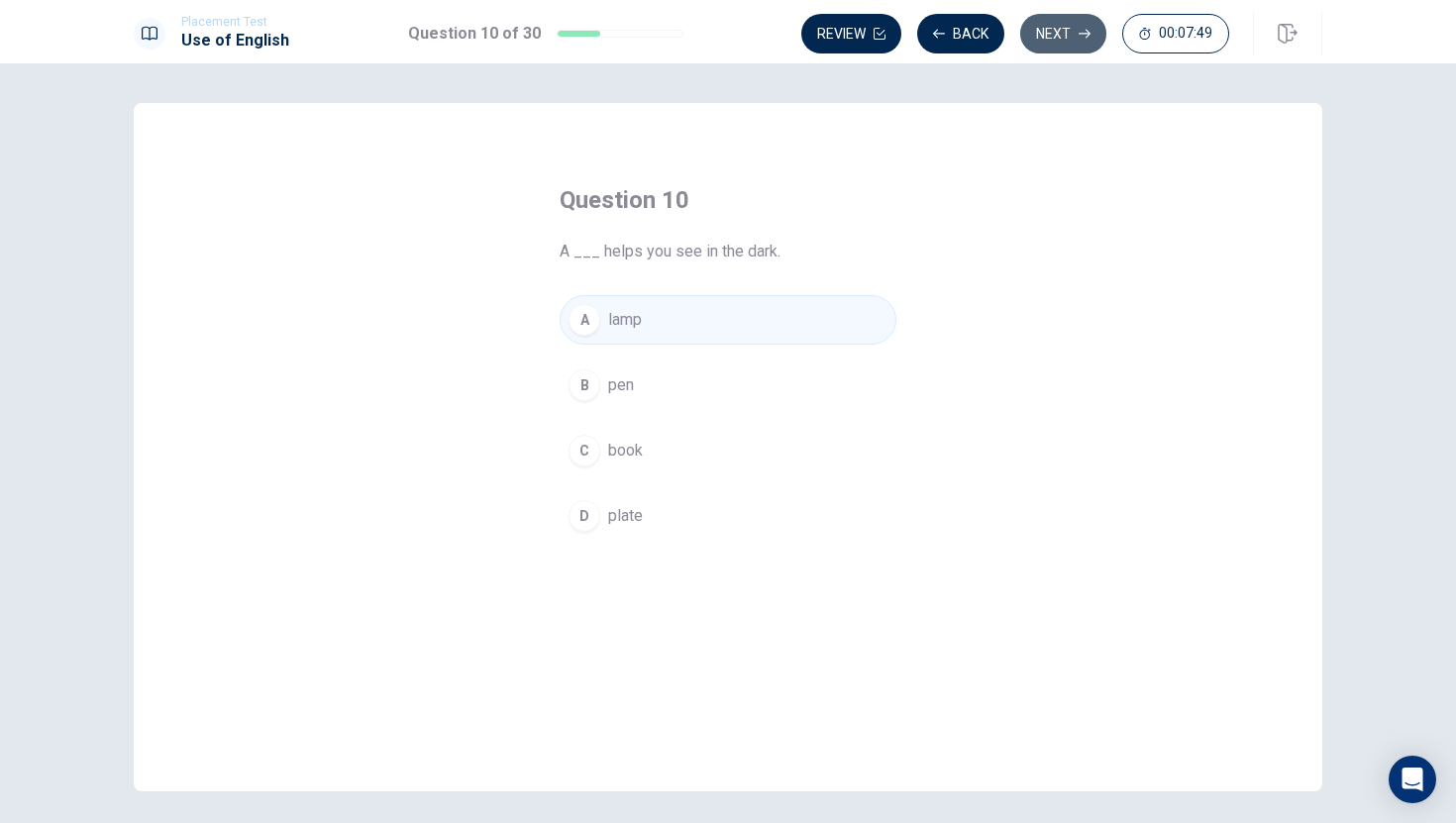 click on "Next" at bounding box center (1063, 34) 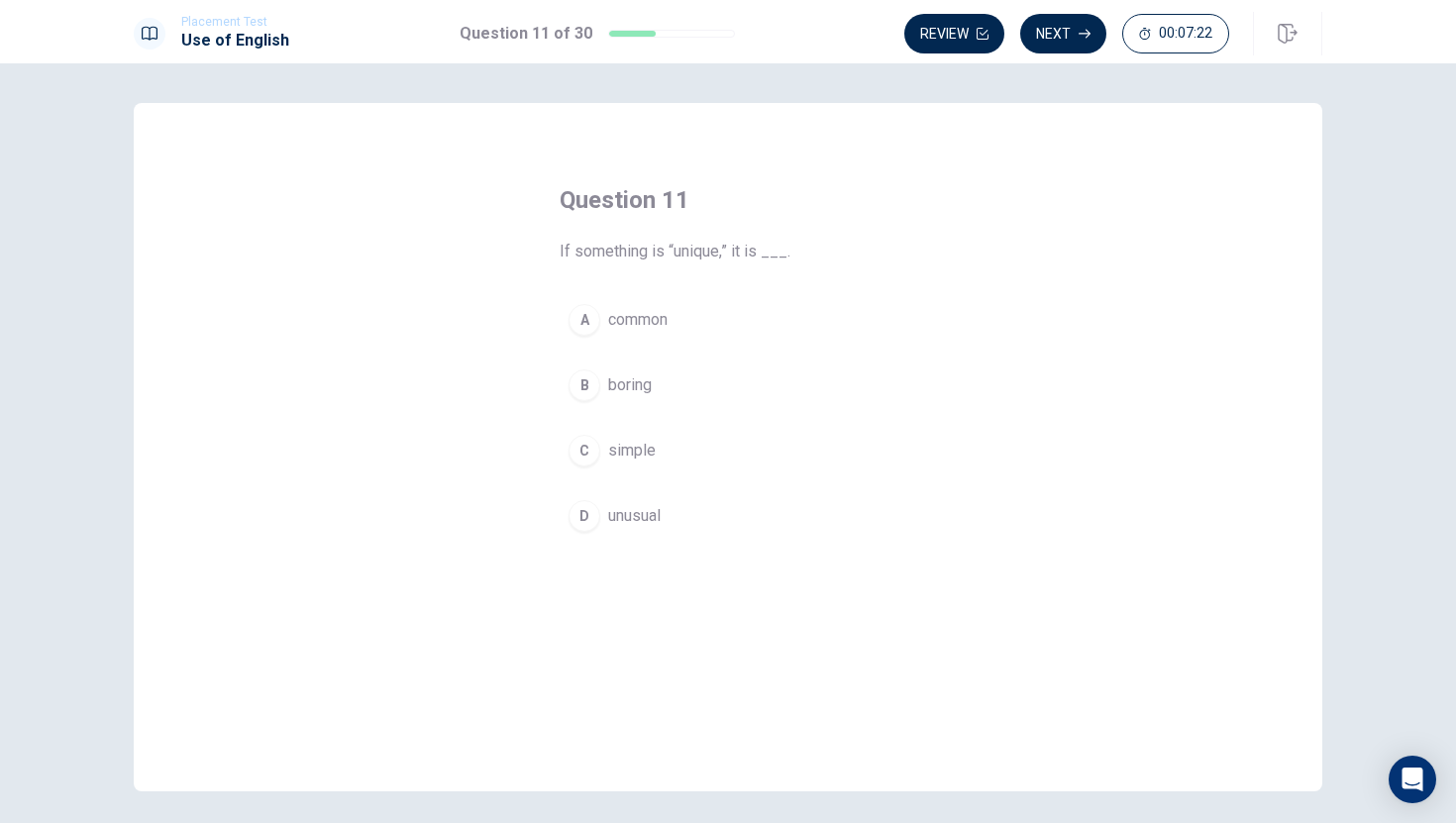click on "A" at bounding box center [584, 320] 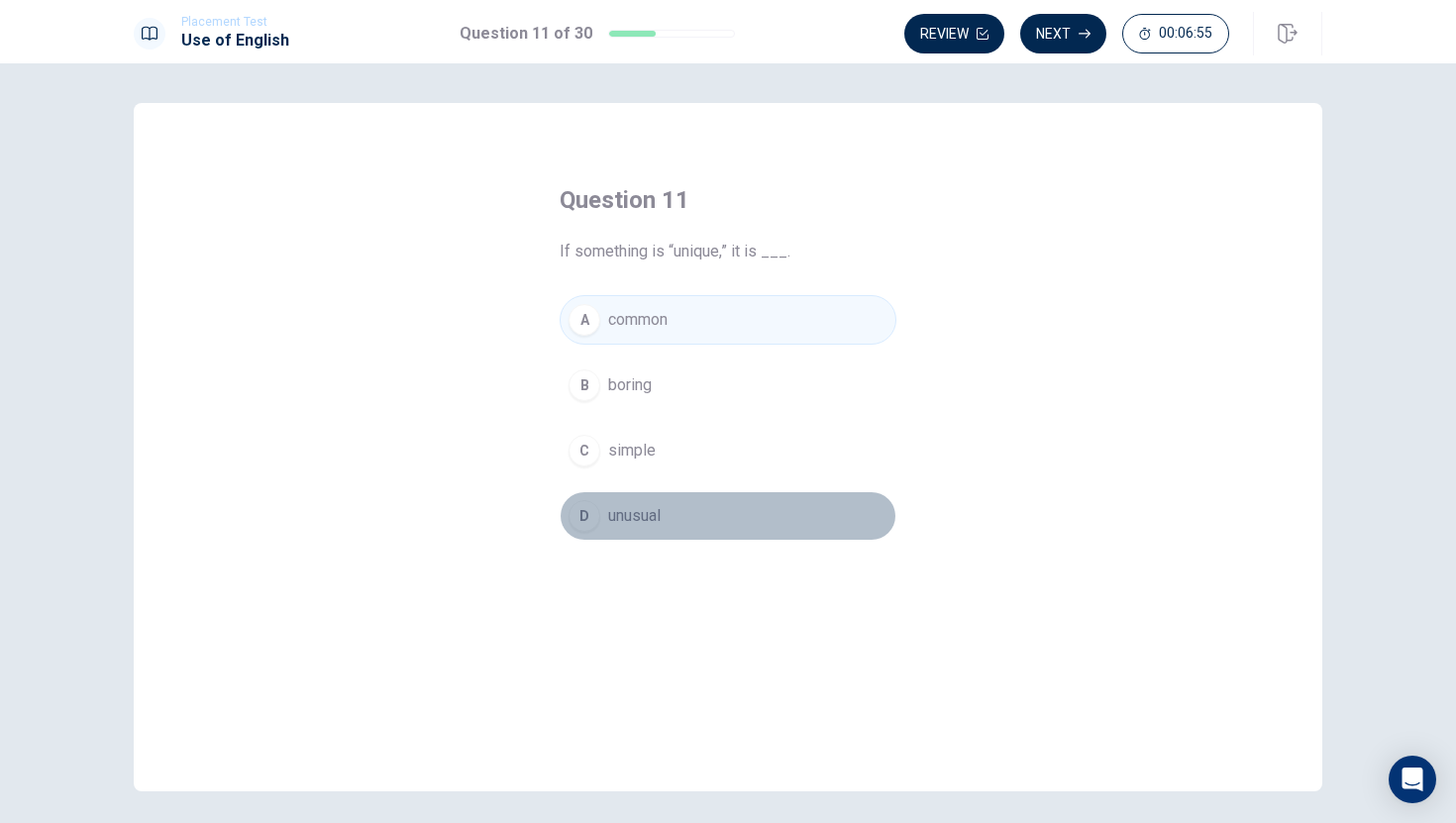 click on "D" at bounding box center (584, 516) 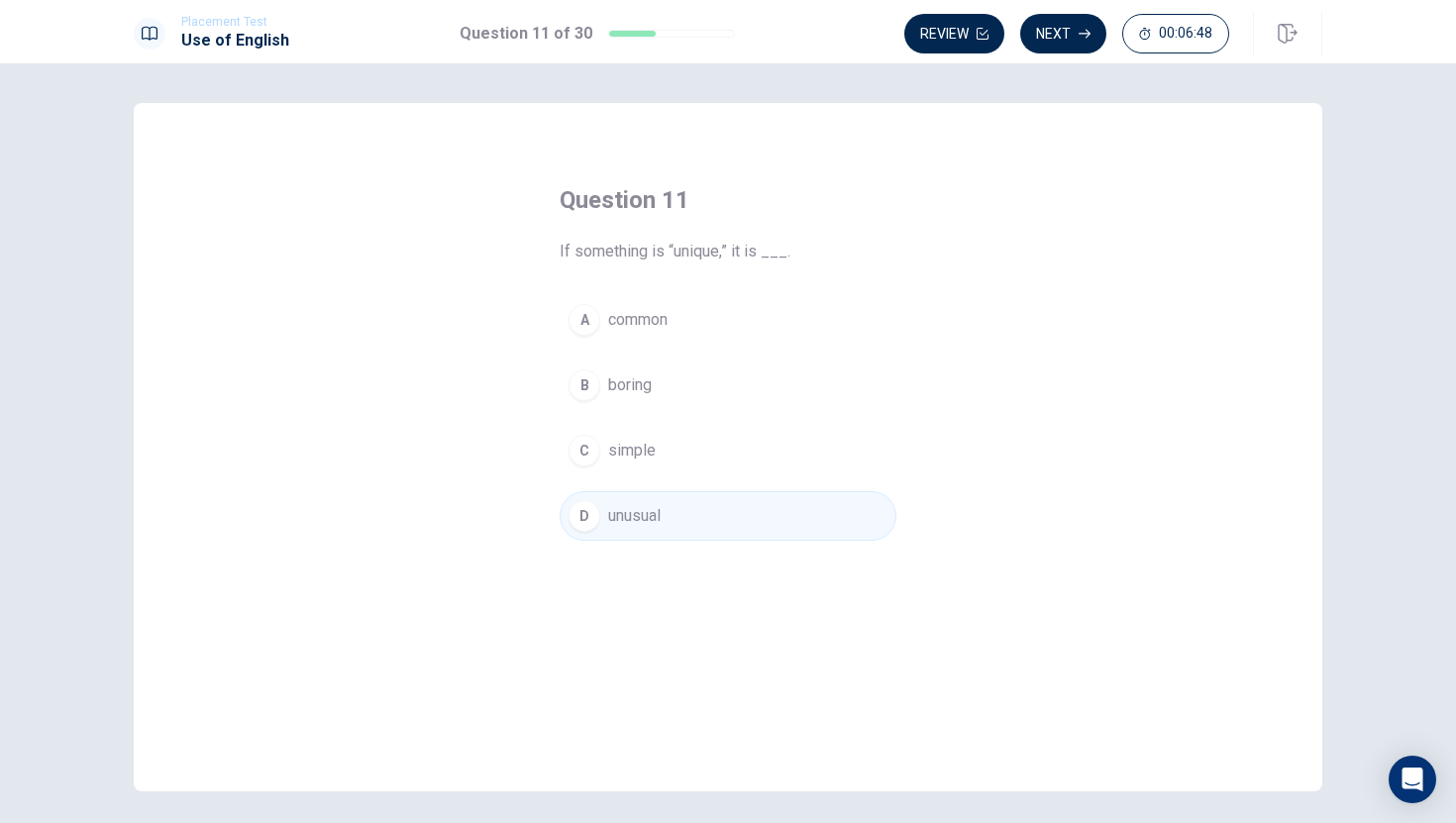 click on "Placement Test   Use of English Question 11 of 30 Review Next 00:06:48" at bounding box center (728, 32) 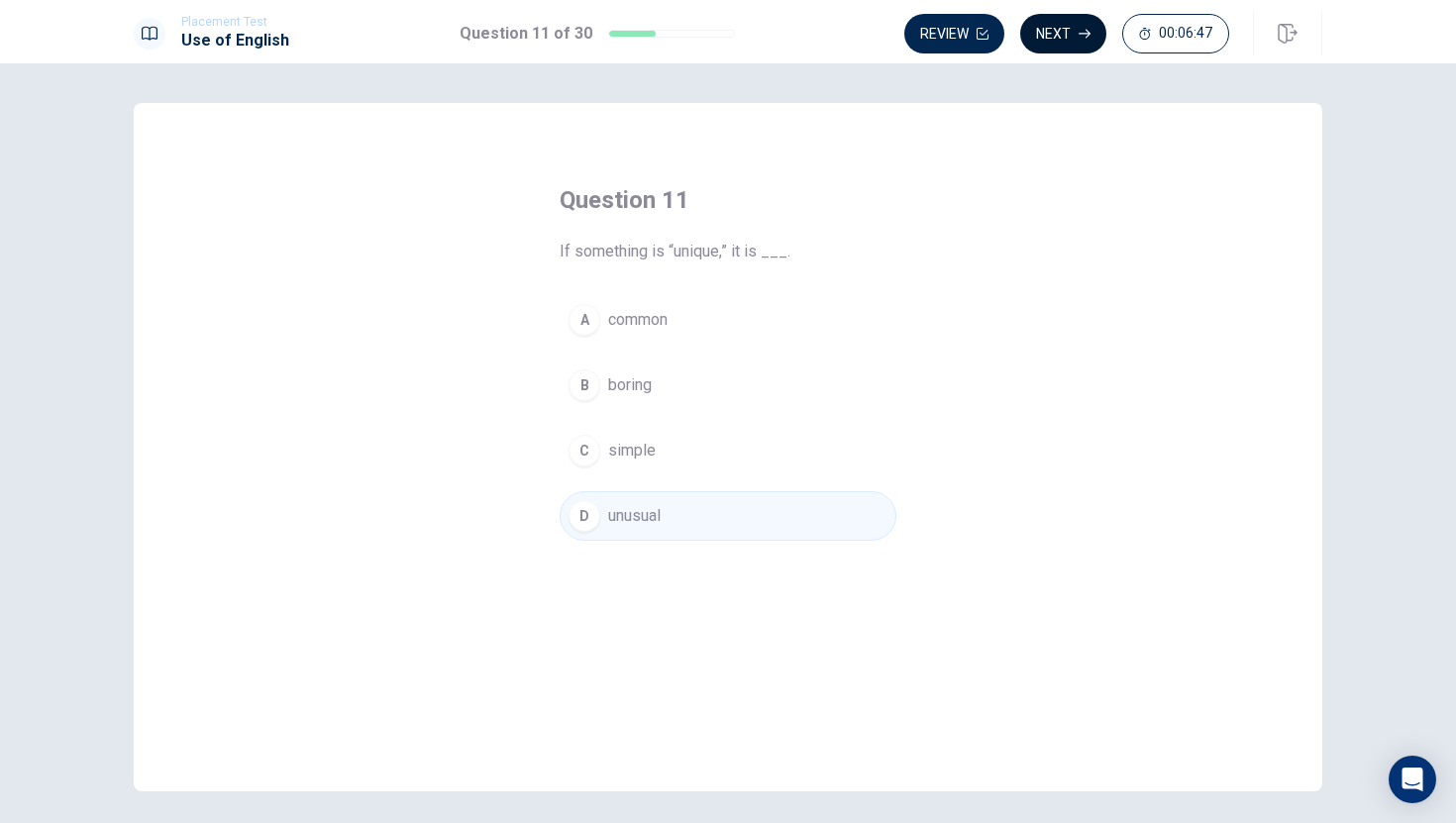 click on "Next" at bounding box center (1063, 34) 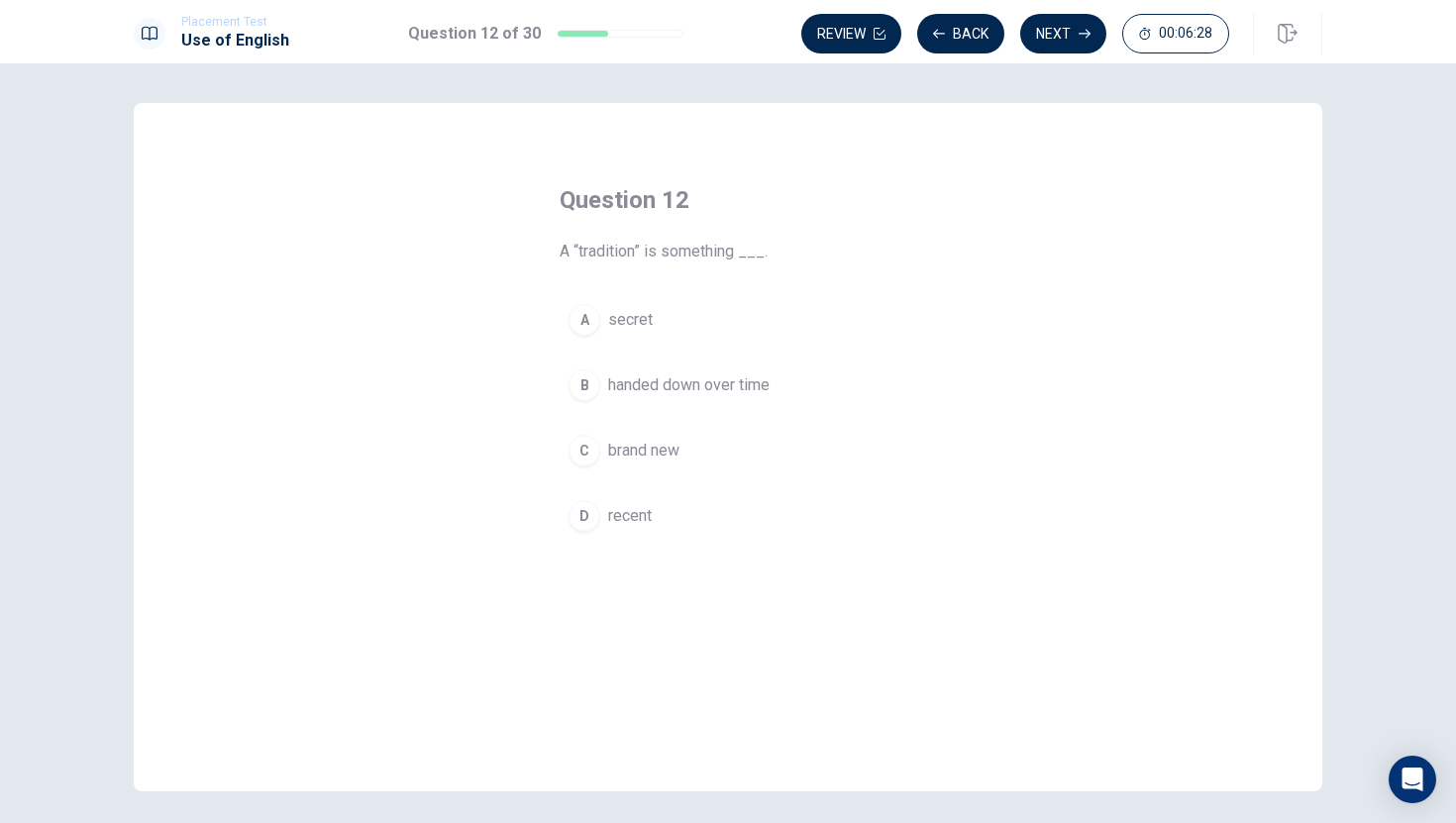 click on "B" at bounding box center [584, 385] 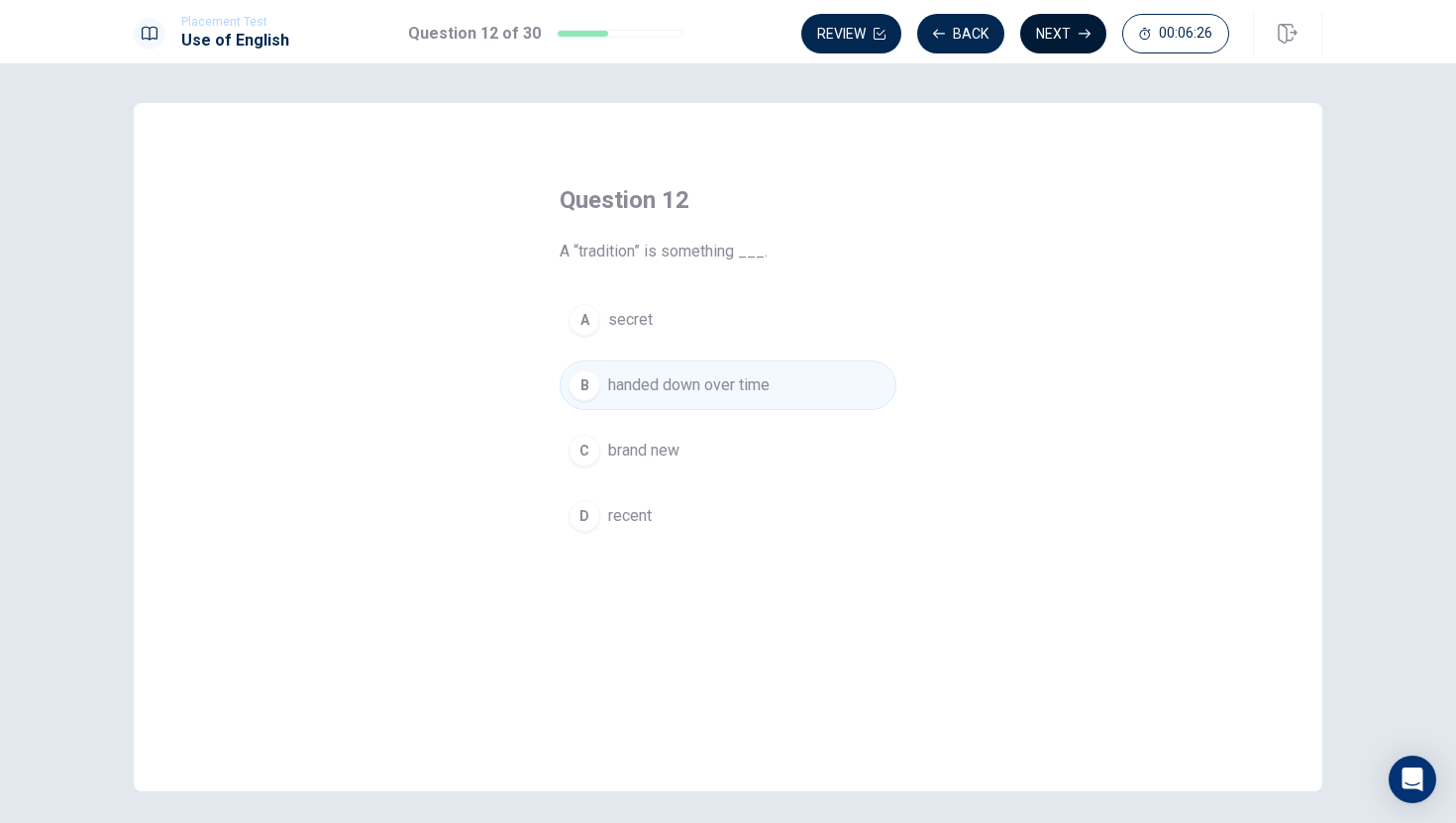 click on "Next" at bounding box center [1063, 34] 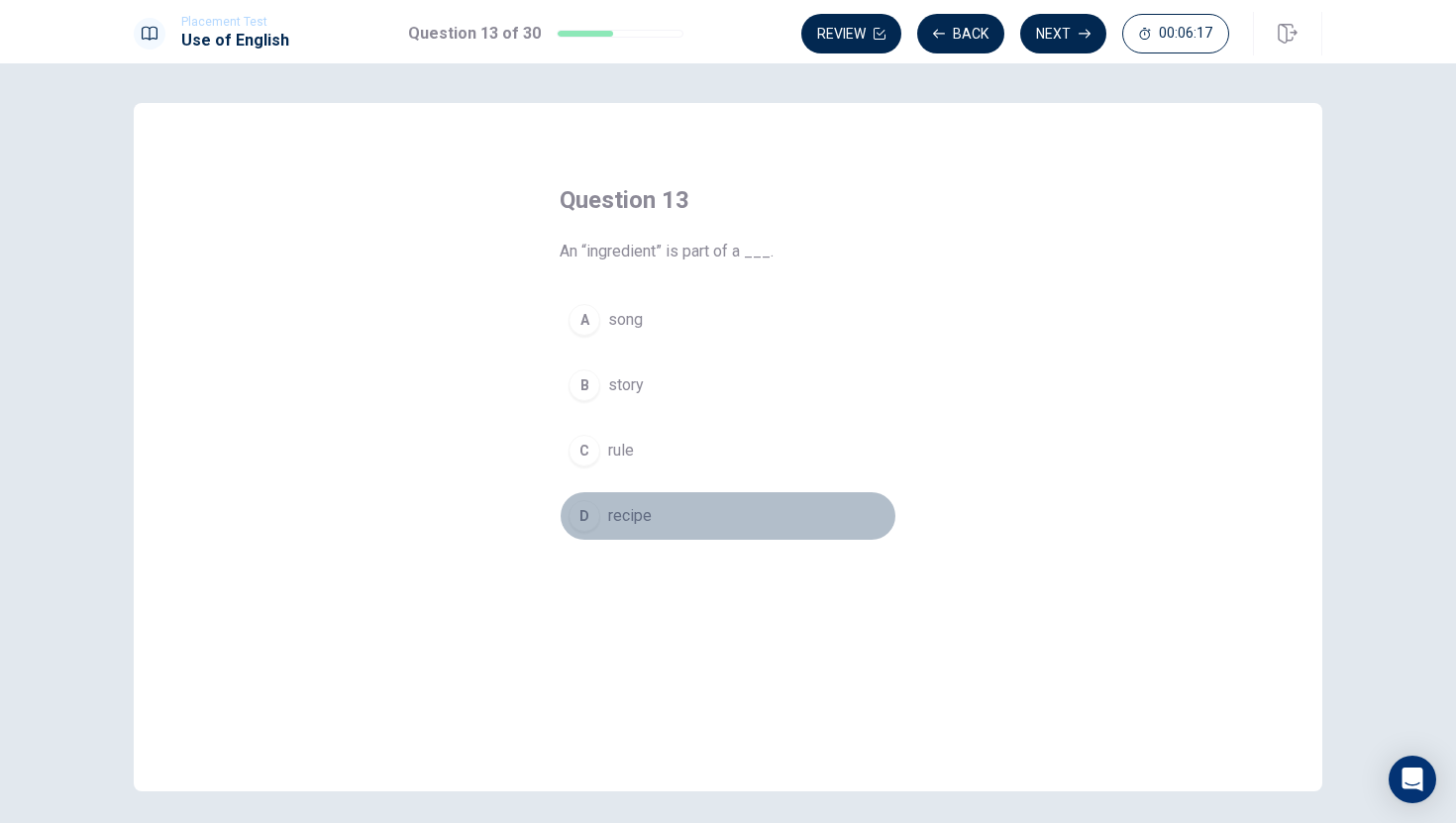 click on "D" at bounding box center [584, 516] 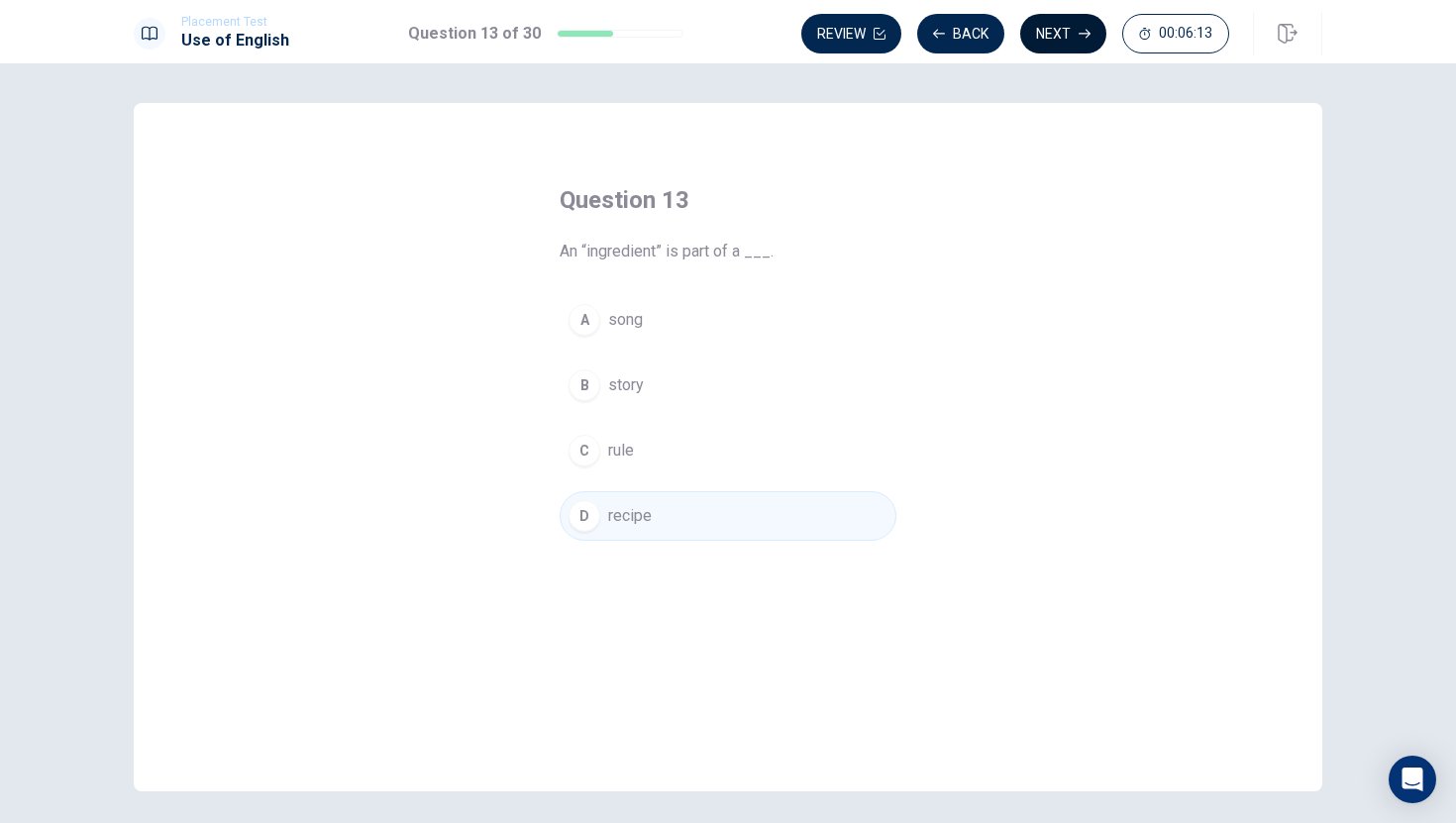 click on "Next" at bounding box center (1063, 34) 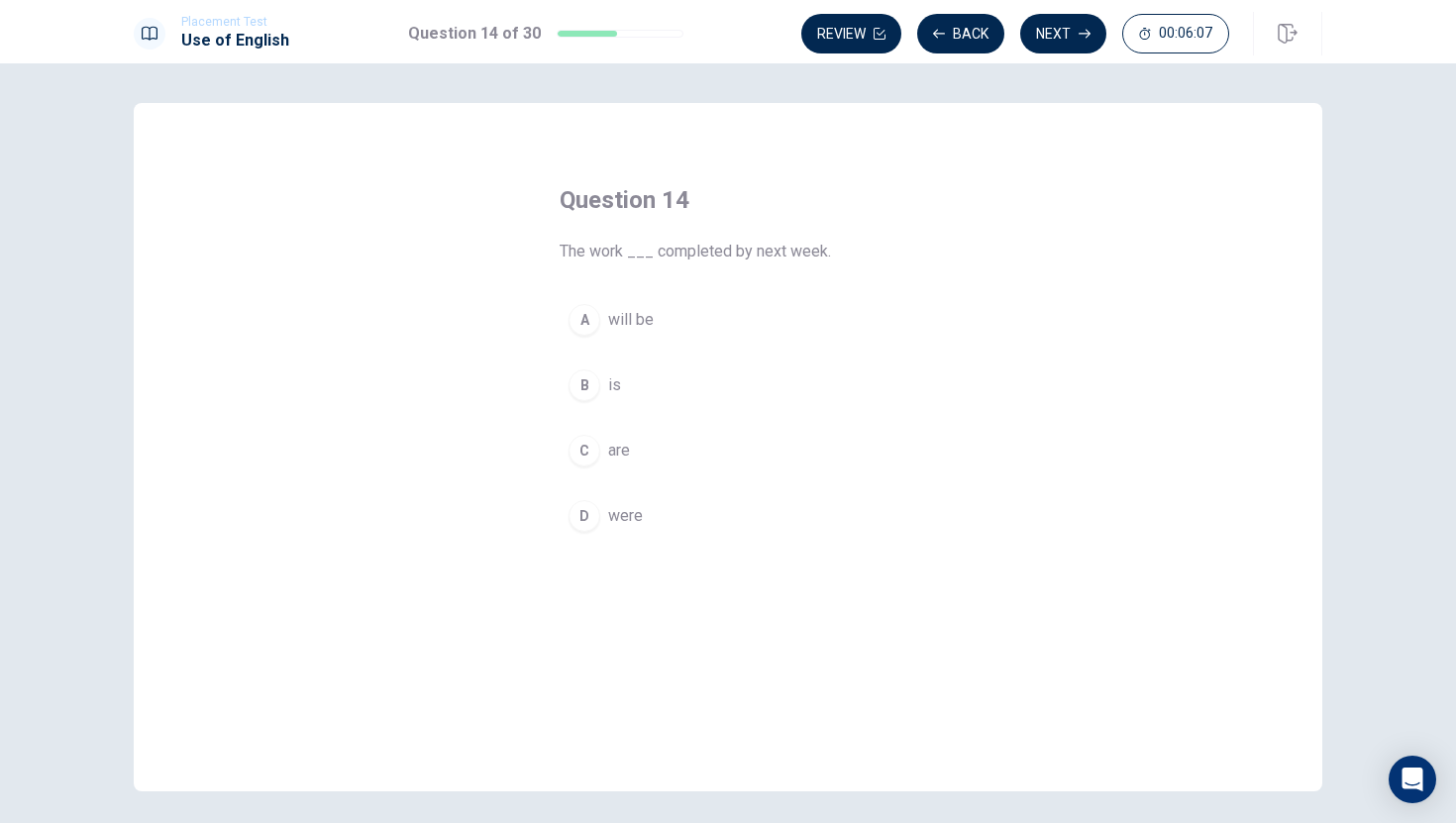 click on "A will be" at bounding box center [728, 320] 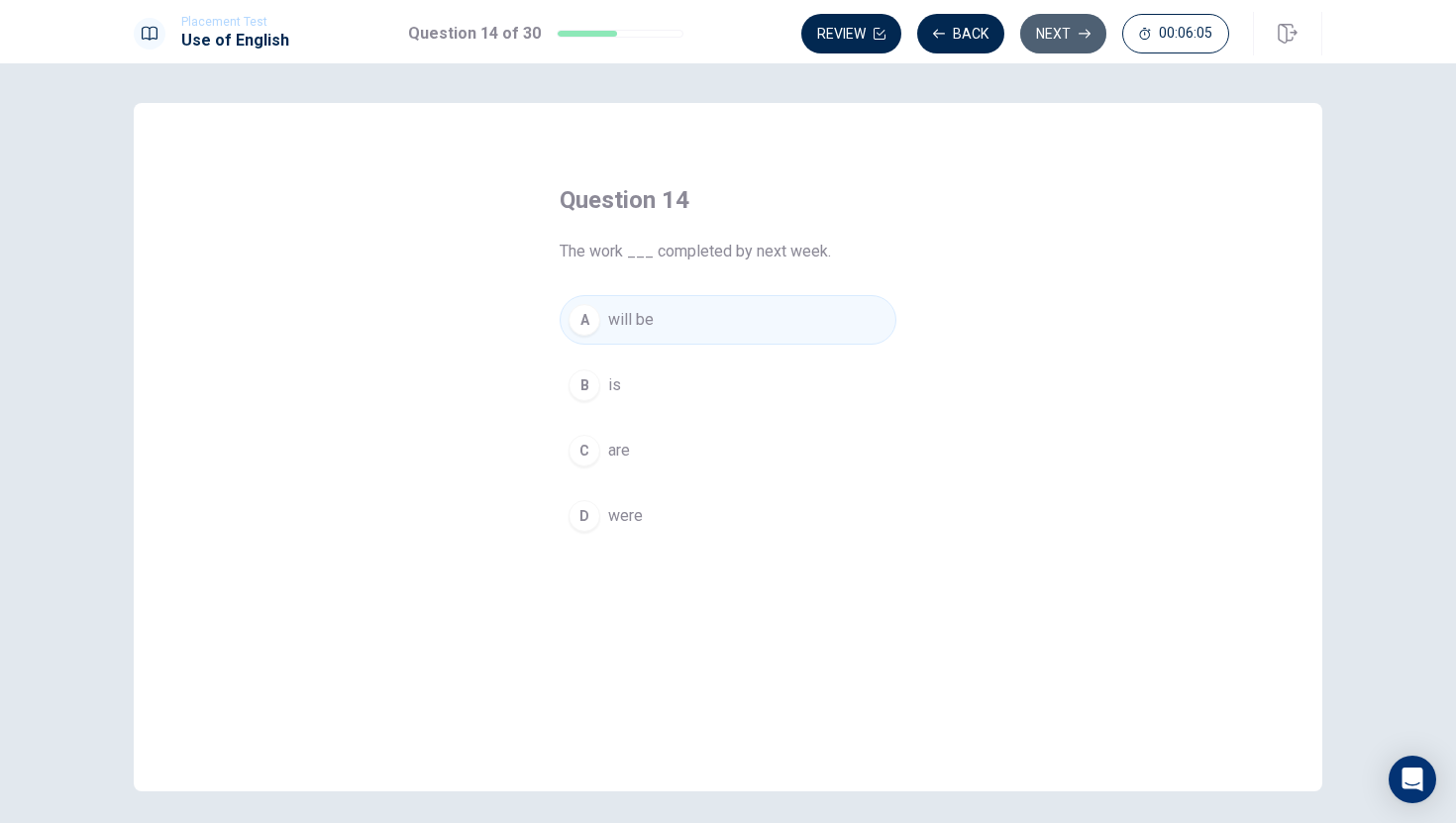 click on "Next" at bounding box center [1063, 34] 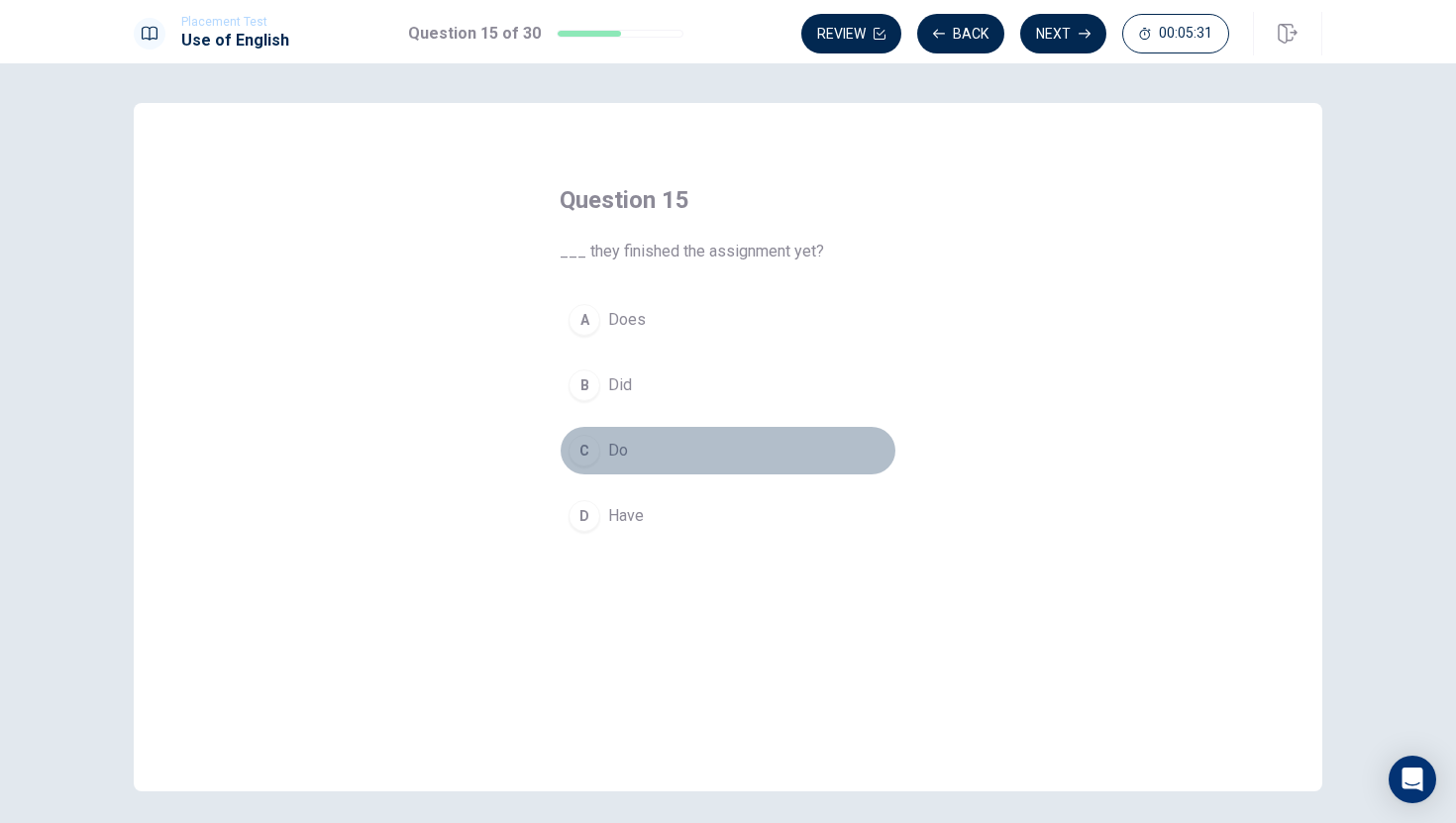 click on "C" at bounding box center (584, 451) 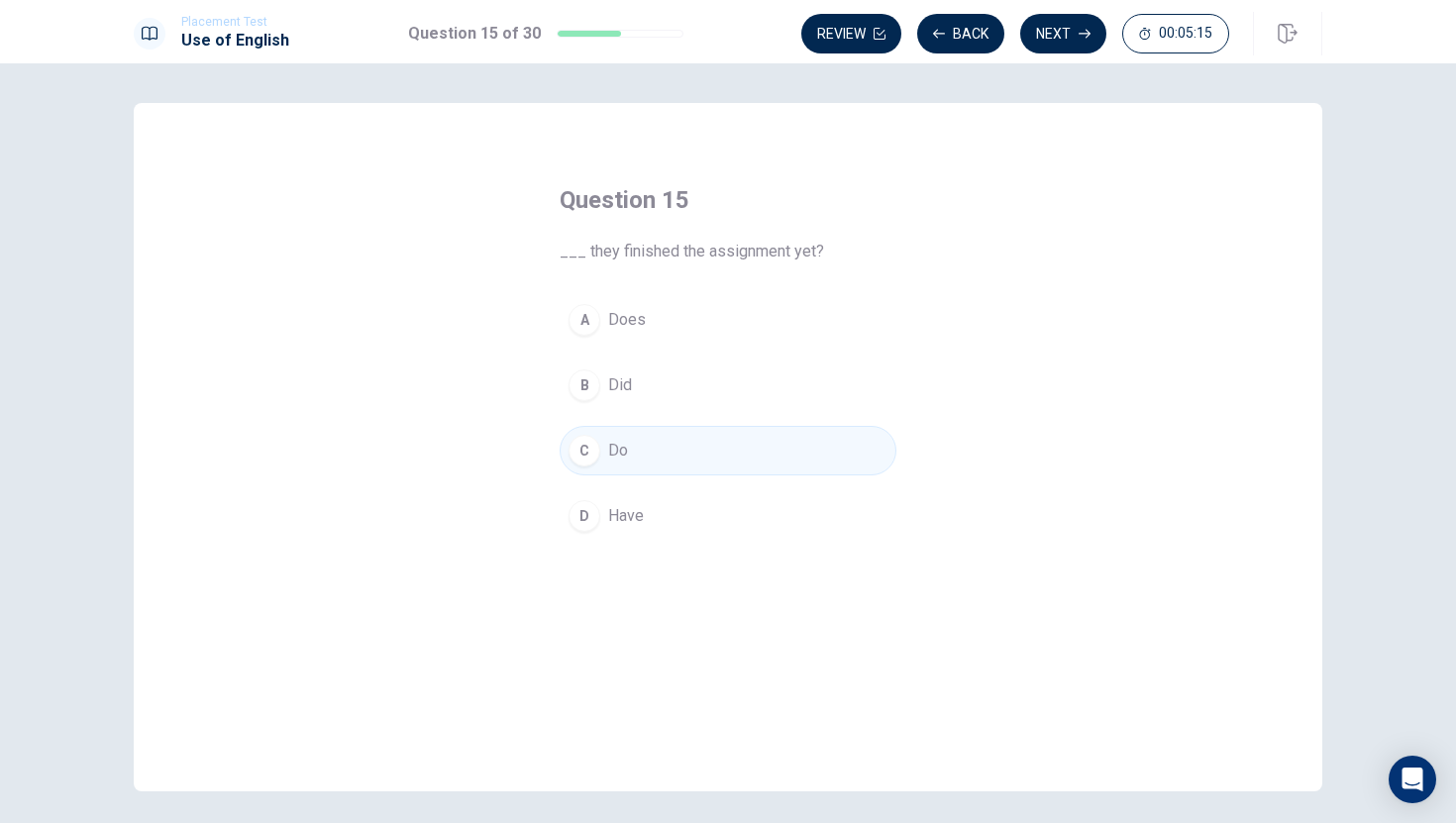 click on "B" at bounding box center [584, 385] 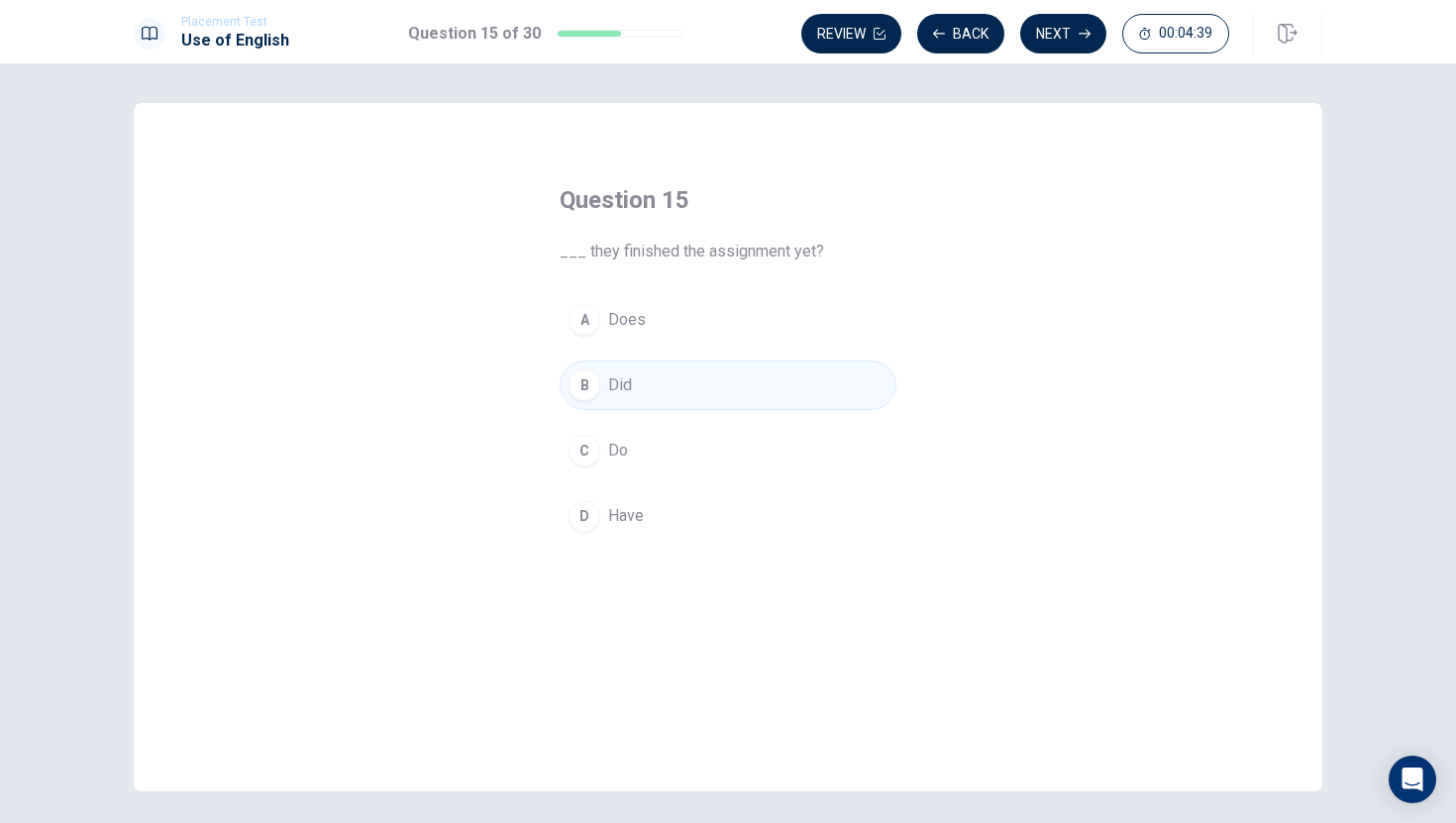 click on "D" at bounding box center (584, 516) 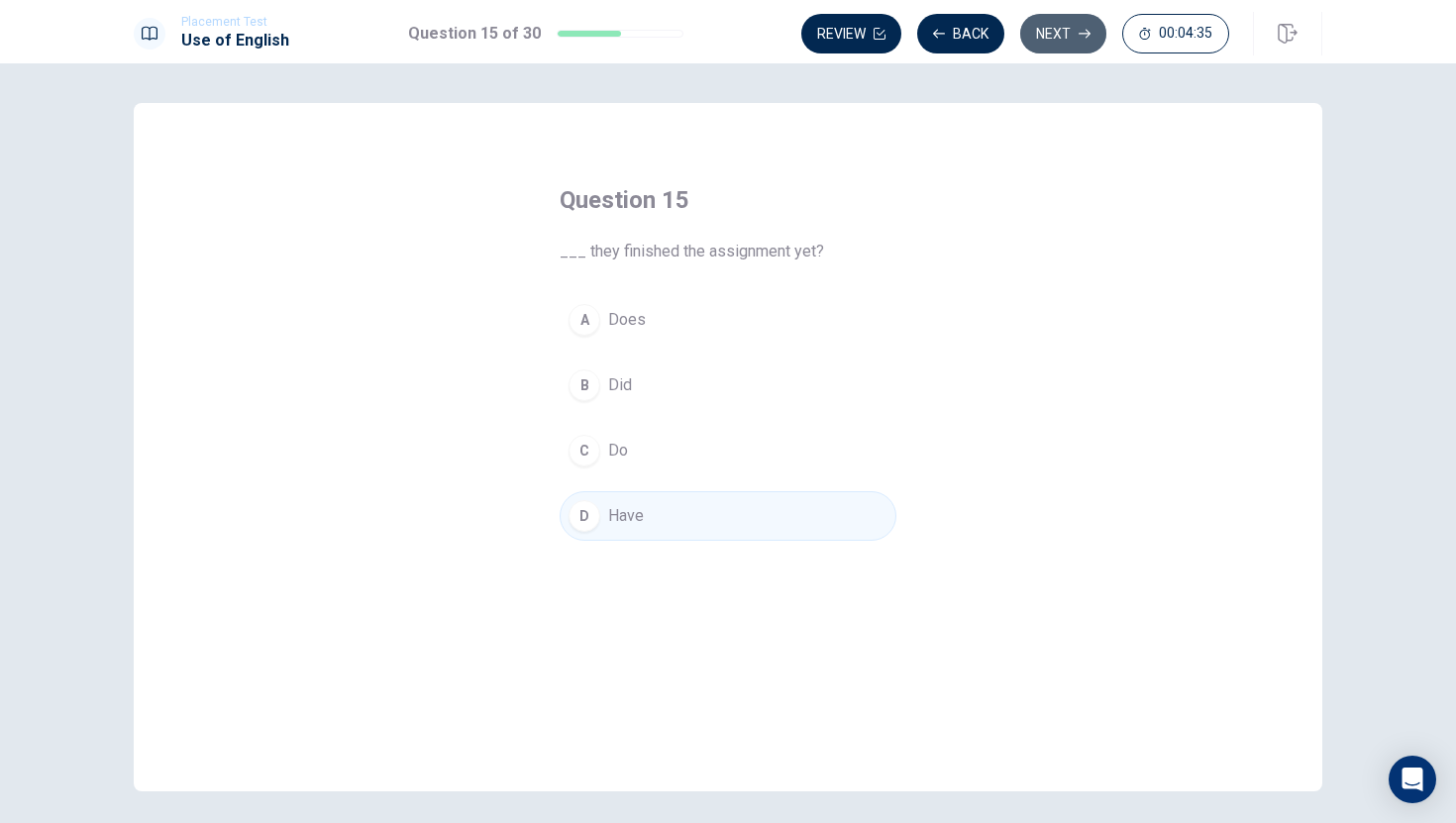 click on "Next" at bounding box center [1063, 34] 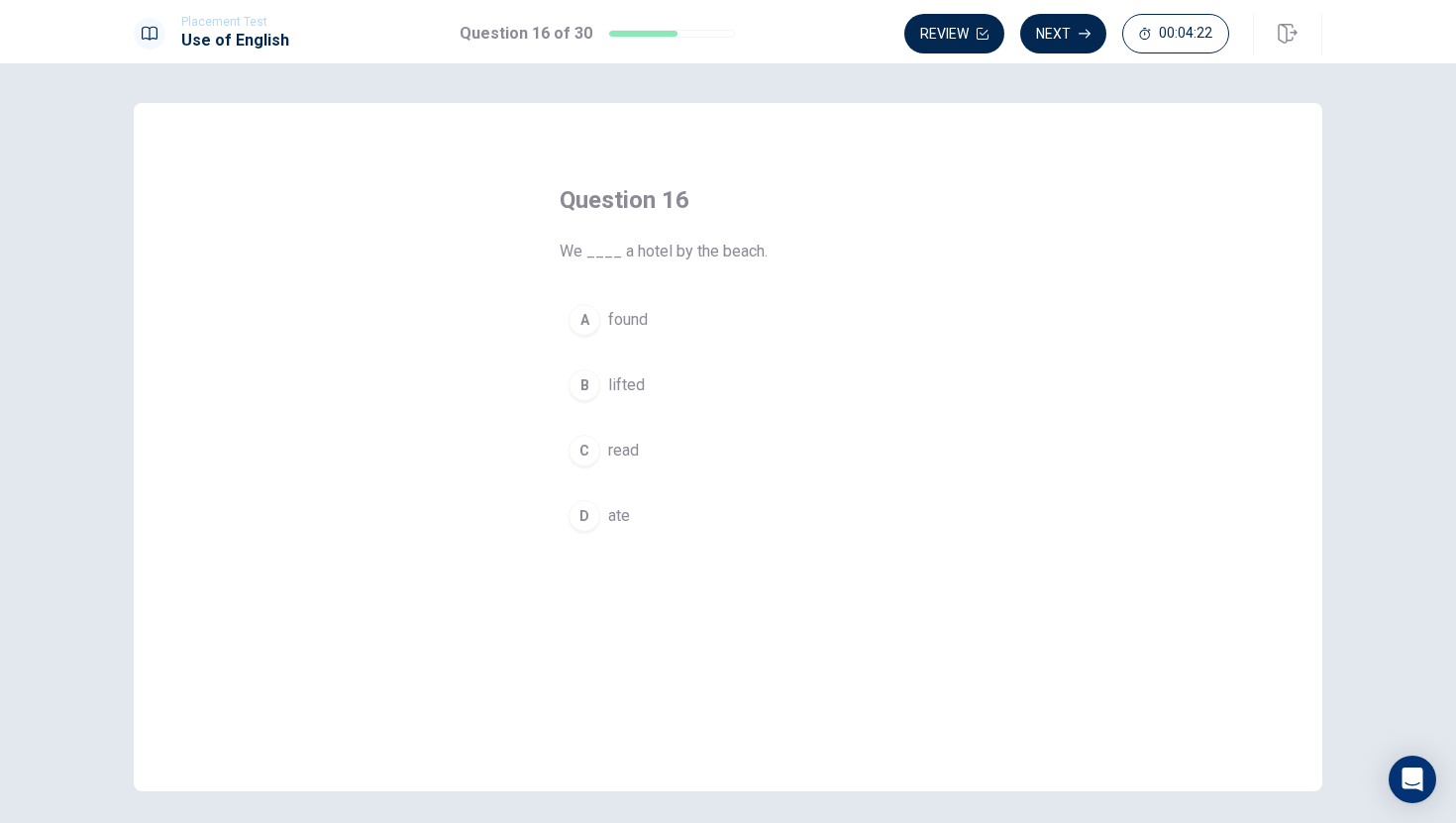 click on "A" at bounding box center (584, 320) 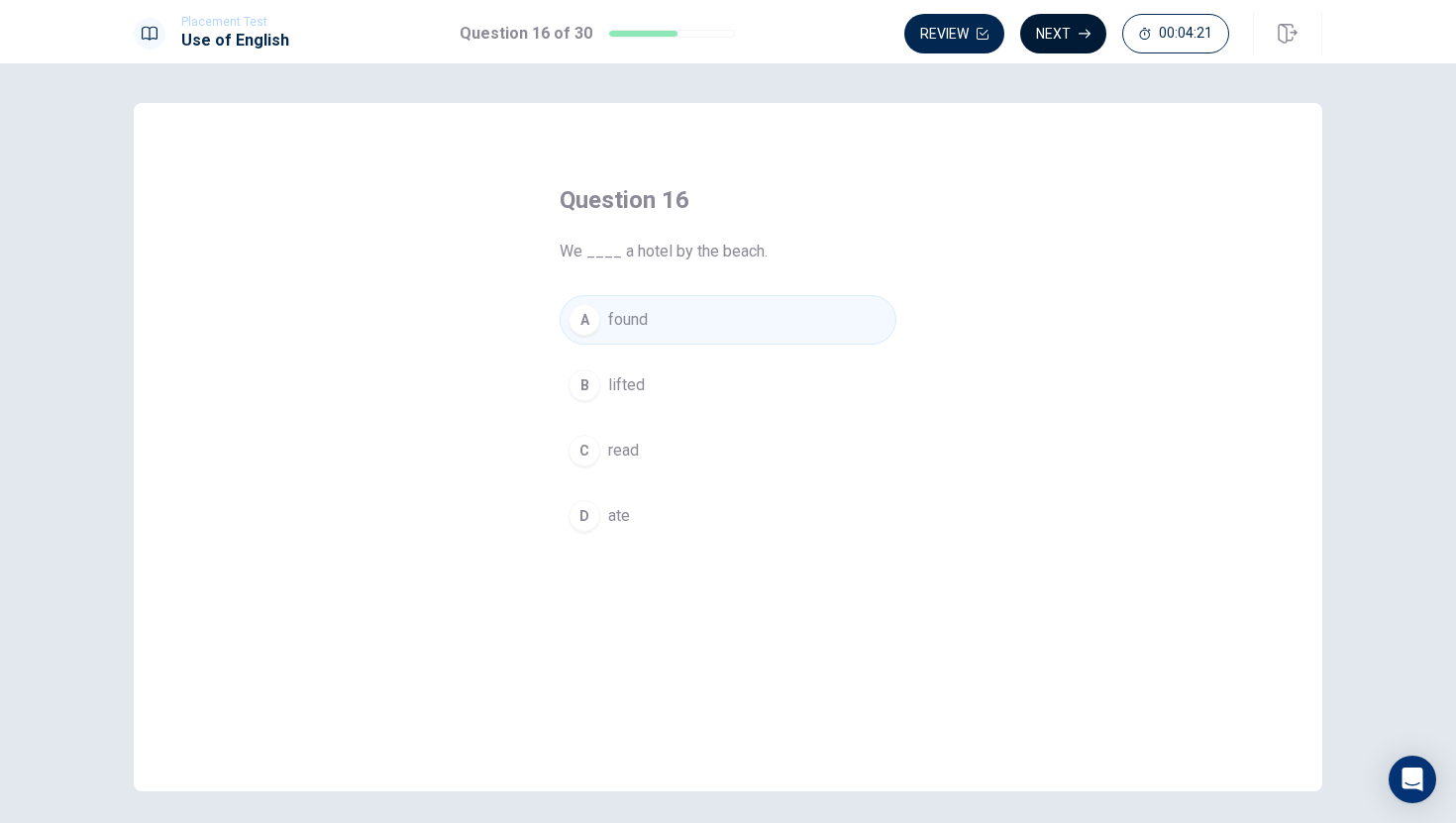 click on "Next" at bounding box center (1063, 34) 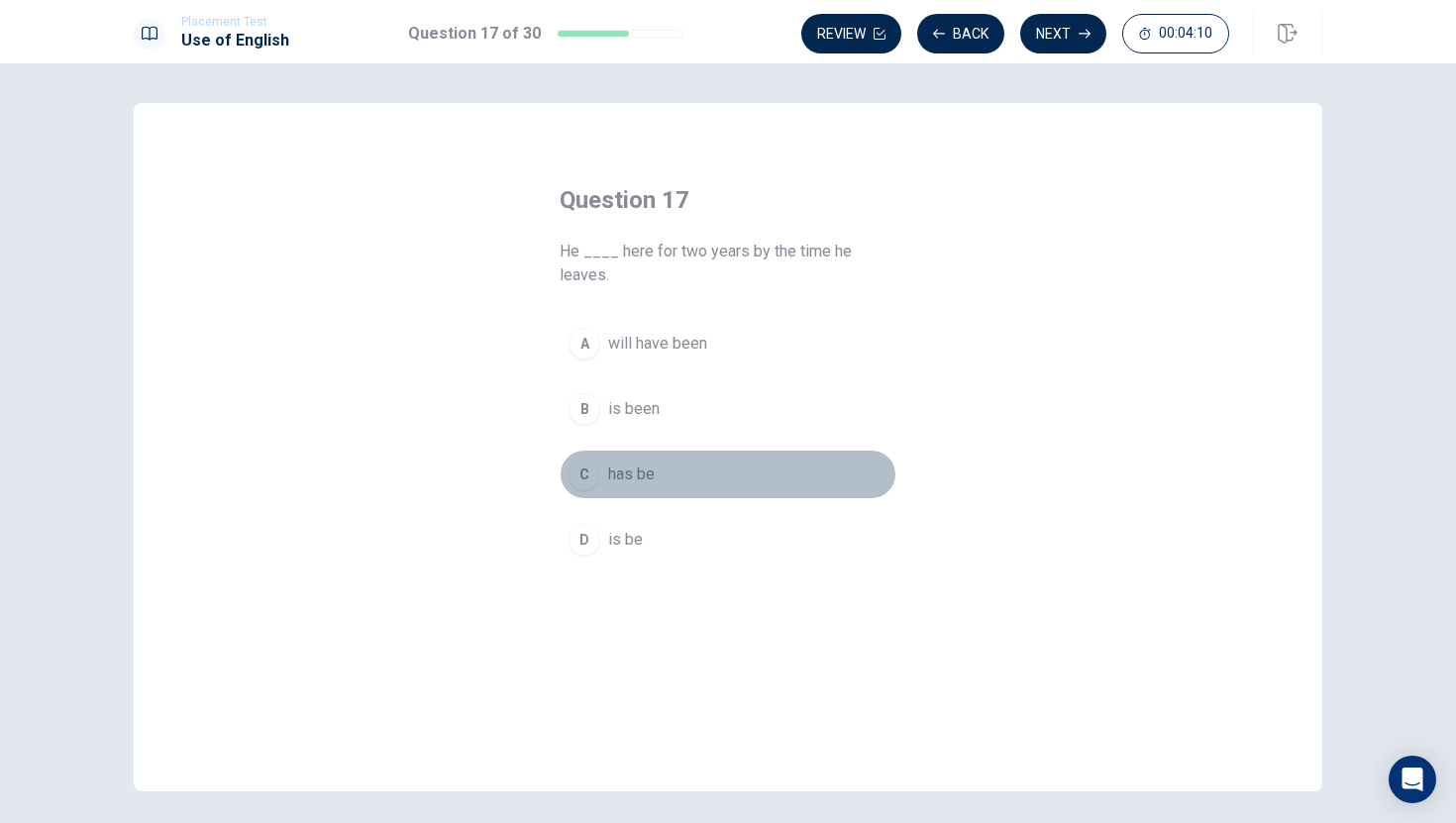 click on "C" at bounding box center (584, 474) 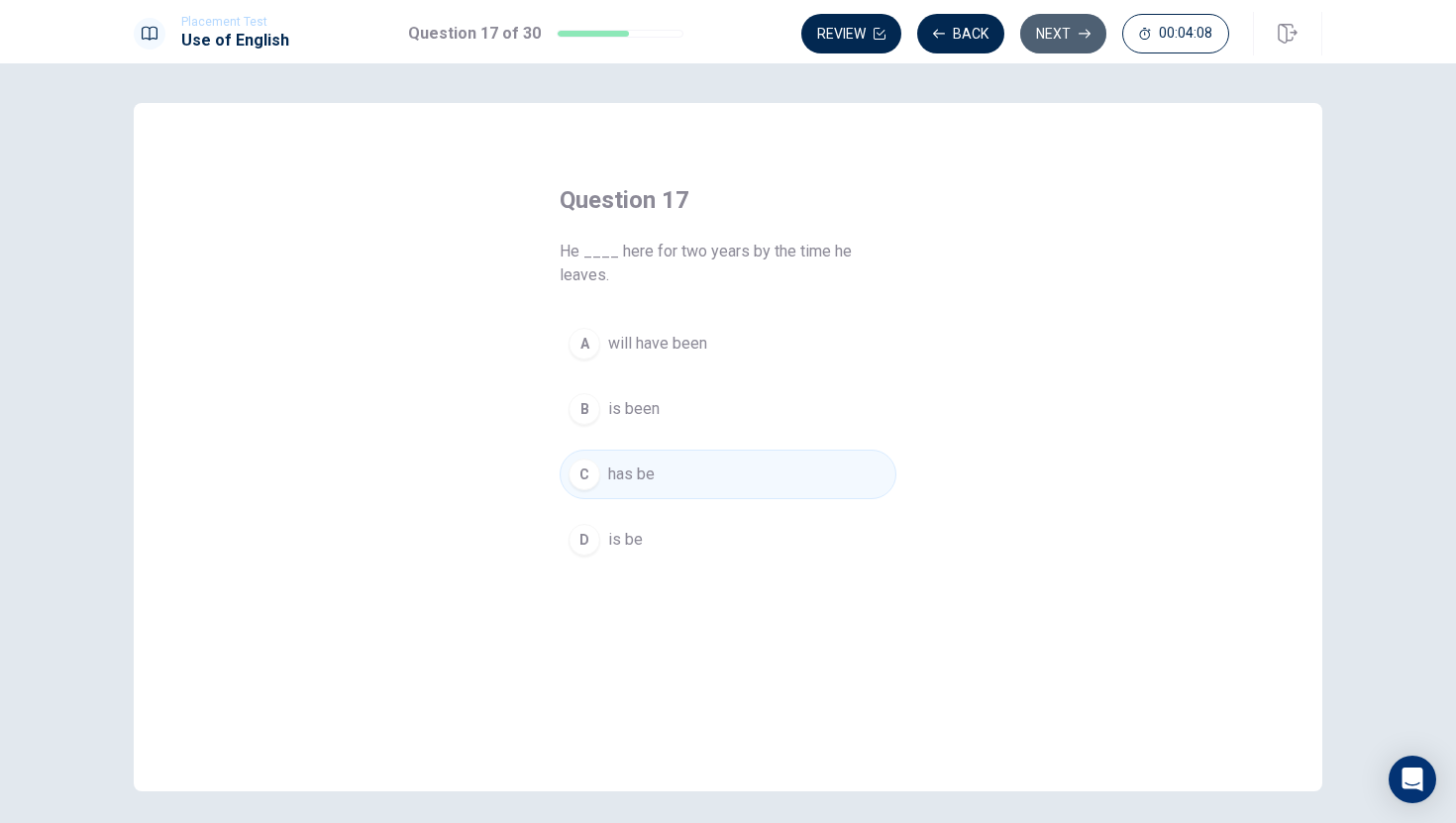 click on "Next" at bounding box center (1063, 34) 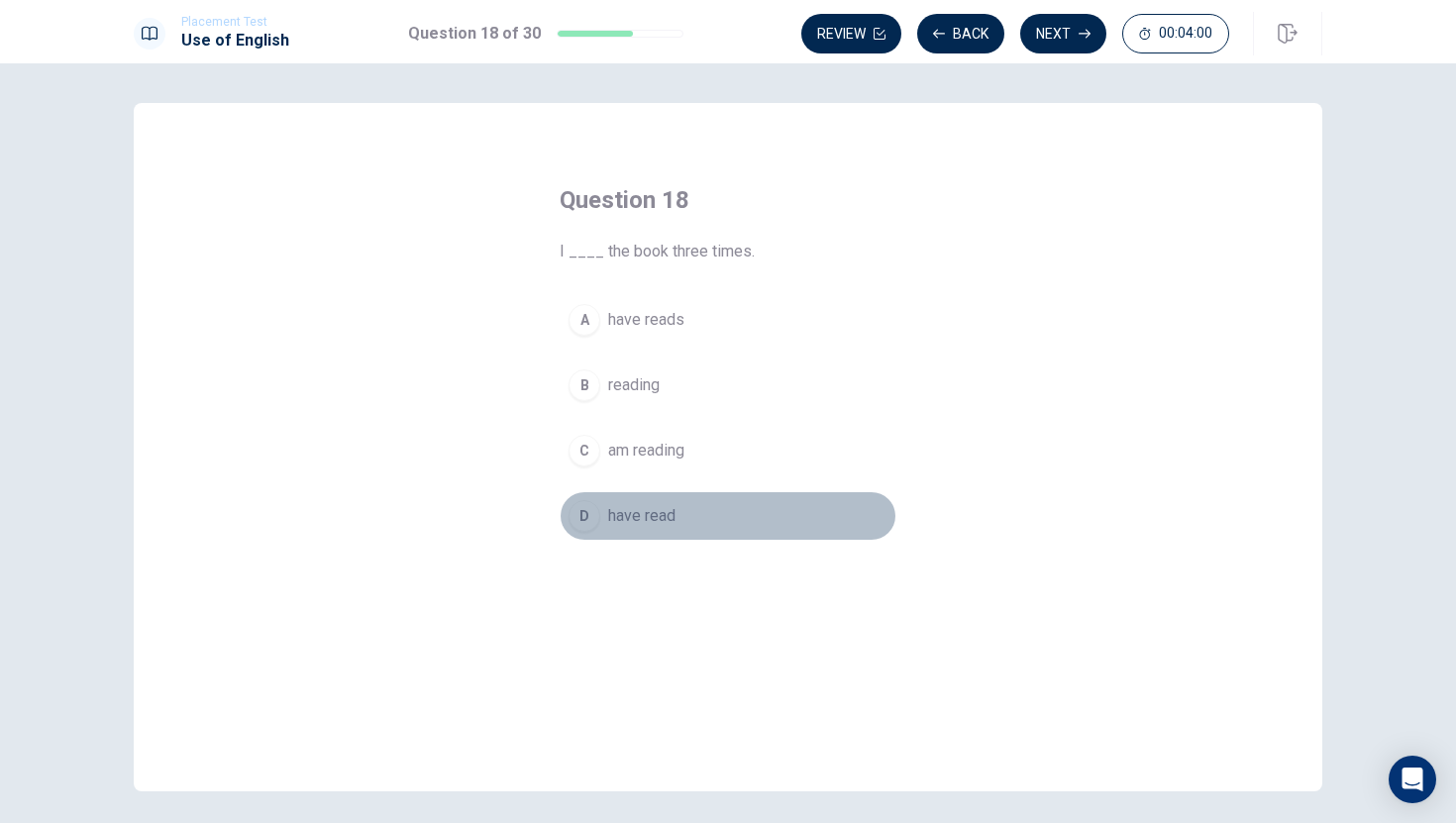 click on "D" at bounding box center [584, 516] 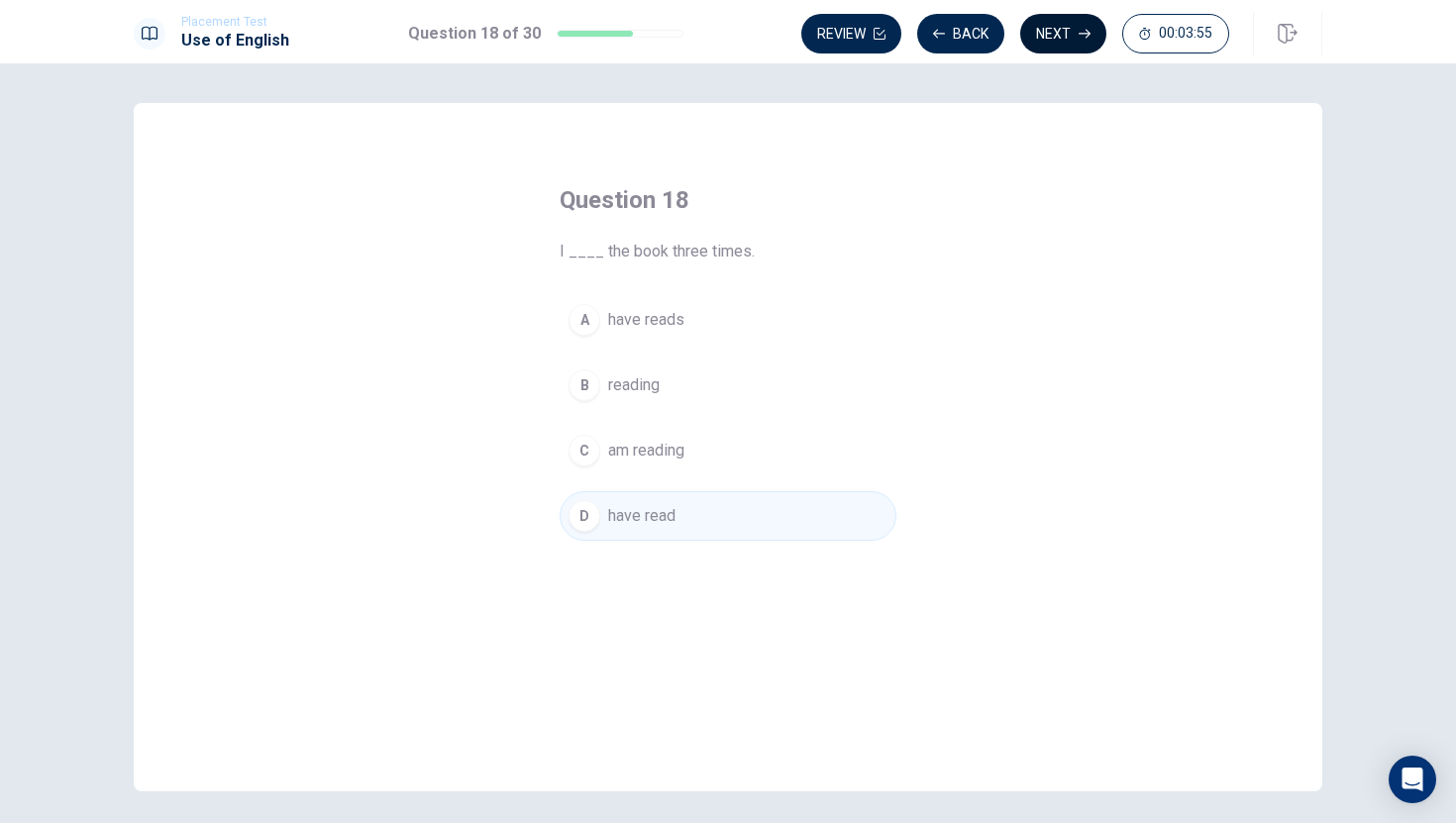 click on "Next" at bounding box center [1063, 34] 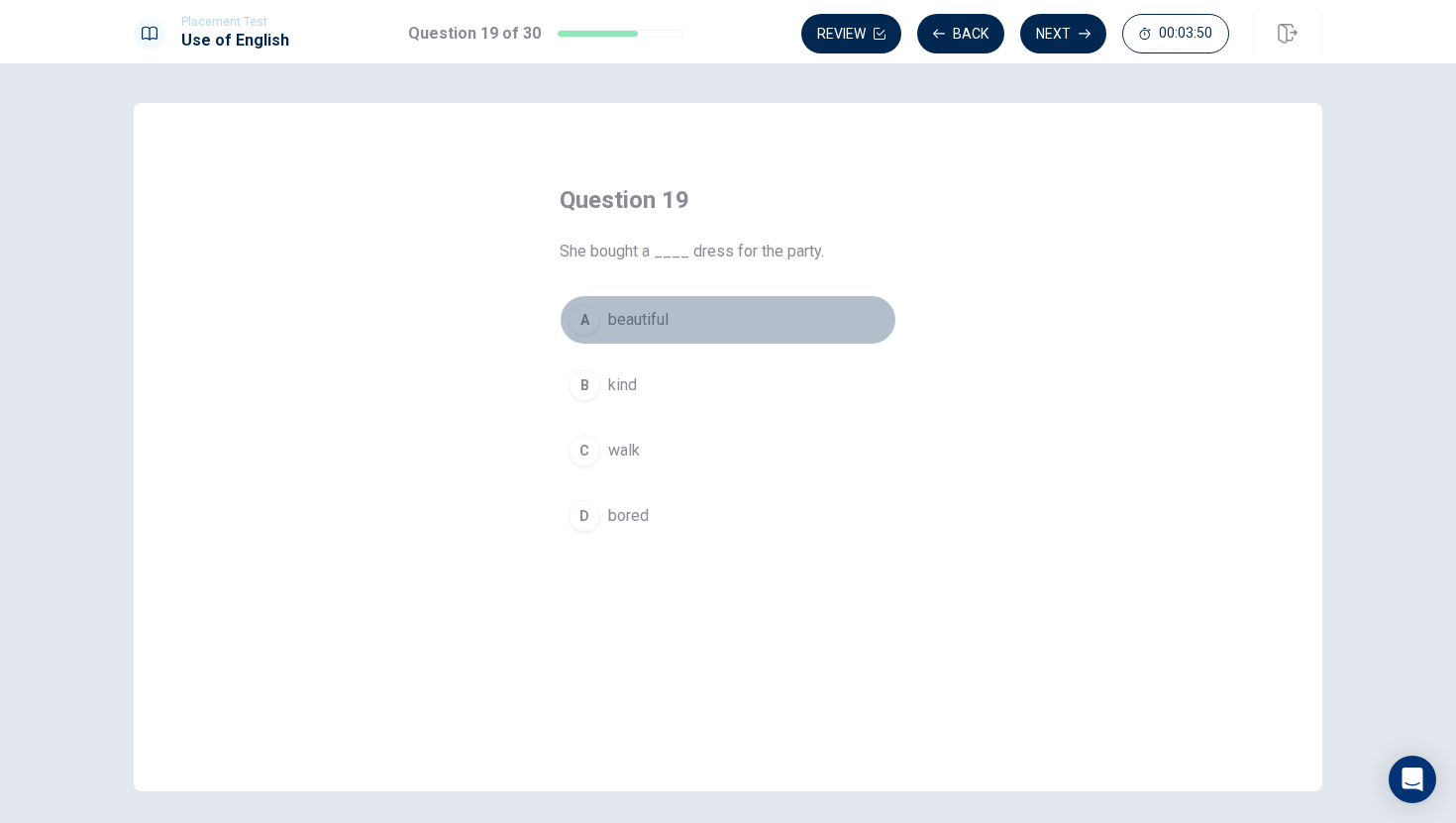 click on "A" at bounding box center (584, 320) 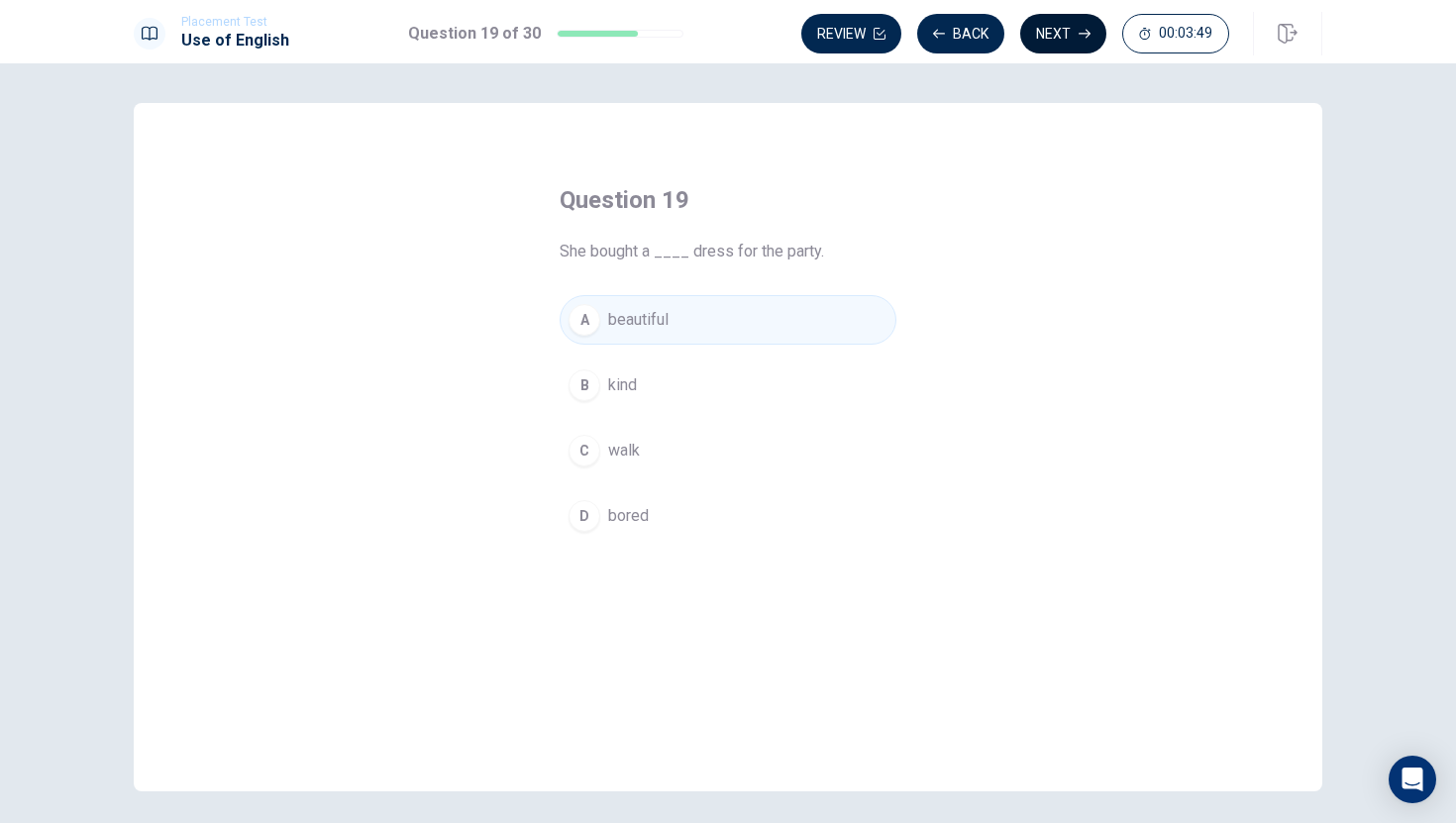 click on "Next" at bounding box center [1063, 34] 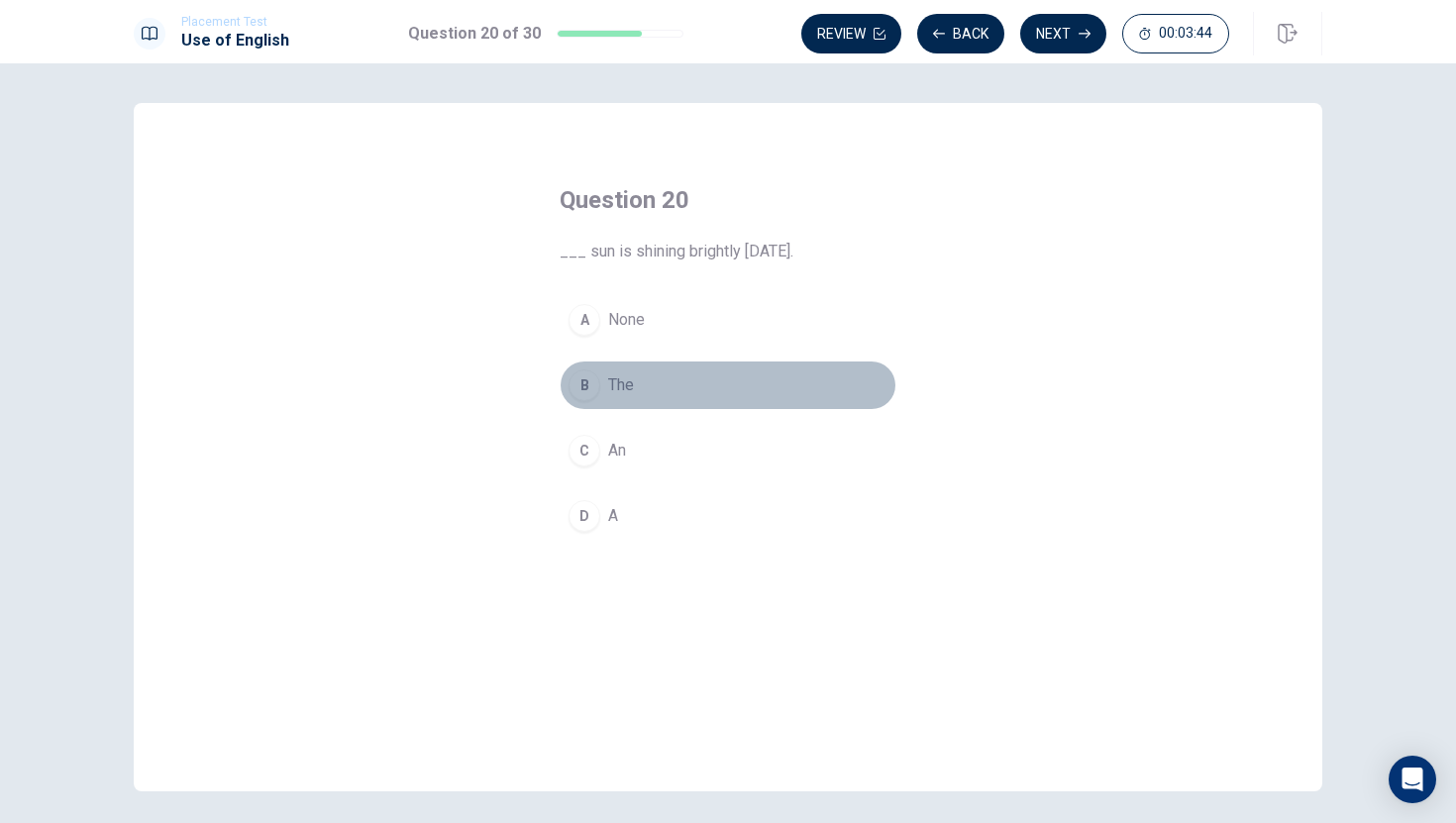 click on "B" at bounding box center (584, 385) 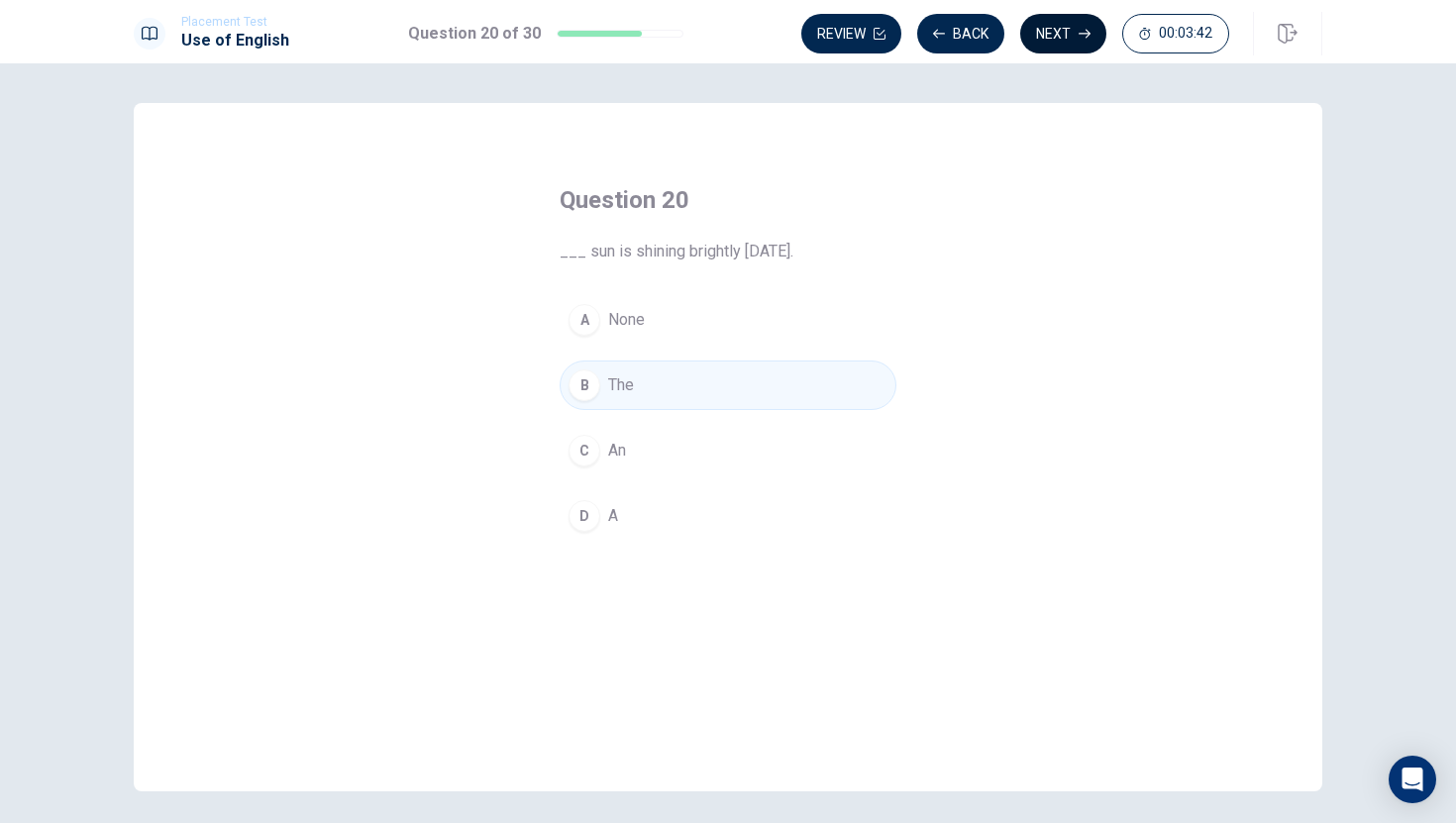 click on "Next" at bounding box center [1063, 34] 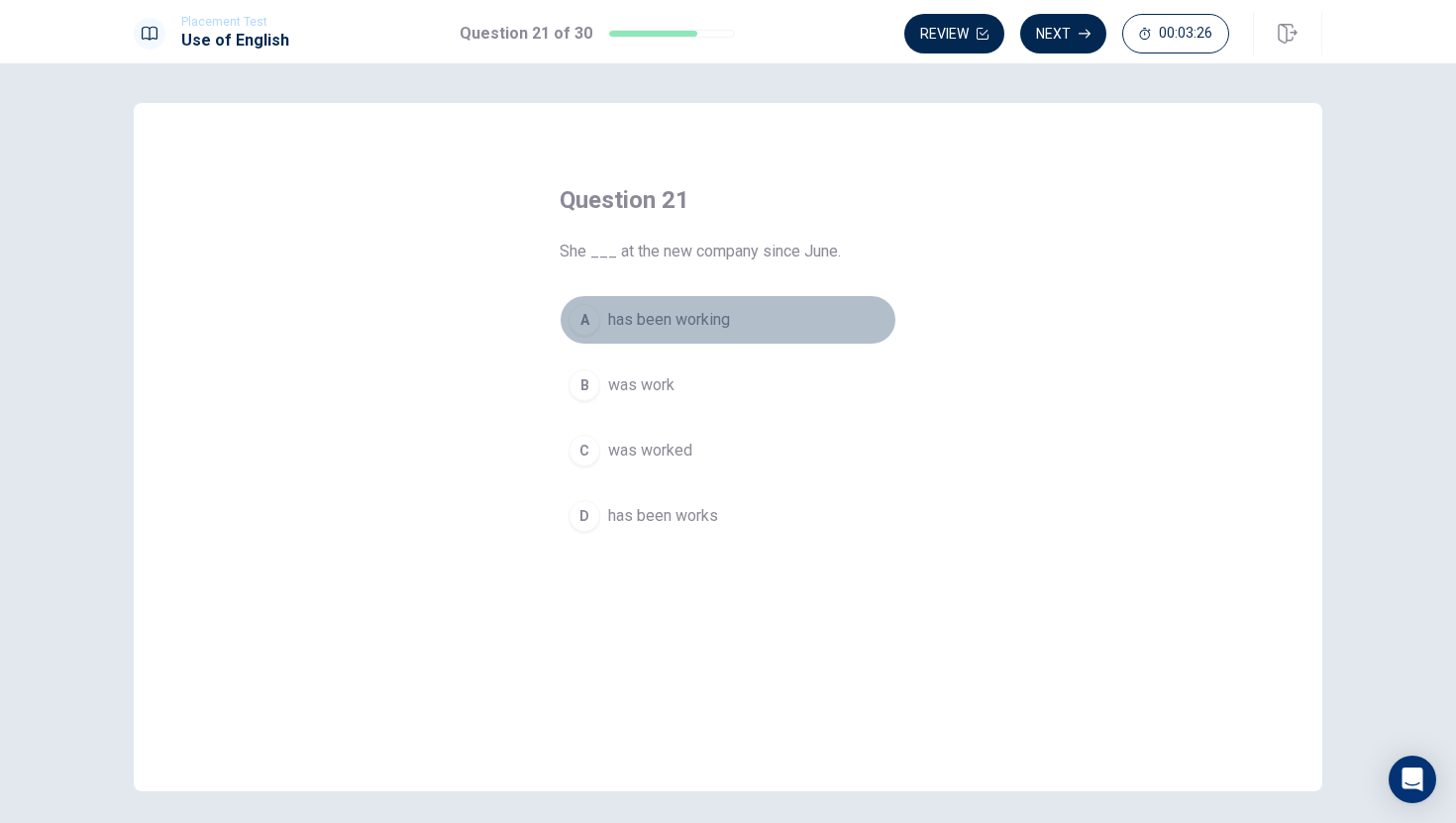 click on "A" at bounding box center (584, 320) 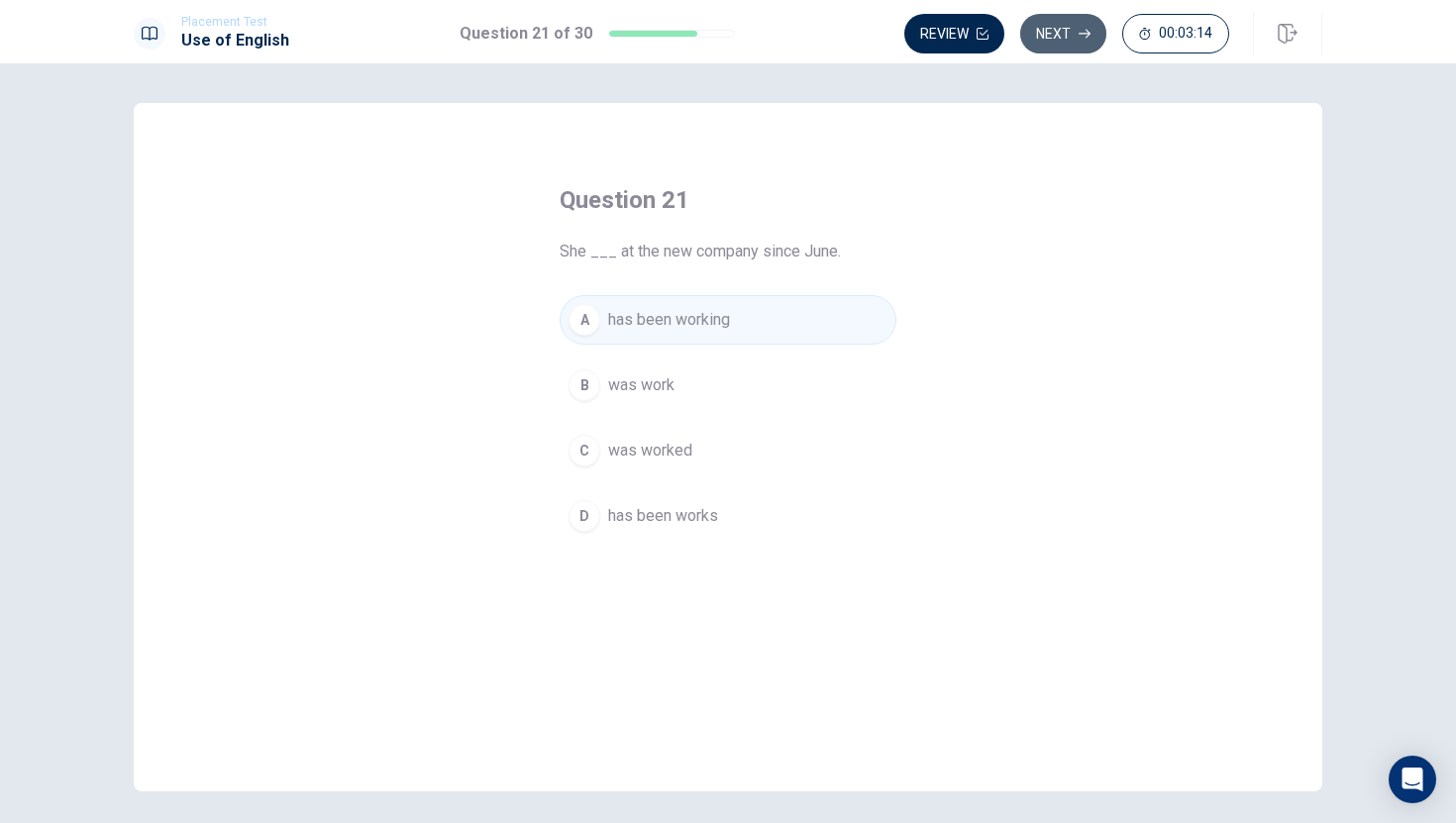 click on "Next" at bounding box center [1063, 34] 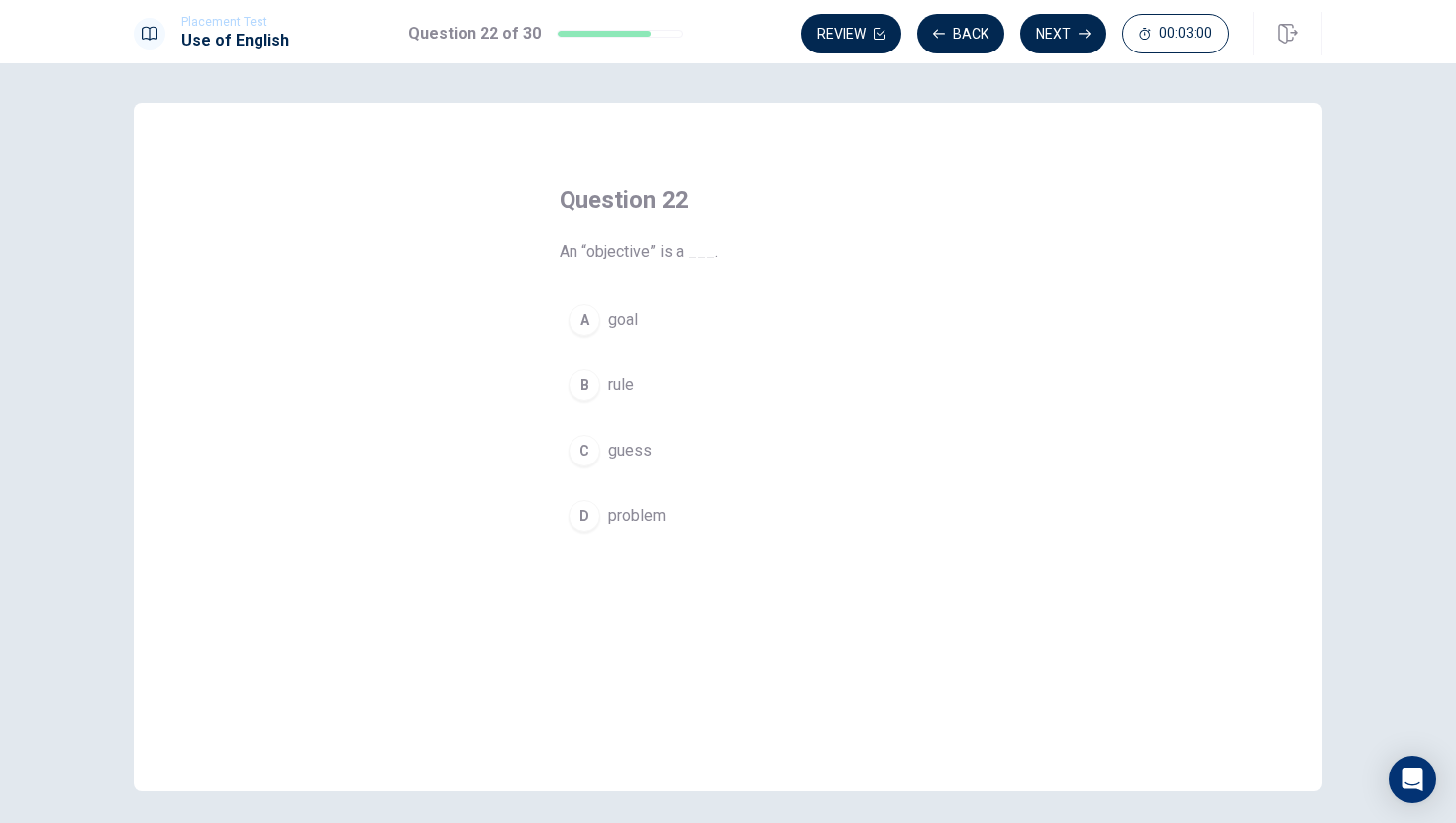 click on "D" at bounding box center (584, 516) 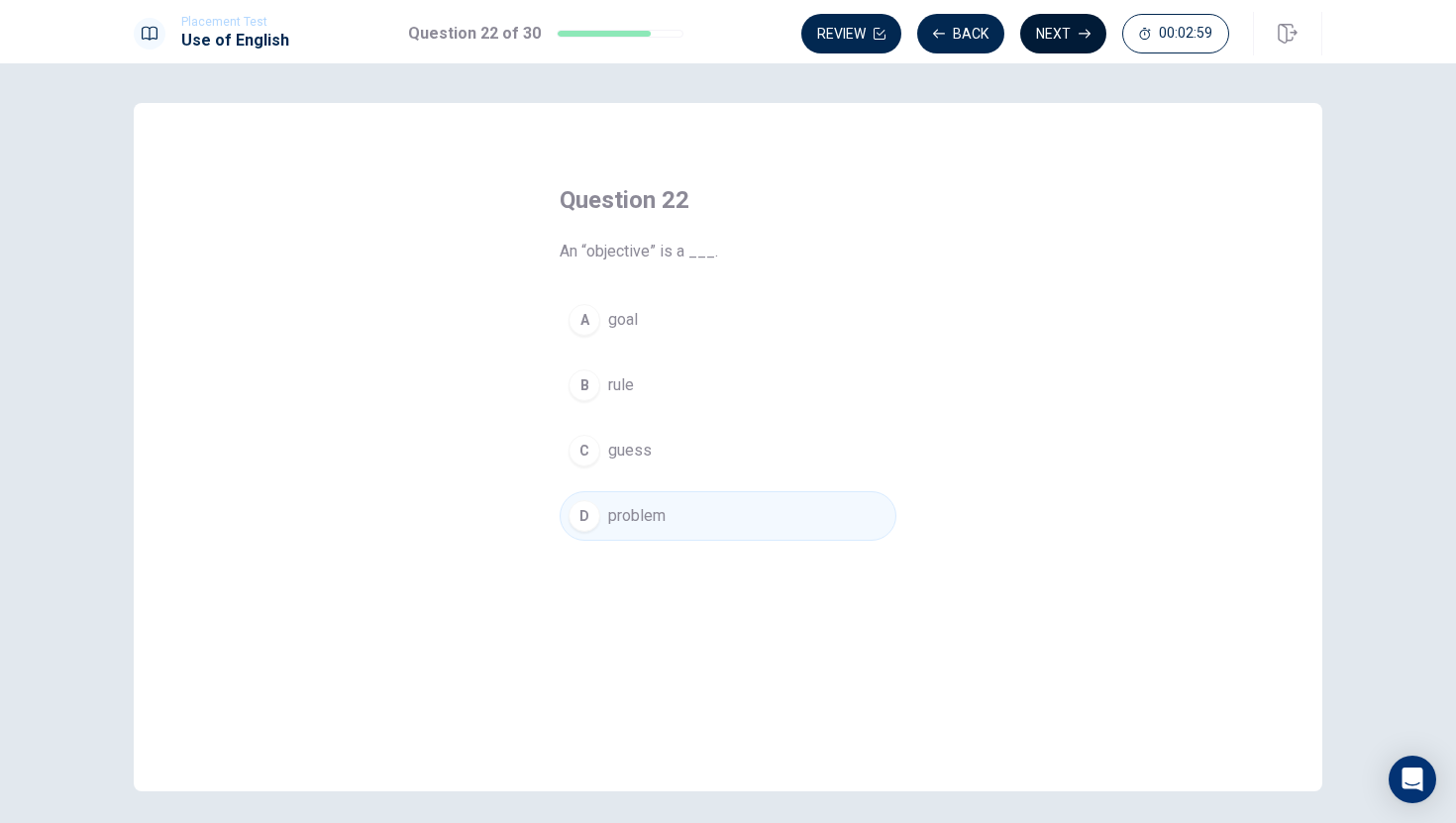 click on "Next" at bounding box center [1063, 34] 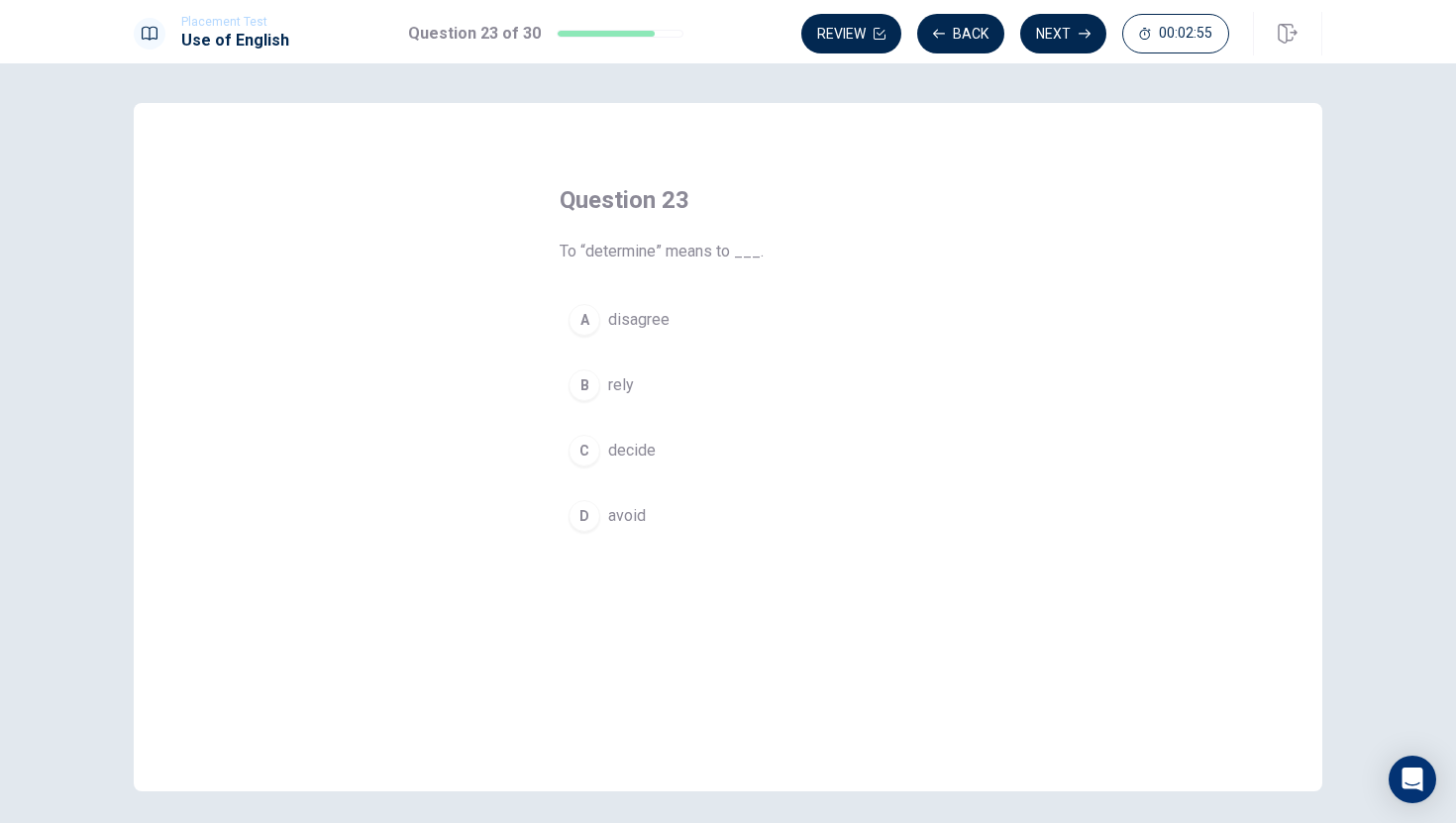 click on "C" at bounding box center [584, 451] 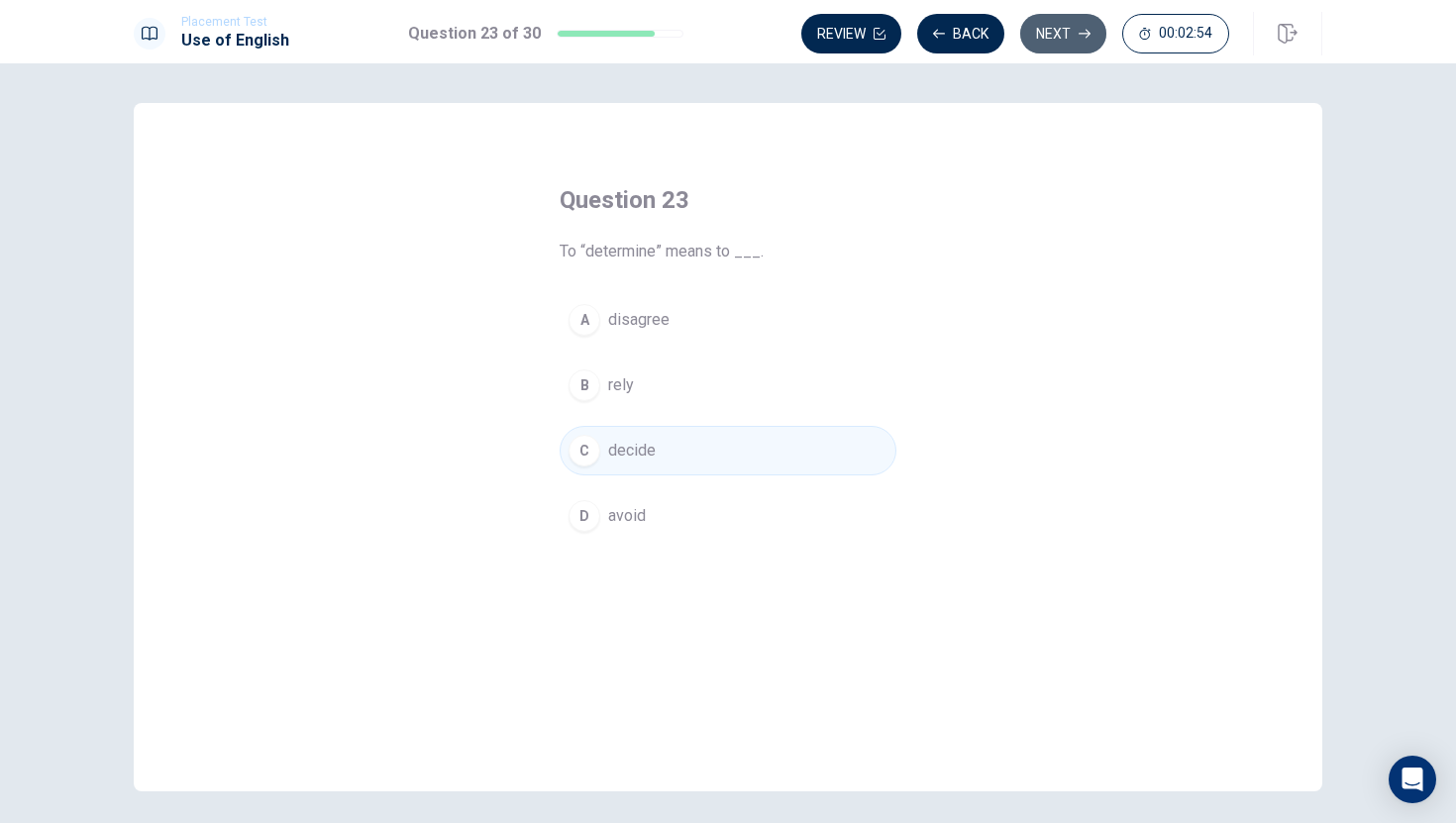 click 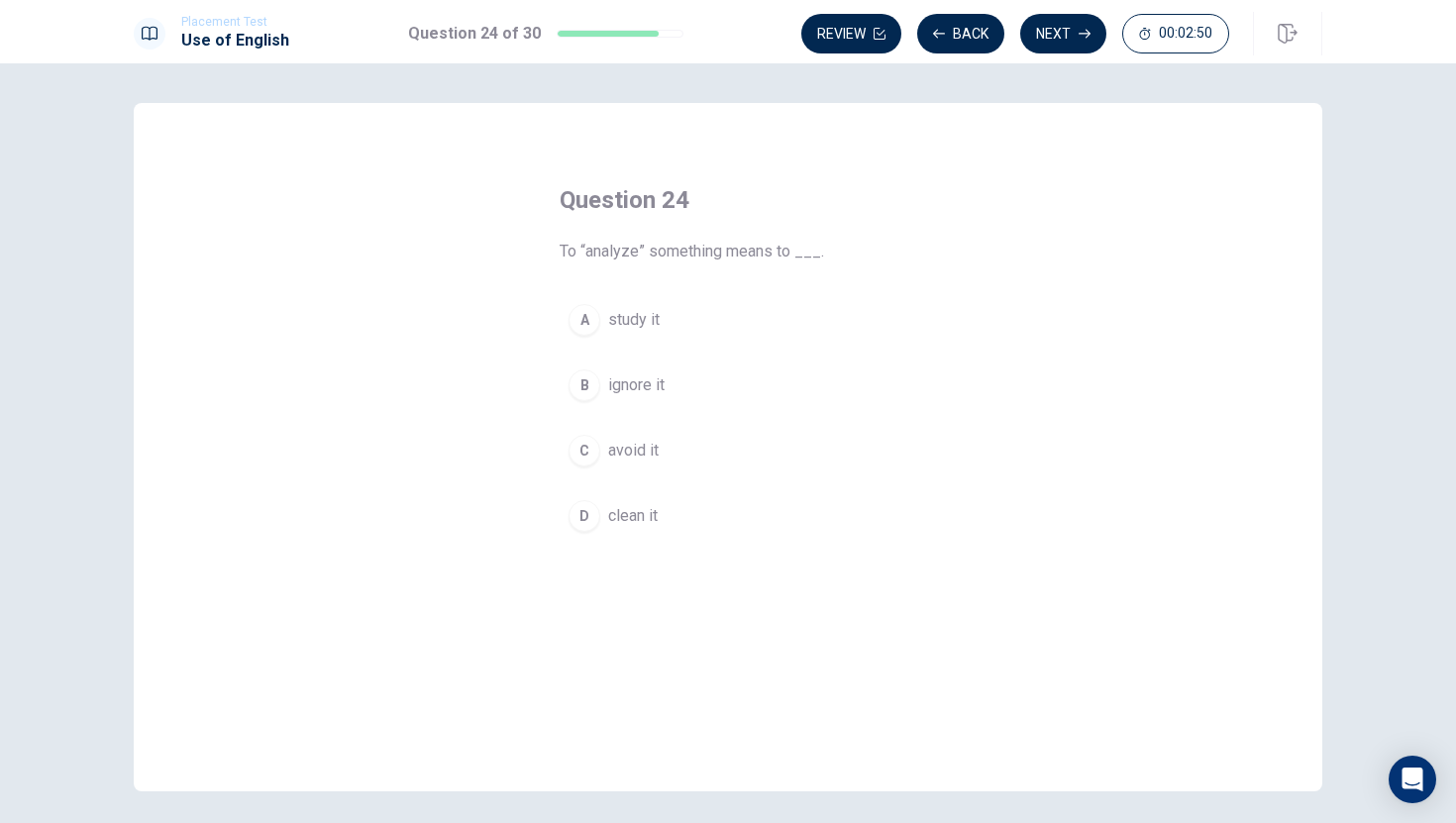 click on "A" at bounding box center (584, 320) 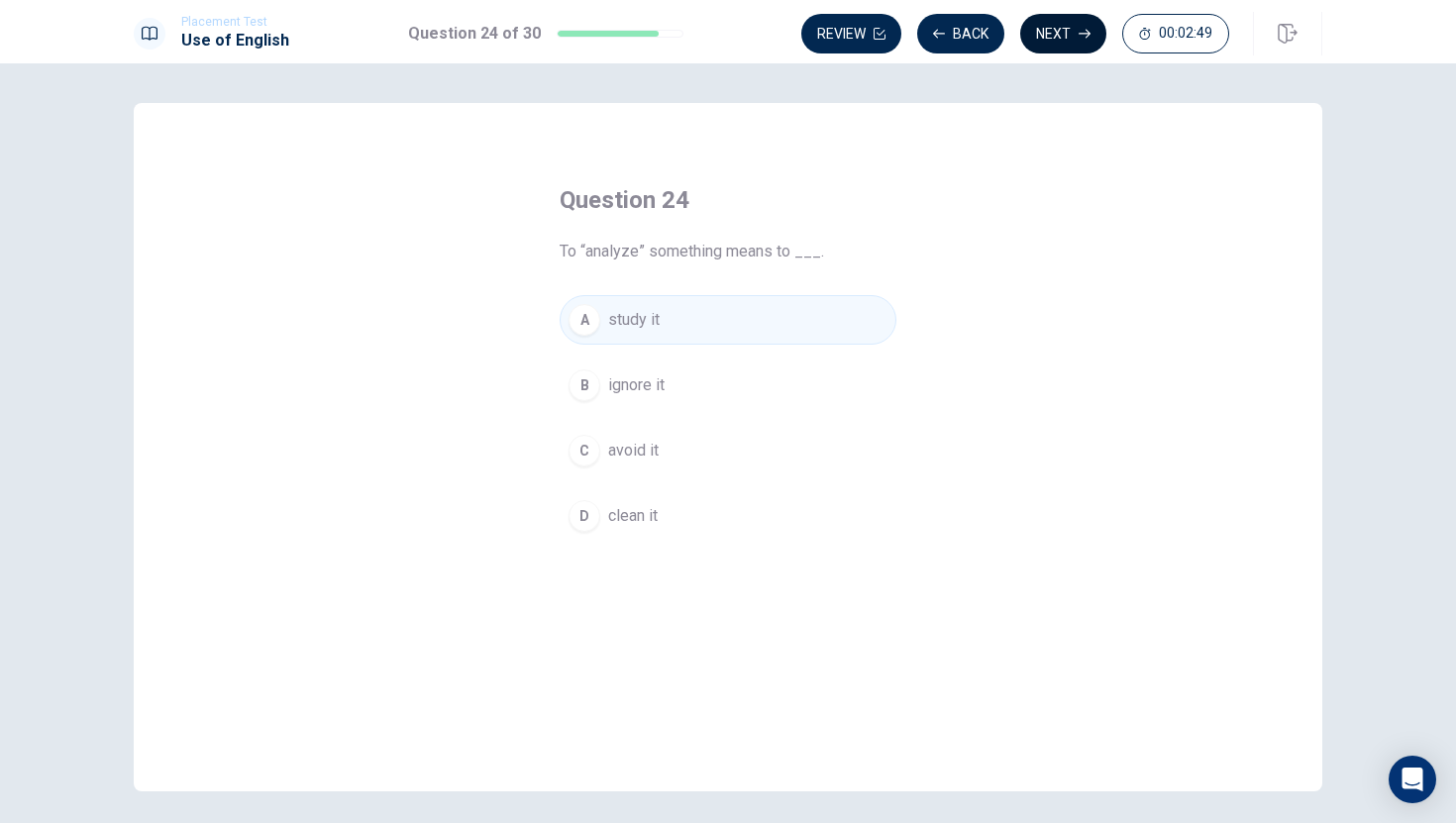 click on "Next" at bounding box center [1063, 34] 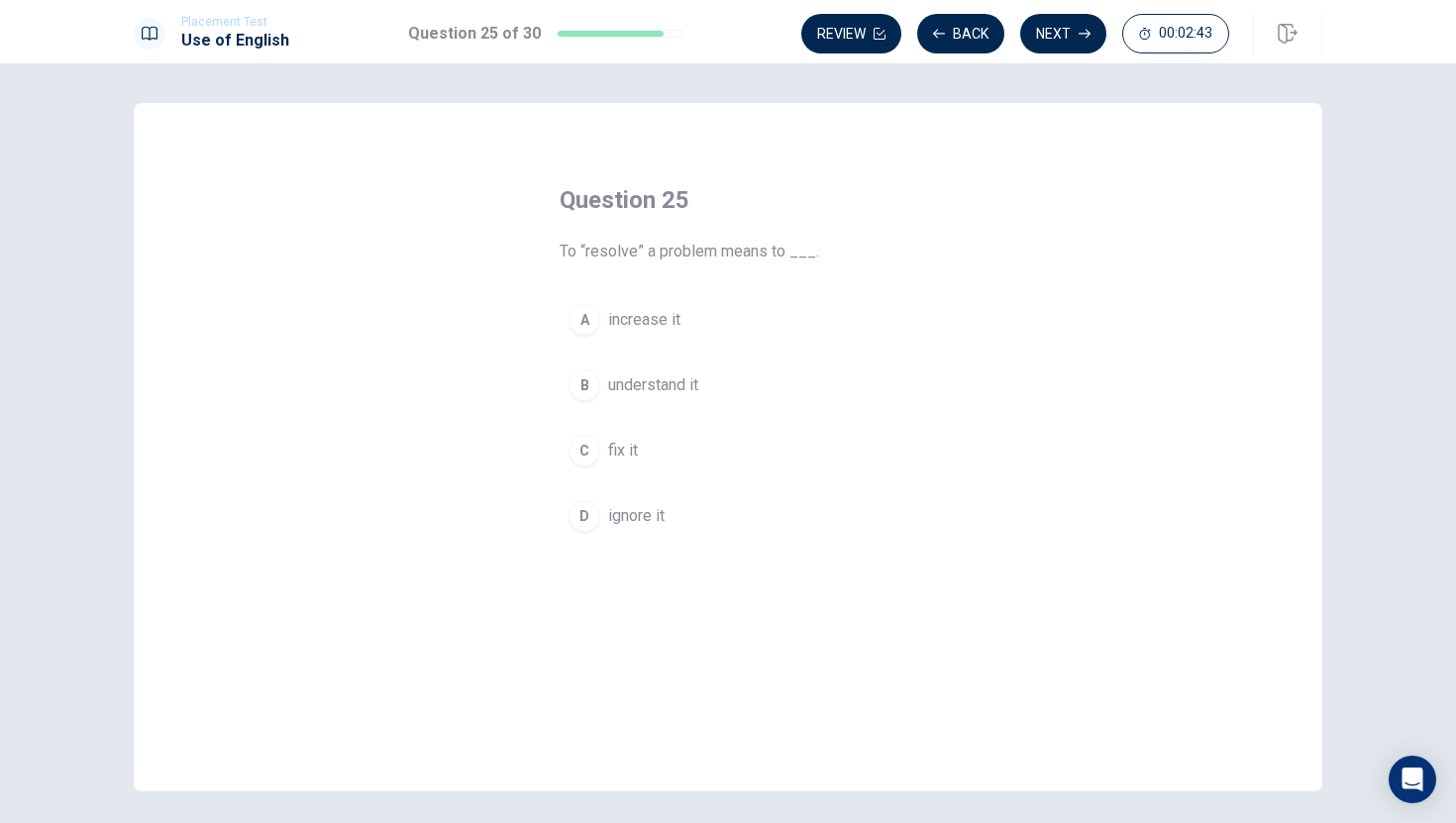 click on "B" at bounding box center (584, 385) 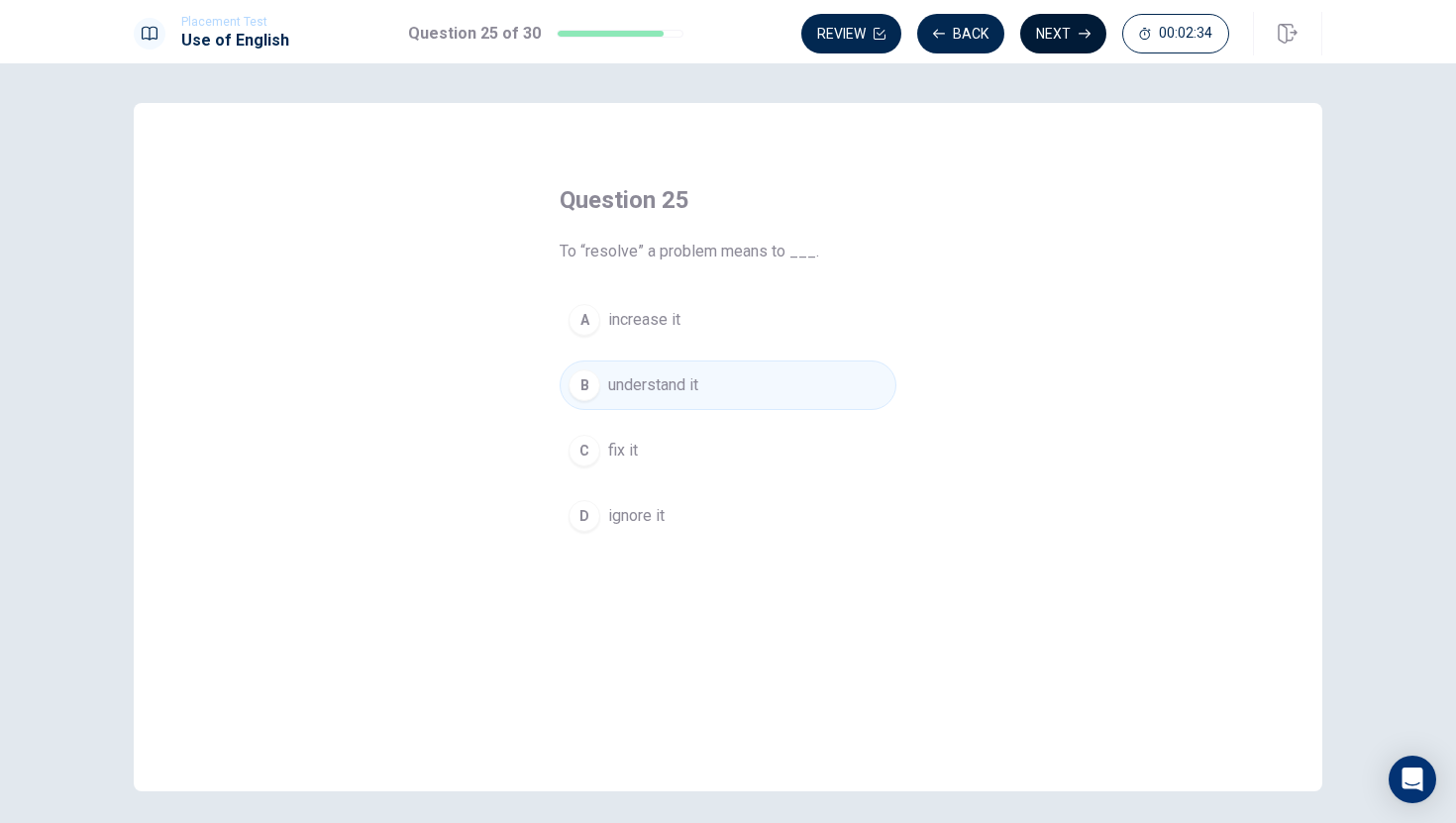 click on "Next" at bounding box center [1063, 34] 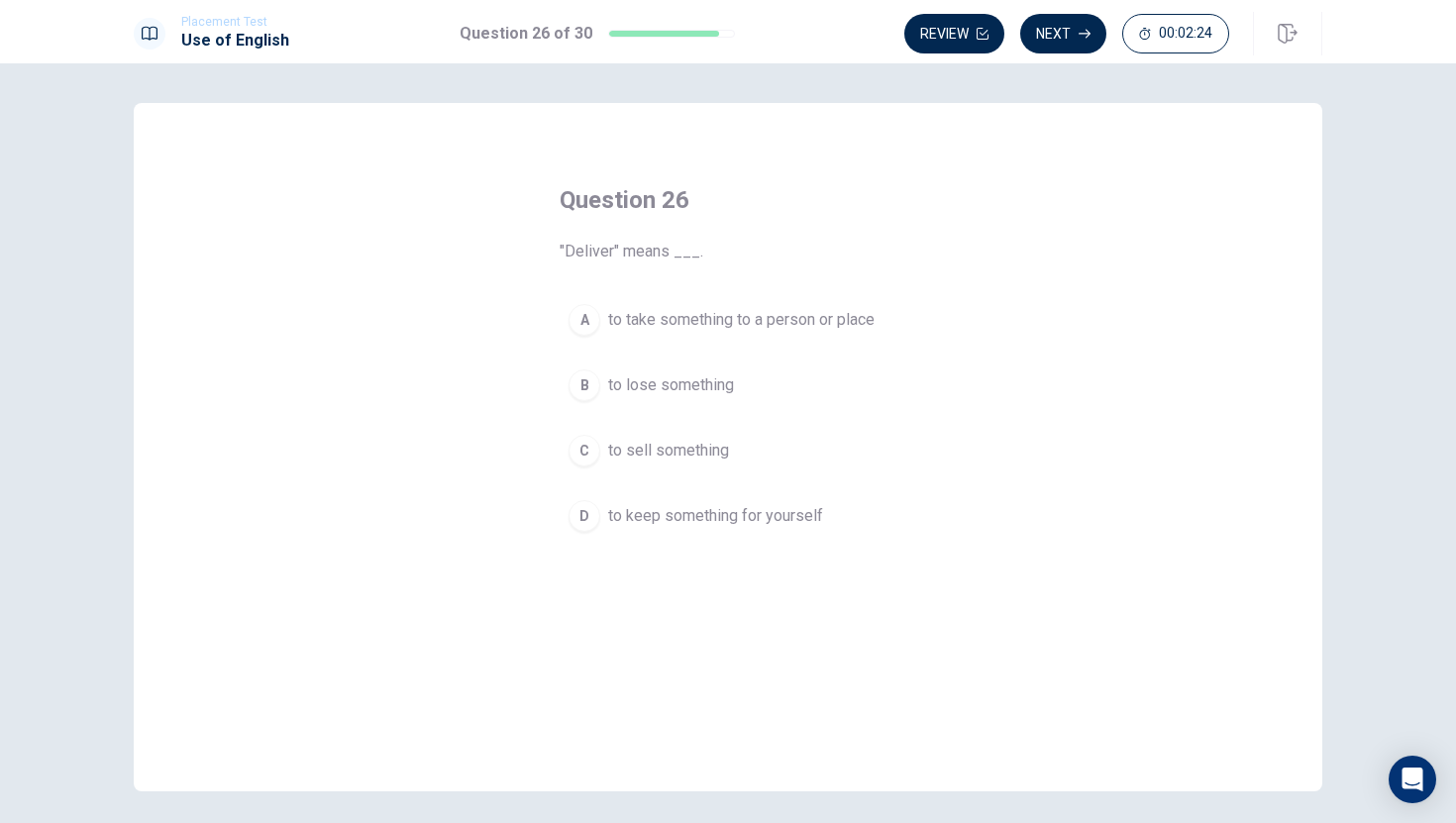 click on "A" at bounding box center [584, 320] 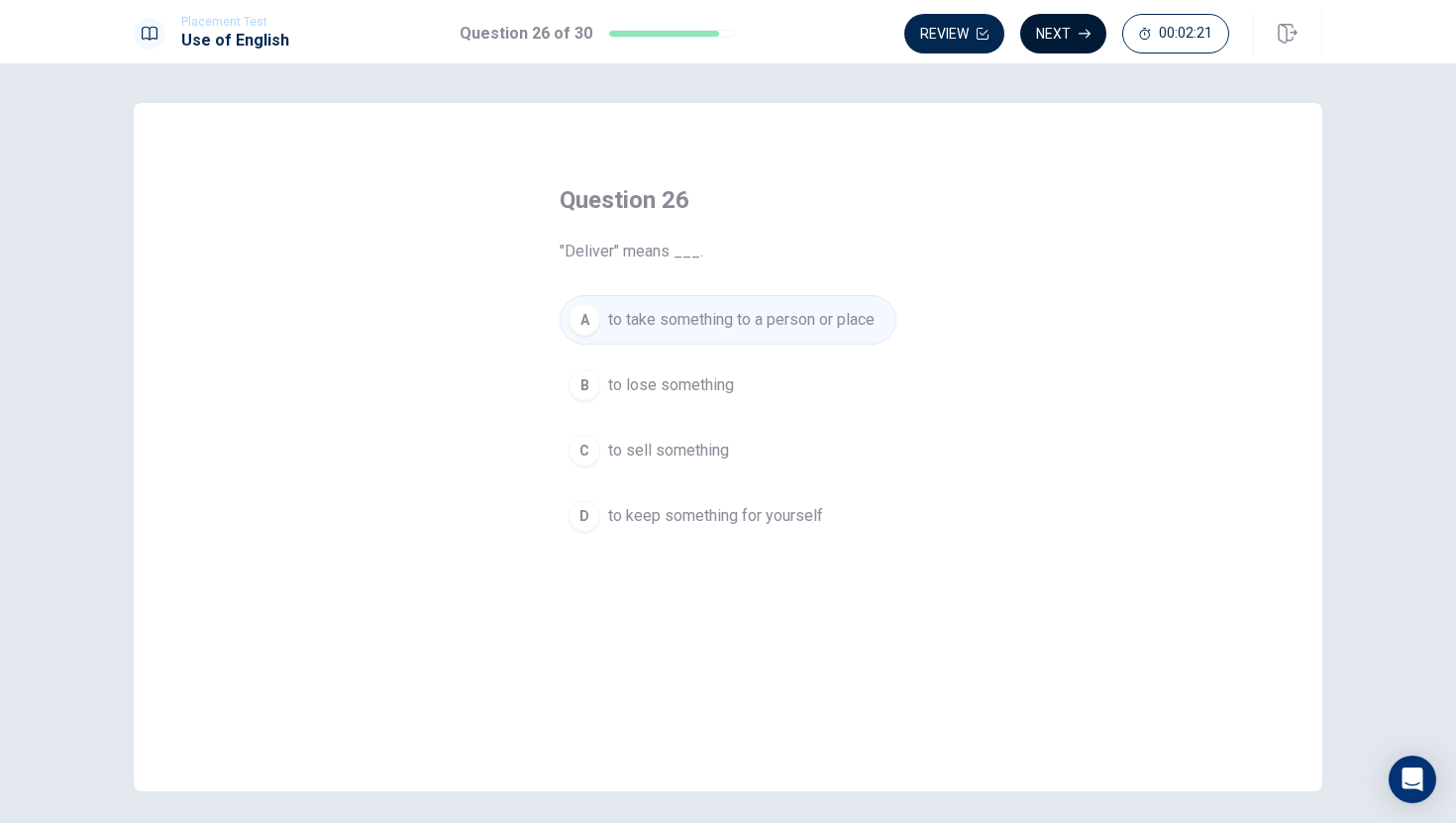 click on "Next" at bounding box center (1063, 34) 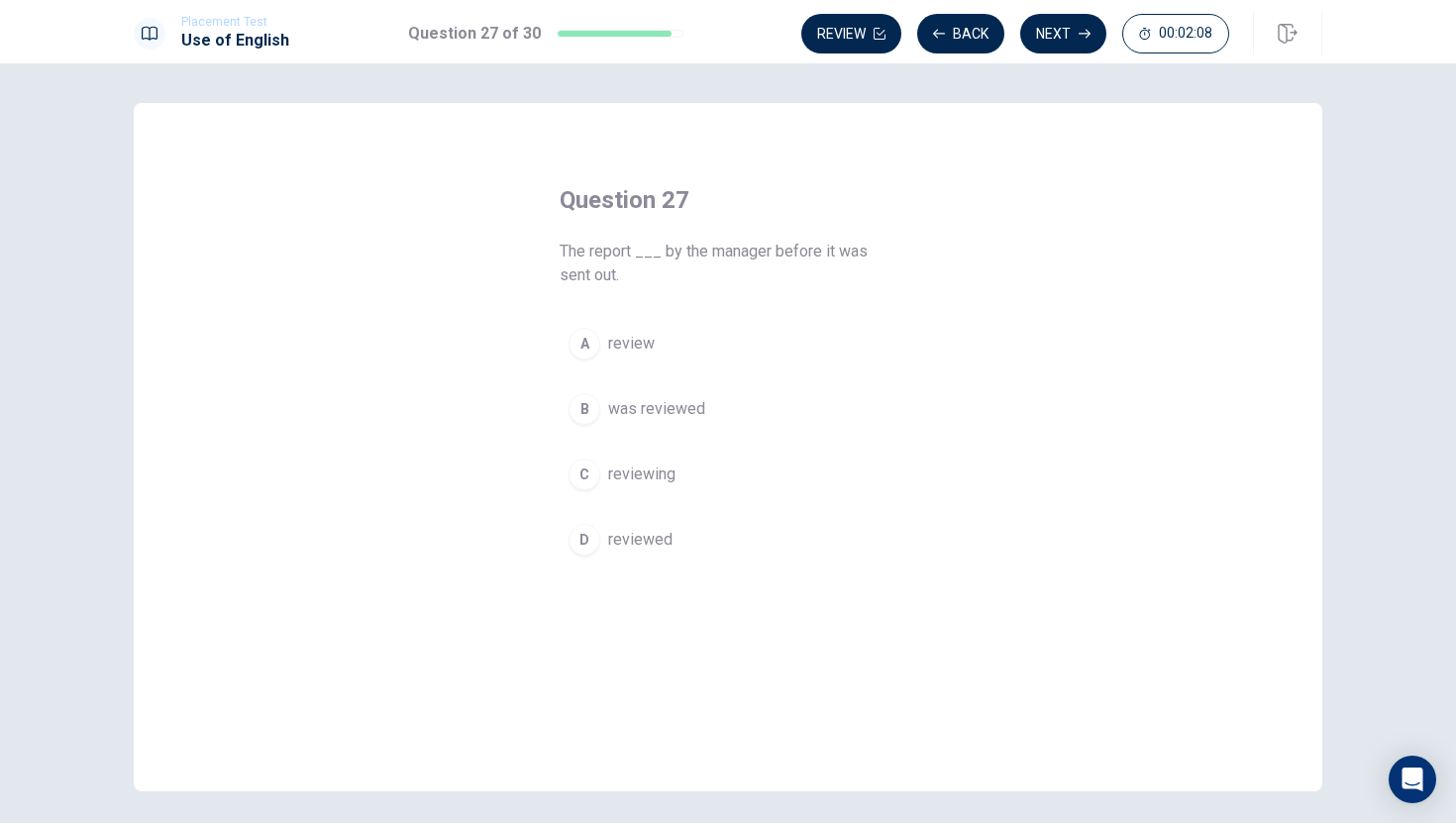 click on "B" at bounding box center (584, 409) 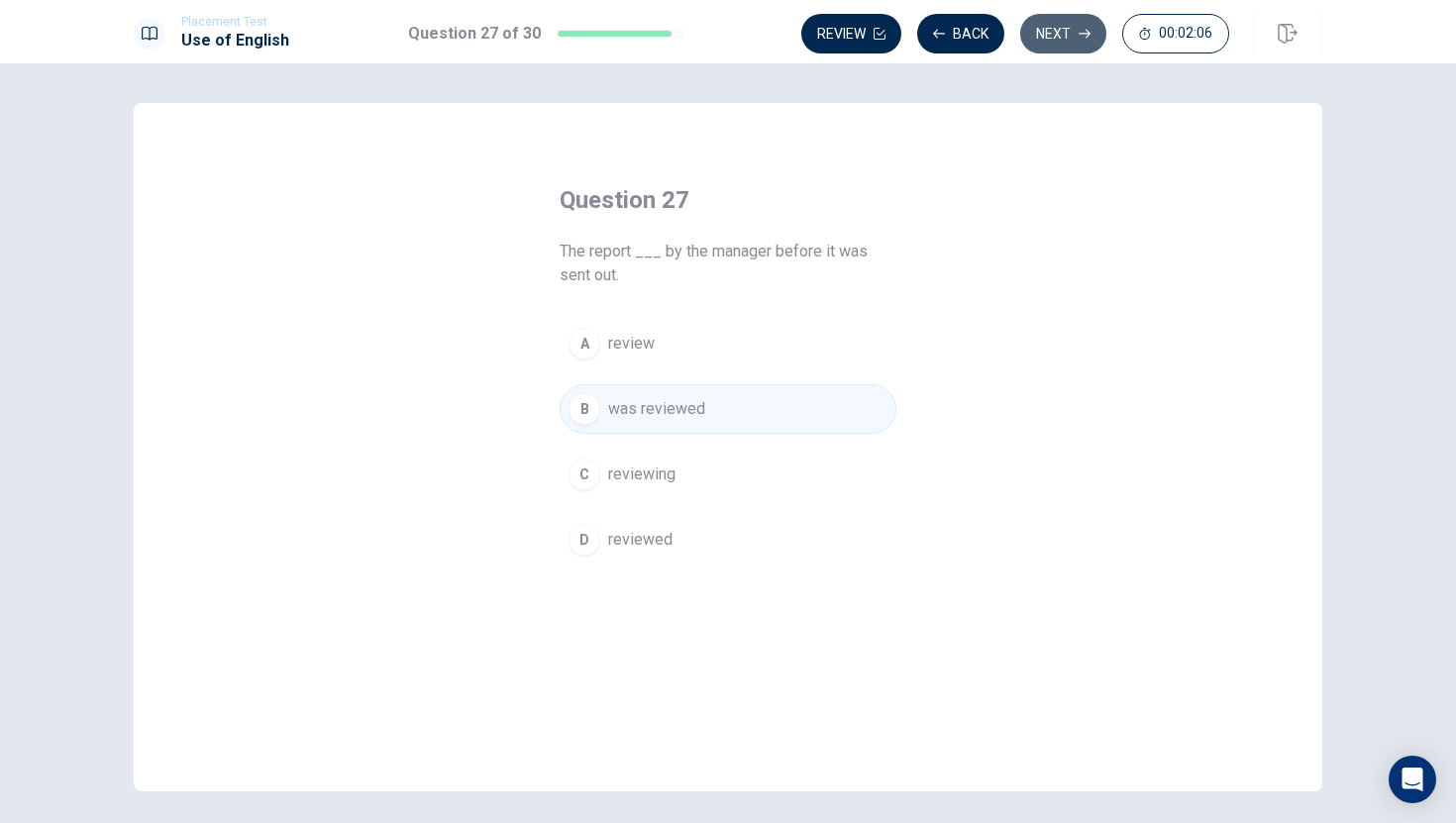 click on "Next" at bounding box center [1063, 34] 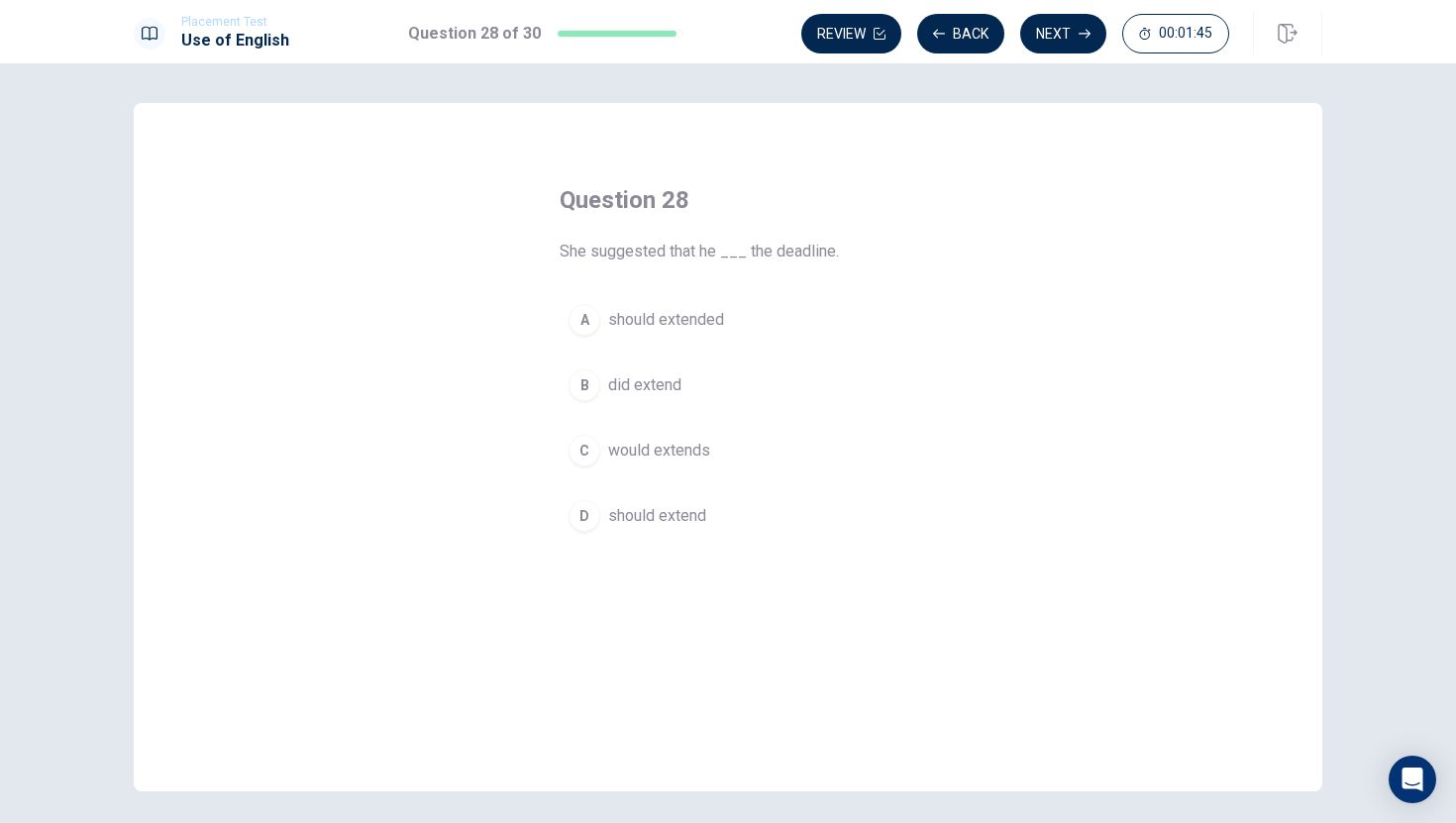 click on "A" at bounding box center (584, 320) 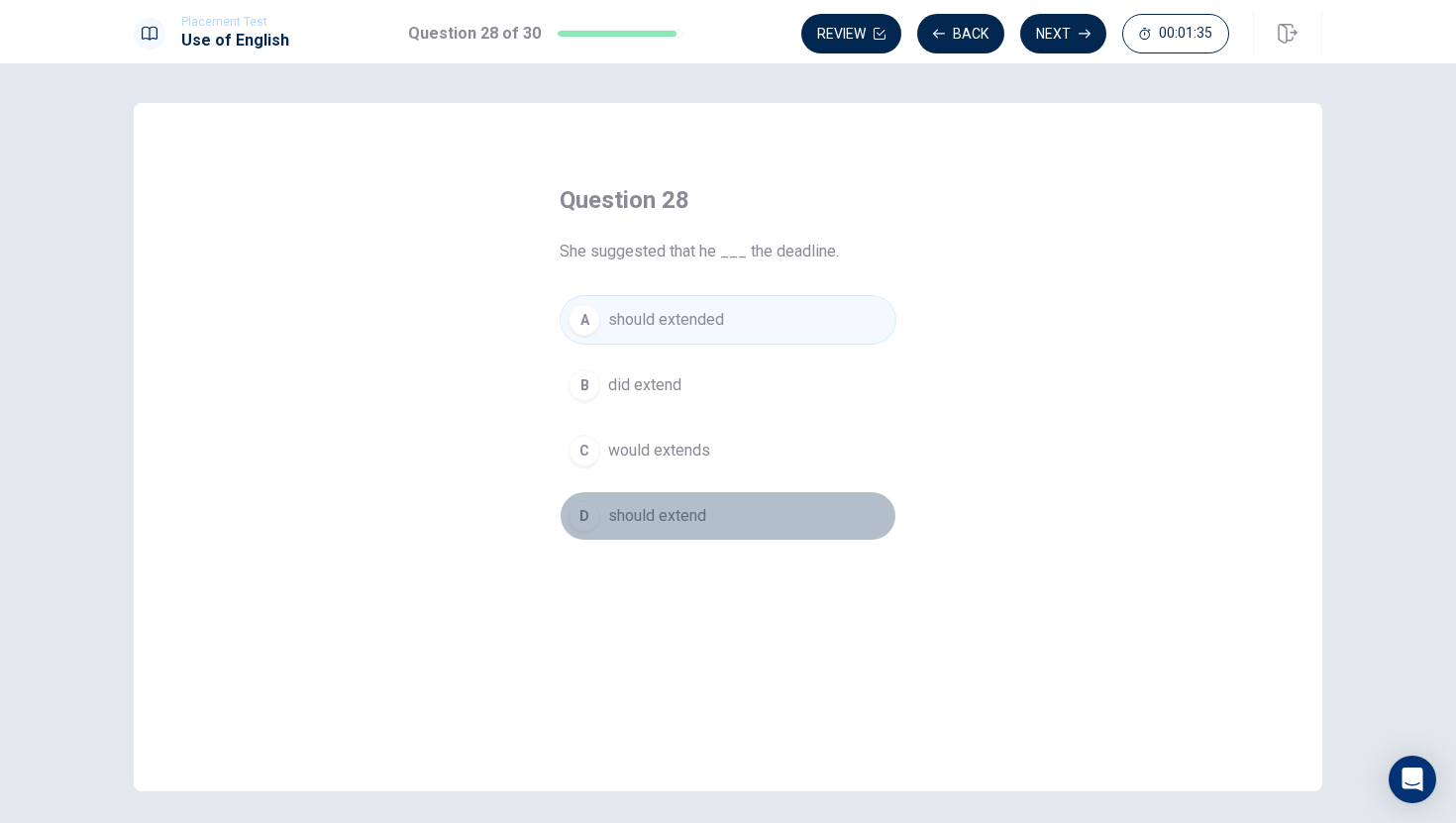 click on "D" at bounding box center (584, 516) 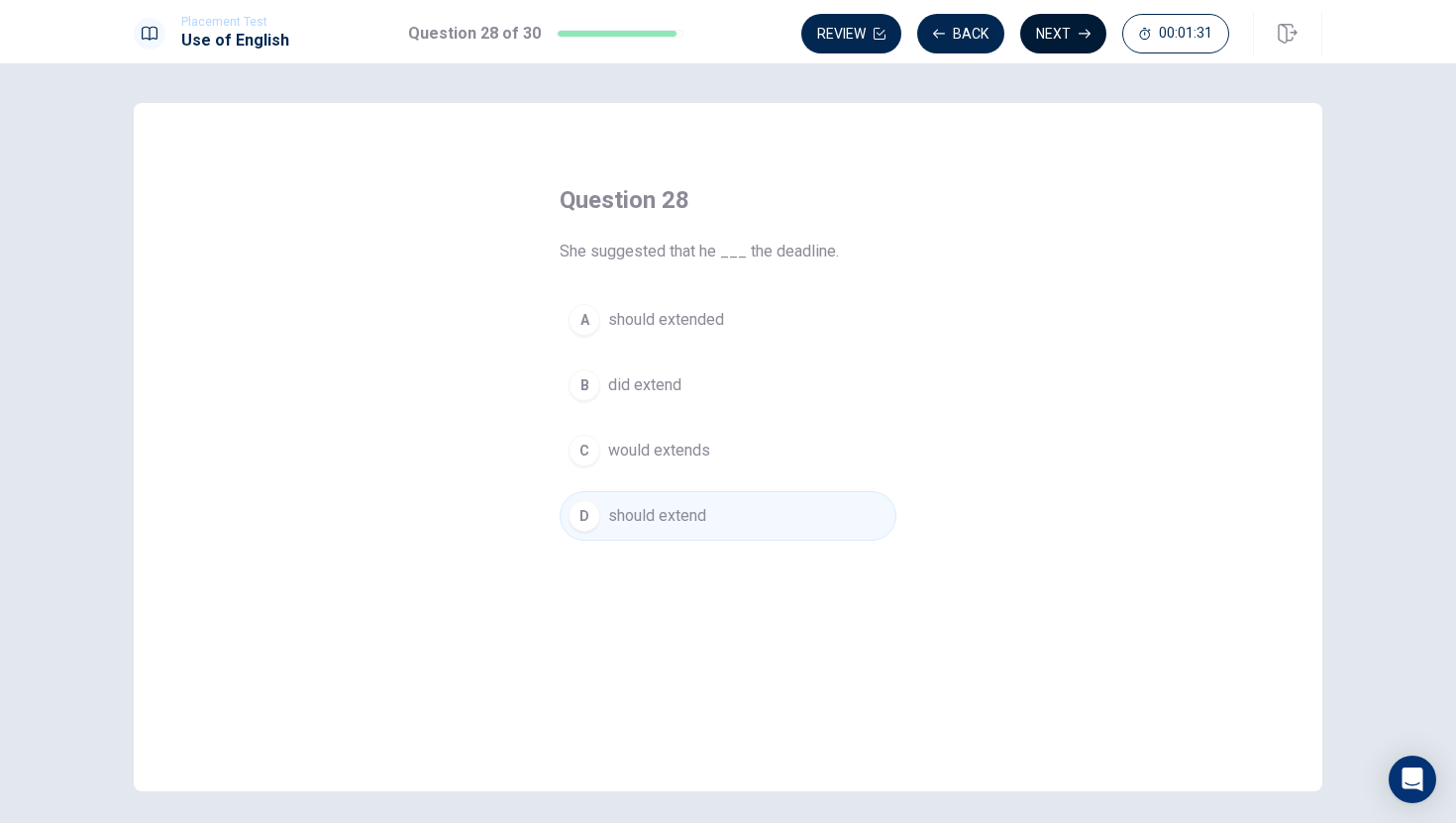 click on "Next" at bounding box center (1063, 34) 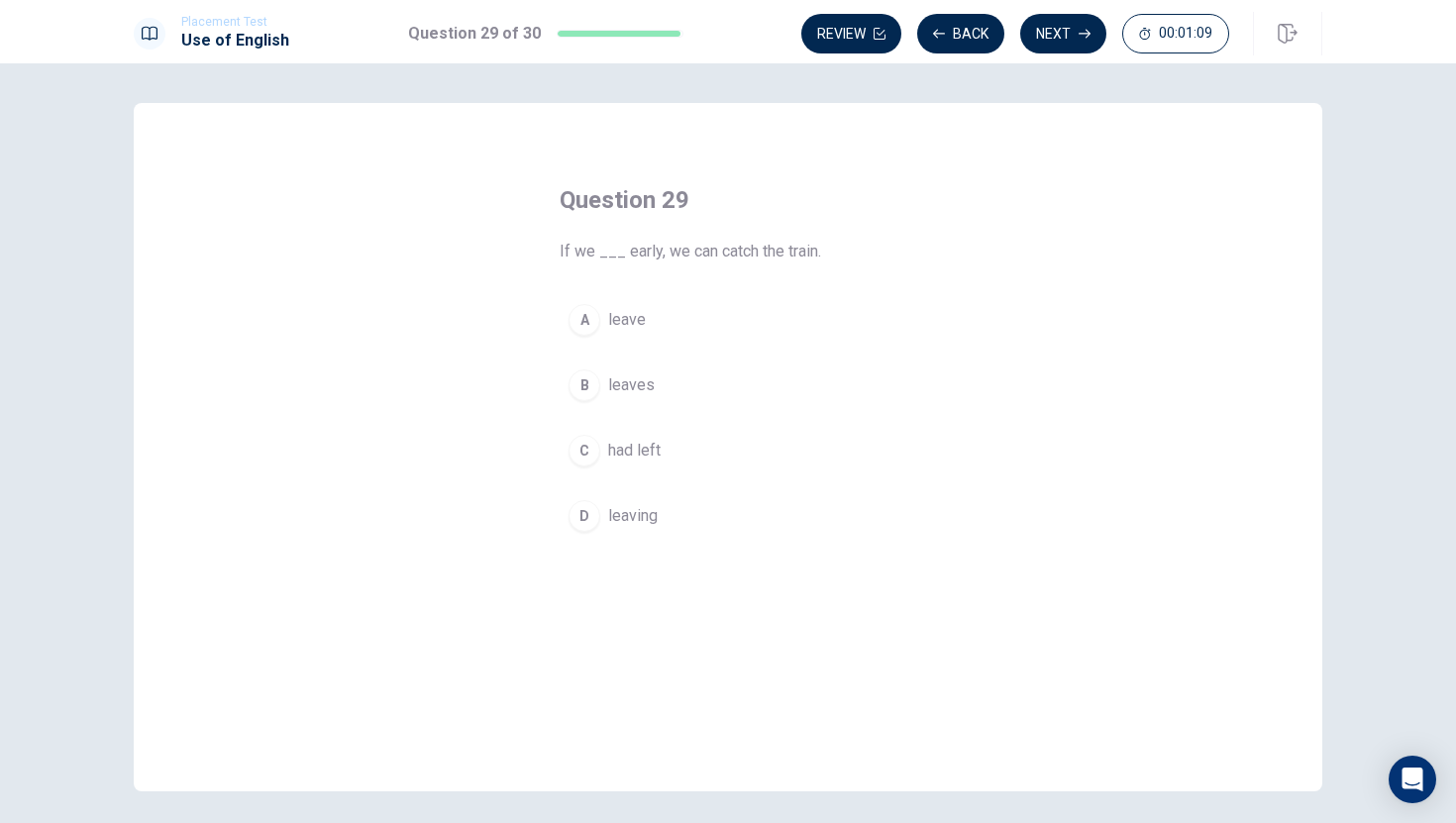 click on "C" at bounding box center [584, 451] 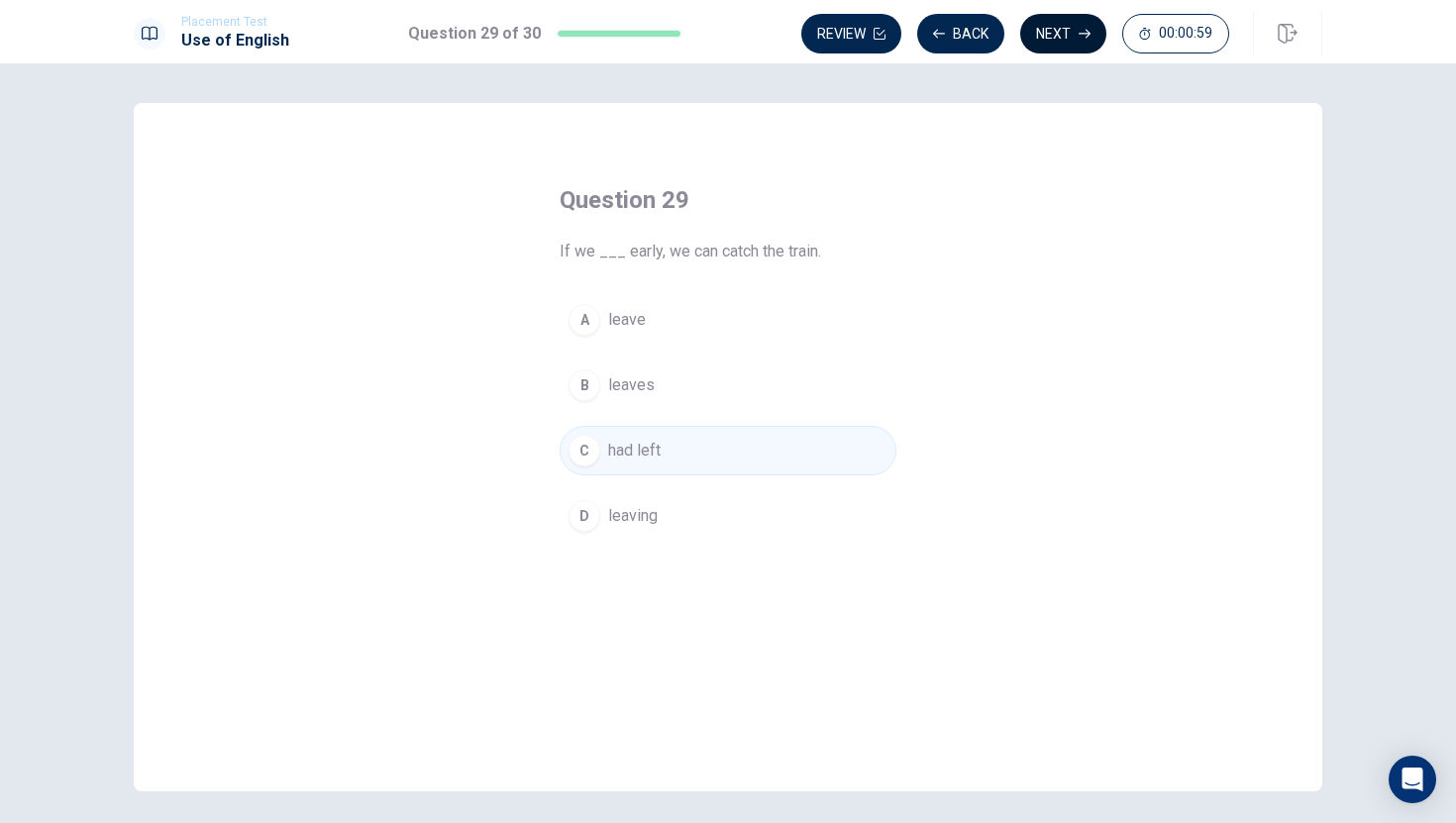 click on "Next" at bounding box center (1063, 34) 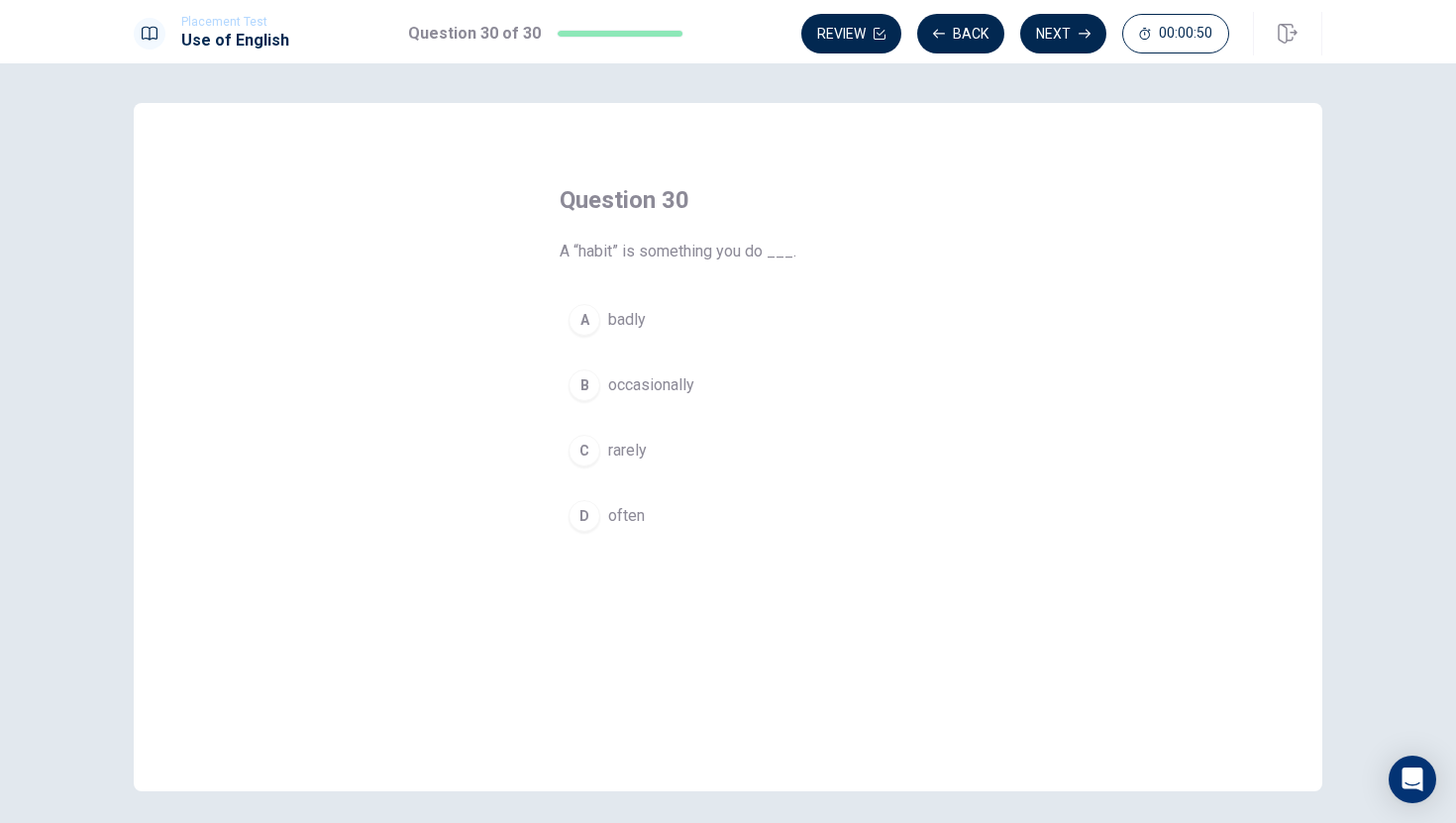 click on "D" at bounding box center (584, 516) 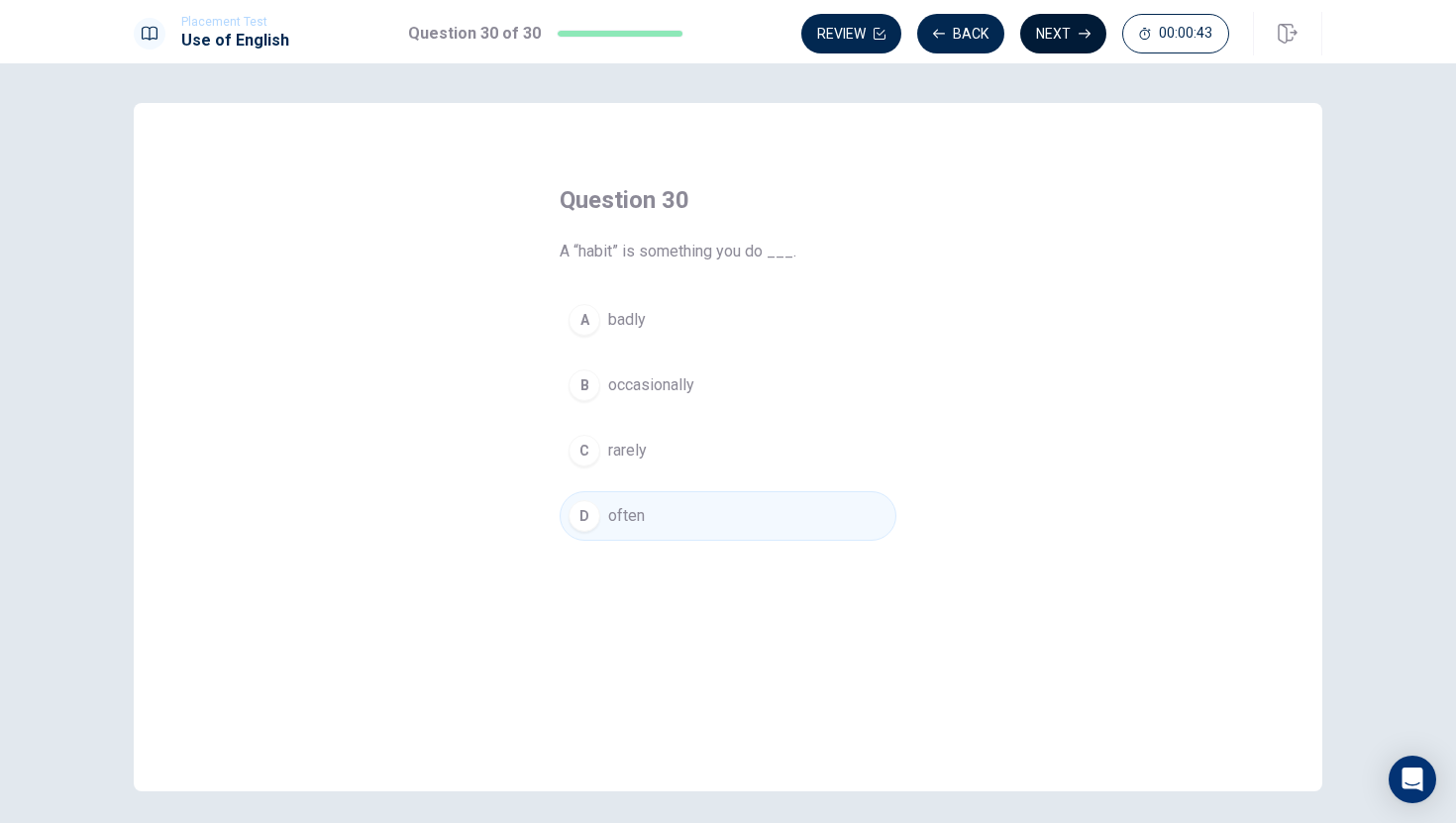 click on "Next" at bounding box center (1063, 34) 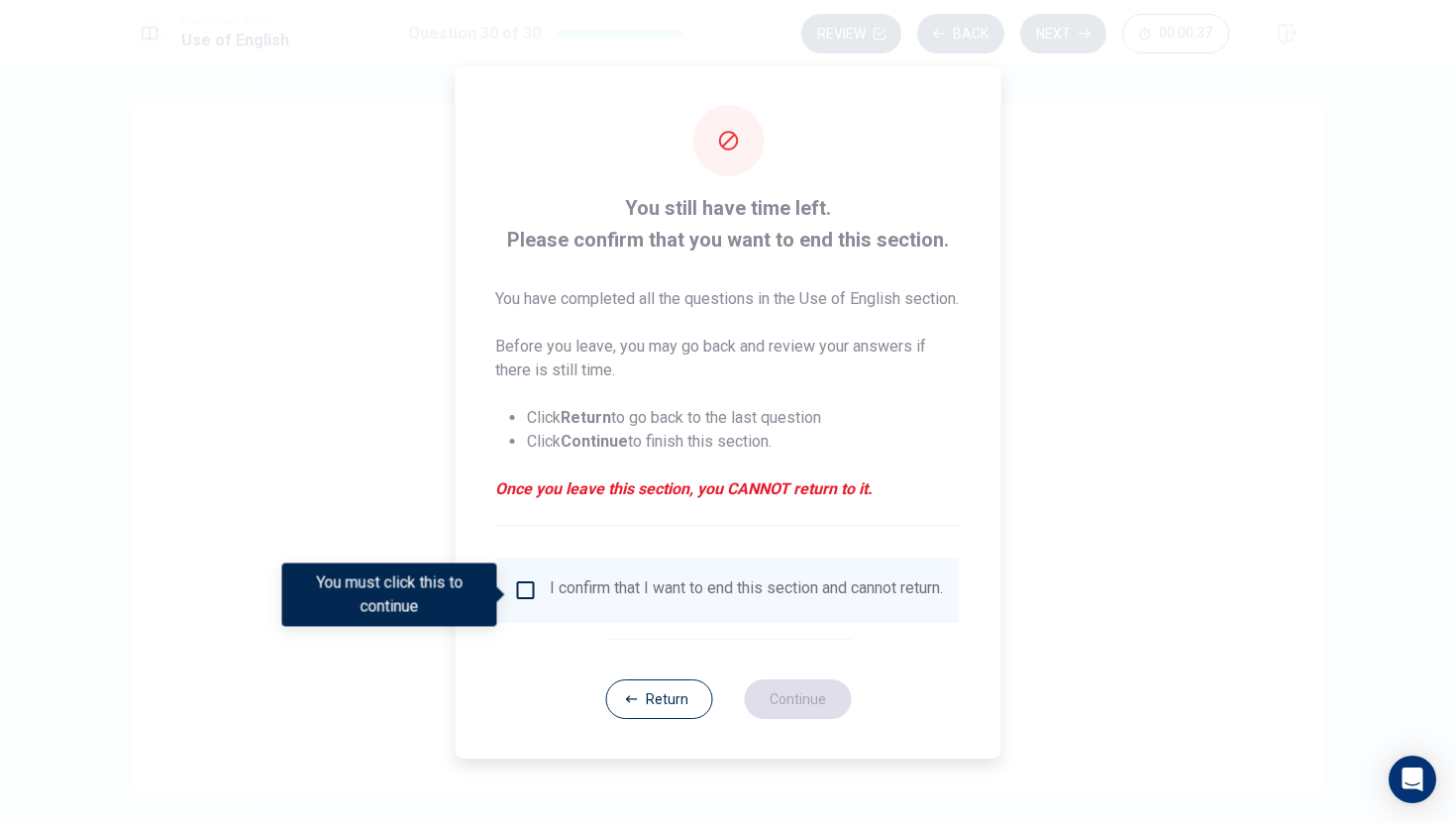 click on "I confirm that I want to end this section and cannot return." at bounding box center [728, 590] 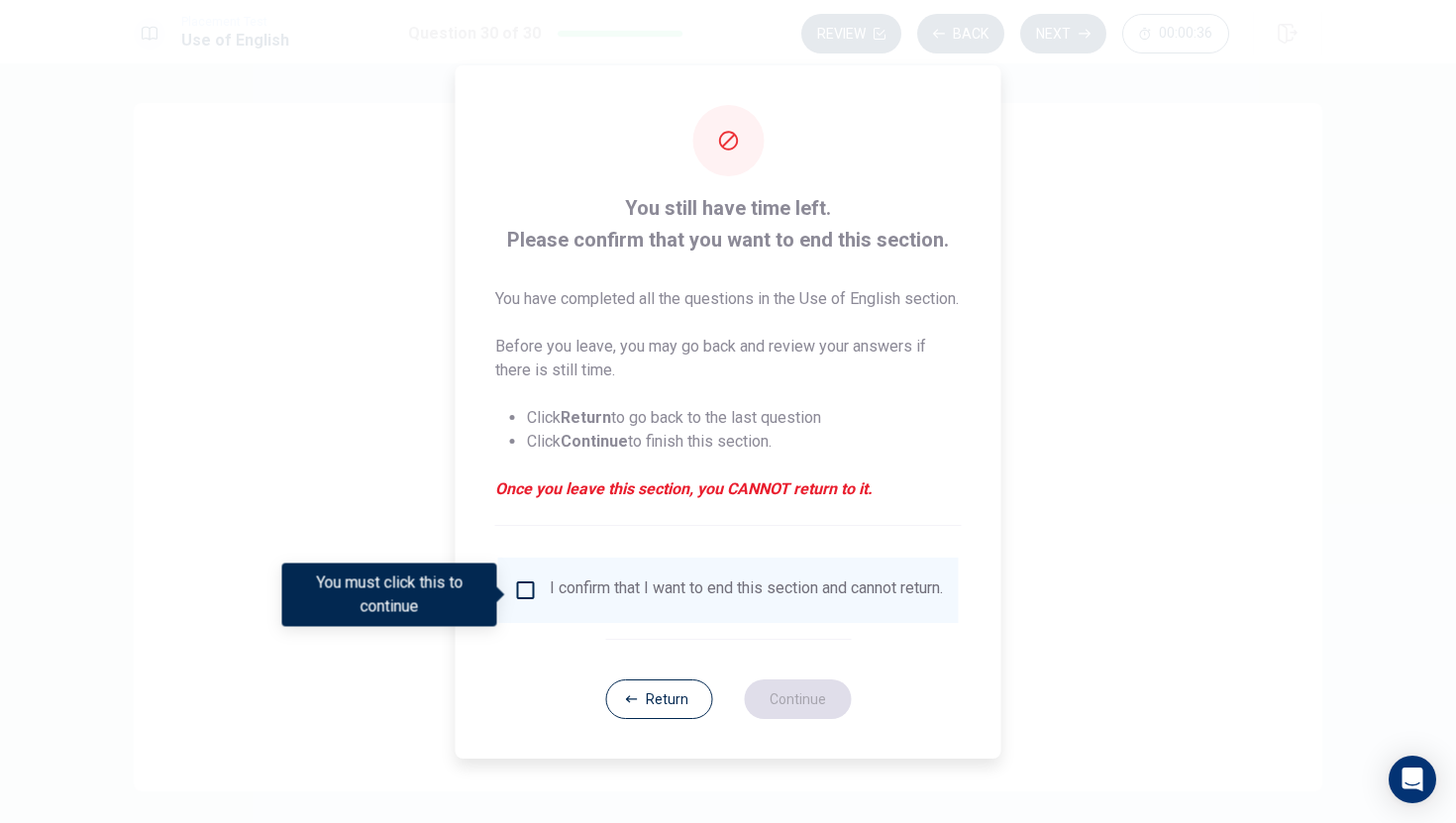 click on "I confirm that I want to end this section and cannot return." at bounding box center [728, 590] 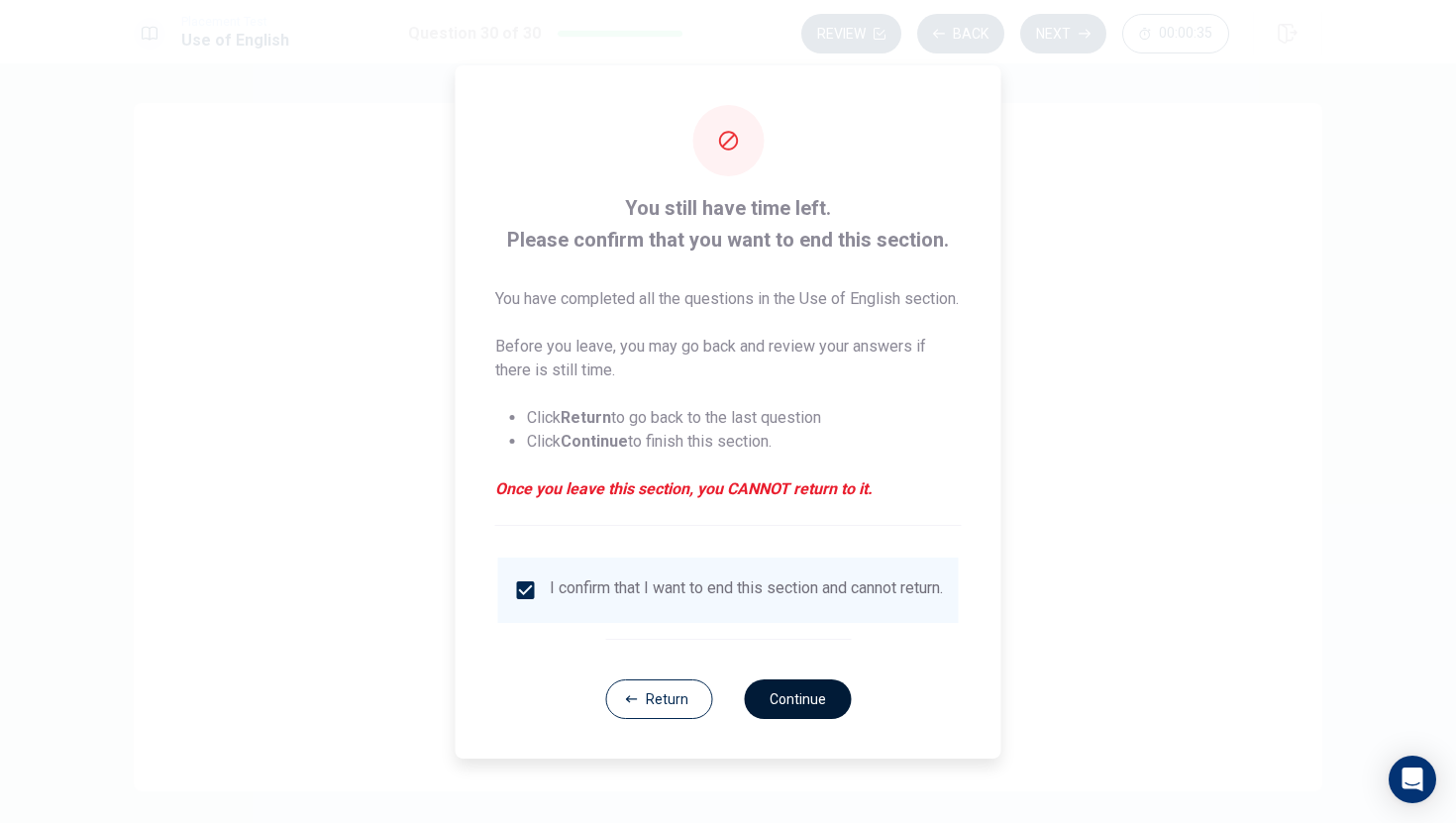 click on "Continue" at bounding box center [797, 699] 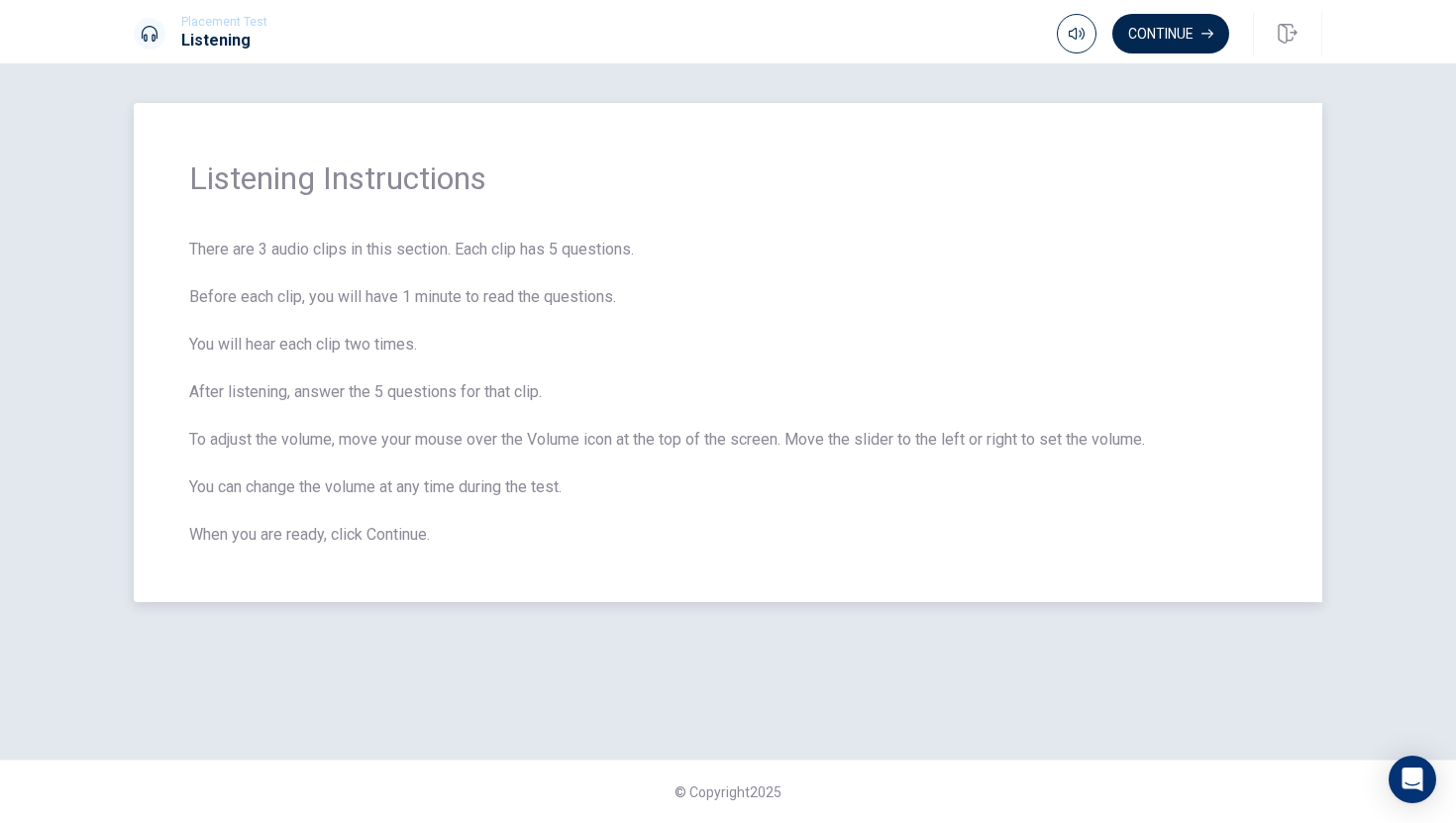 click on "There are 3 audio clips in this section. Each clip has 5 questions.
Before each clip, you will have 1 minute to read the questions.
You will hear each clip two times.
After listening, answer the 5 questions for that clip.
To adjust the volume, move your mouse over the Volume icon at the top of the screen. Move the slider to the left or right to set the volume.
You can change the volume at any time during the test.
When you are ready, click Continue." at bounding box center (728, 392) 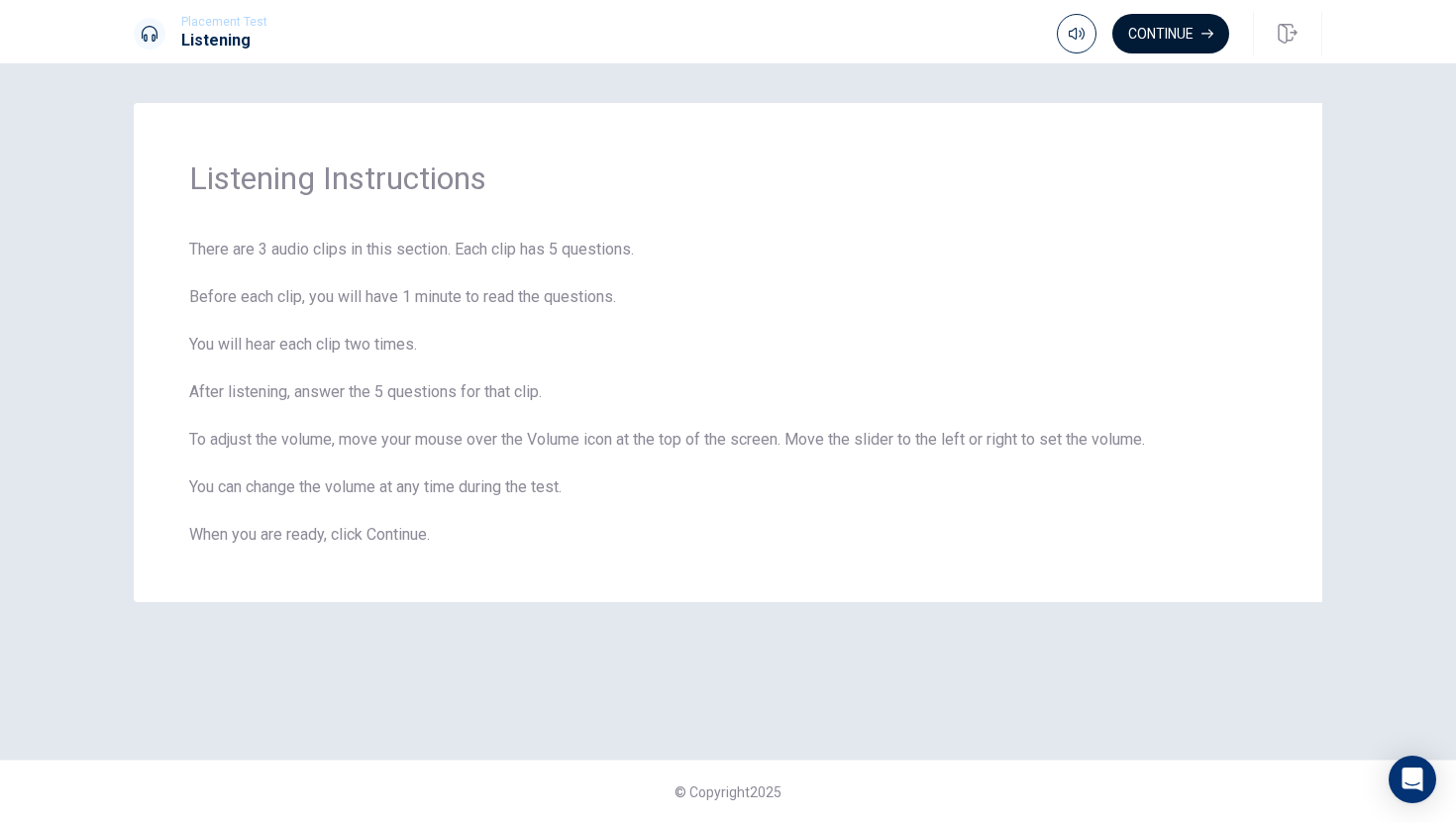 click on "Continue" at bounding box center [1171, 34] 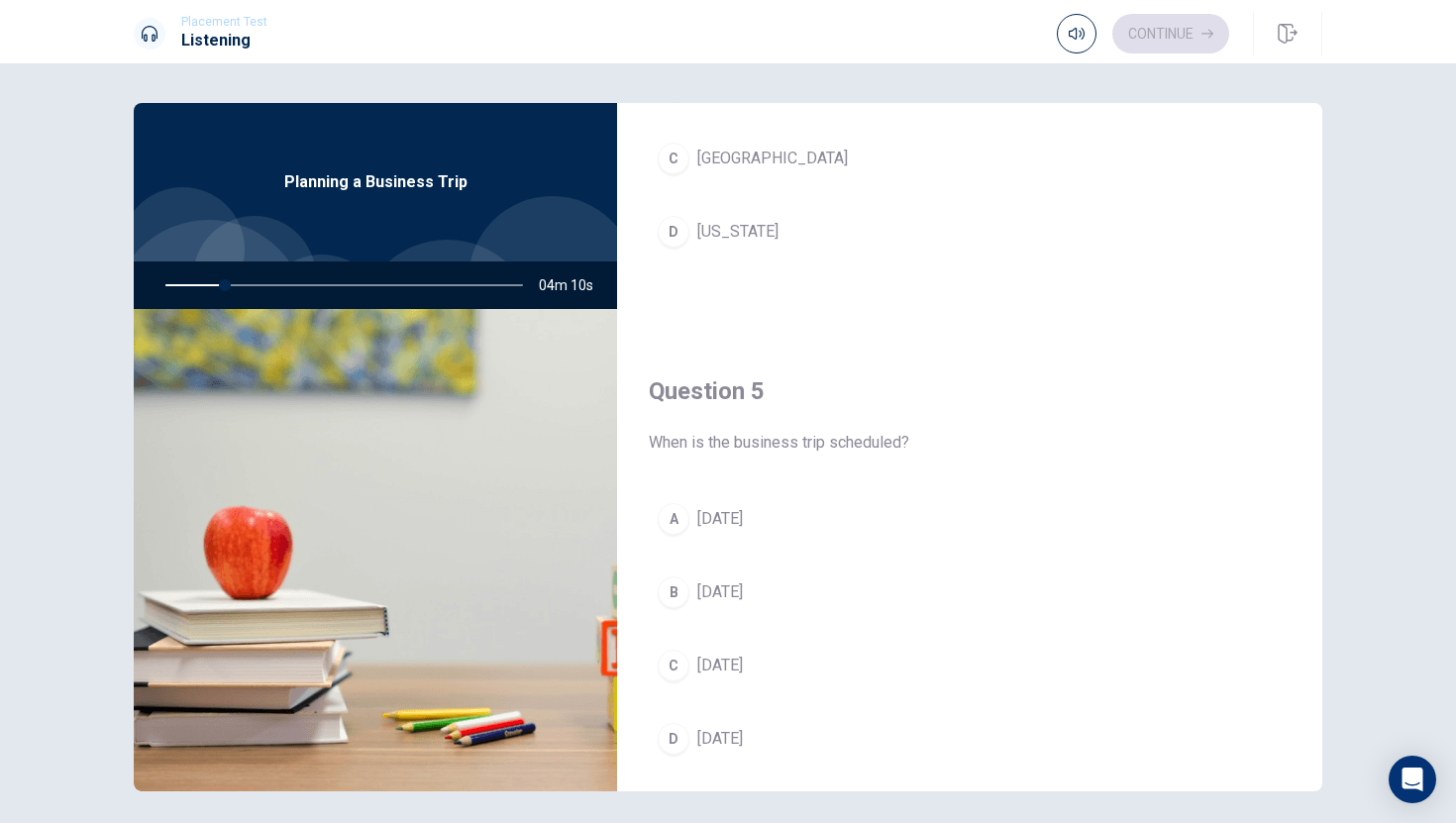 scroll, scrollTop: 1847, scrollLeft: 0, axis: vertical 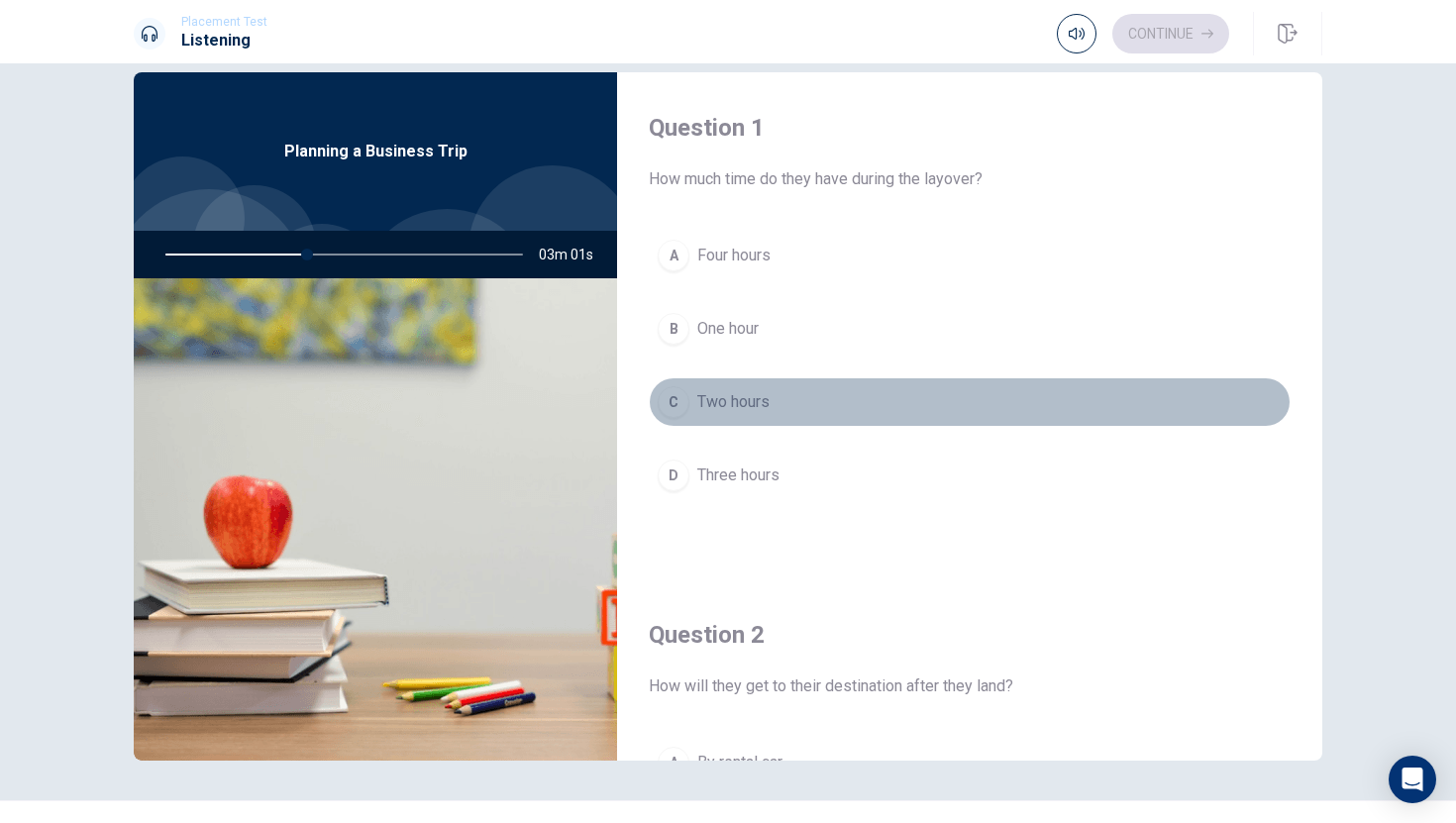 click on "C" at bounding box center (674, 402) 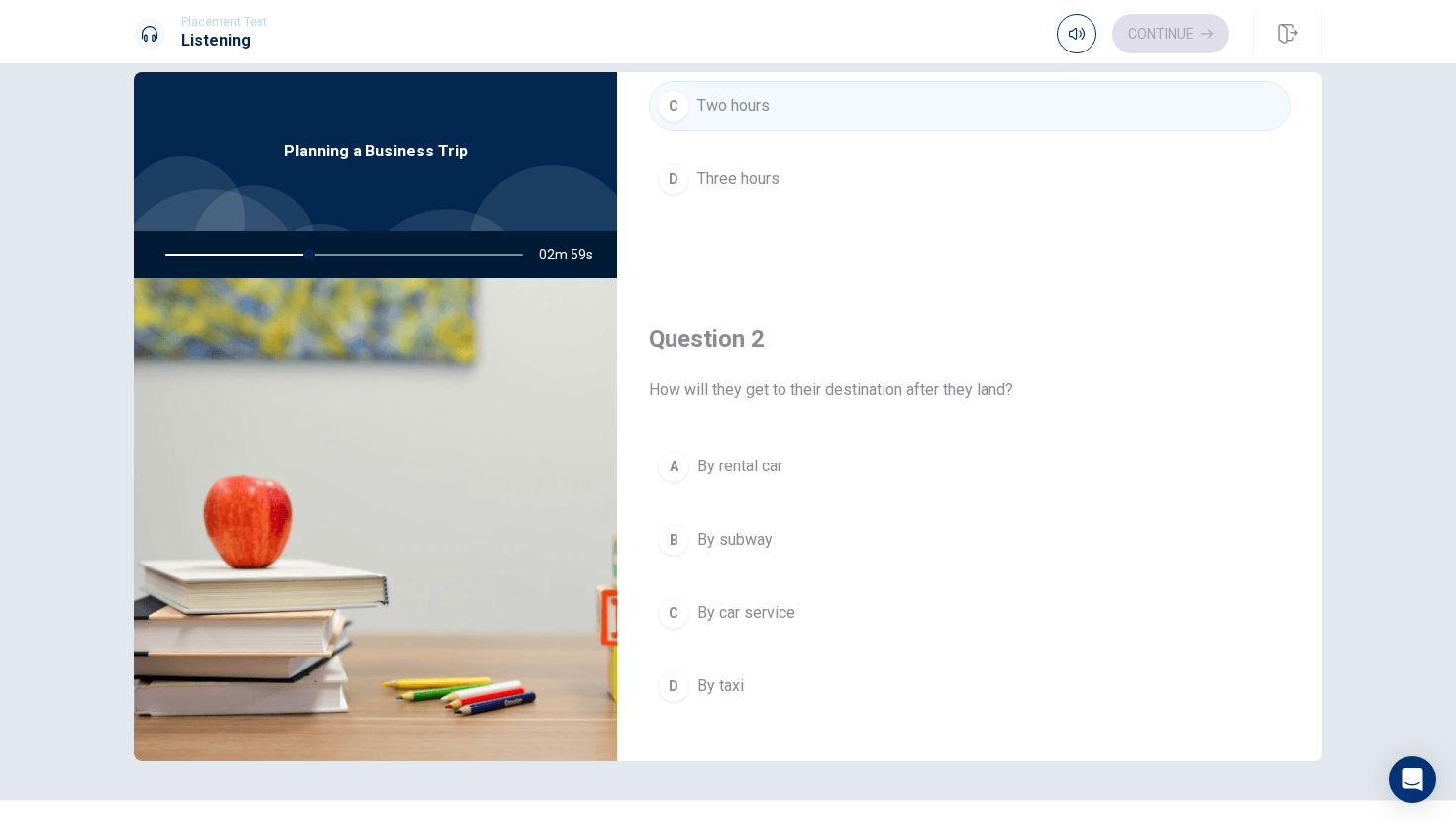 scroll, scrollTop: 339, scrollLeft: 0, axis: vertical 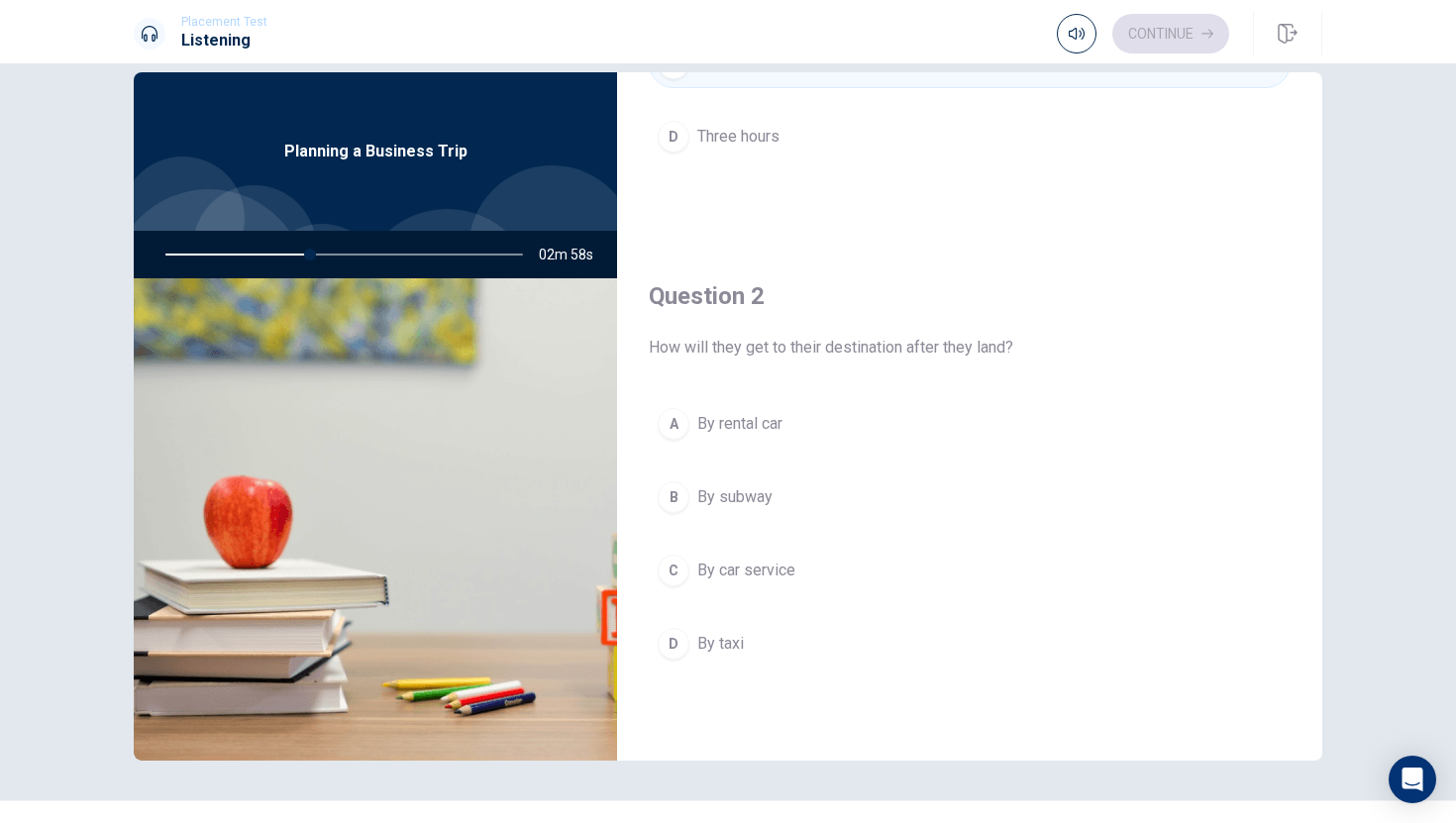 click on "A" at bounding box center [674, 424] 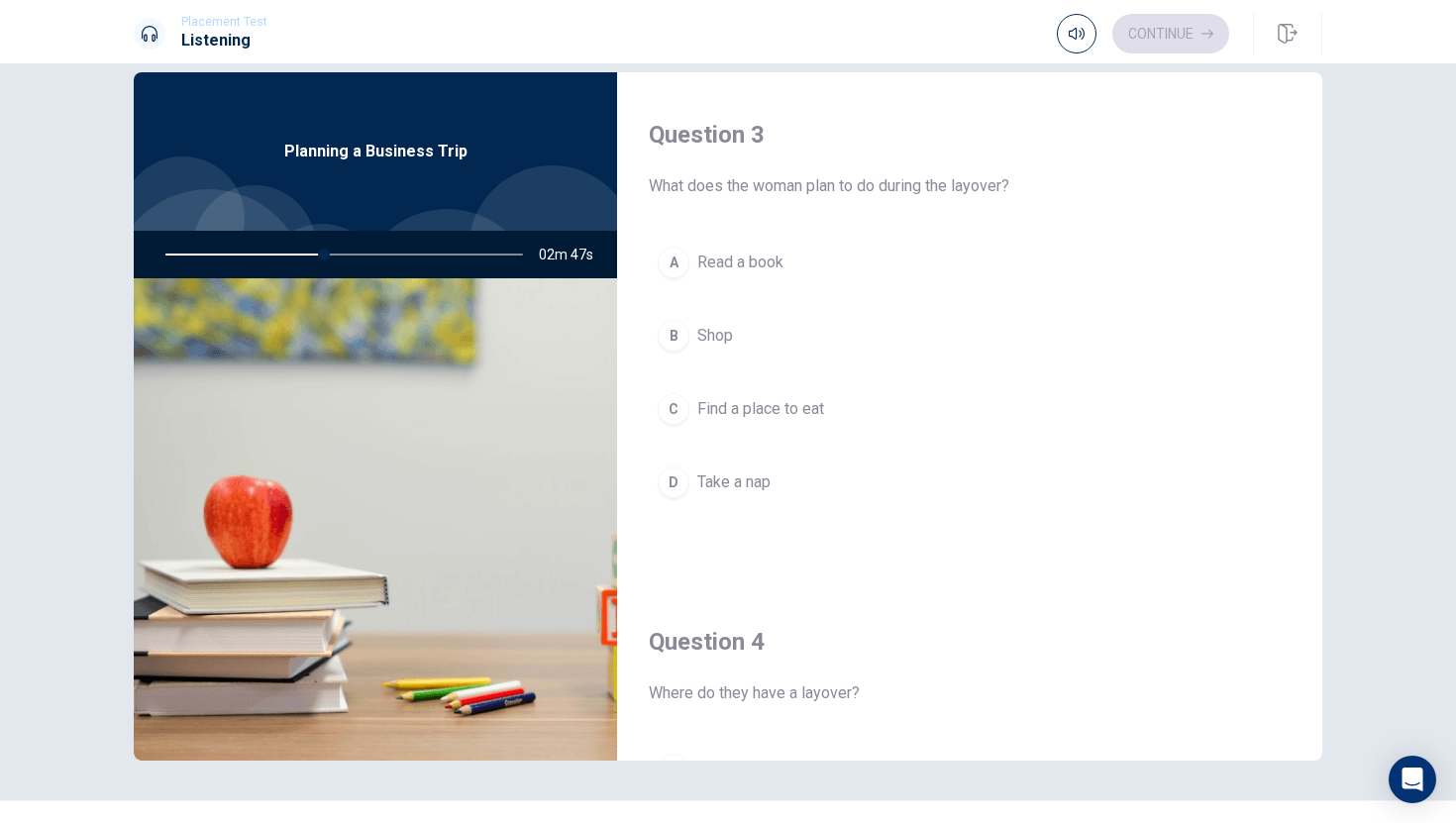 scroll, scrollTop: 1370, scrollLeft: 0, axis: vertical 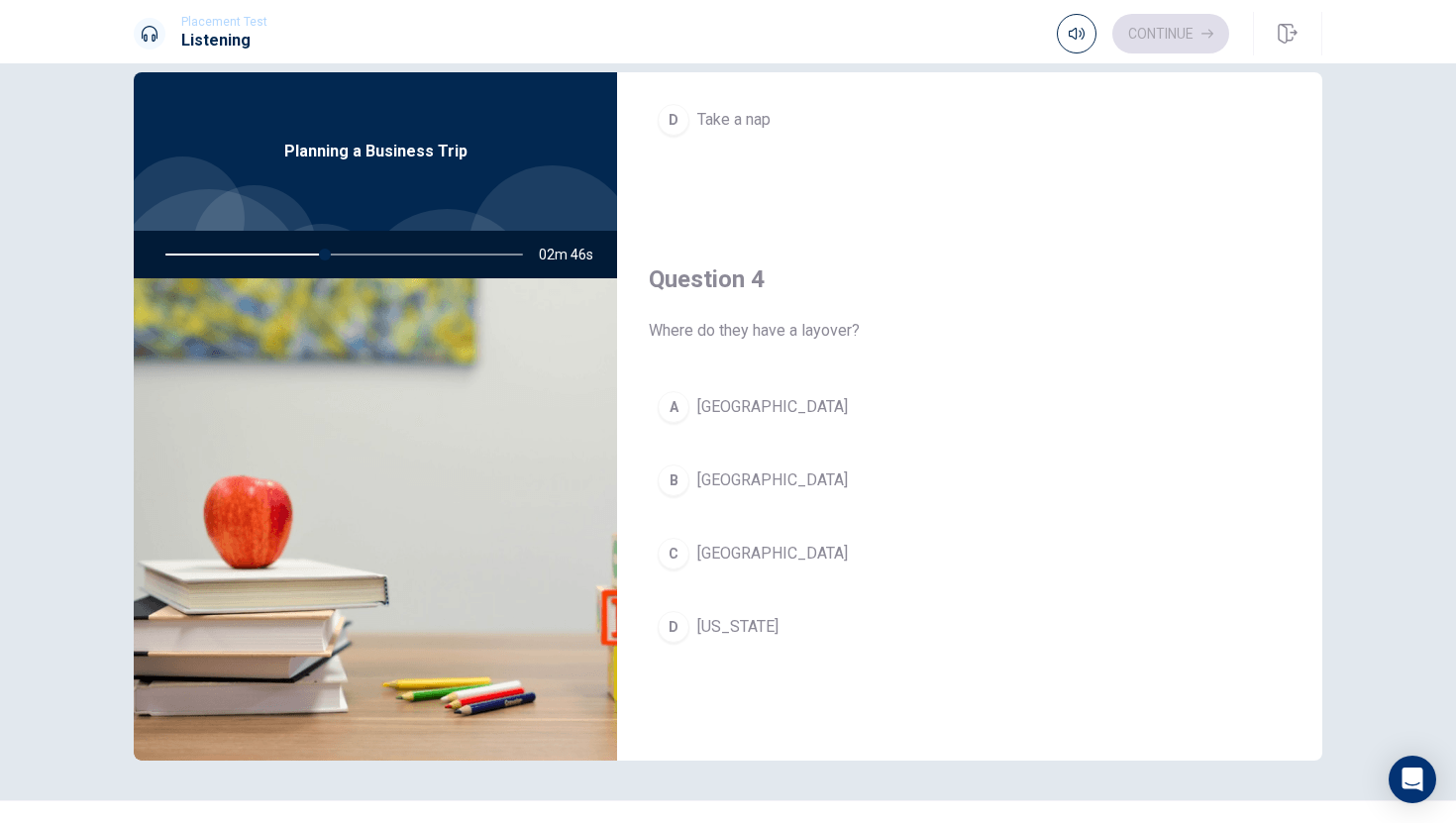 click on "B" at bounding box center [674, 480] 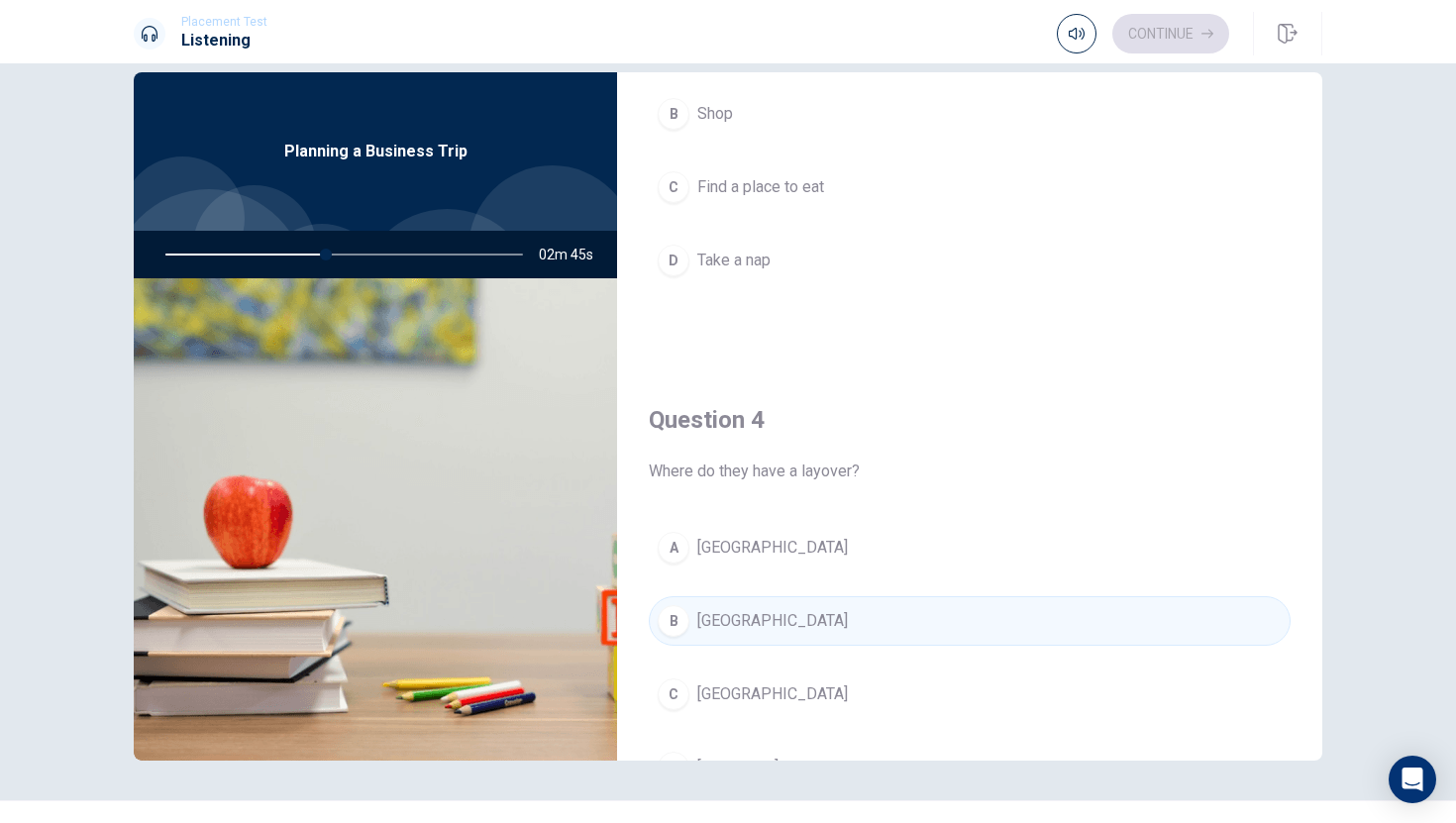scroll, scrollTop: 1003, scrollLeft: 0, axis: vertical 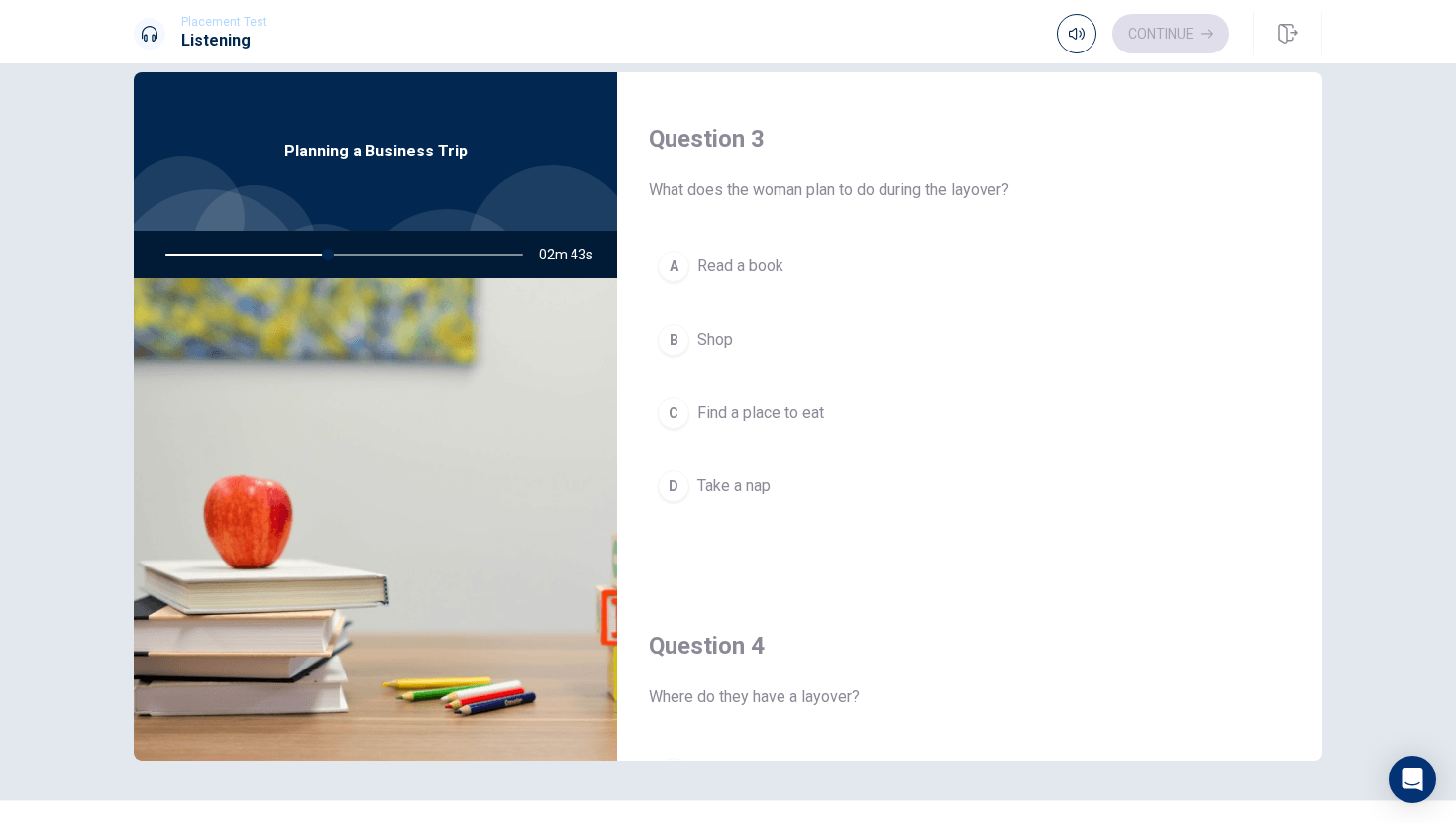 click on "C" at bounding box center (674, 413) 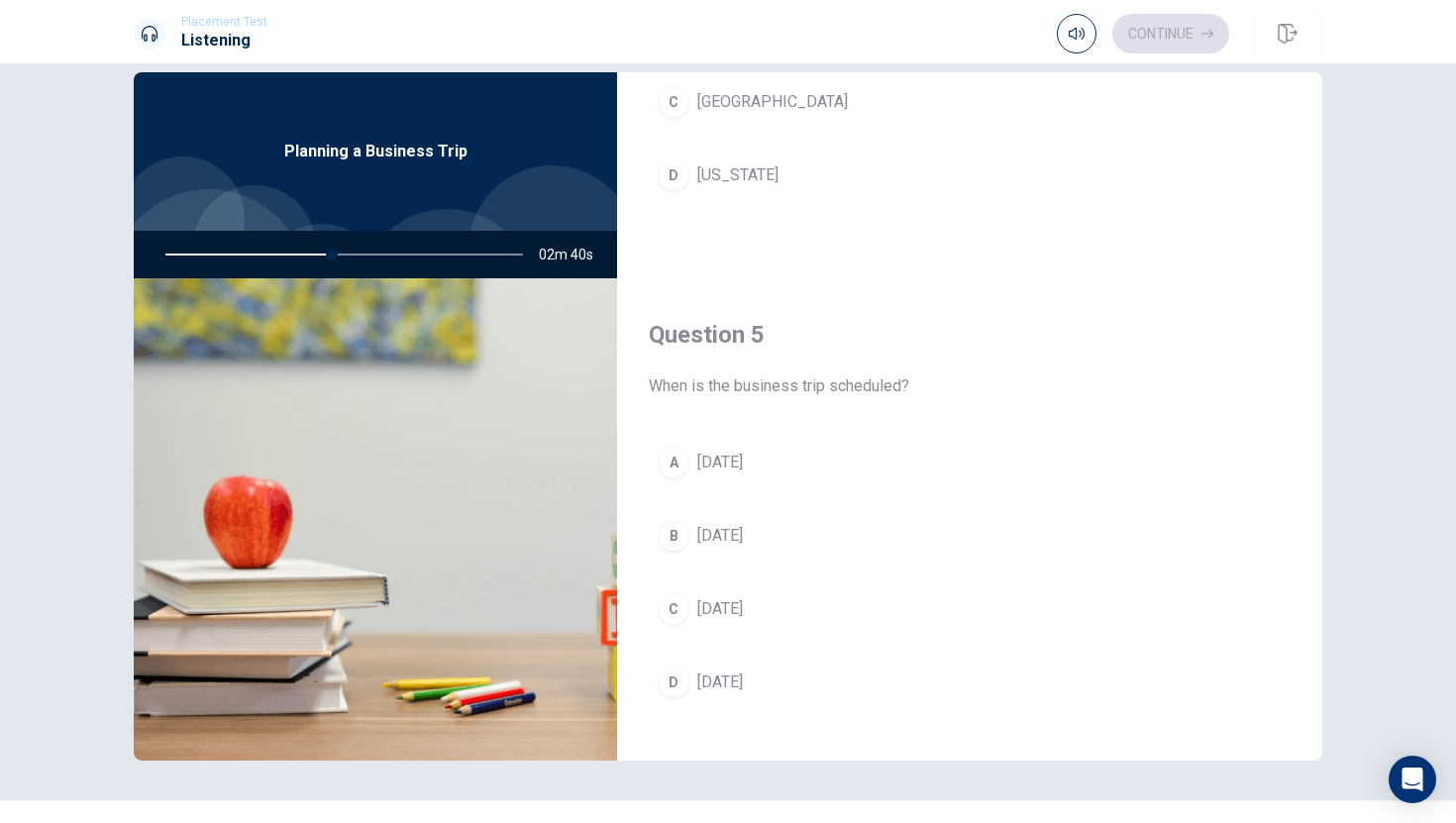 scroll, scrollTop: 1828, scrollLeft: 0, axis: vertical 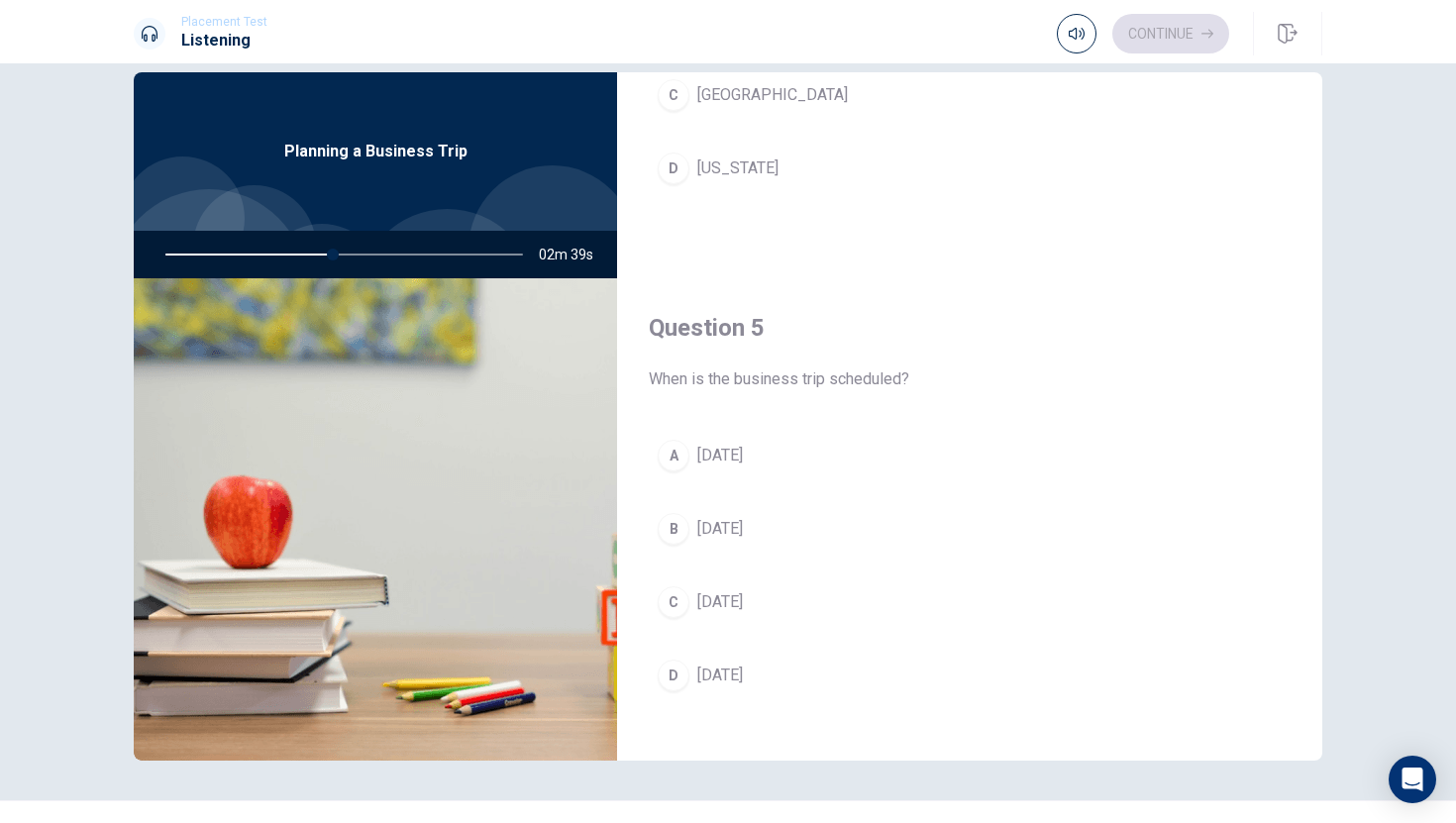 click on "B" at bounding box center [674, 529] 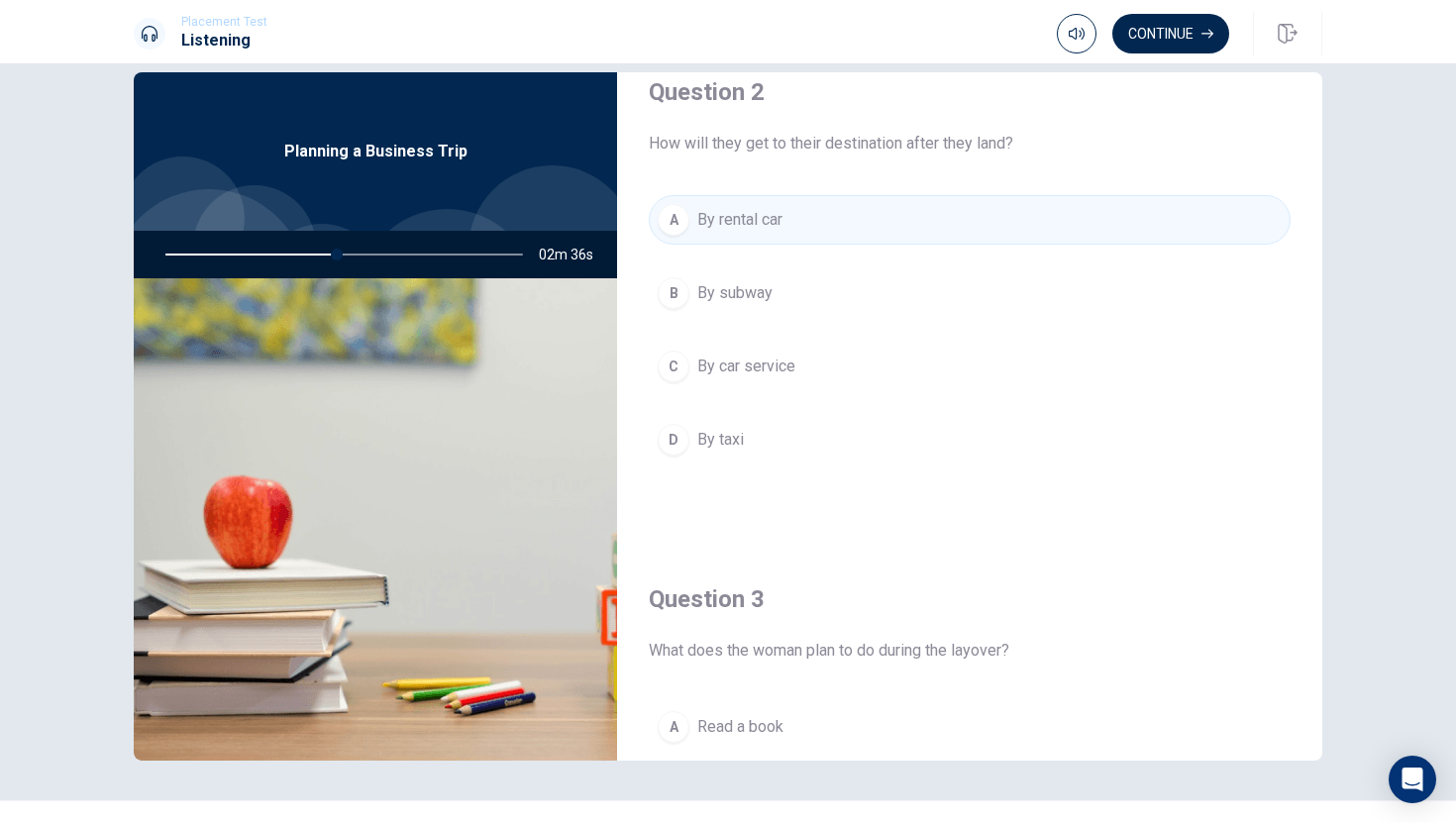 scroll, scrollTop: 539, scrollLeft: 0, axis: vertical 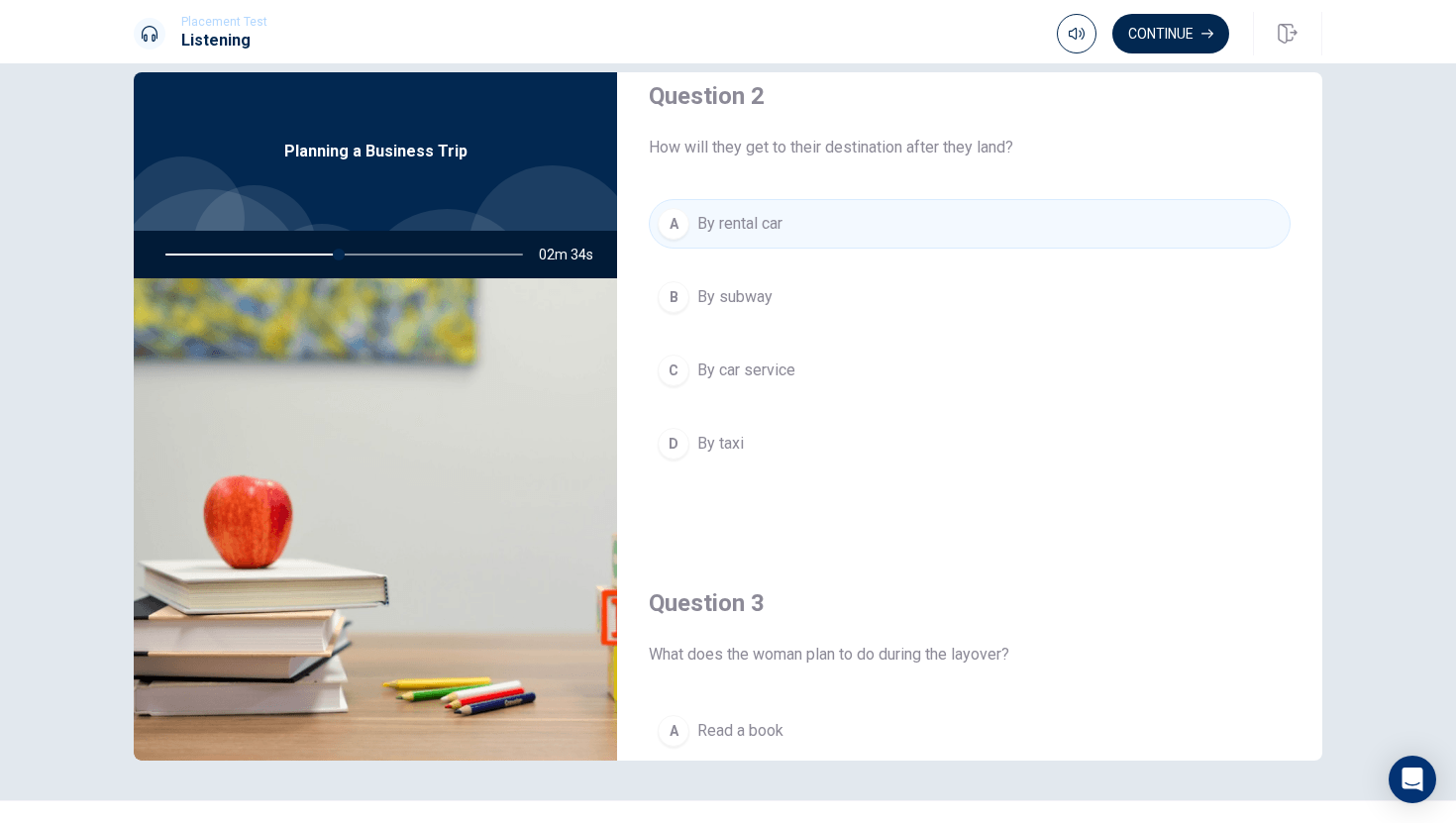 click on "C" at bounding box center [674, 370] 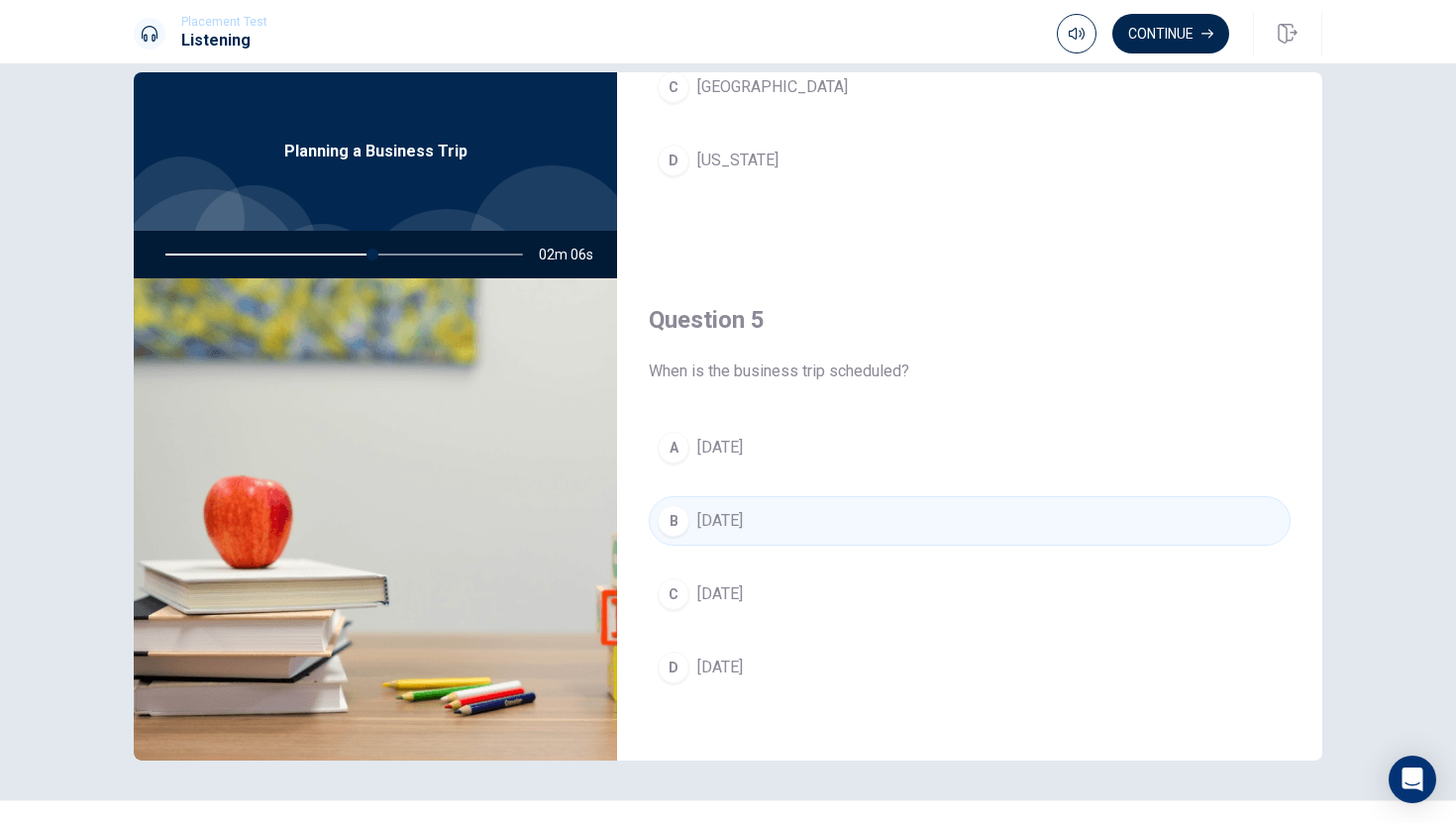 scroll, scrollTop: 1847, scrollLeft: 0, axis: vertical 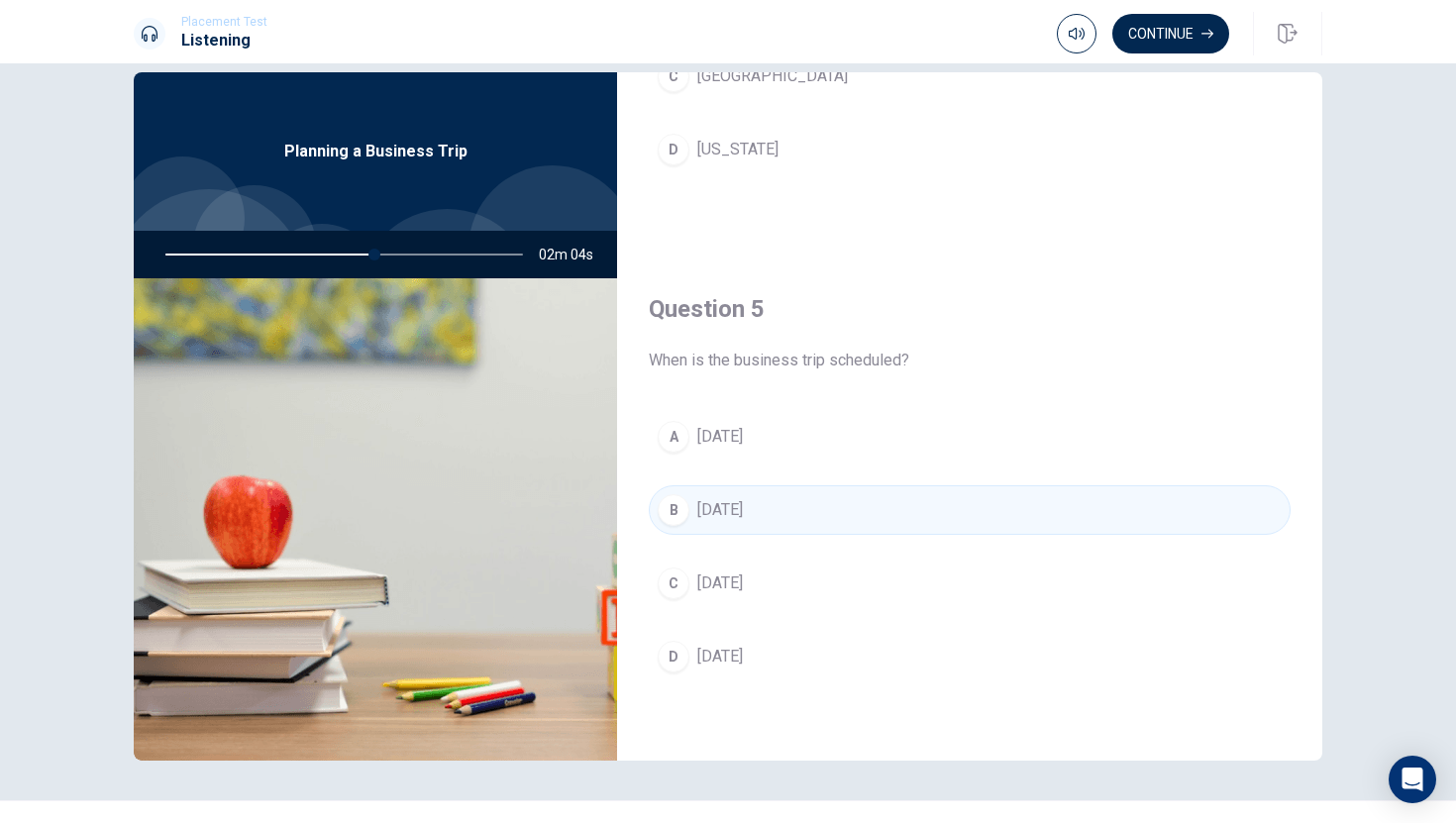 click on "A [DATE] B [DATE] C [DATE] D [DATE]" at bounding box center [970, 566] 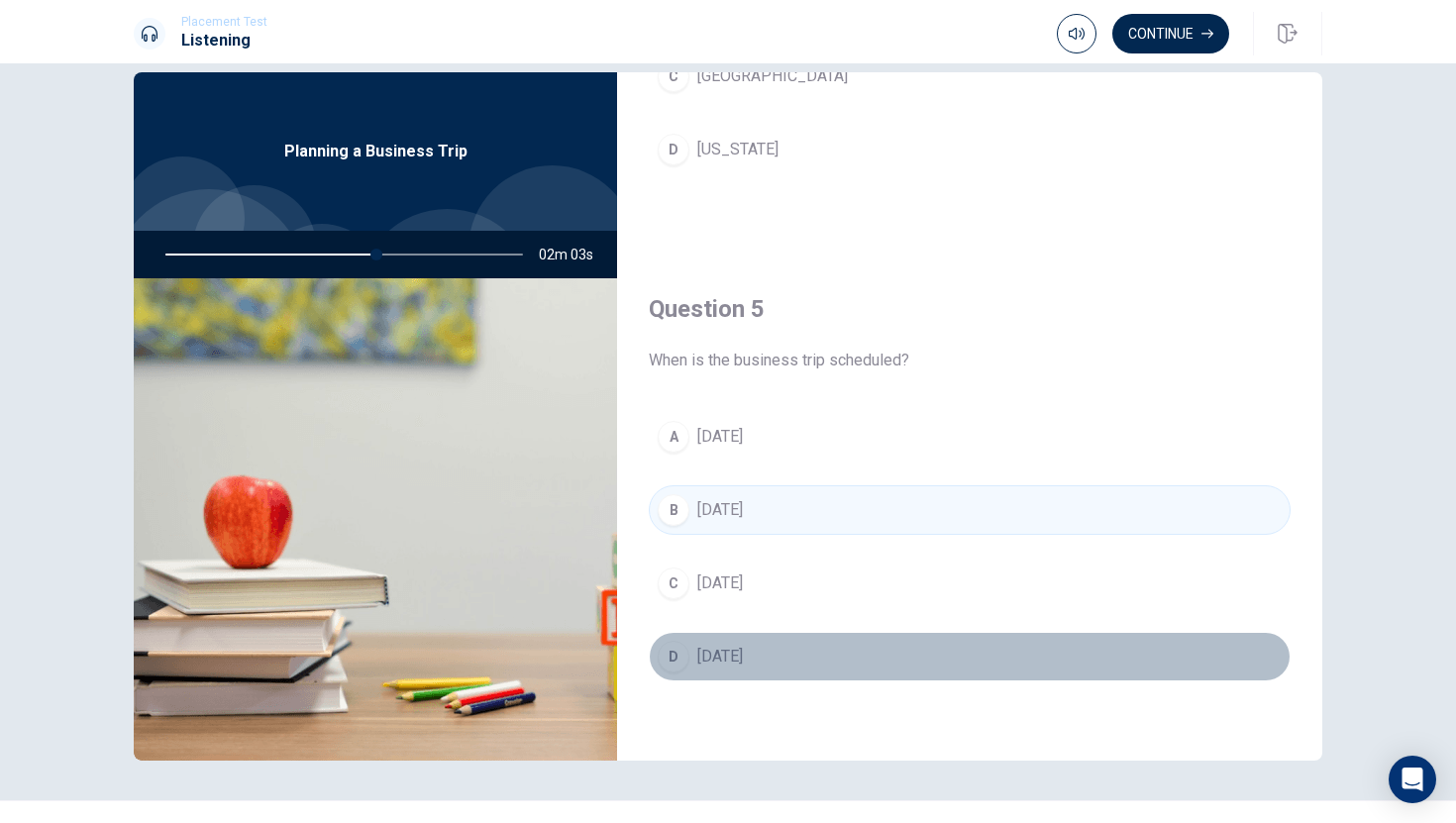 click on "[DATE]" at bounding box center [720, 657] 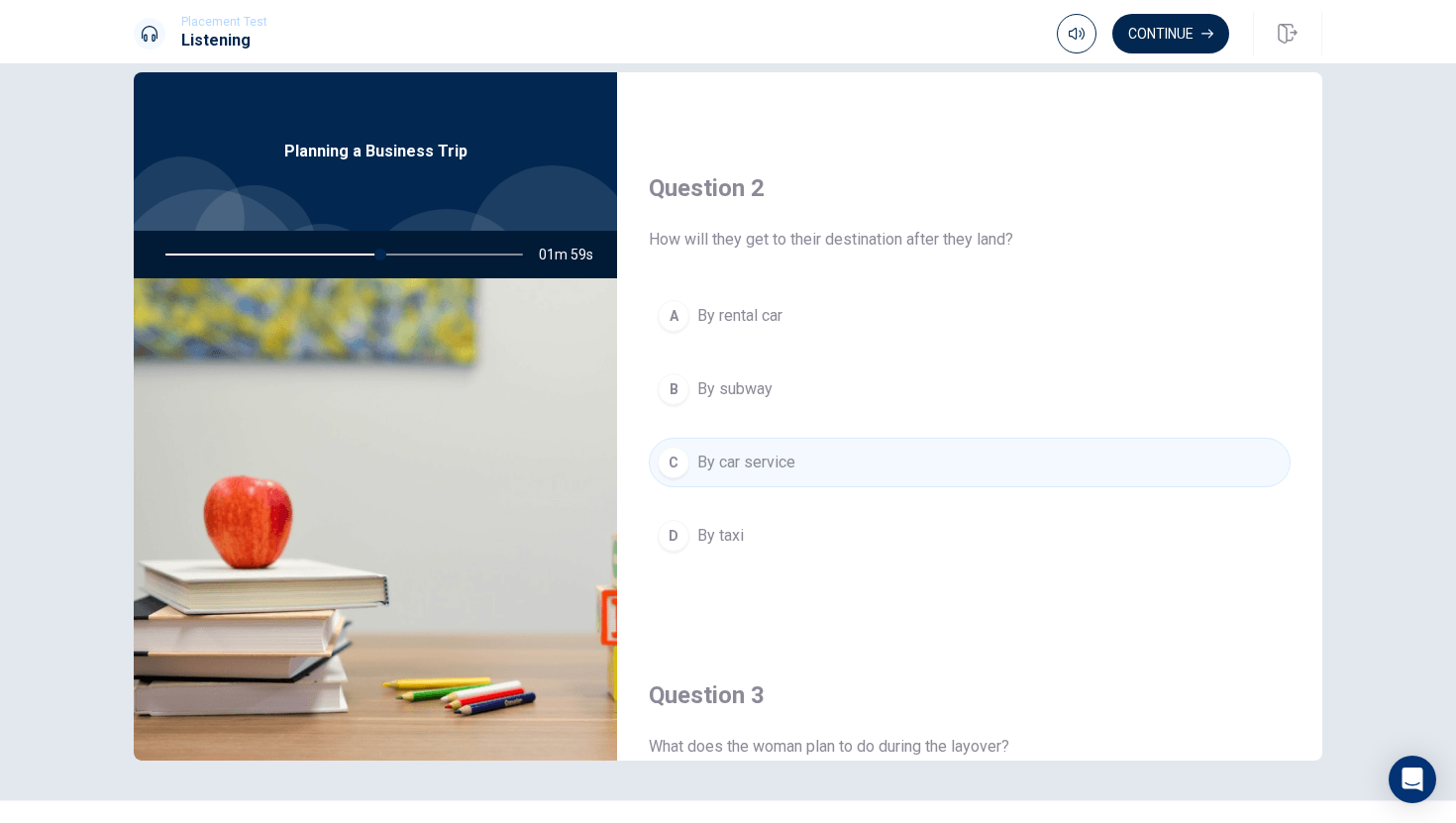 scroll, scrollTop: 0, scrollLeft: 0, axis: both 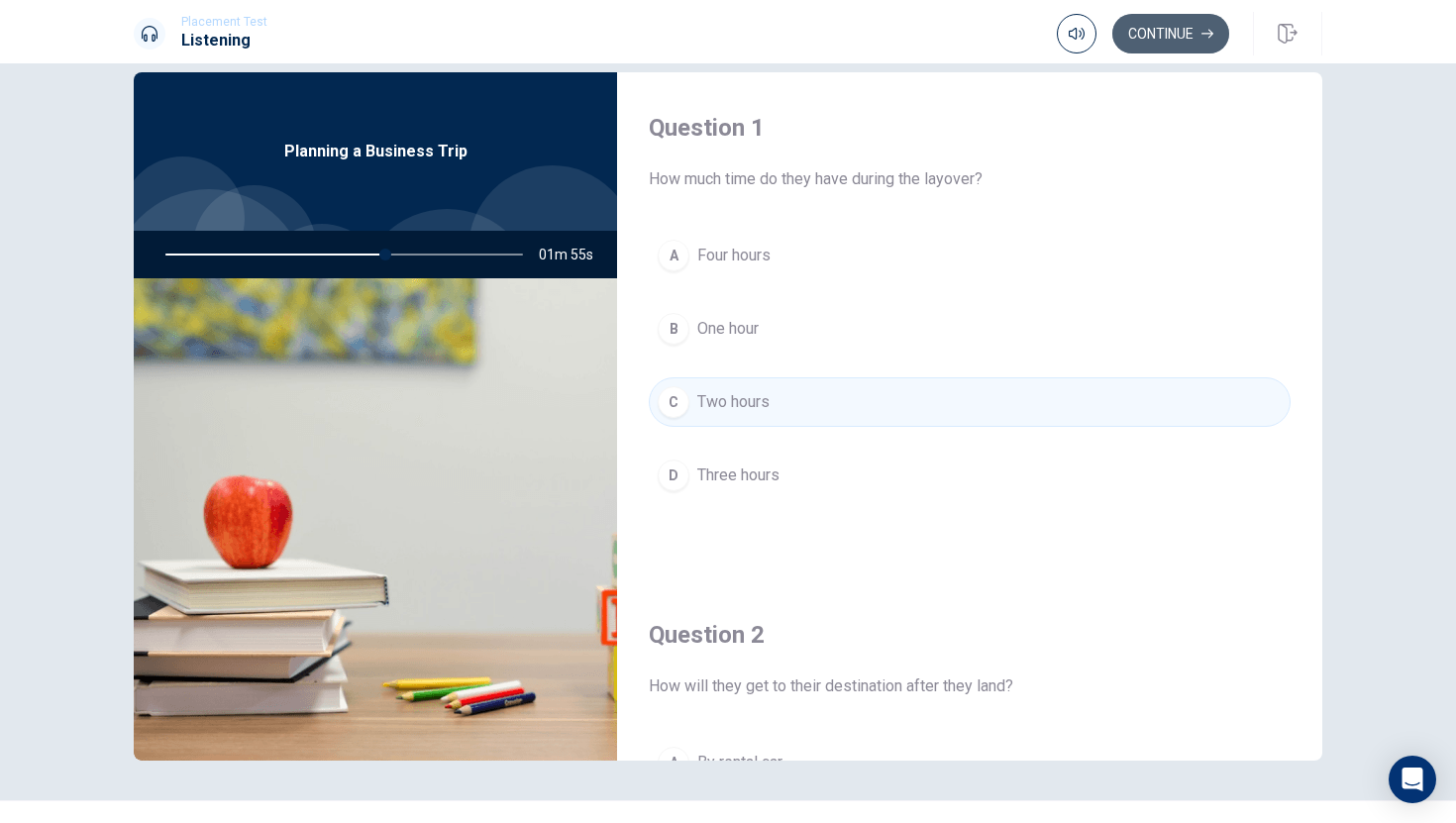 click on "Continue" at bounding box center [1171, 34] 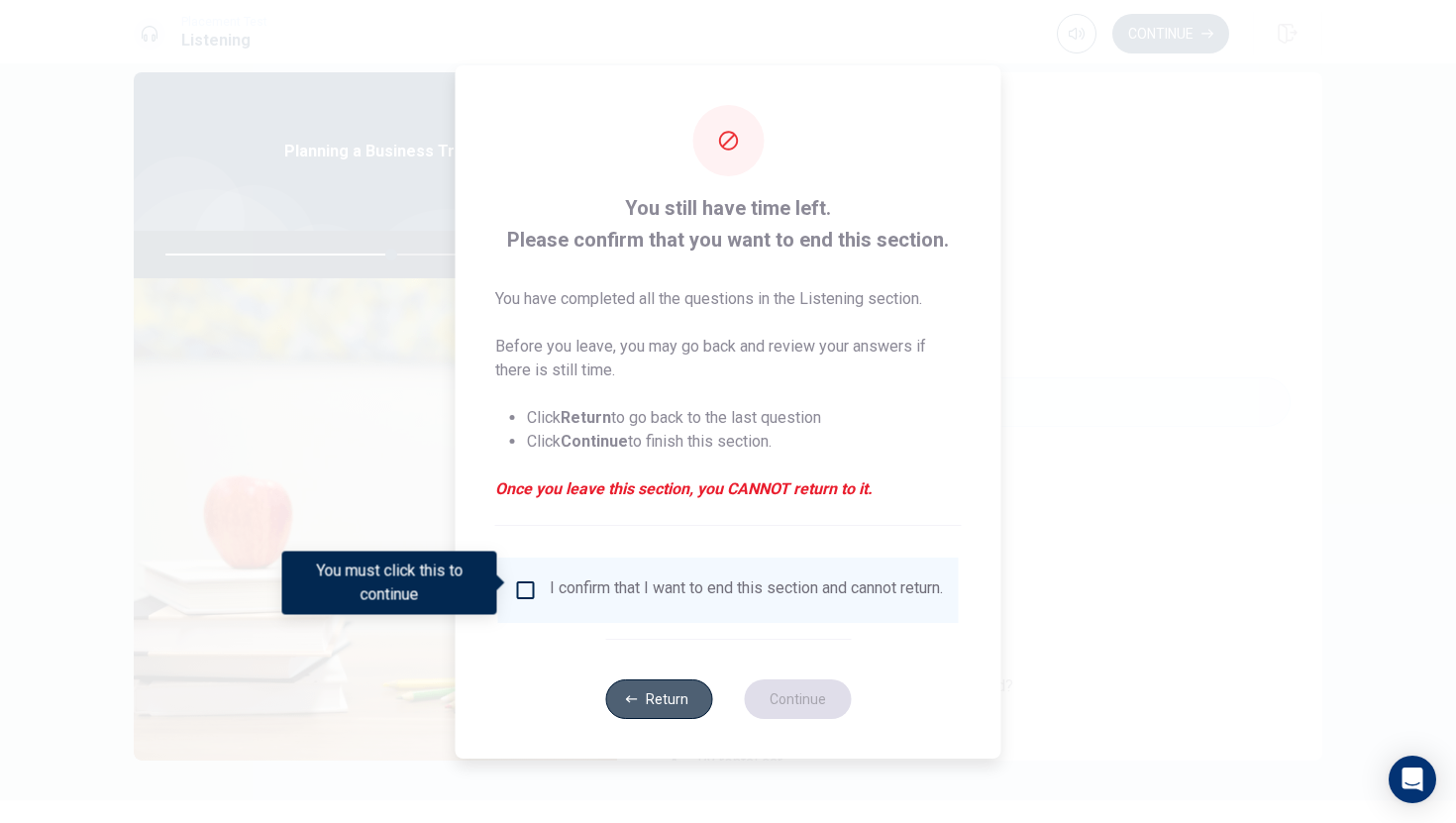 click on "Return" at bounding box center (659, 699) 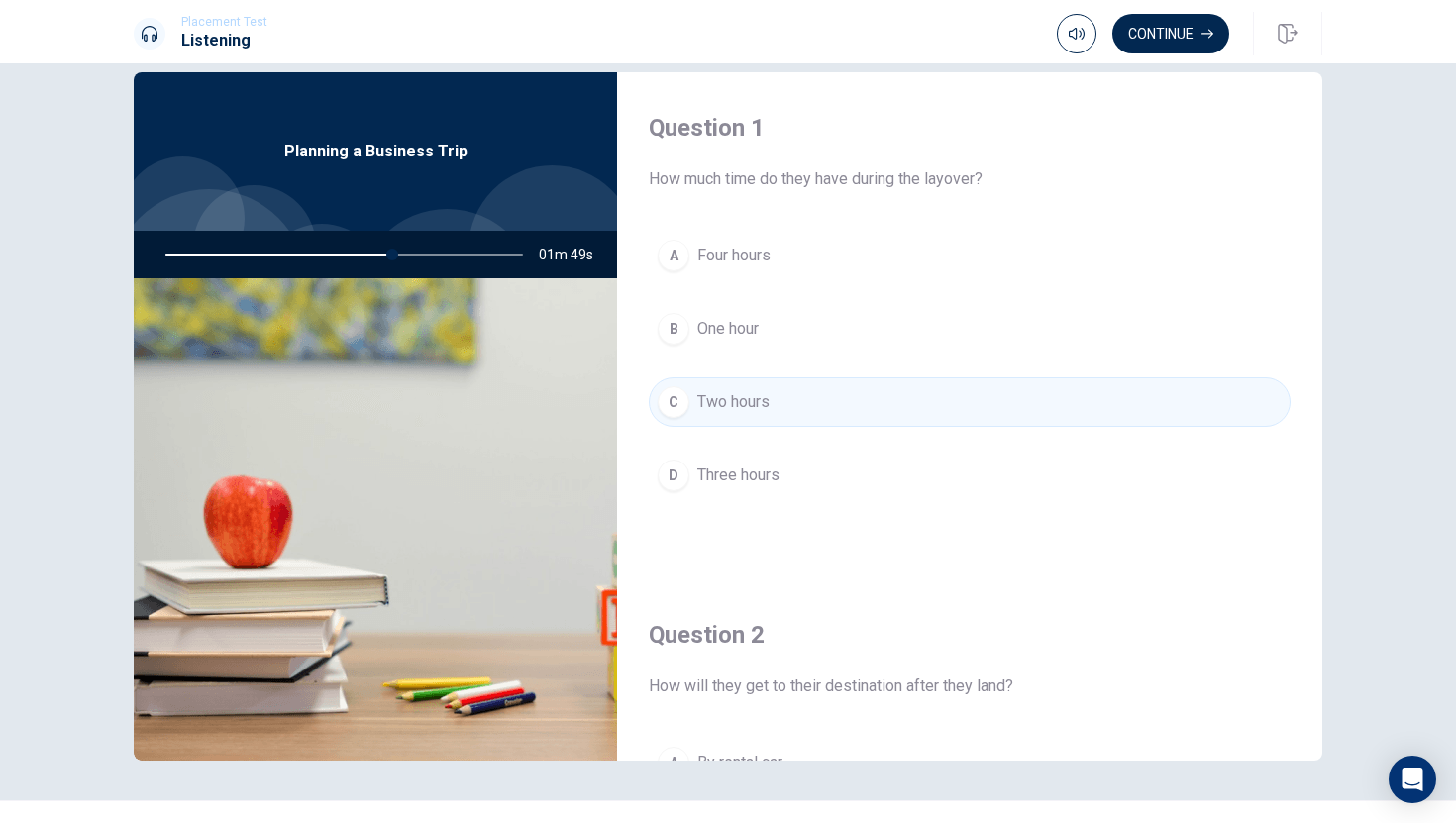 scroll, scrollTop: 0, scrollLeft: 0, axis: both 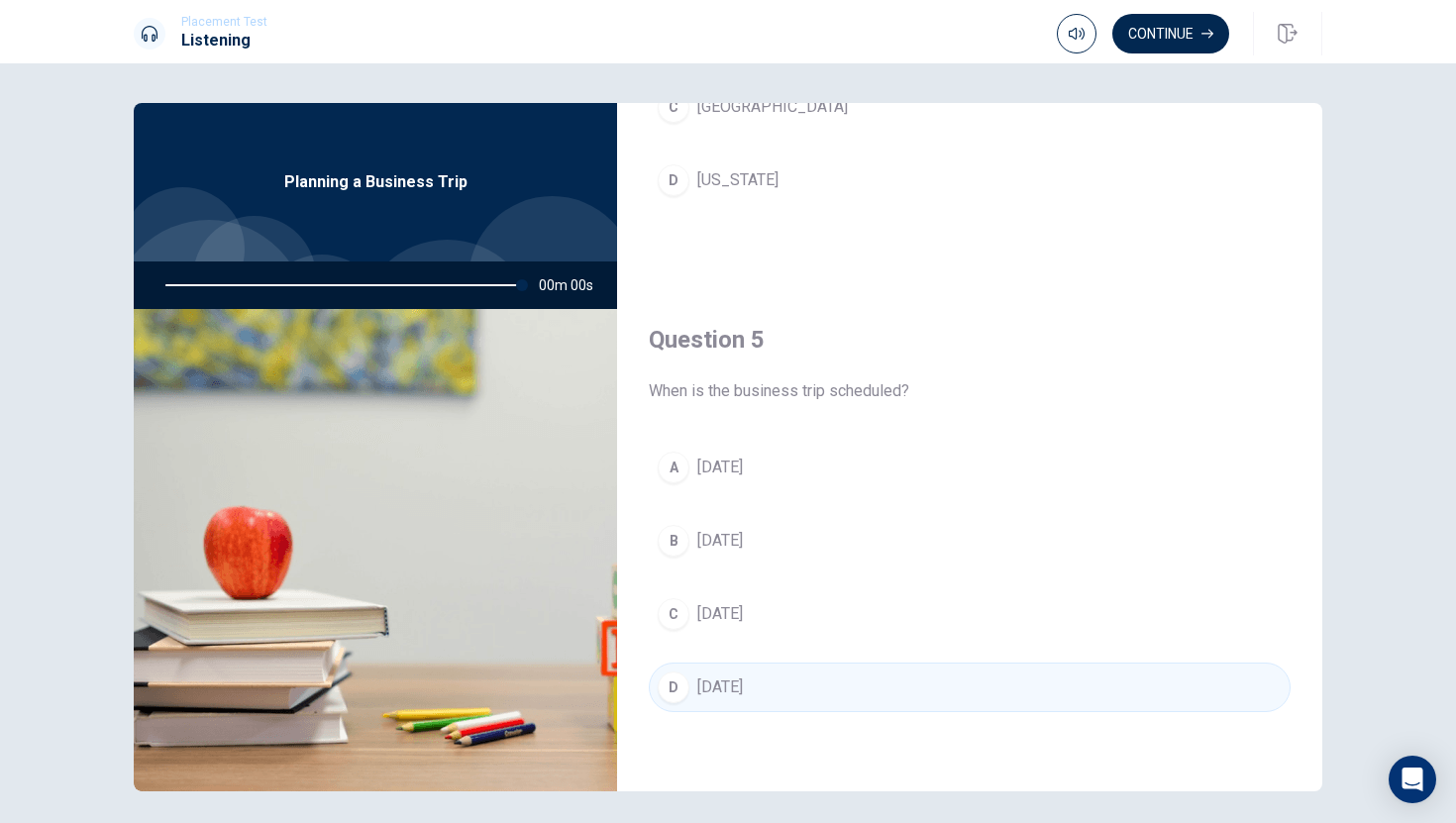 type on "0" 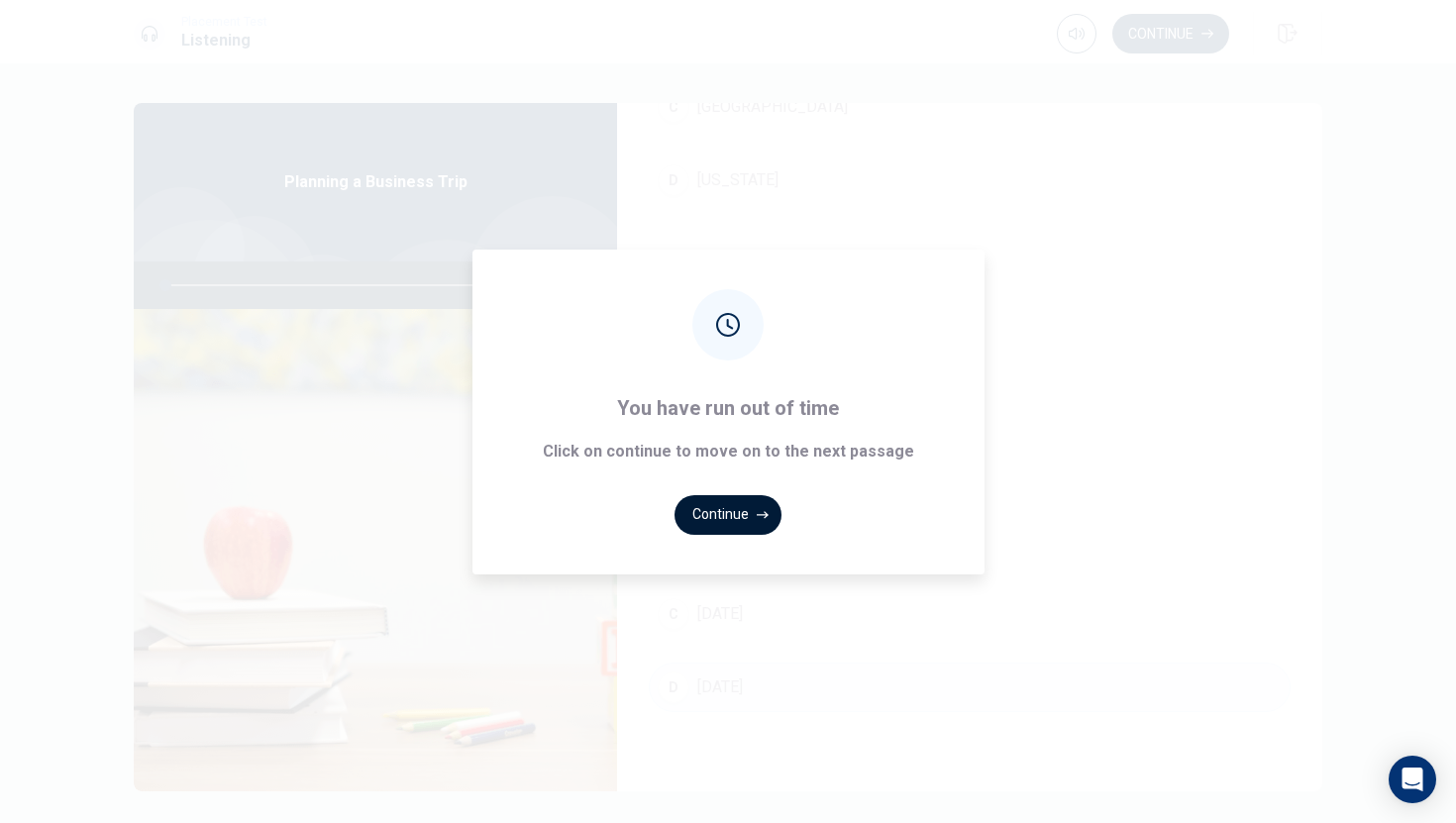 click on "Continue" at bounding box center [728, 515] 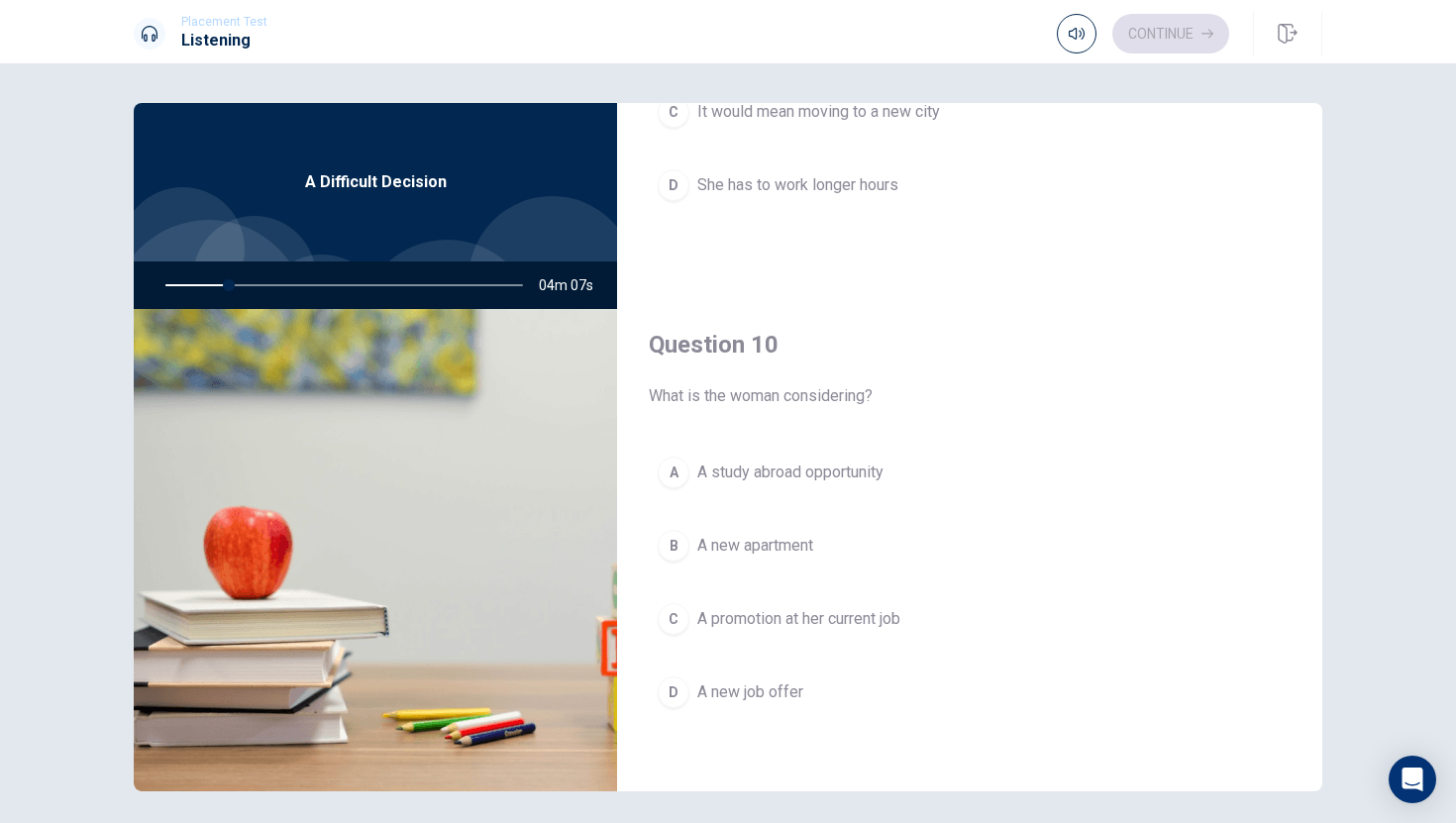 scroll, scrollTop: 1847, scrollLeft: 0, axis: vertical 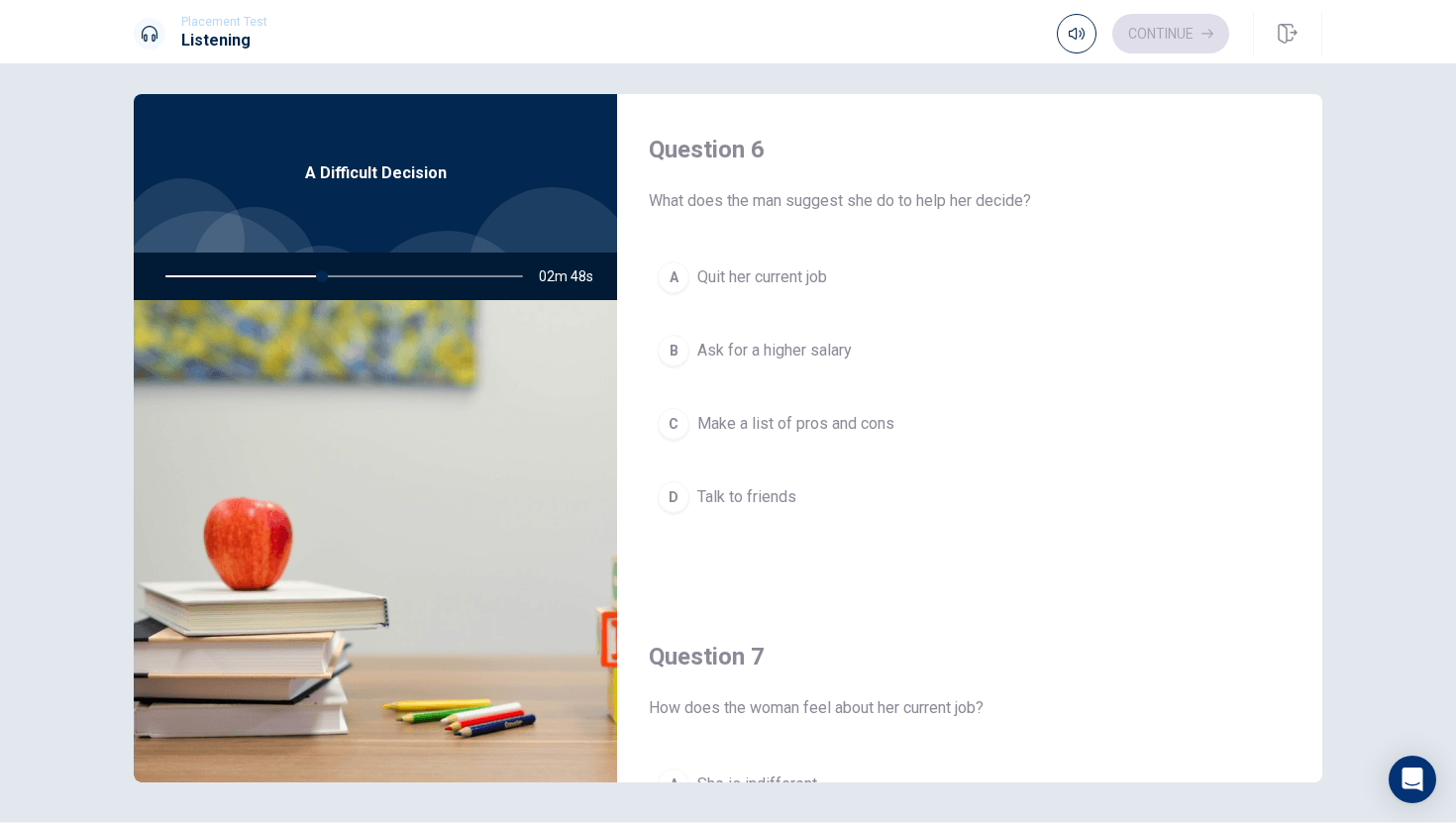 click on "C" at bounding box center [674, 424] 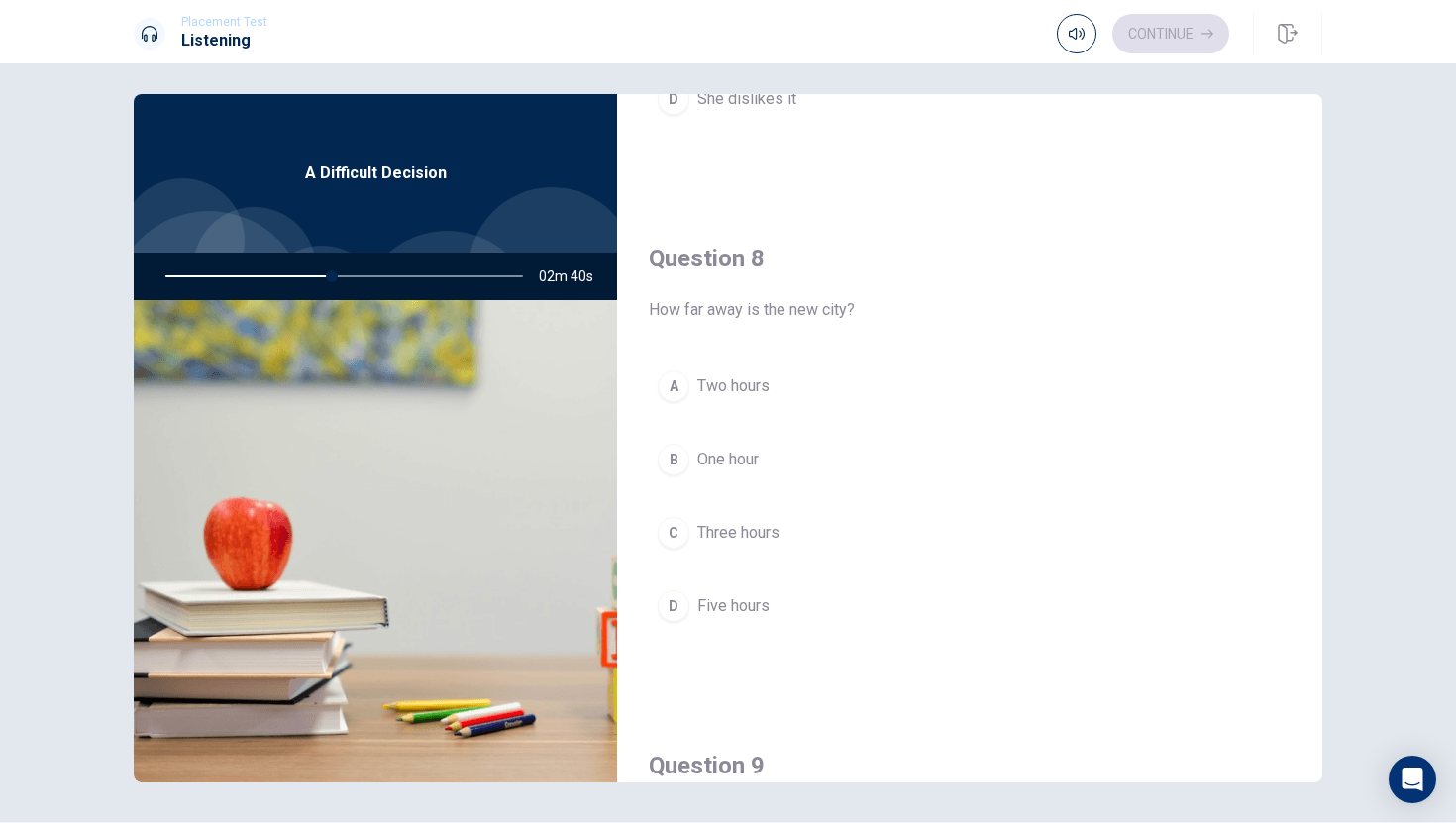 scroll, scrollTop: 906, scrollLeft: 0, axis: vertical 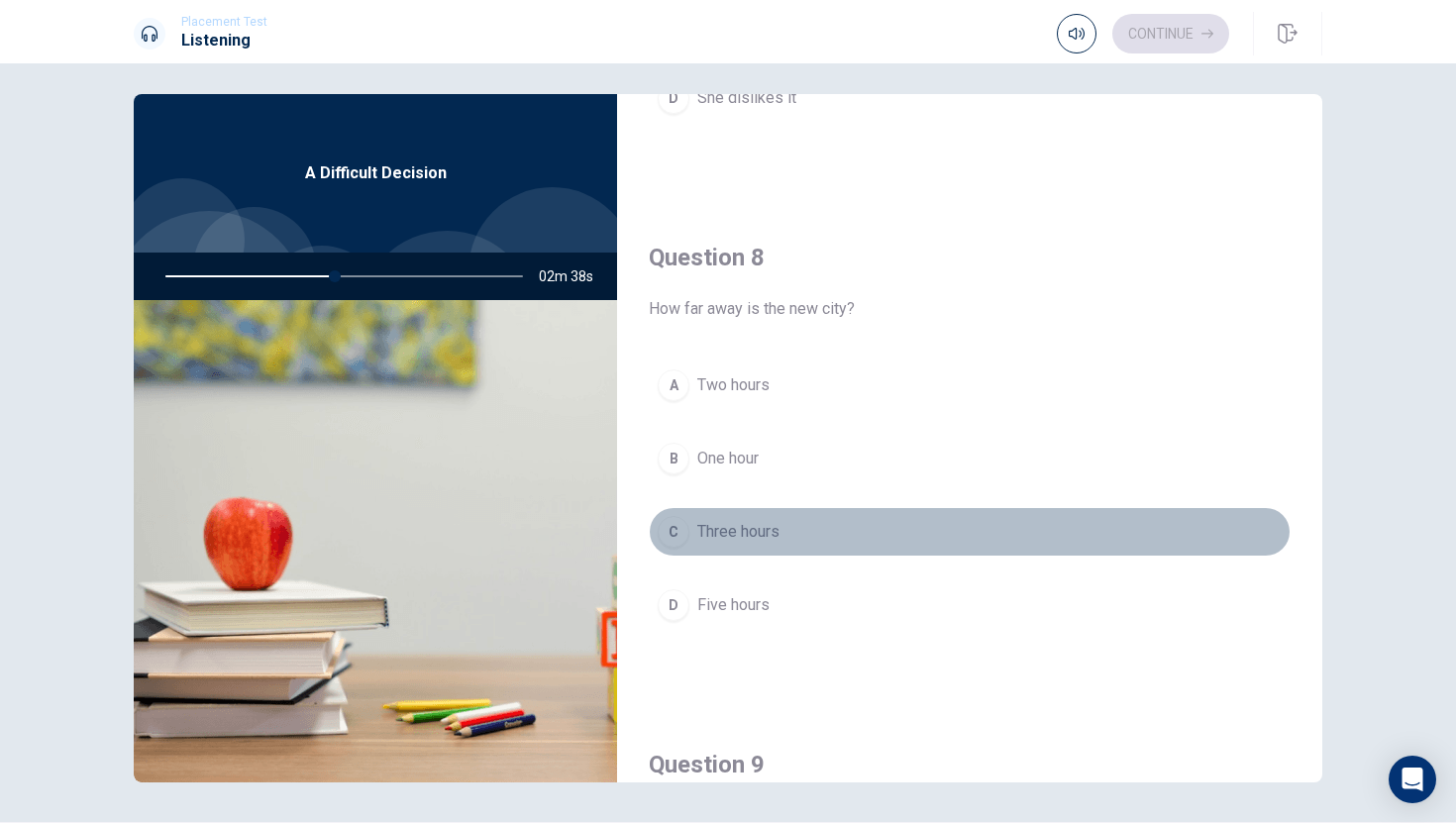 click on "C" at bounding box center (674, 532) 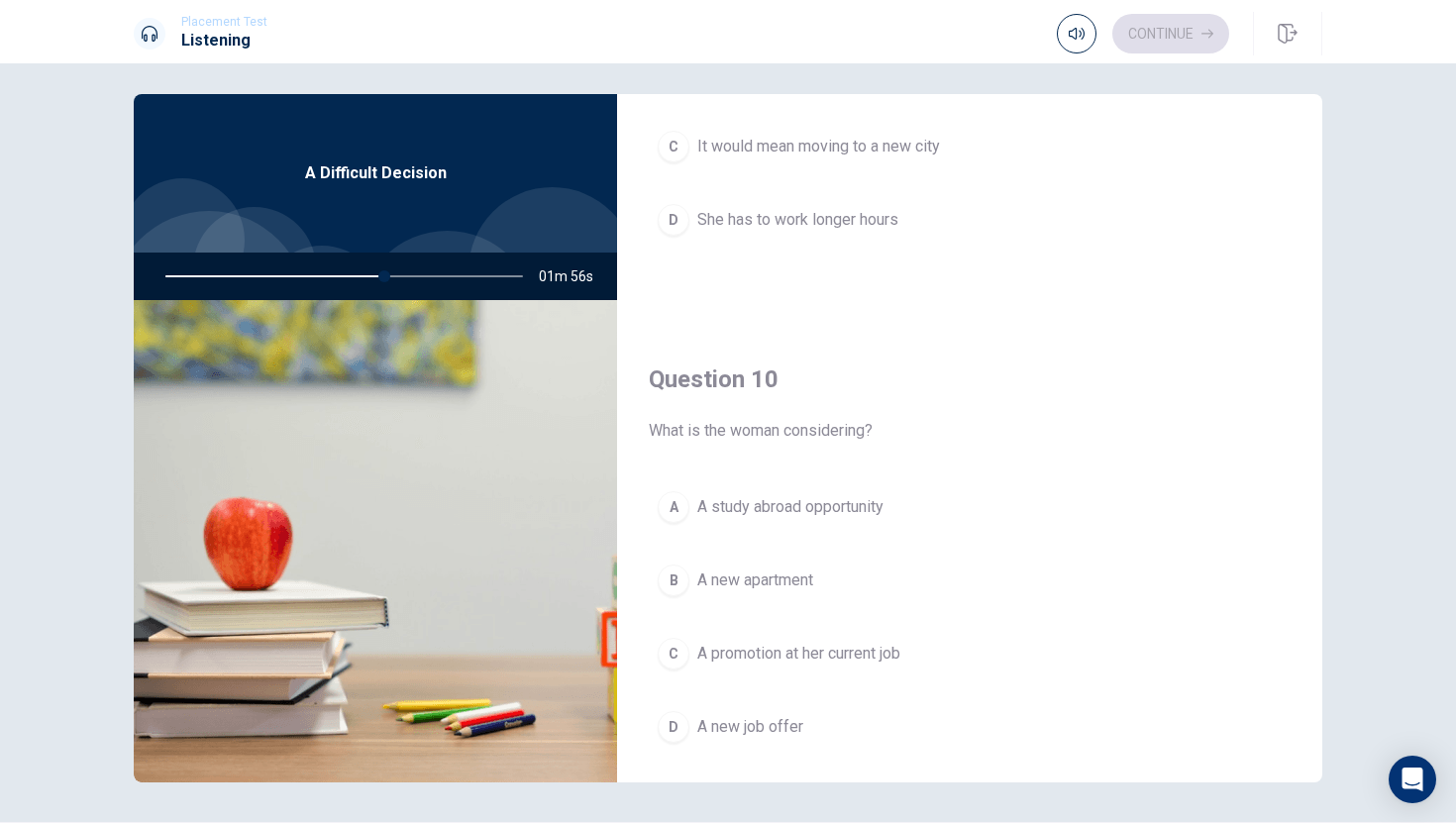 scroll, scrollTop: 1847, scrollLeft: 0, axis: vertical 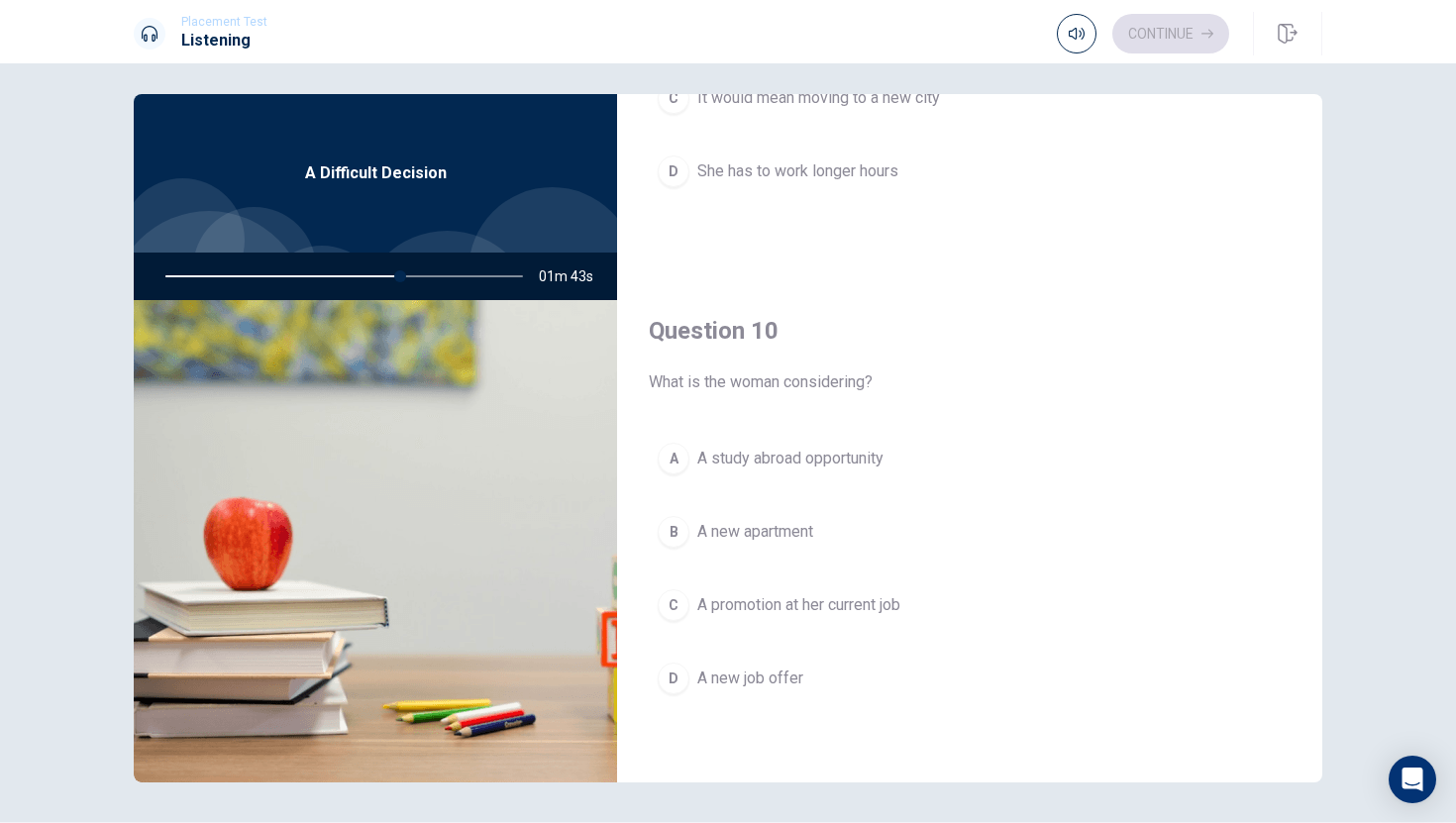 click on "D" at bounding box center [674, 678] 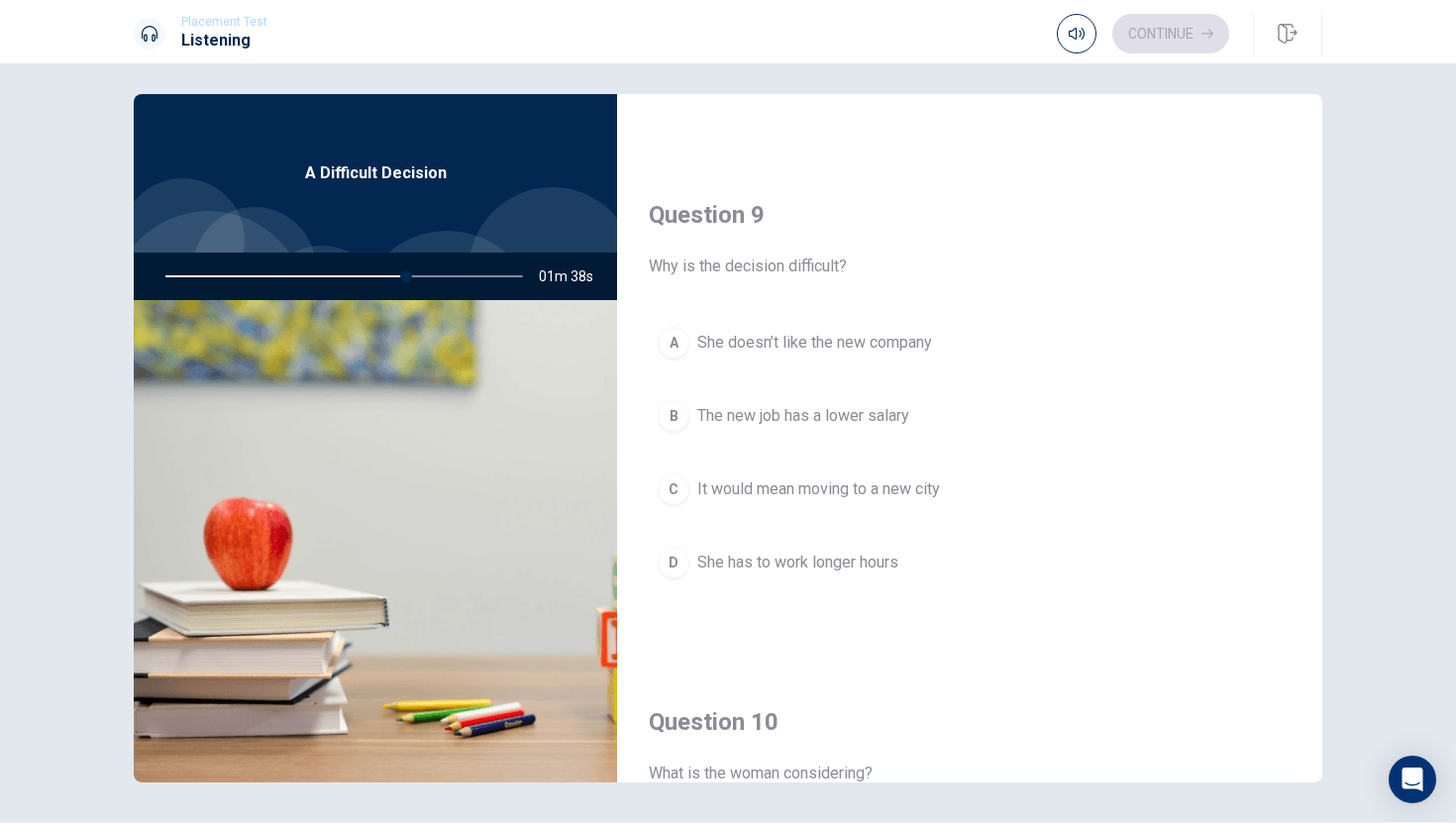 scroll, scrollTop: 1458, scrollLeft: 0, axis: vertical 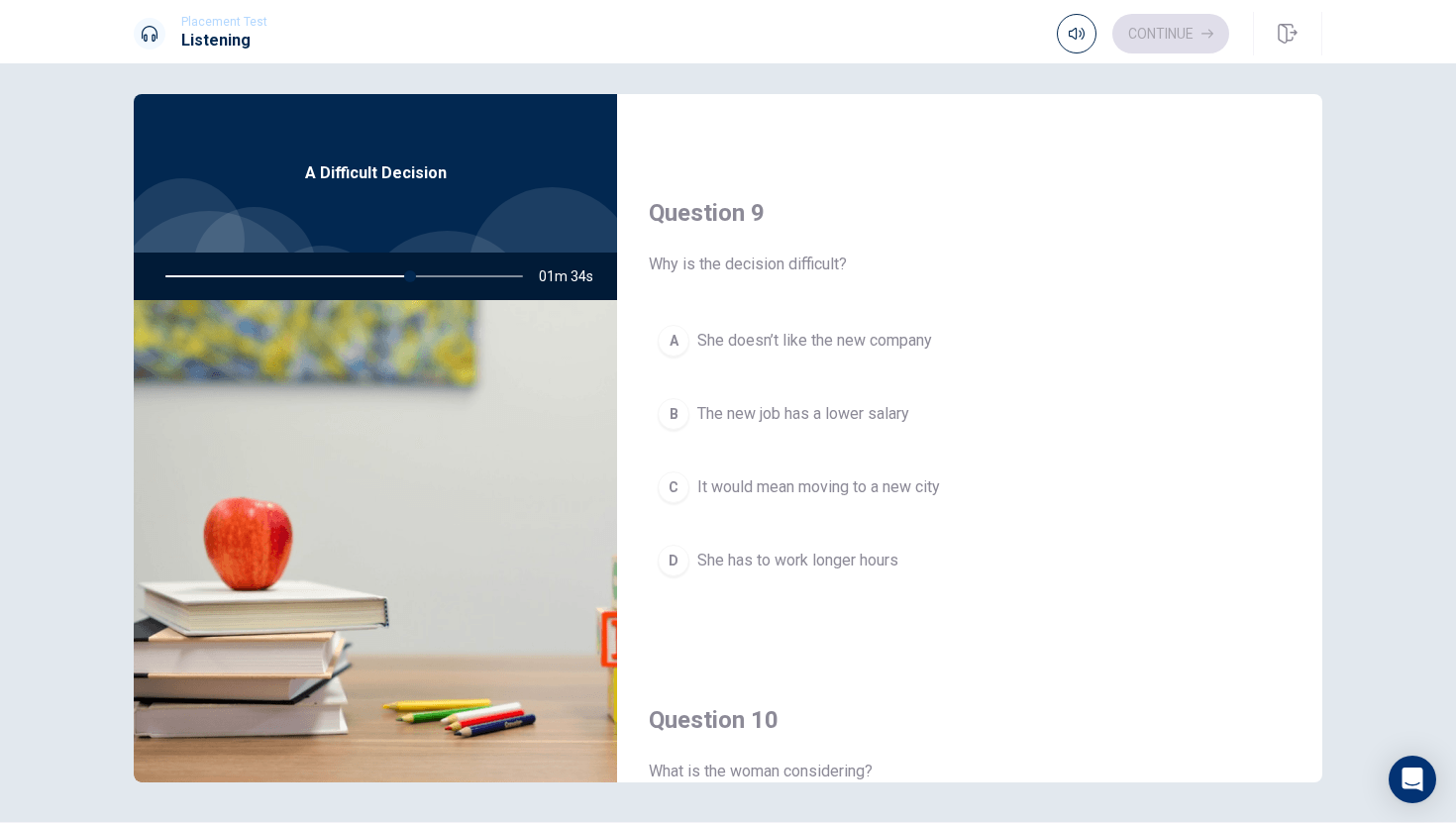 click on "C" at bounding box center [674, 487] 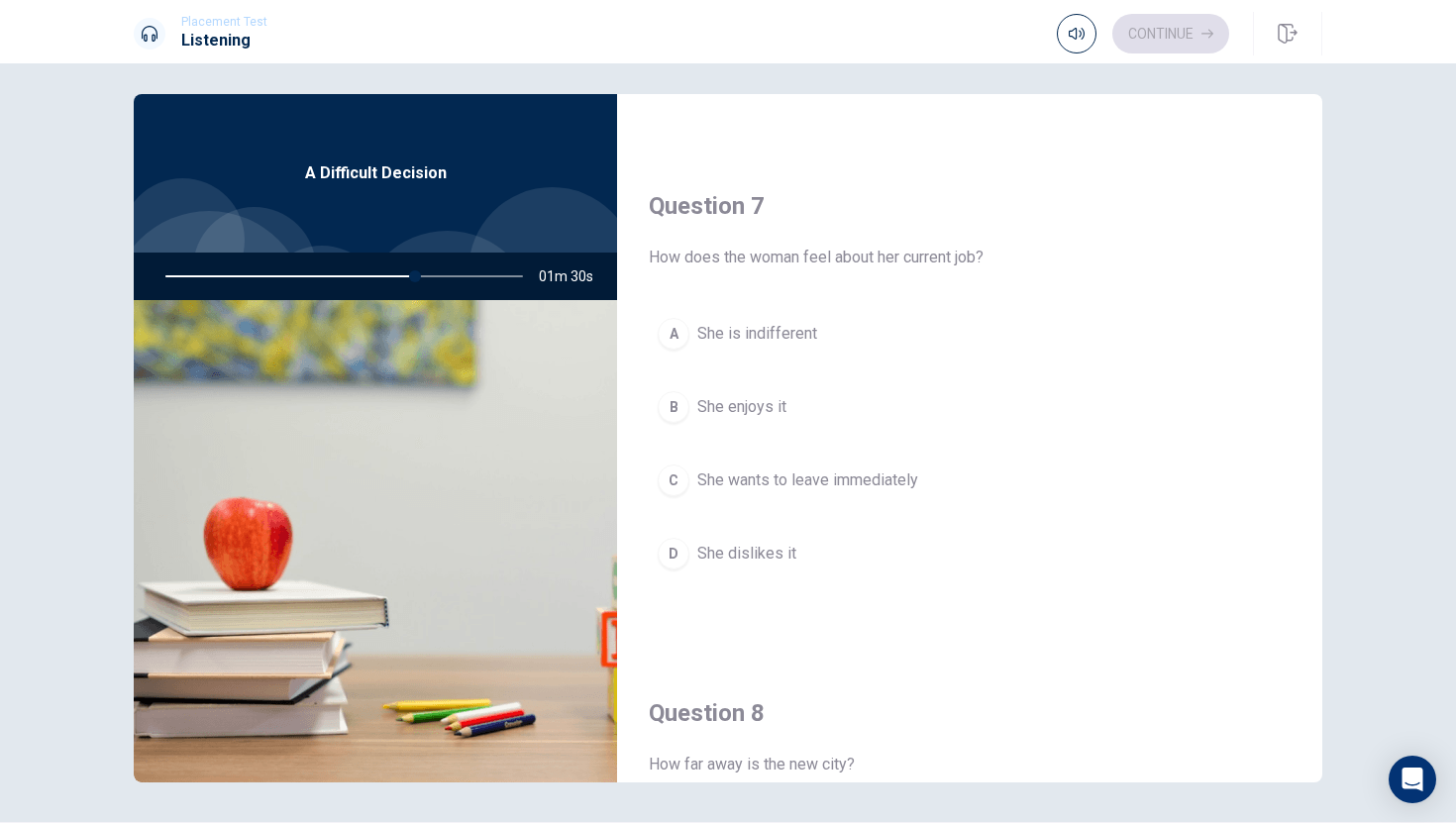 scroll, scrollTop: 441, scrollLeft: 0, axis: vertical 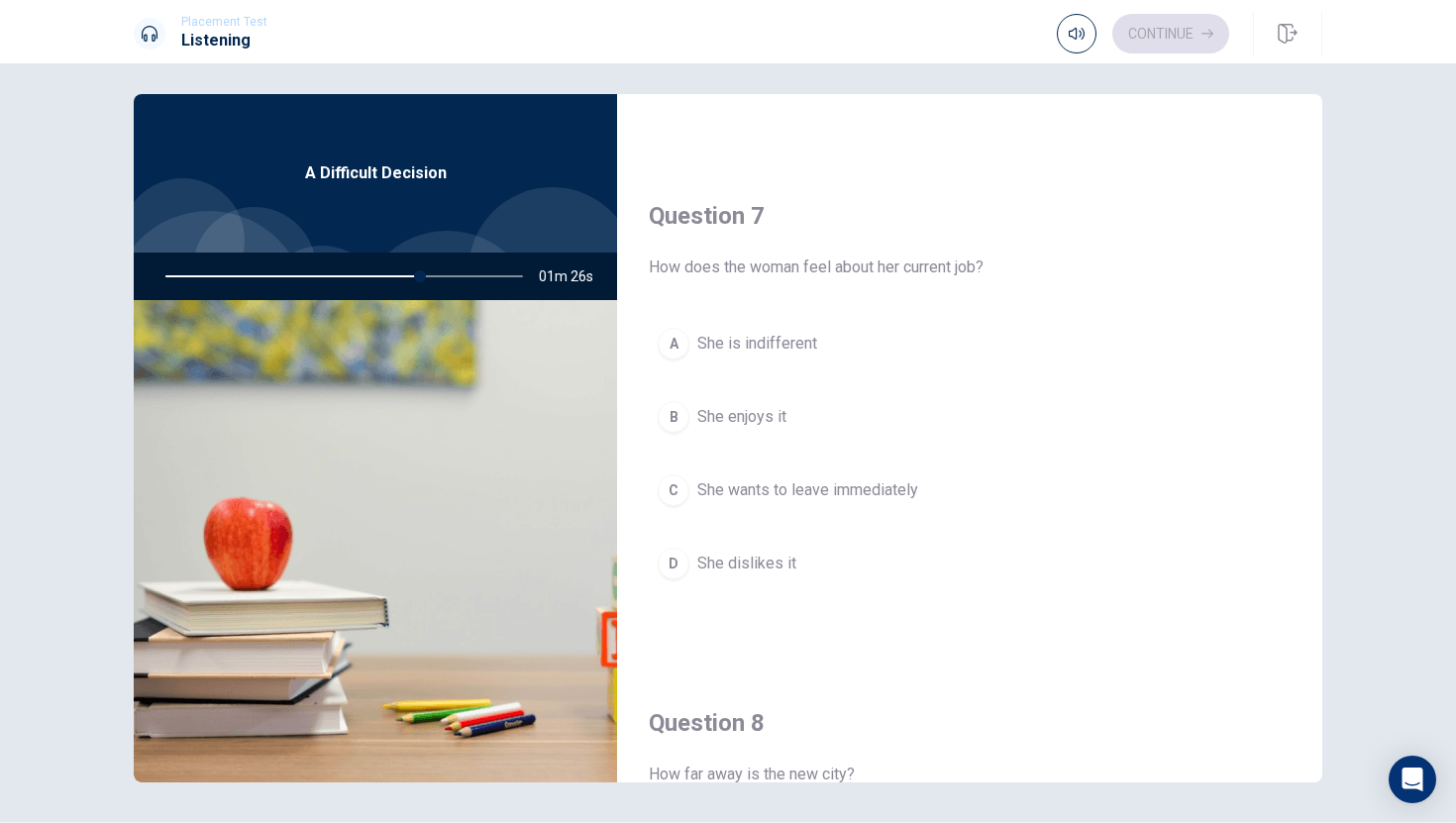 click on "B She enjoys it" at bounding box center [970, 417] 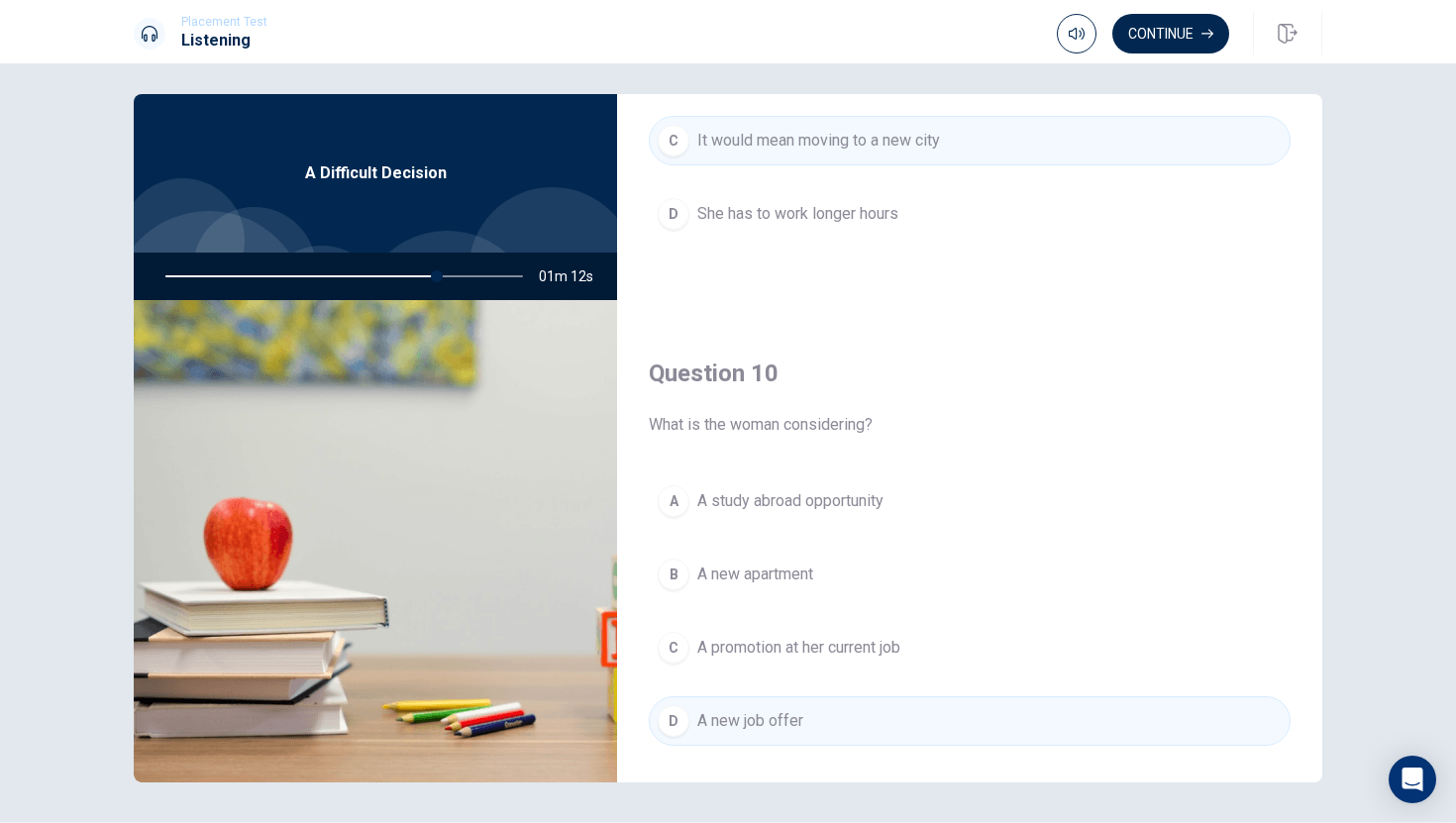 scroll, scrollTop: 1847, scrollLeft: 0, axis: vertical 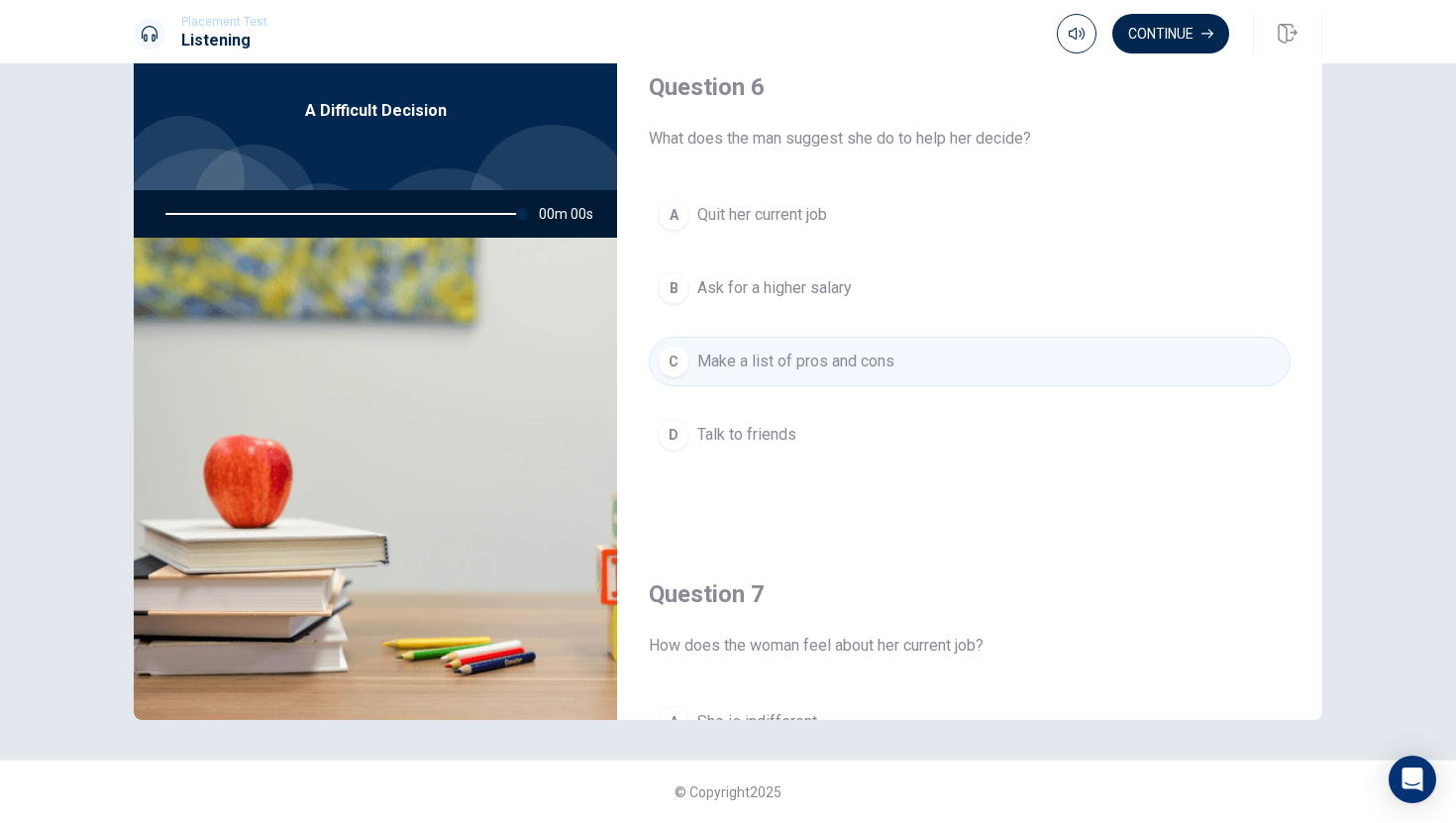 type on "0" 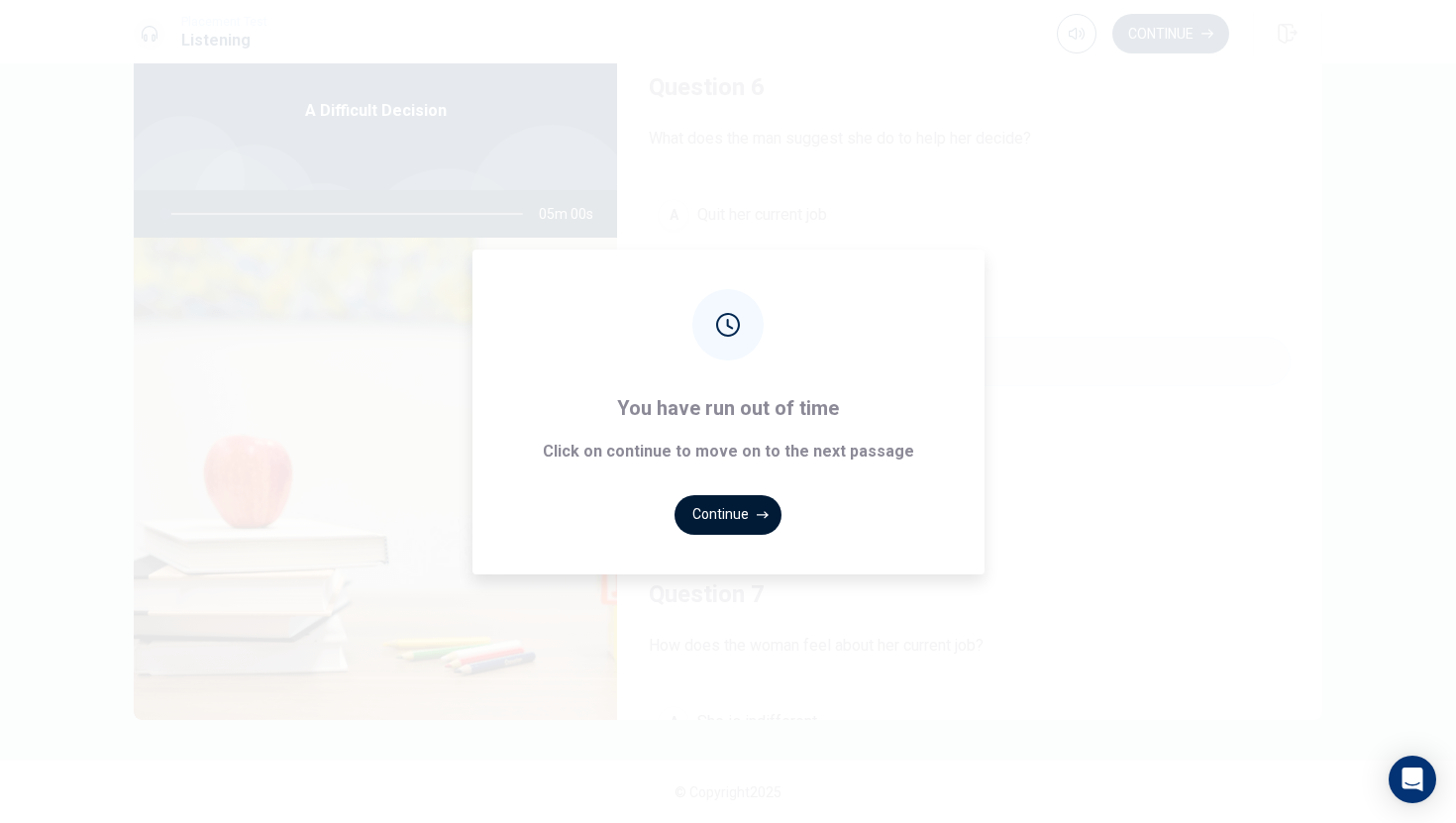 click on "Continue" at bounding box center [728, 515] 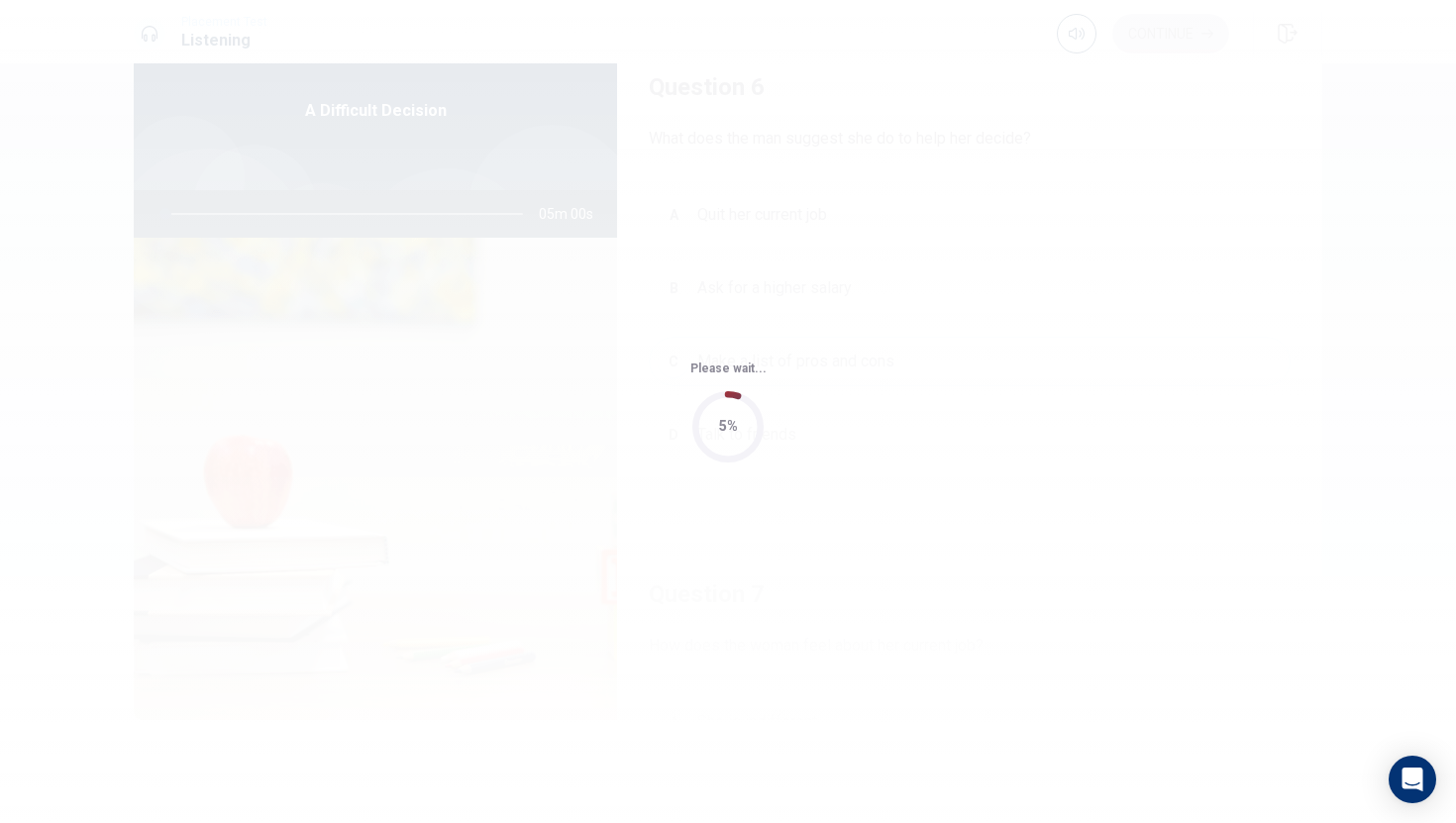scroll, scrollTop: 0, scrollLeft: 0, axis: both 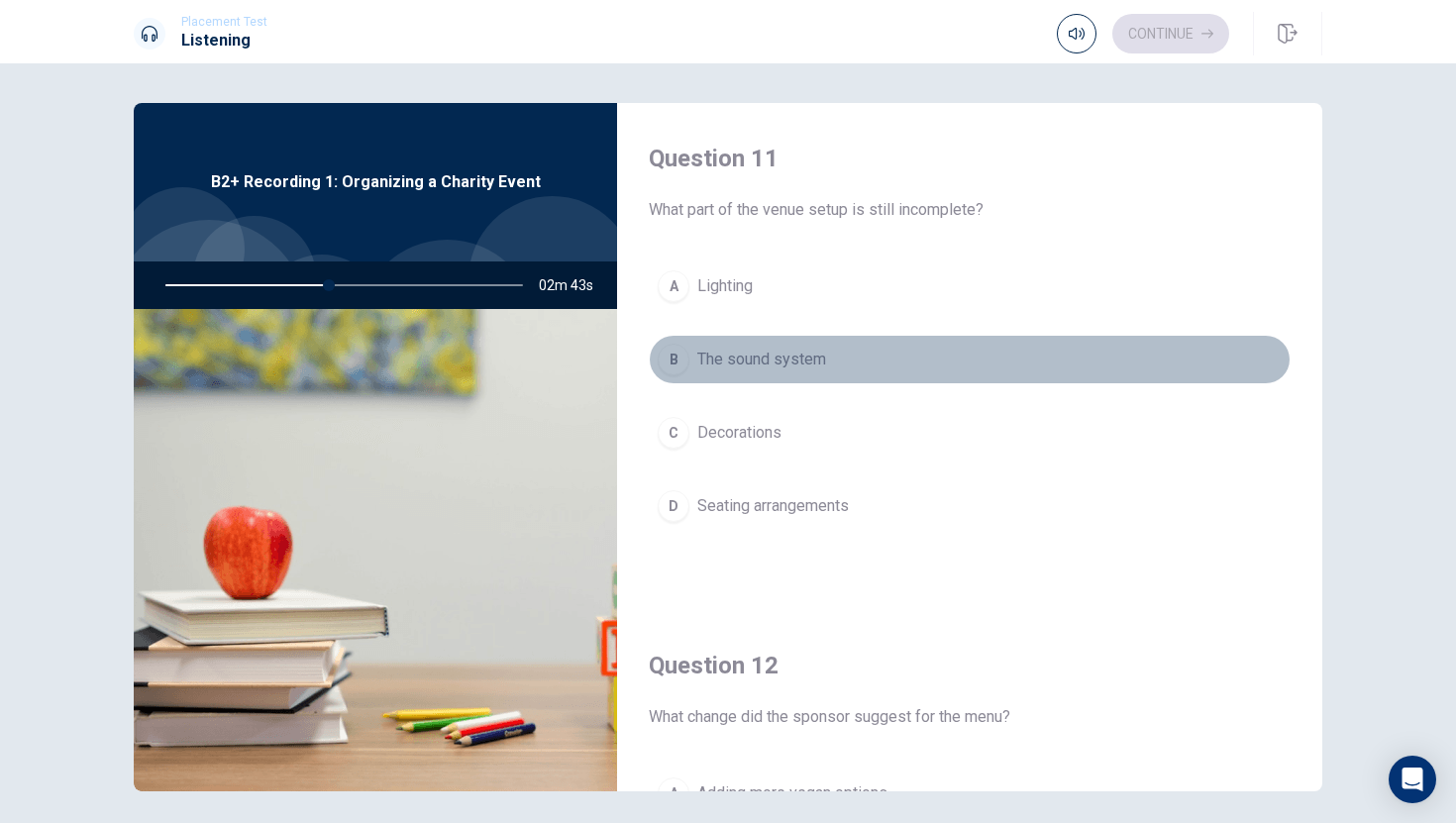 click on "B" at bounding box center [674, 360] 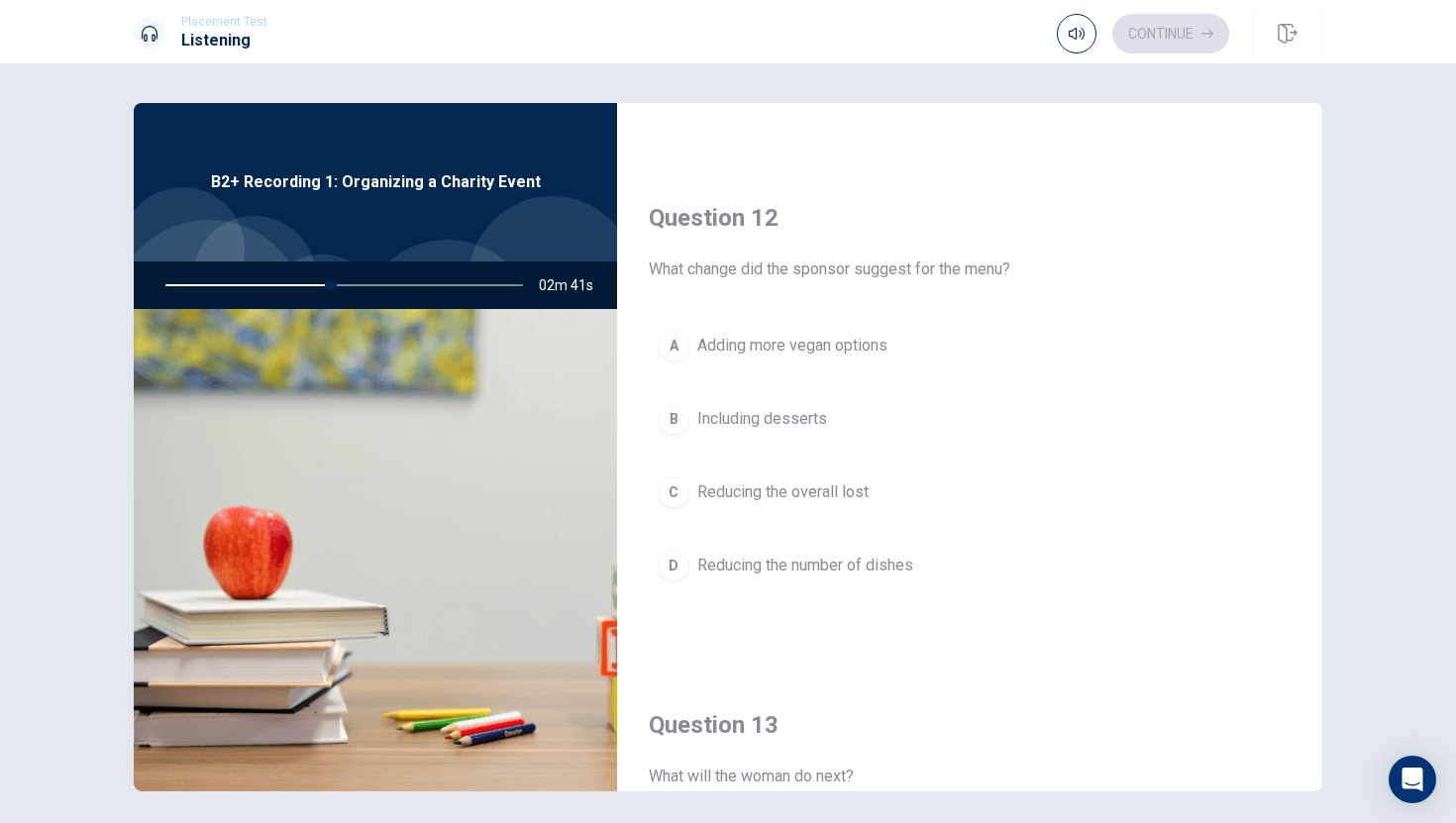 scroll, scrollTop: 447, scrollLeft: 0, axis: vertical 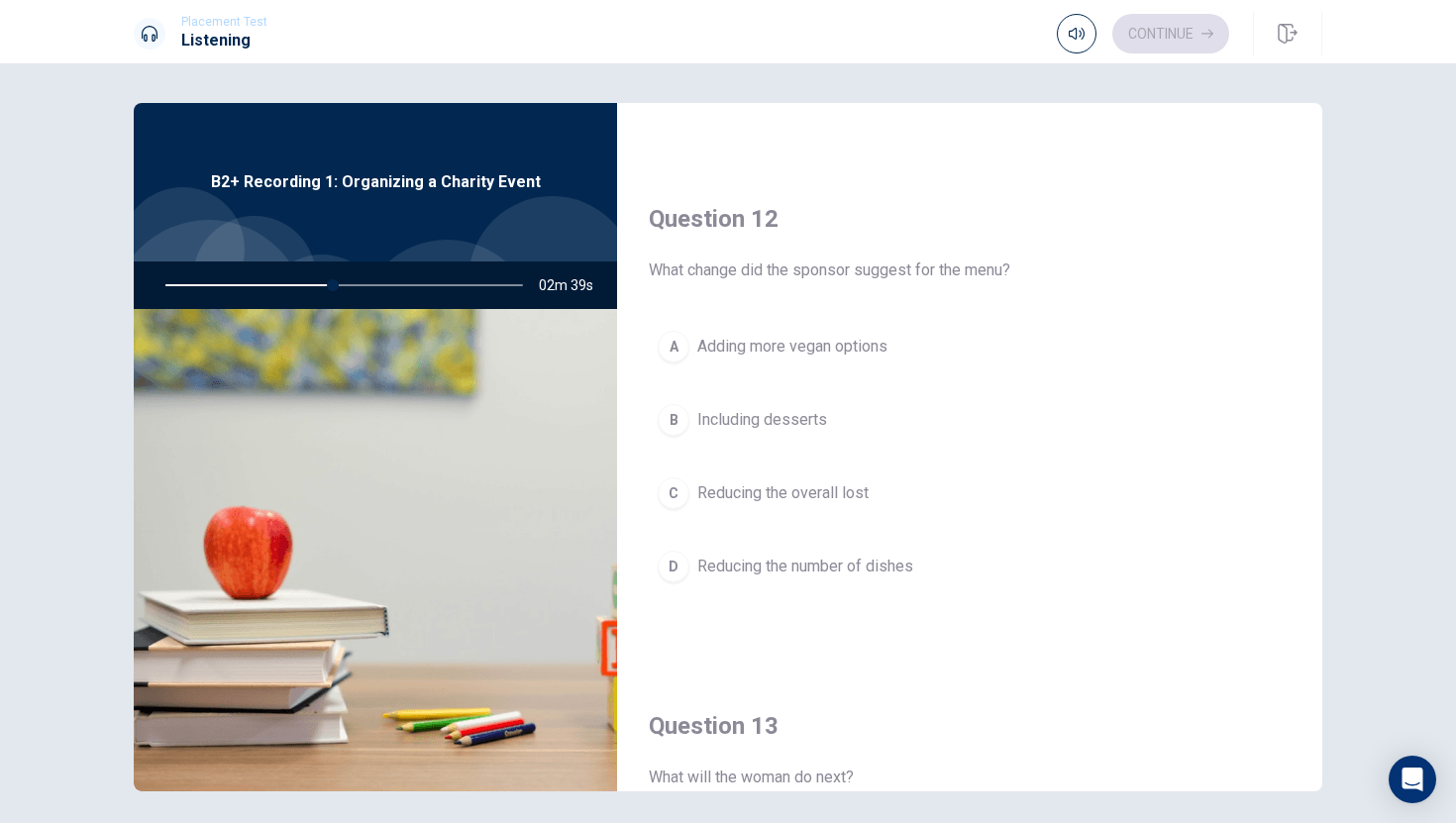 click on "A" at bounding box center (674, 347) 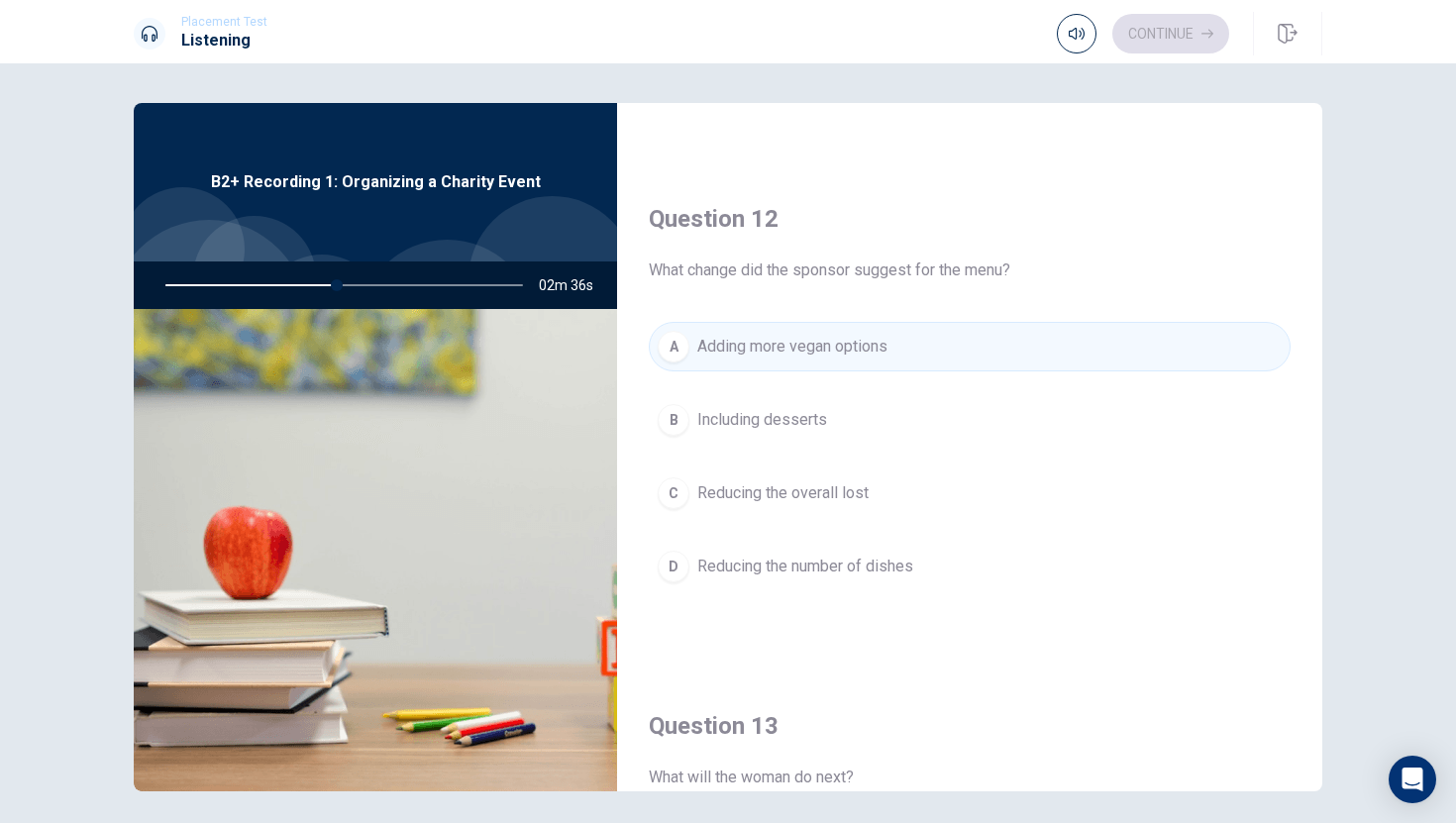 scroll, scrollTop: 879, scrollLeft: 0, axis: vertical 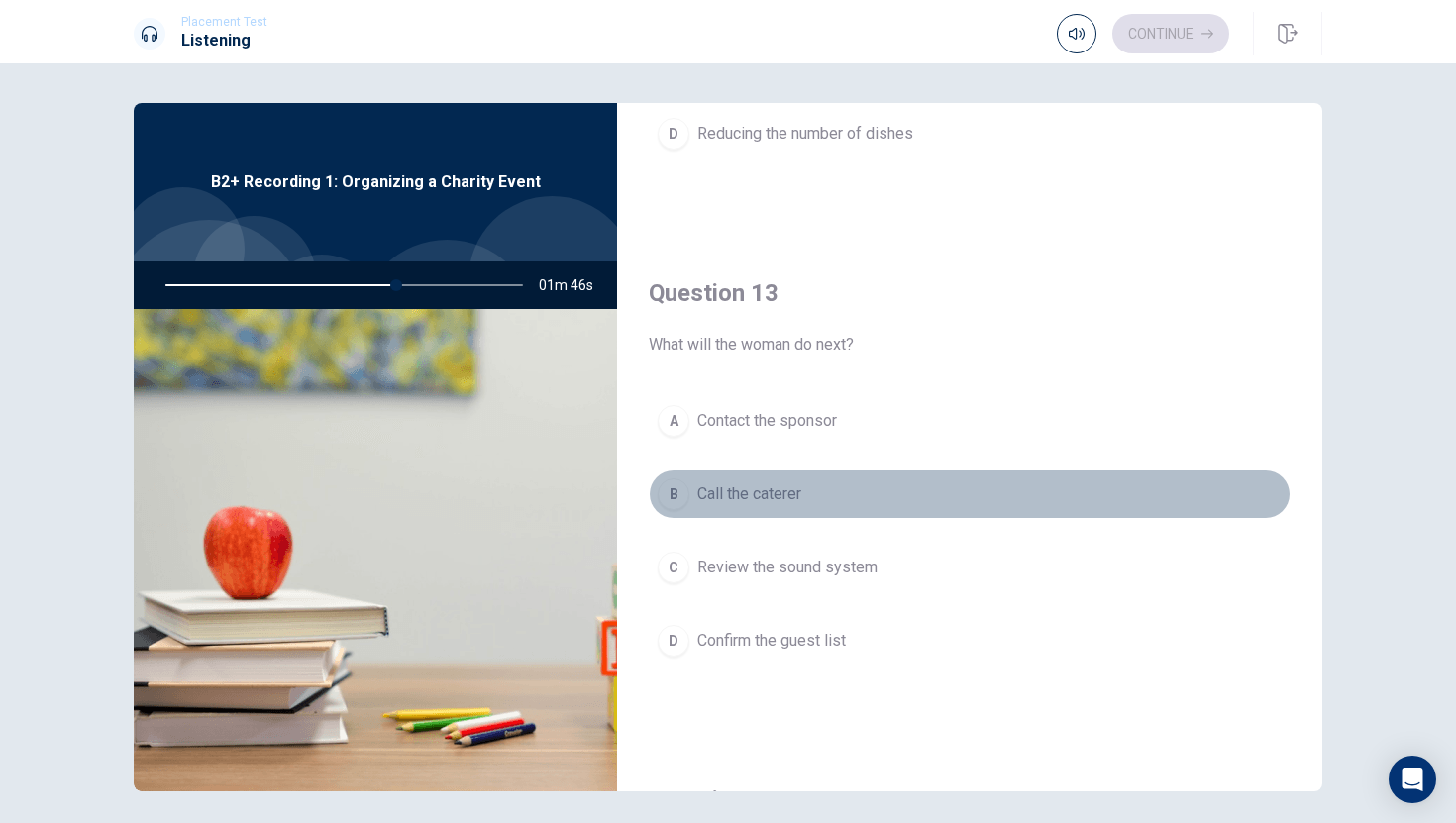 click on "B" at bounding box center [674, 494] 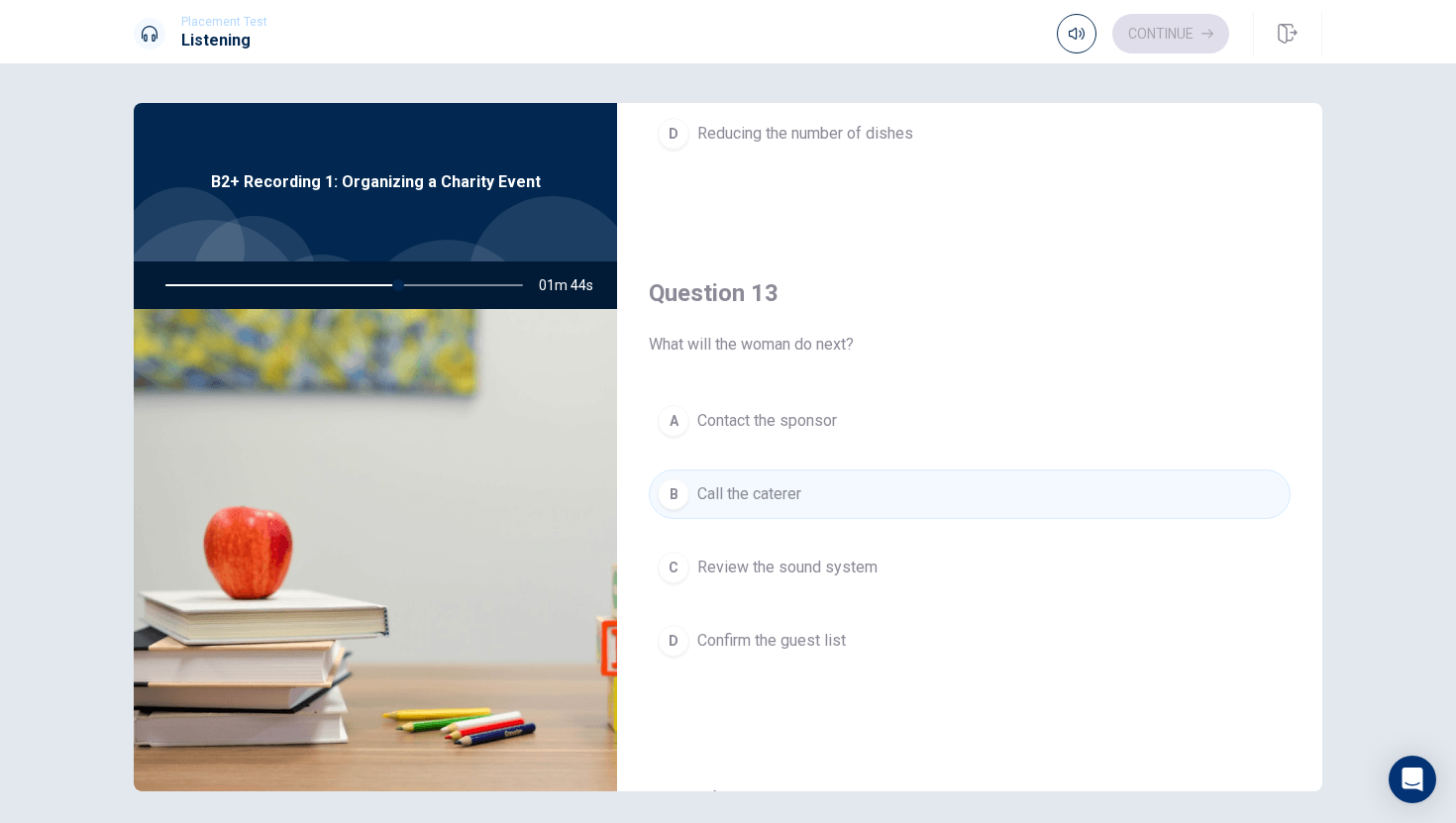 click on "B" at bounding box center [674, 494] 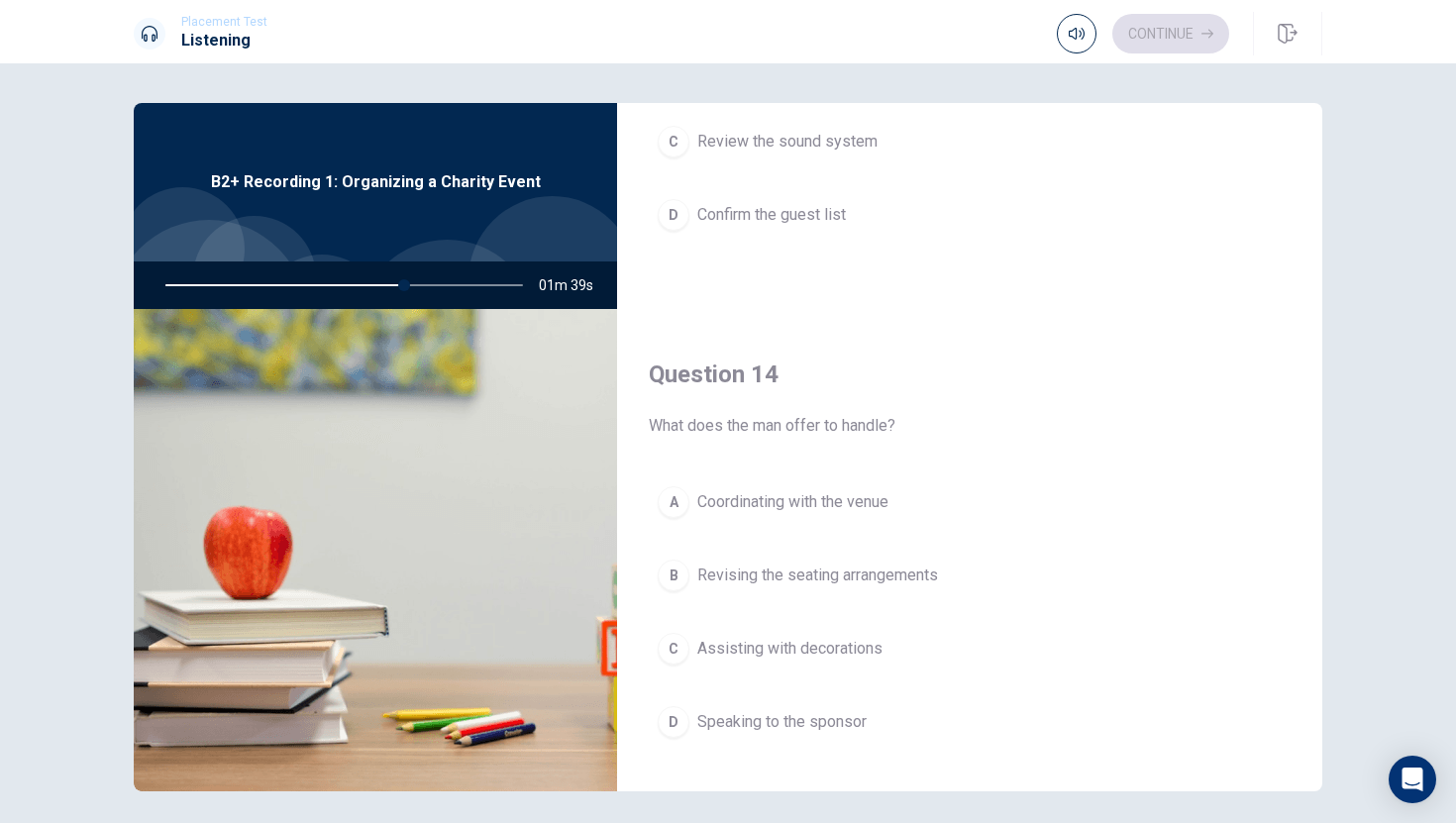 scroll, scrollTop: 1309, scrollLeft: 0, axis: vertical 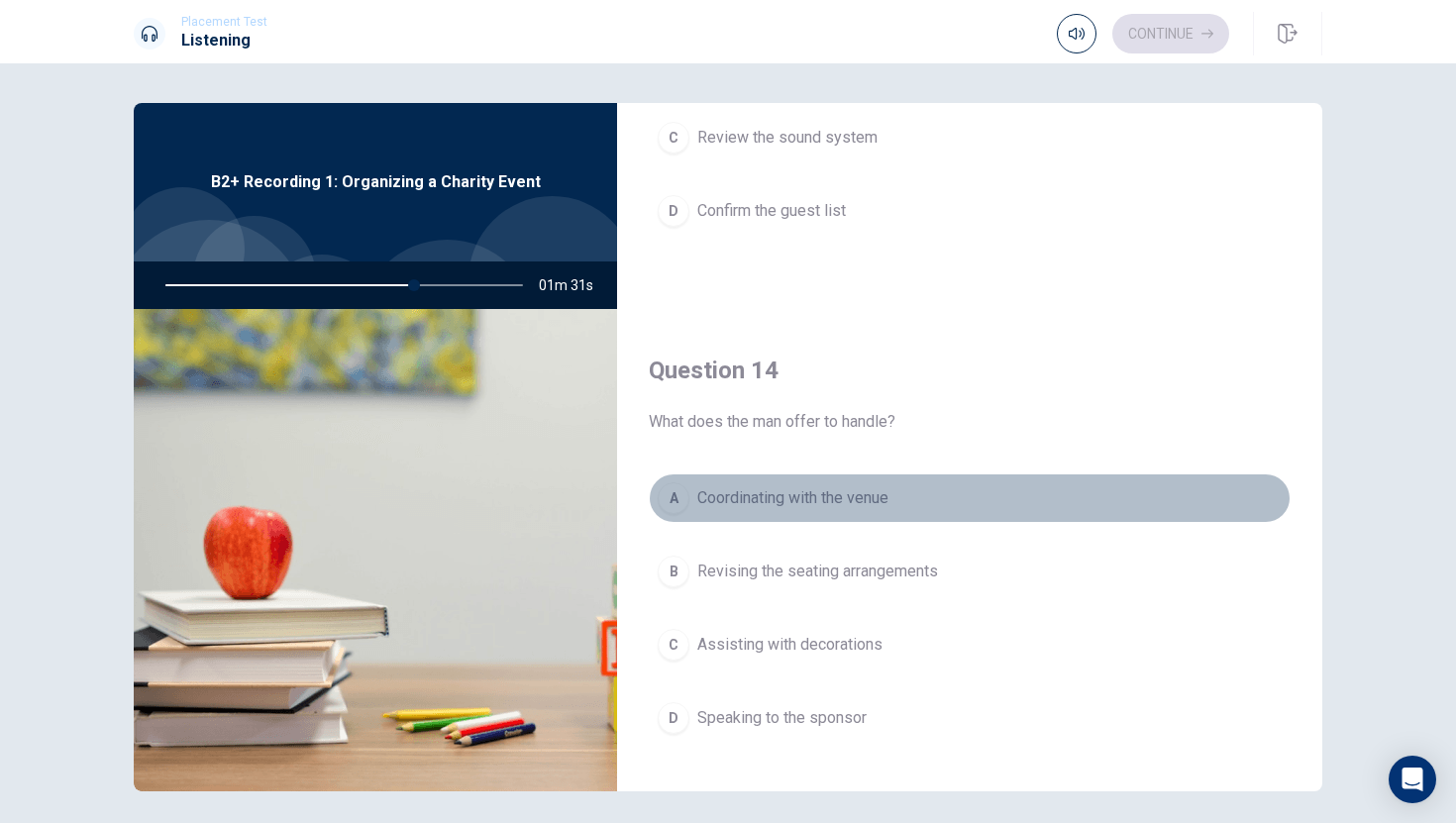 click on "A" at bounding box center (674, 498) 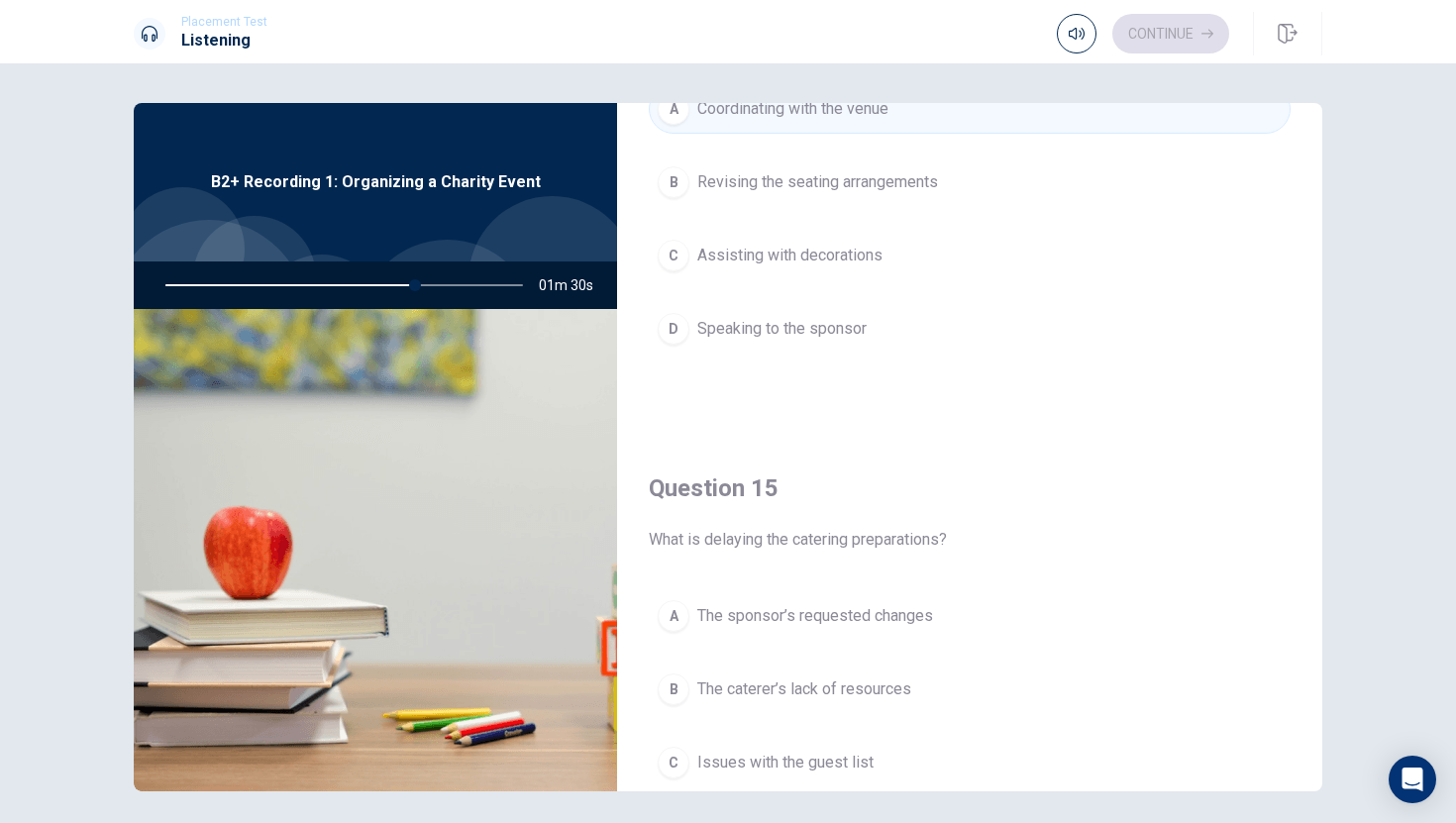 scroll, scrollTop: 1847, scrollLeft: 0, axis: vertical 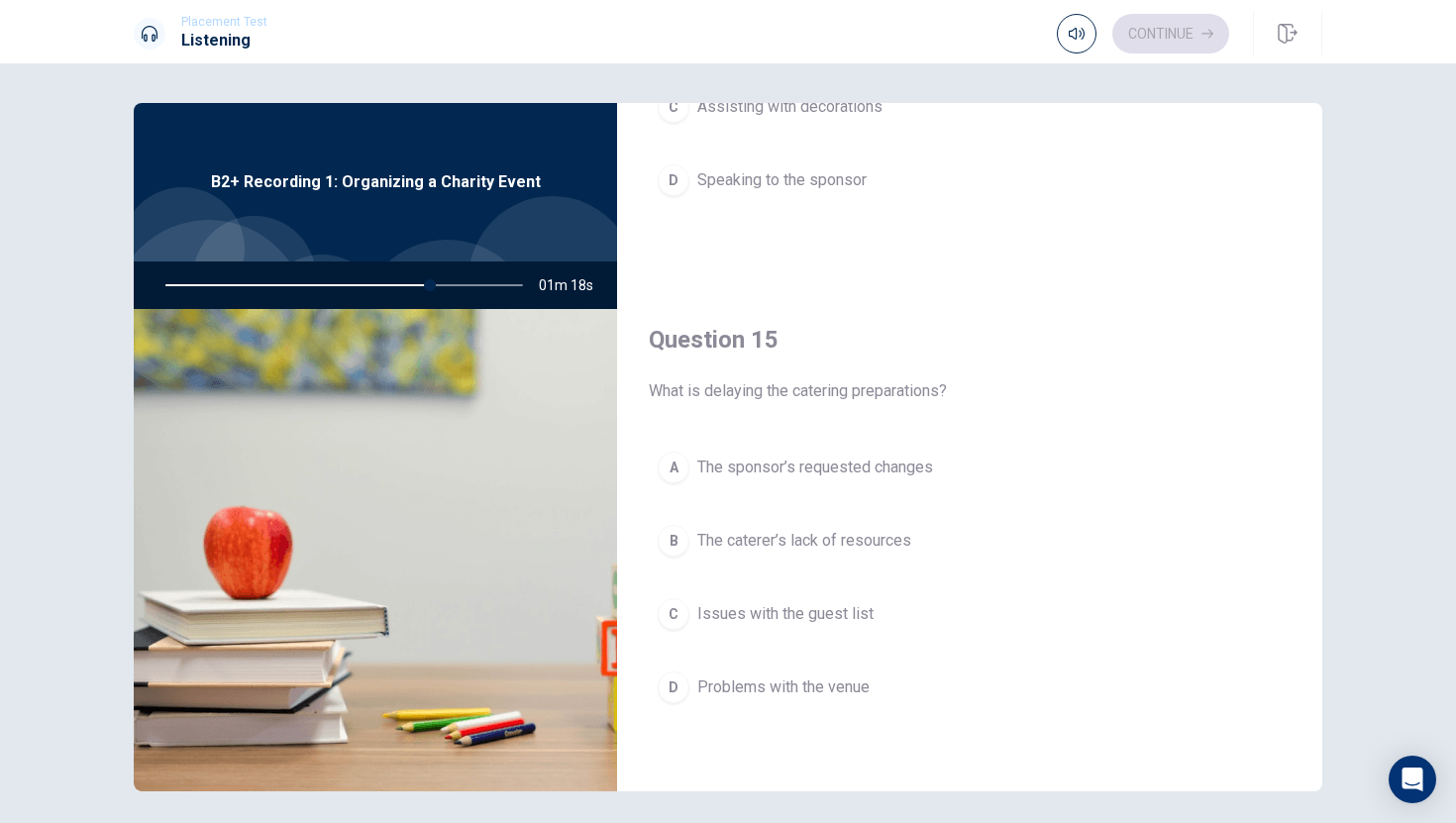 click on "A" at bounding box center (674, 467) 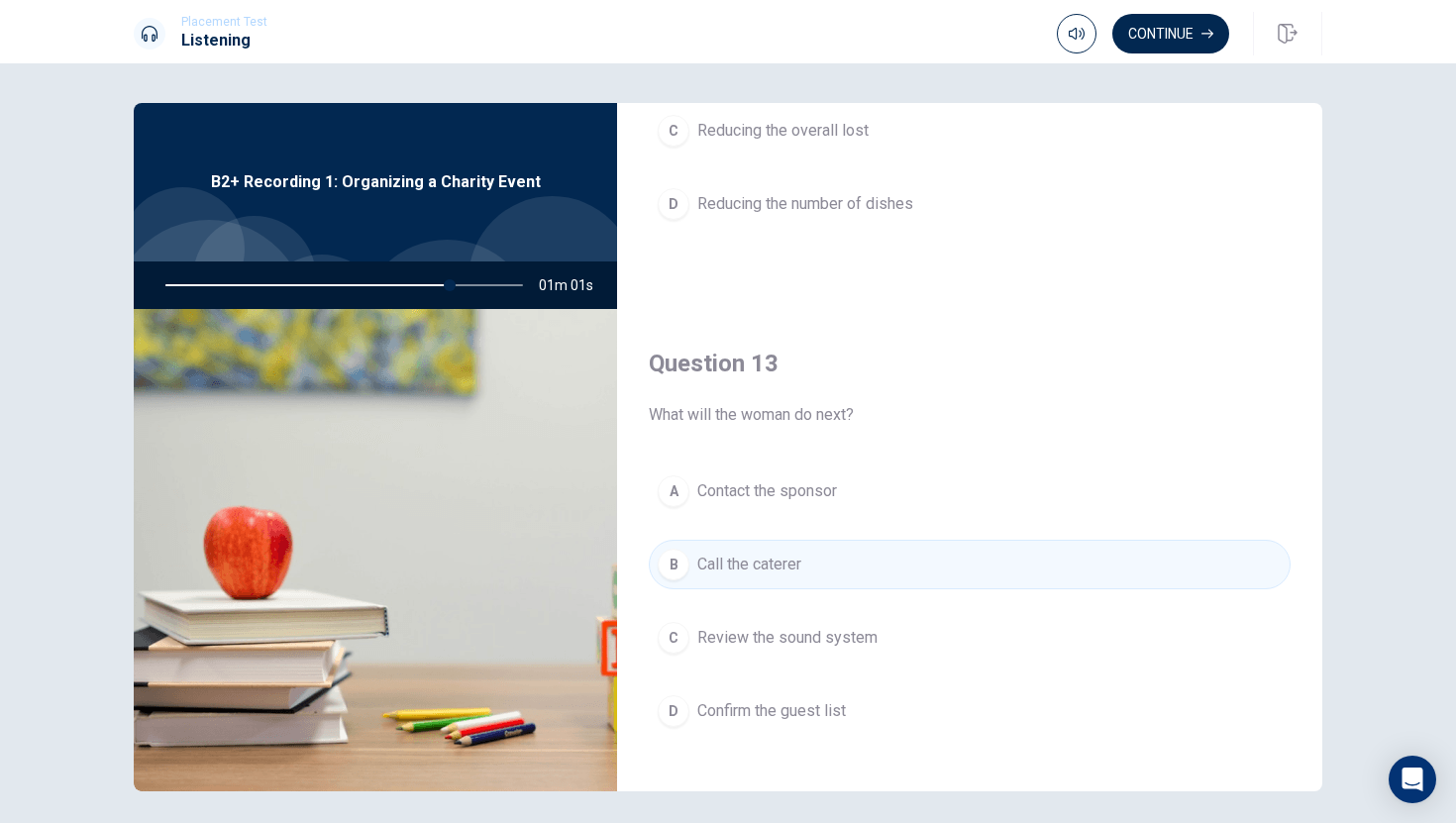 scroll, scrollTop: 811, scrollLeft: 0, axis: vertical 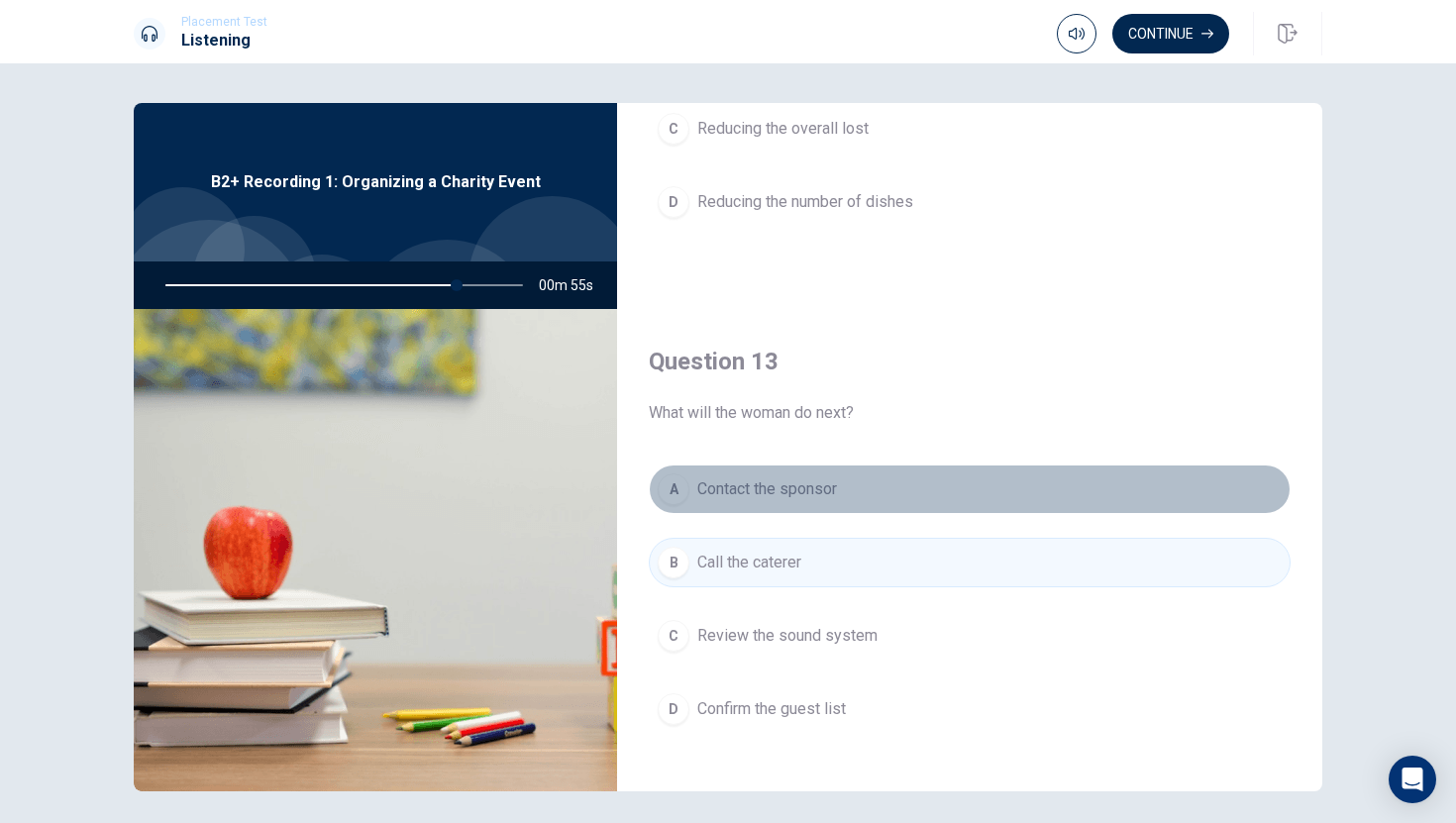 click on "A" at bounding box center [674, 489] 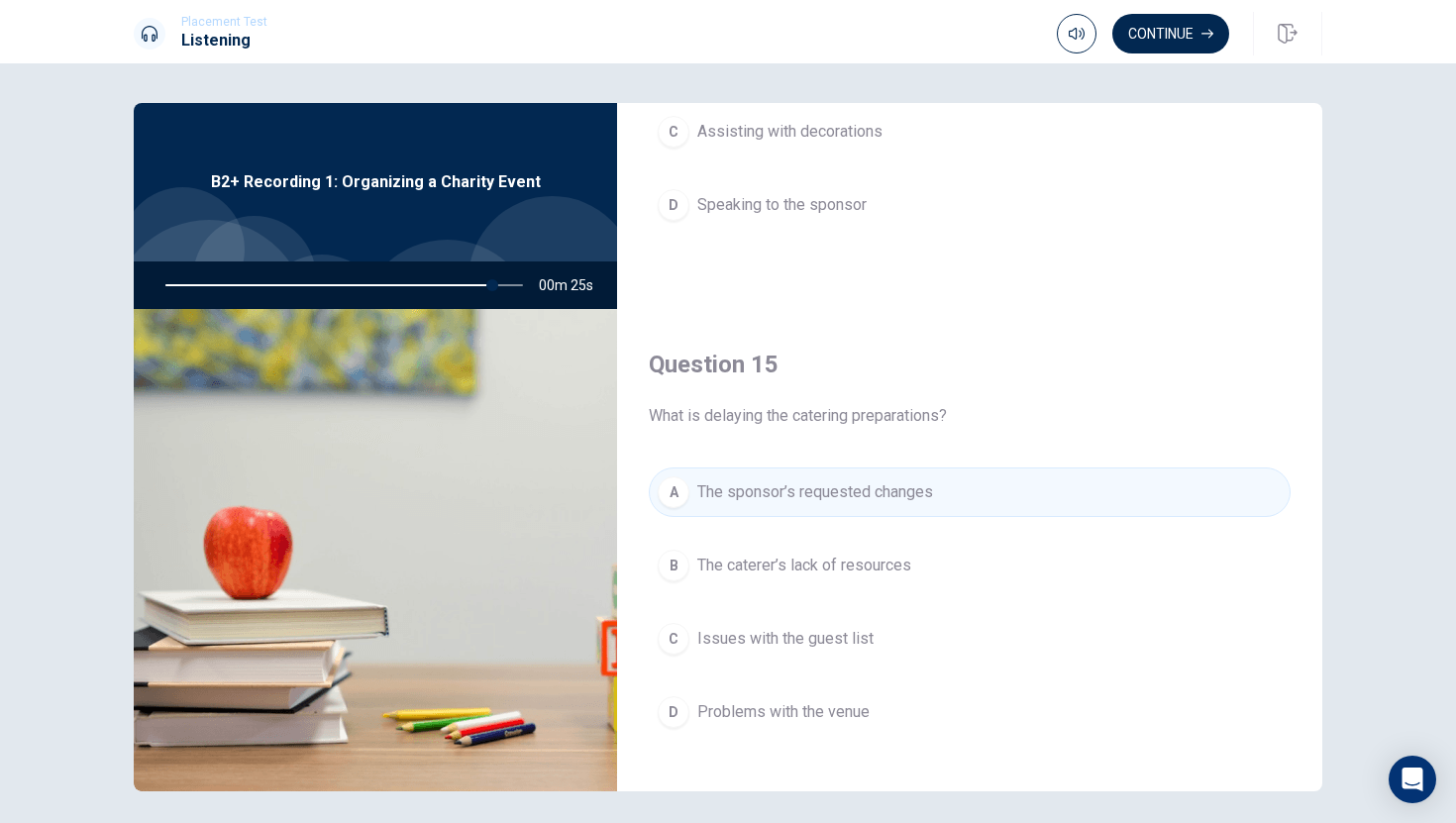scroll, scrollTop: 1847, scrollLeft: 0, axis: vertical 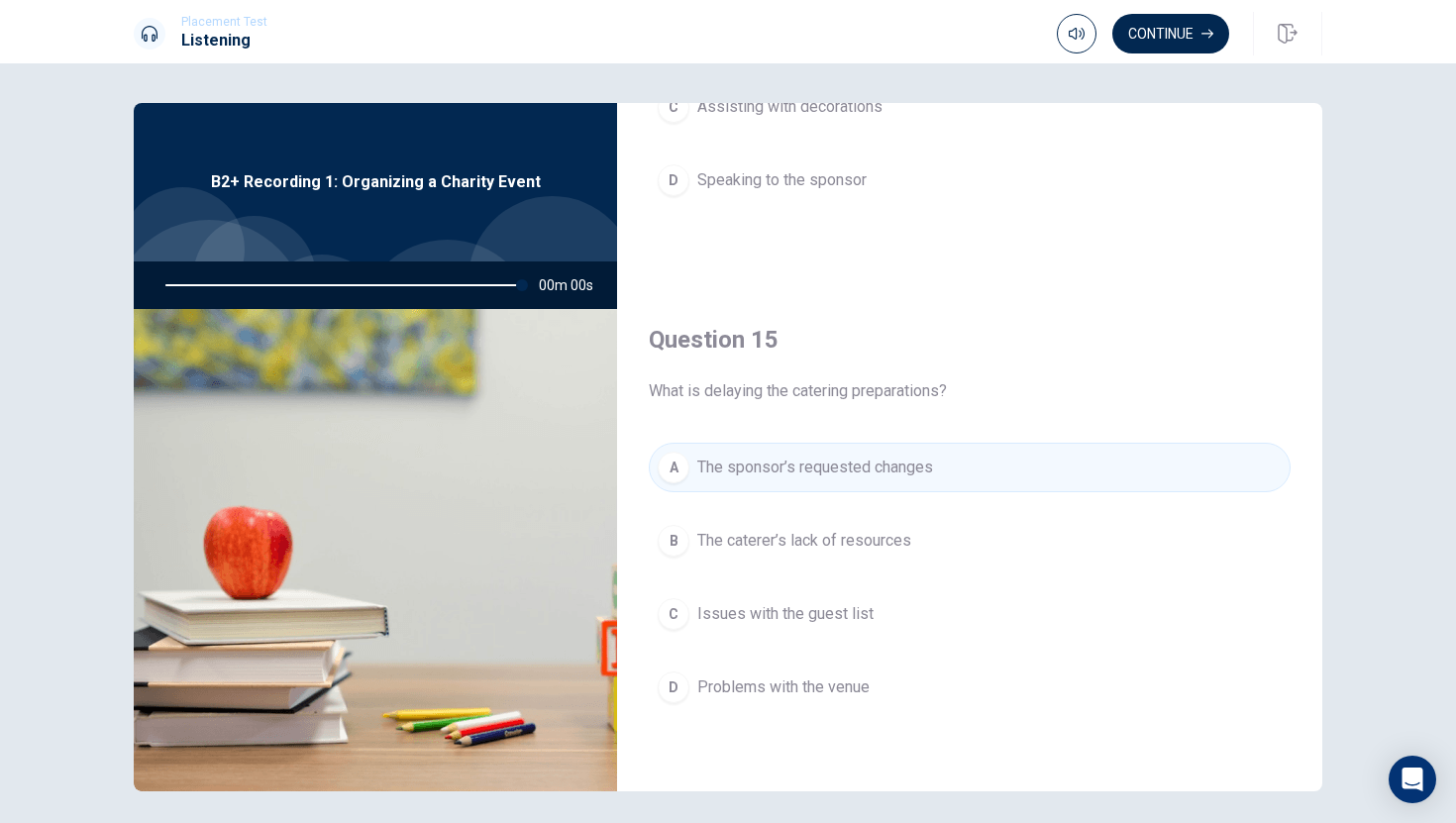 type on "0" 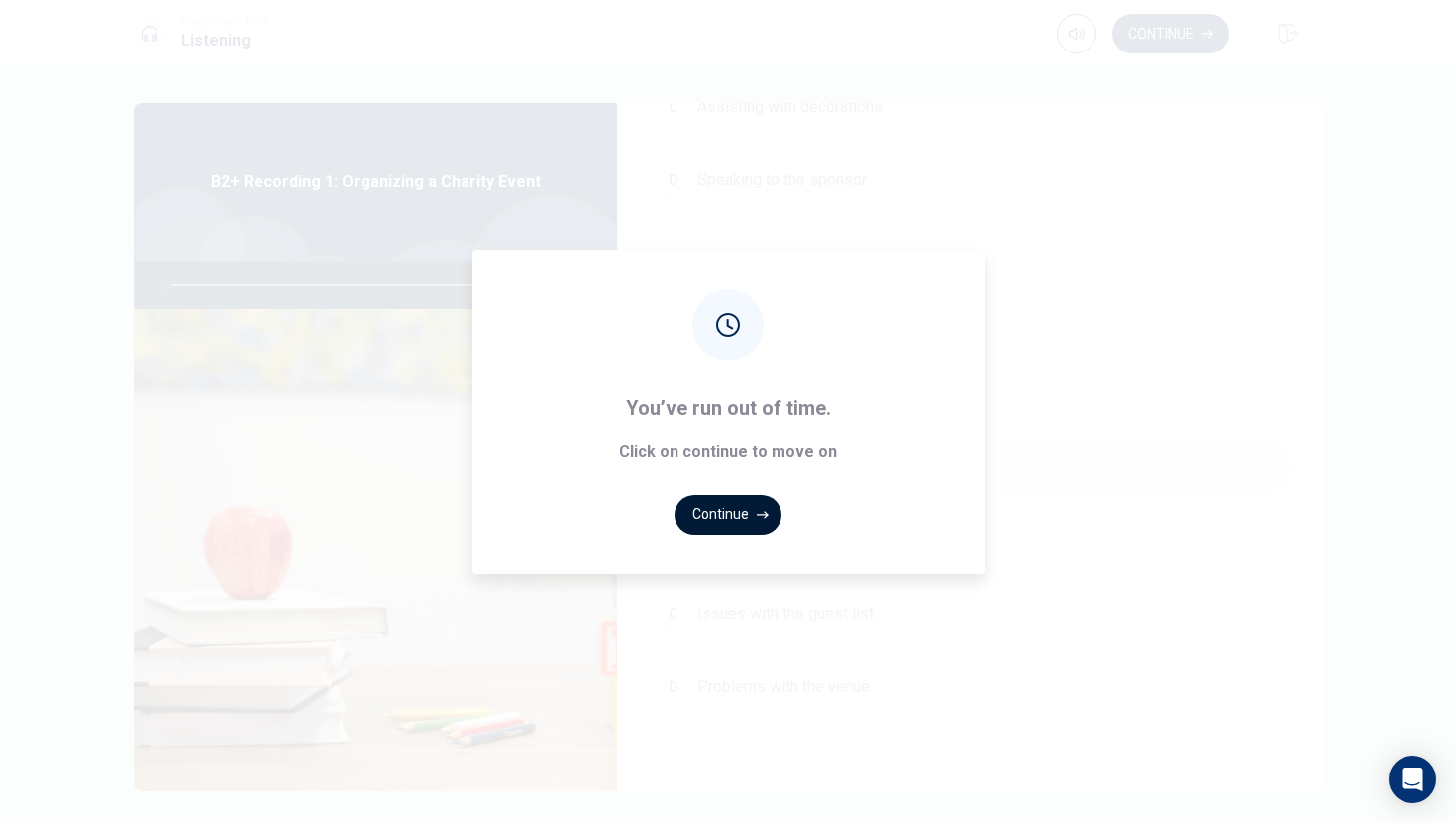 click on "Continue" at bounding box center (728, 515) 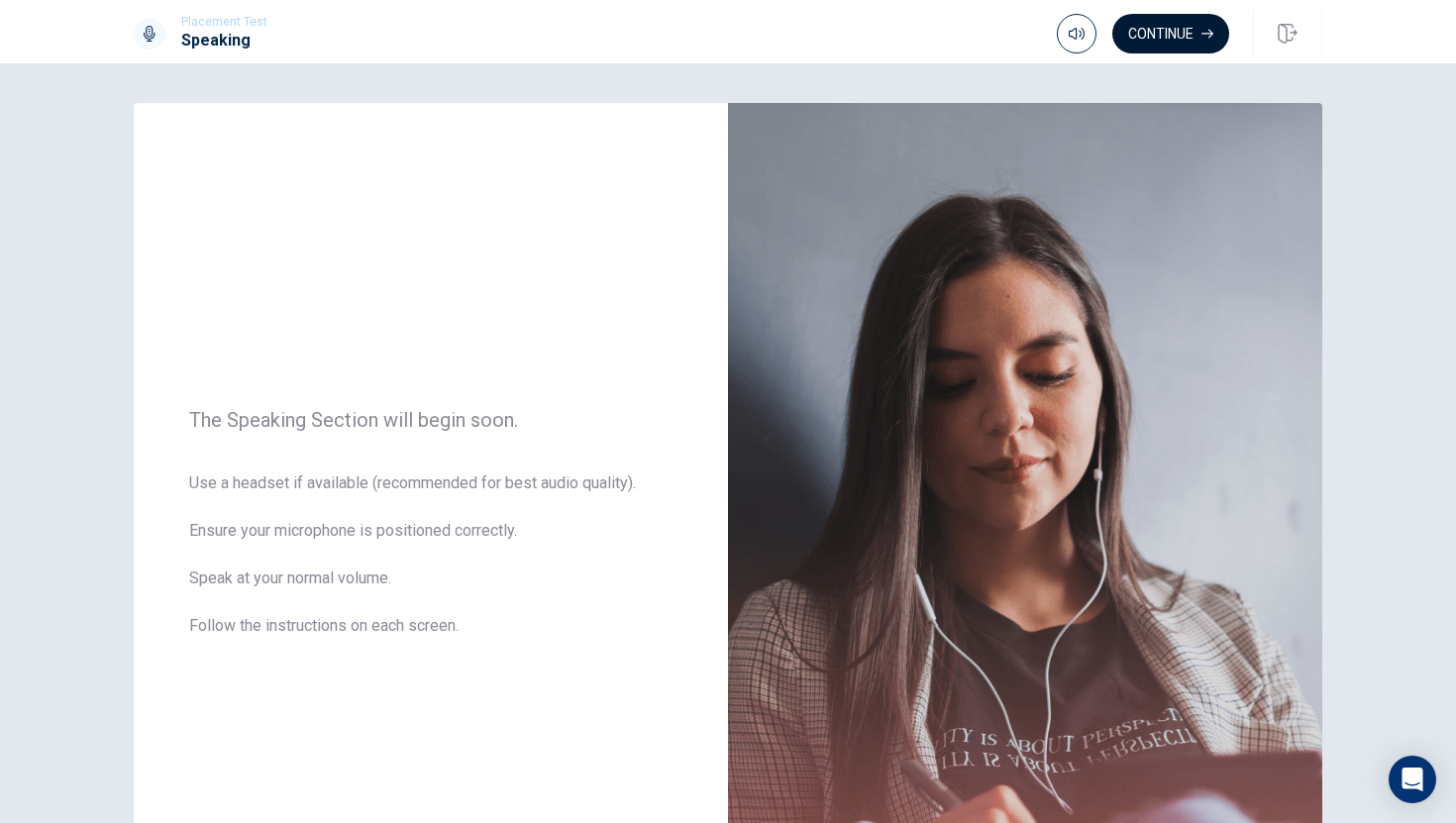 click on "Continue" at bounding box center (1171, 34) 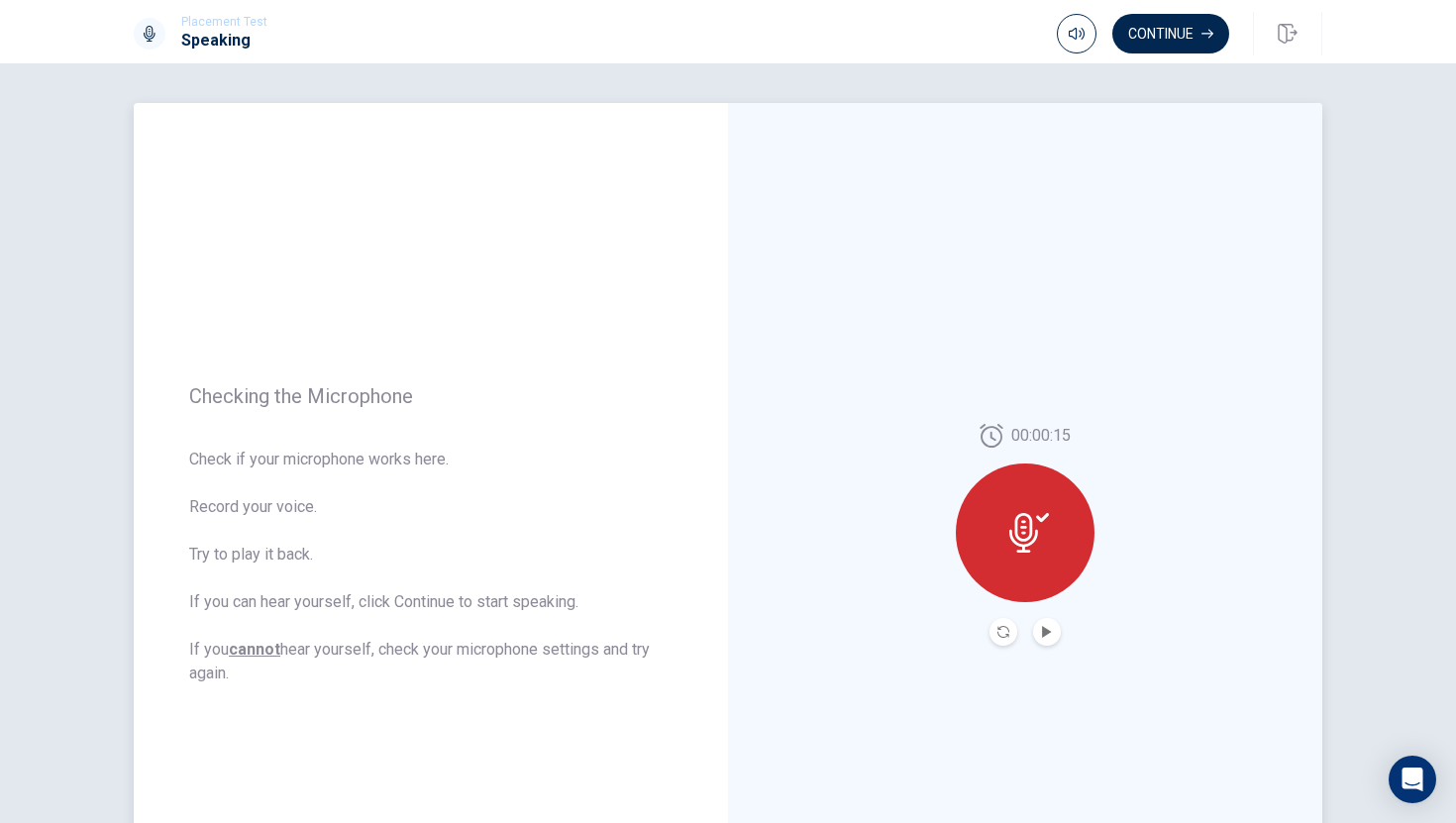 click at bounding box center [1047, 632] 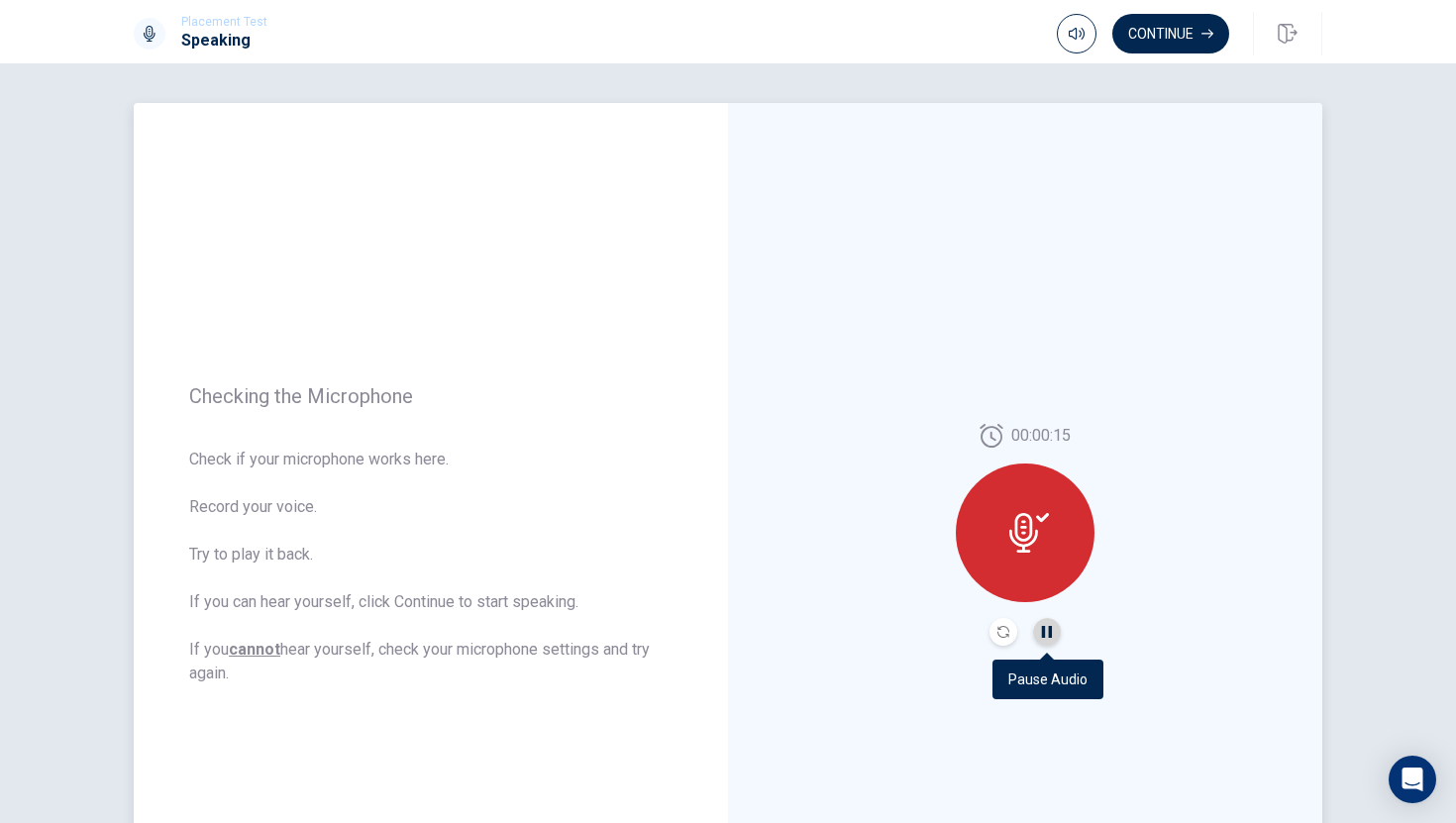 click 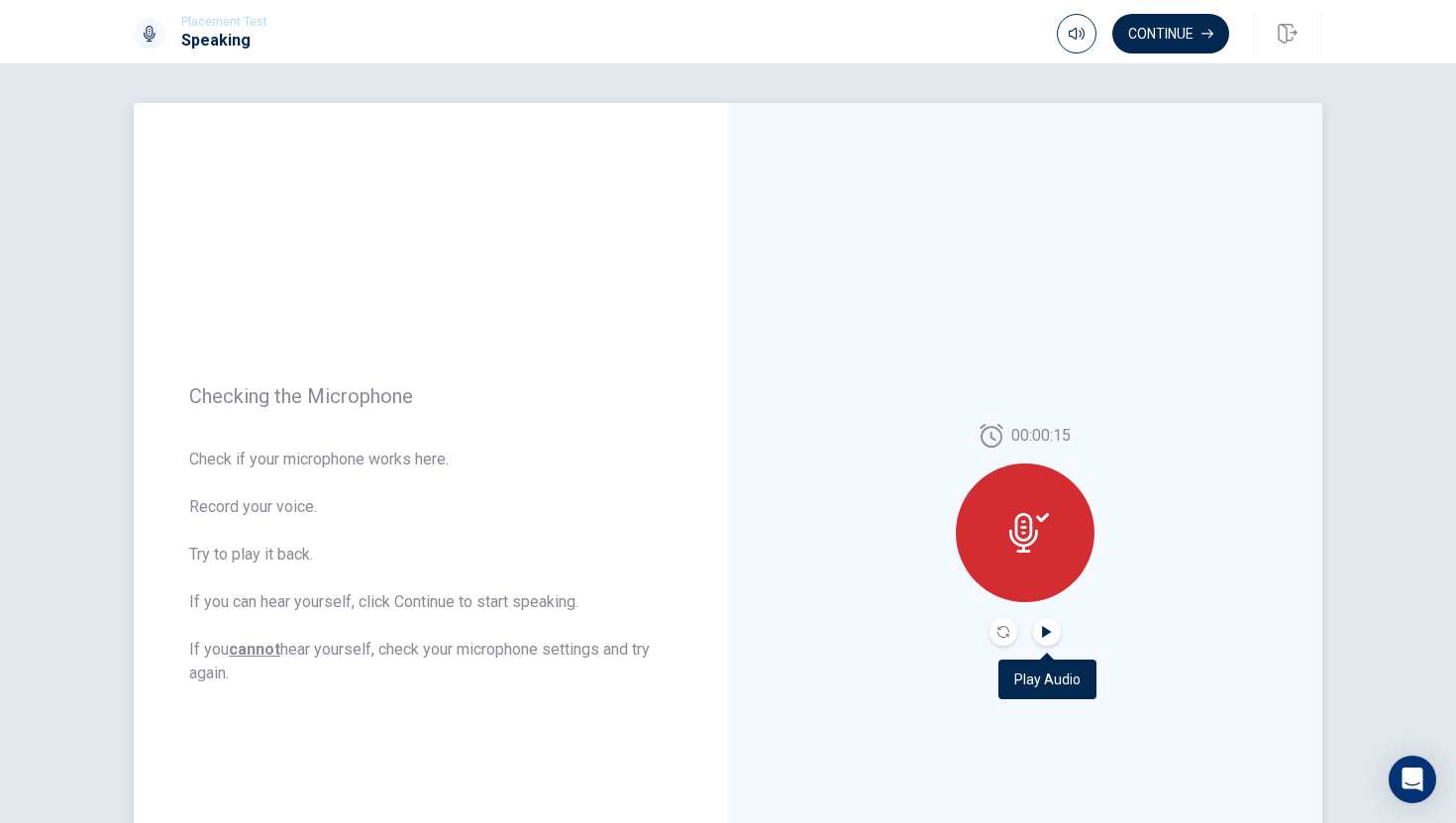 click 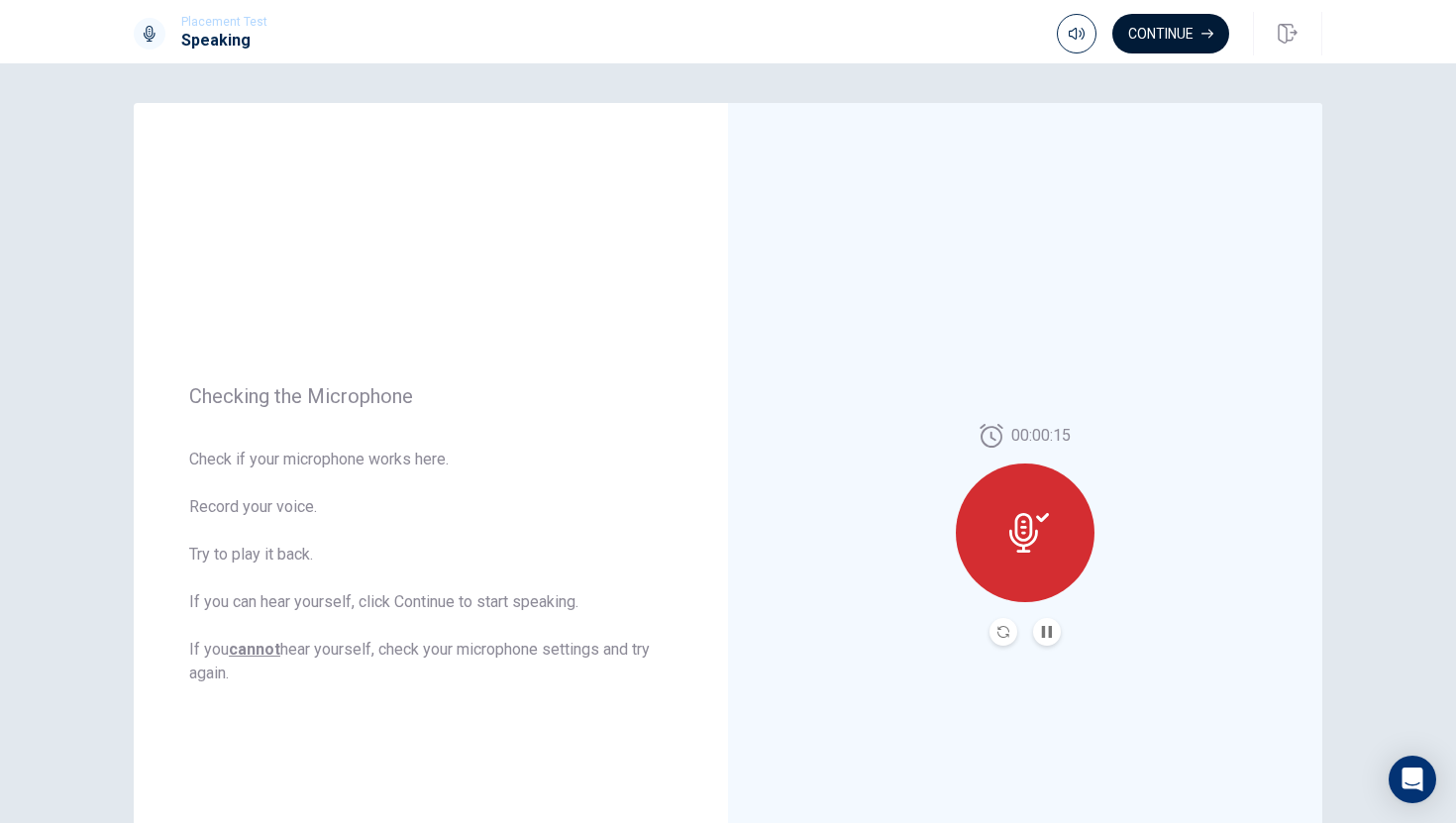 click on "Continue" at bounding box center [1171, 34] 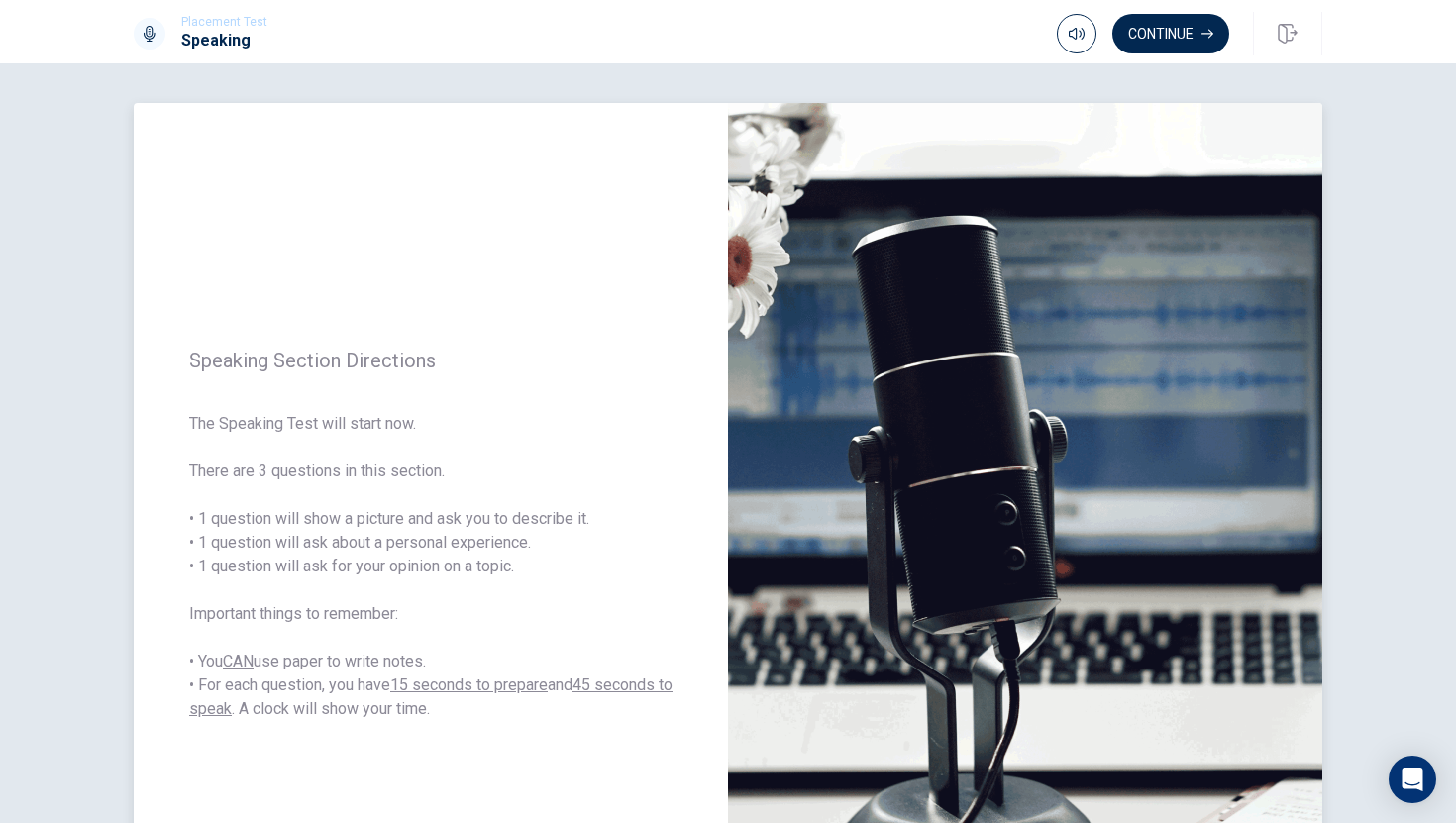 click at bounding box center (1025, 535) 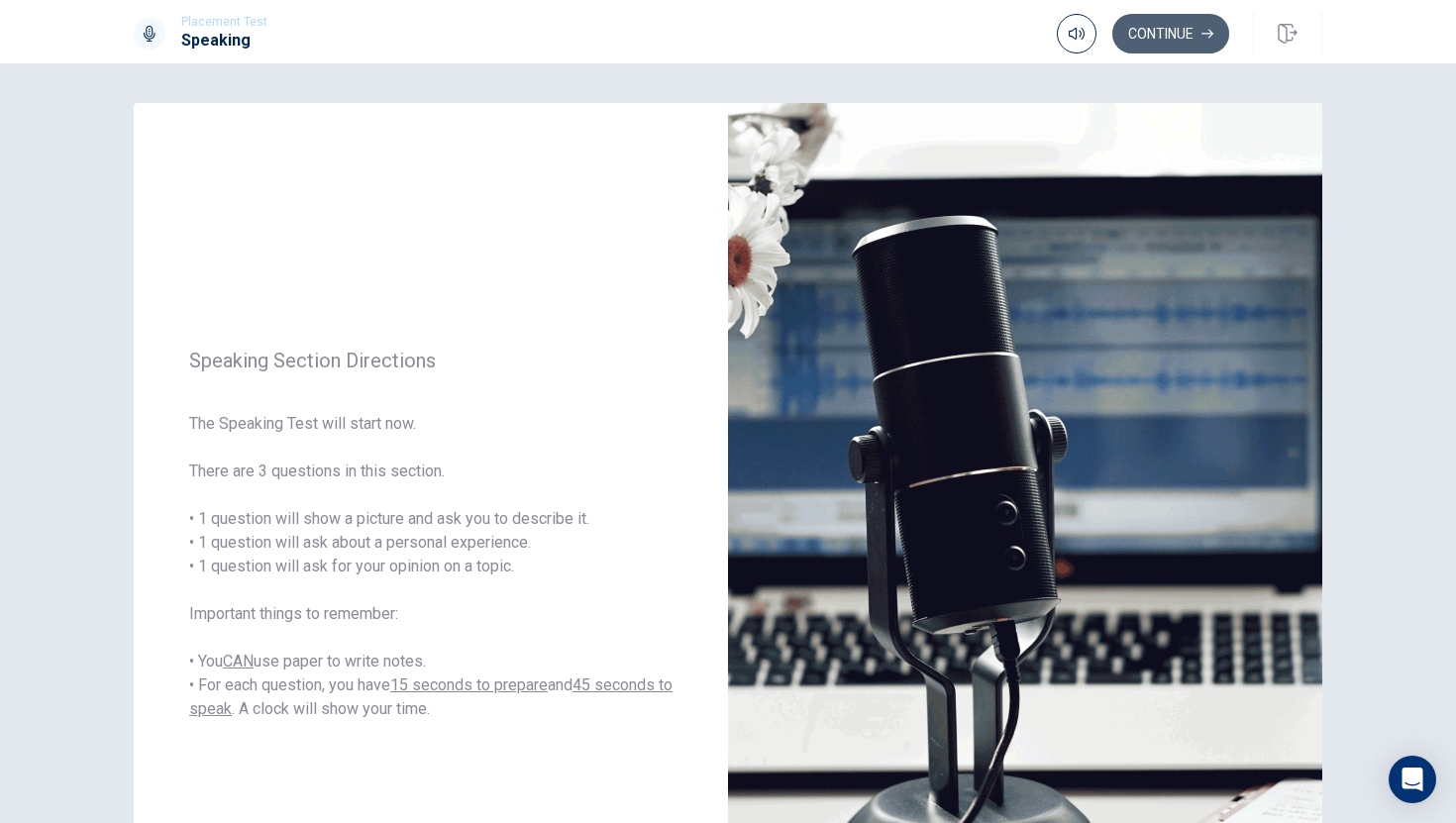 click on "Continue" at bounding box center [1171, 34] 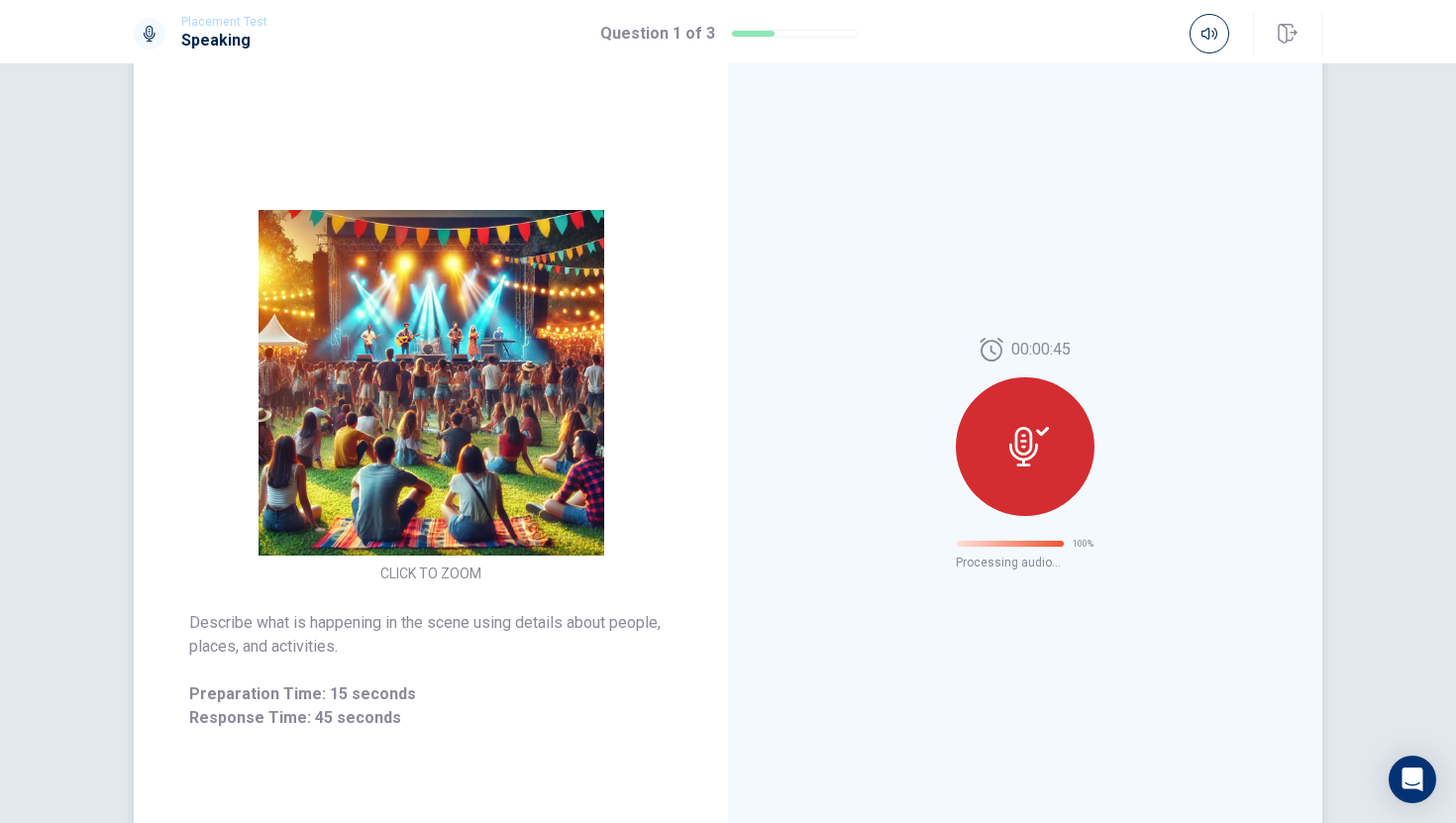 scroll, scrollTop: 0, scrollLeft: 0, axis: both 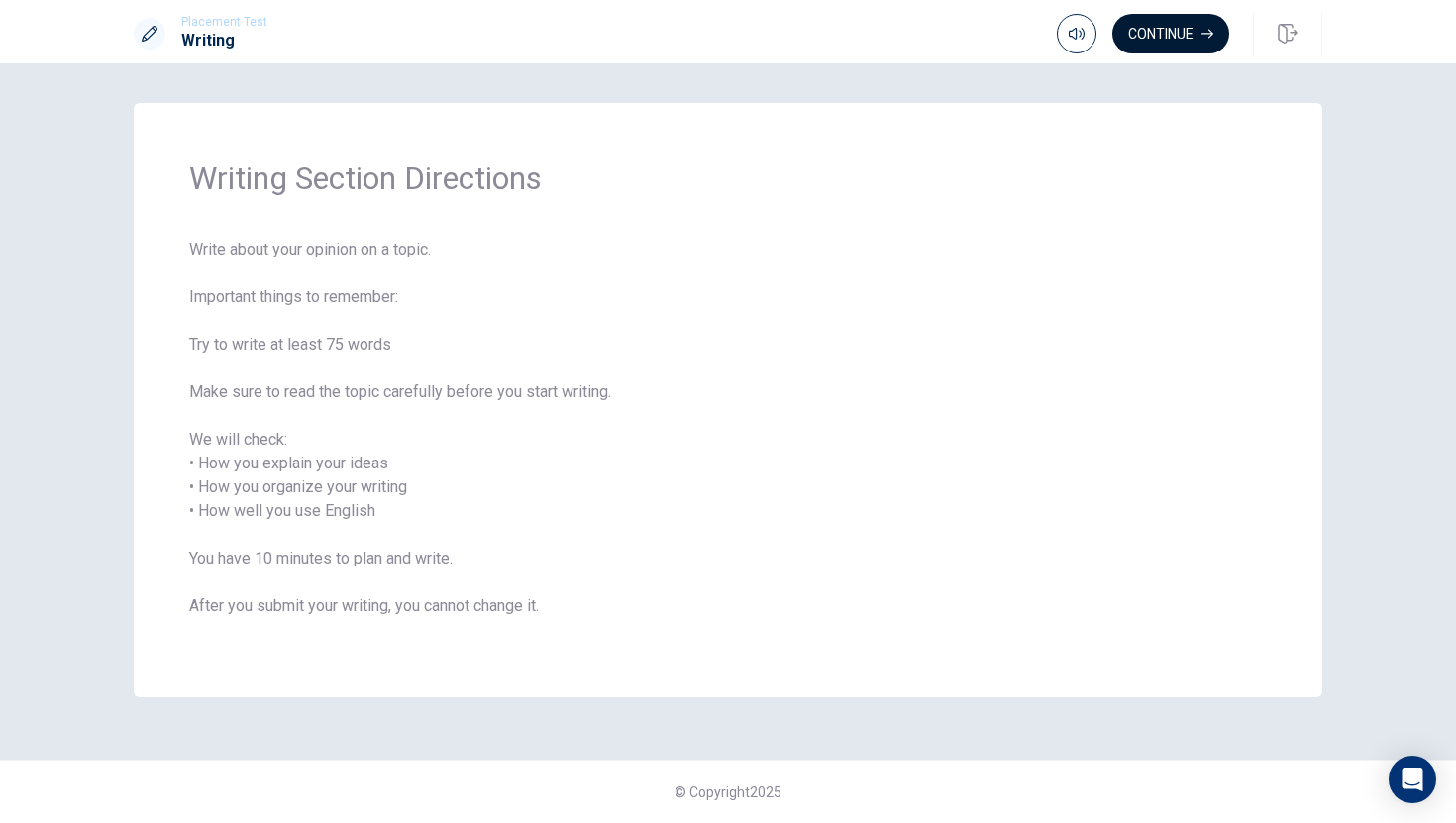click on "Continue" at bounding box center [1171, 34] 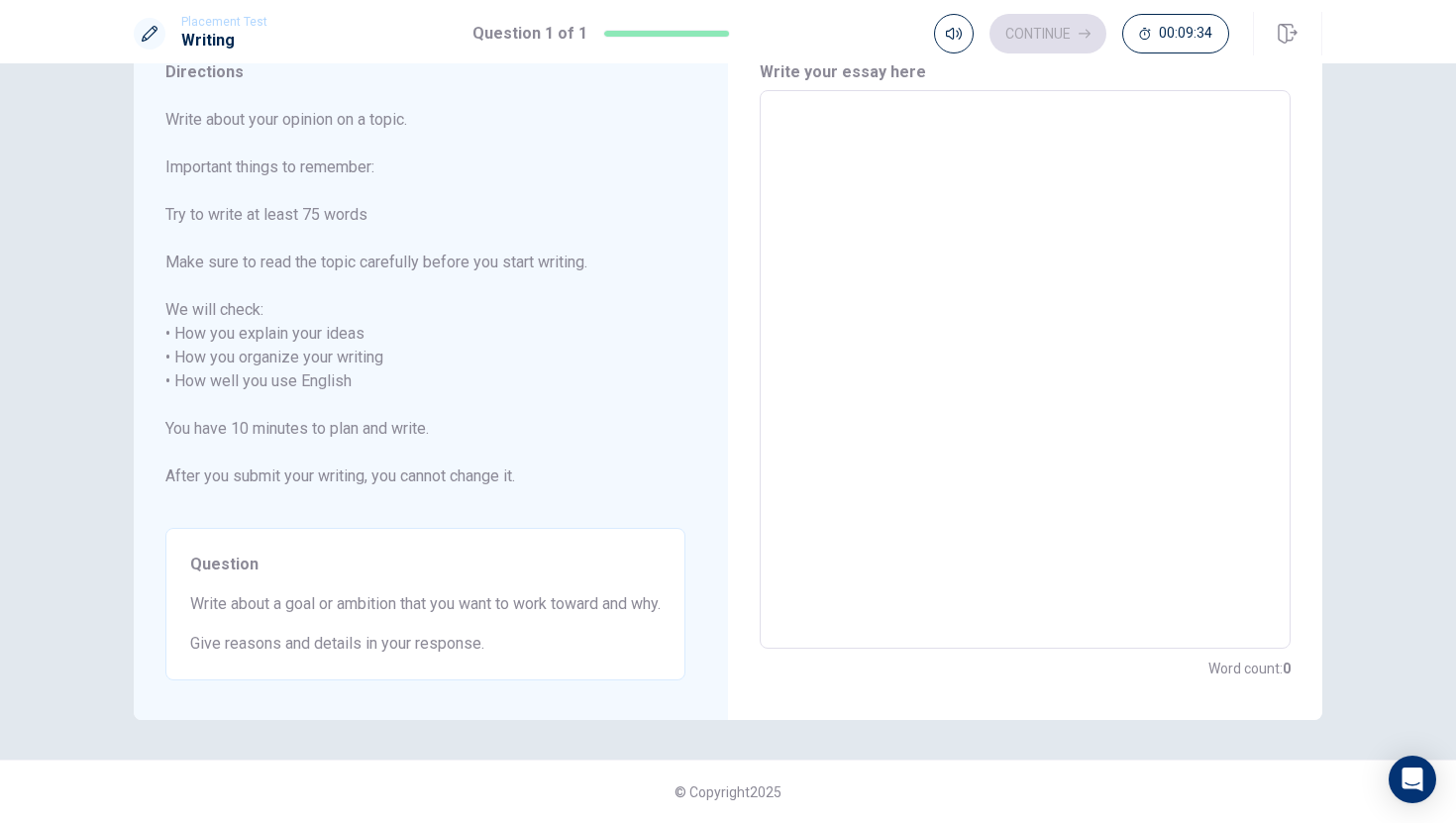 scroll, scrollTop: 0, scrollLeft: 0, axis: both 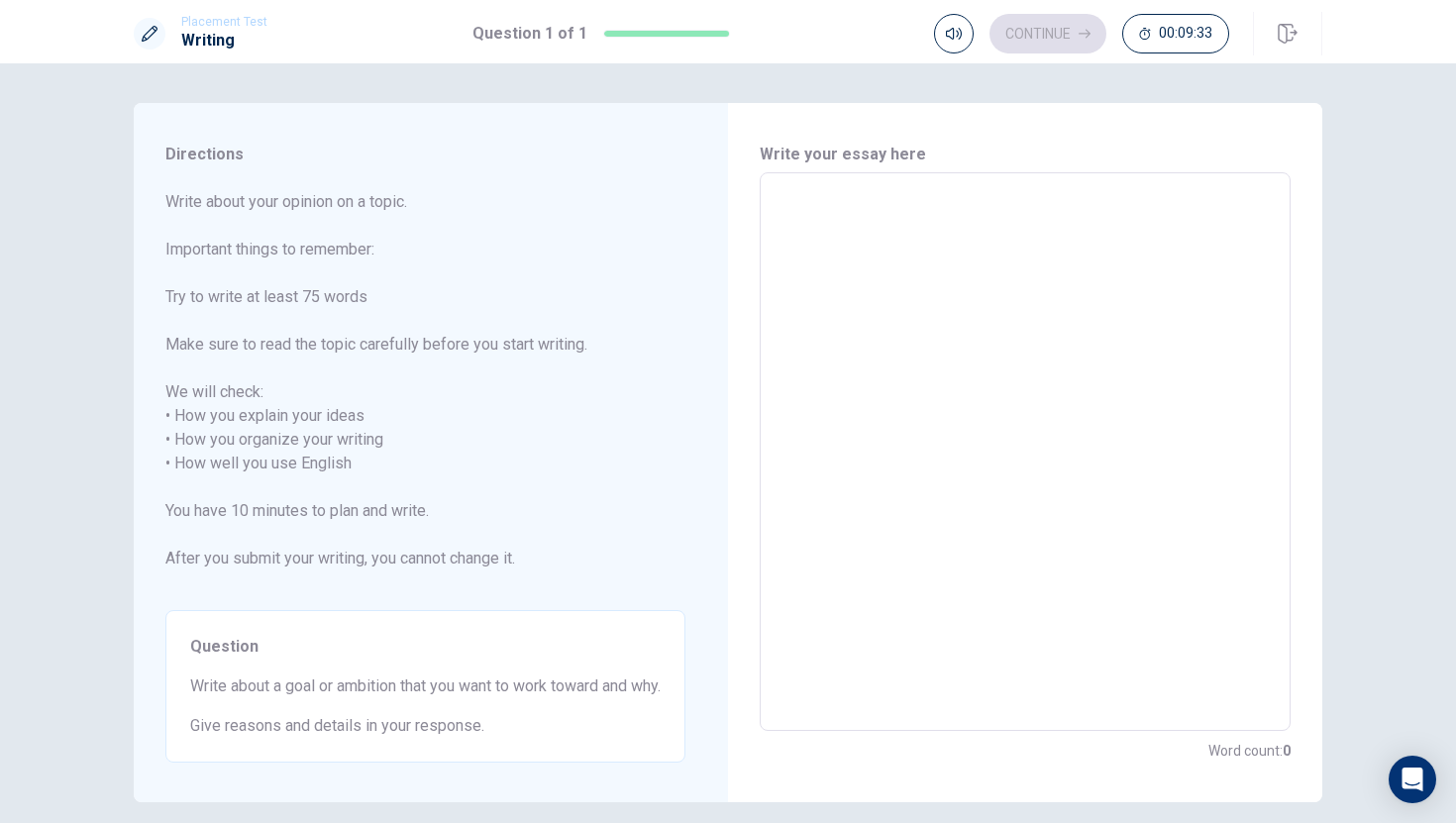 click at bounding box center [1025, 452] 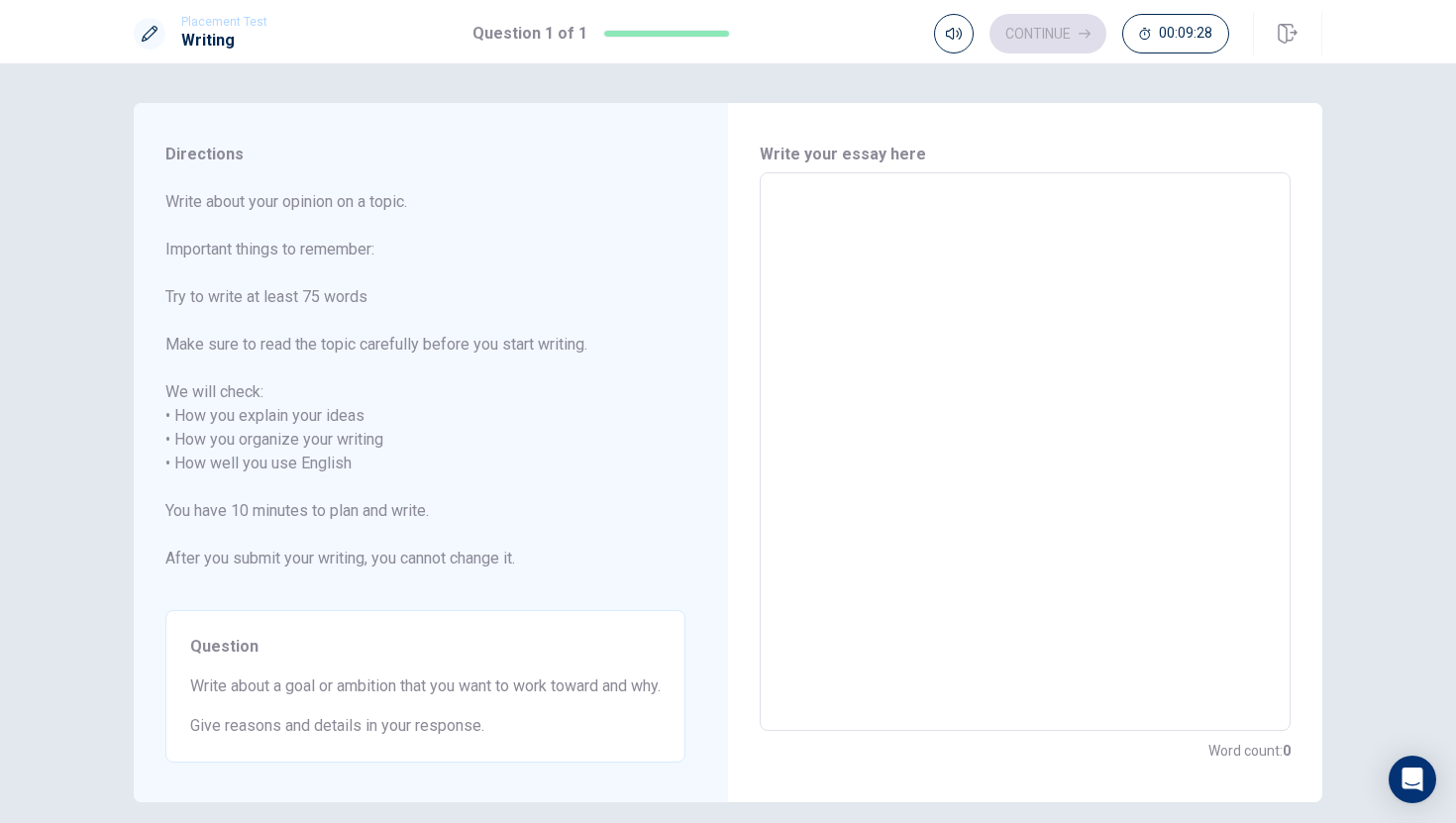 type on "t" 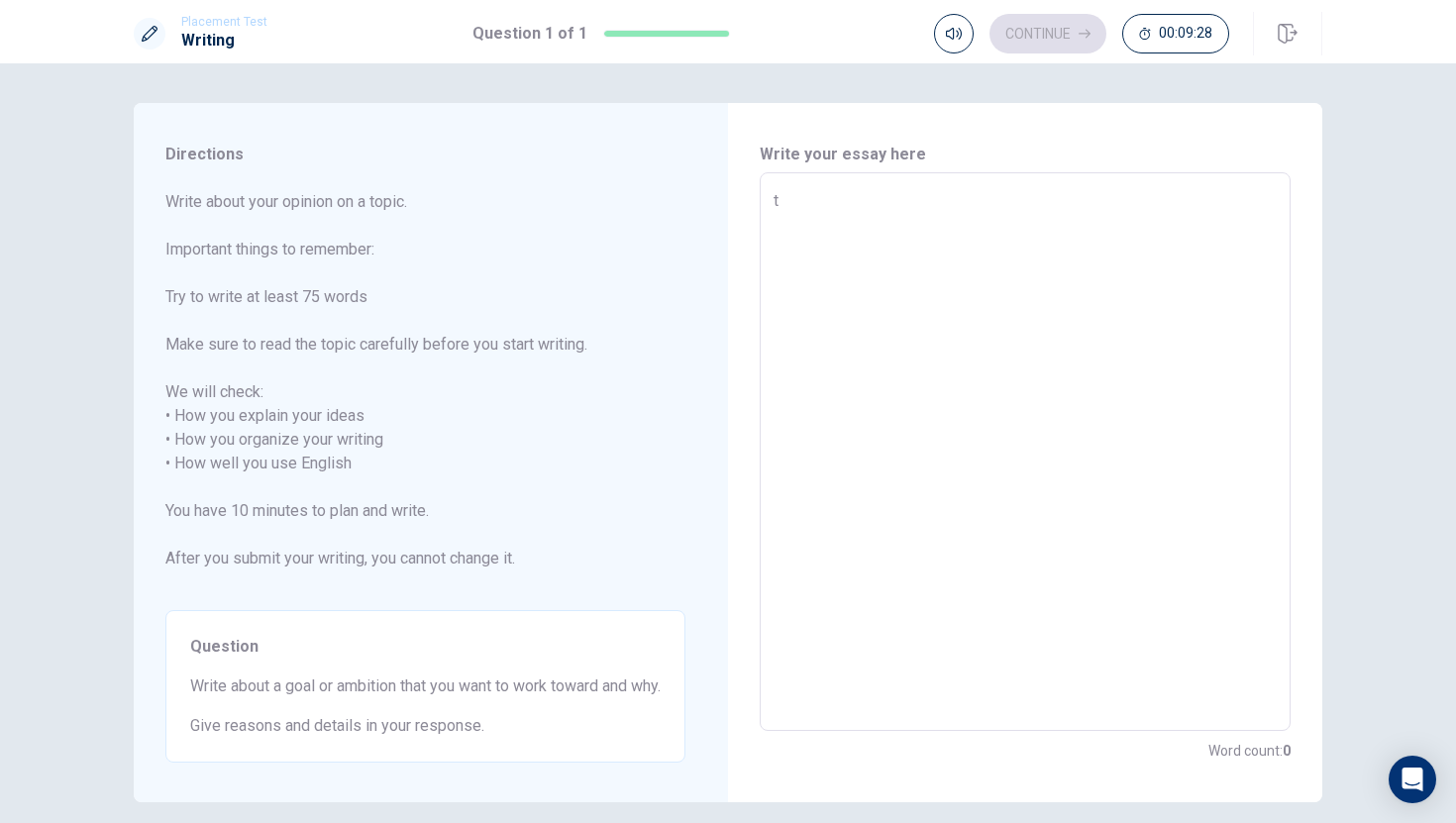 type on "x" 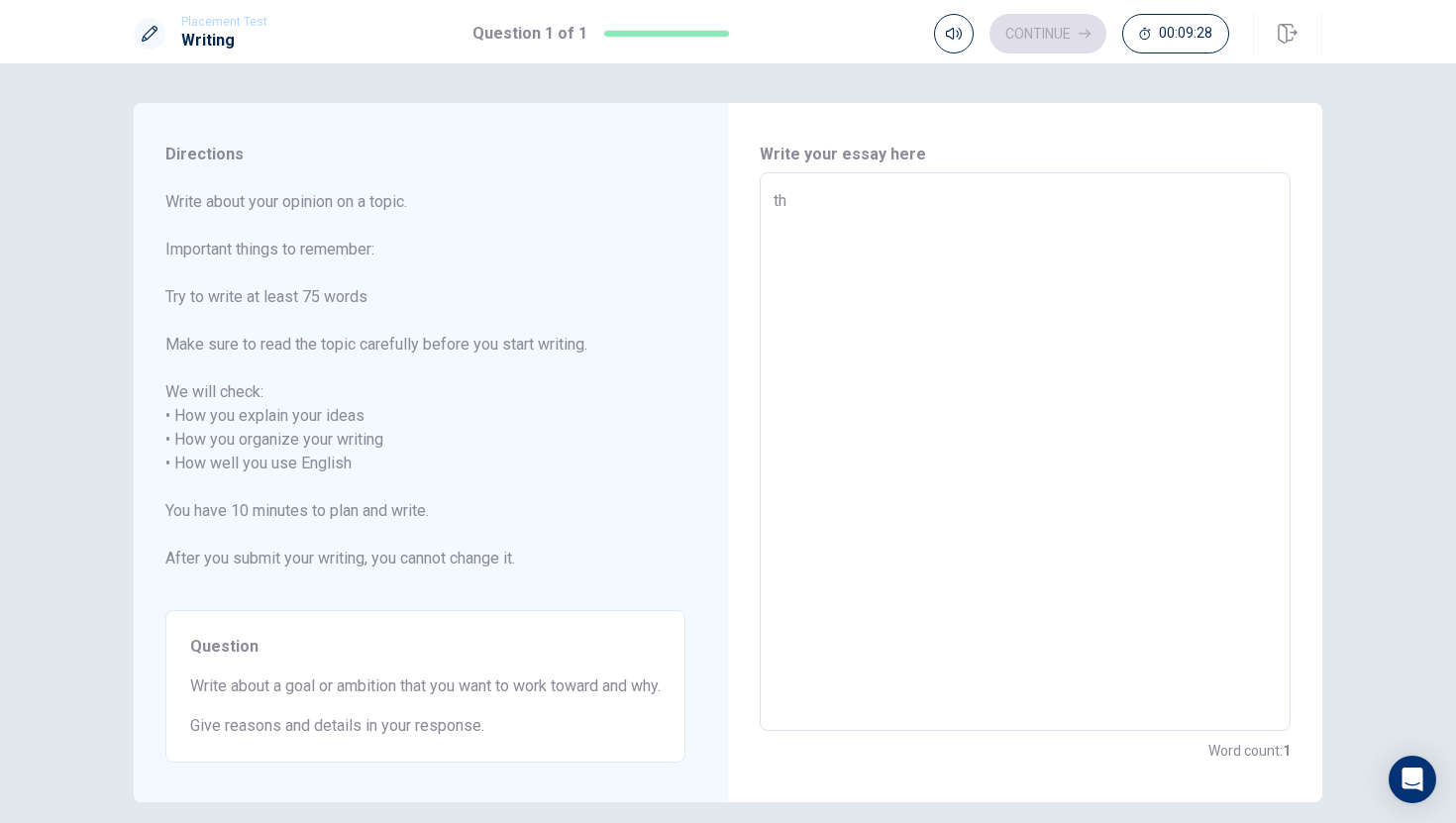 type on "x" 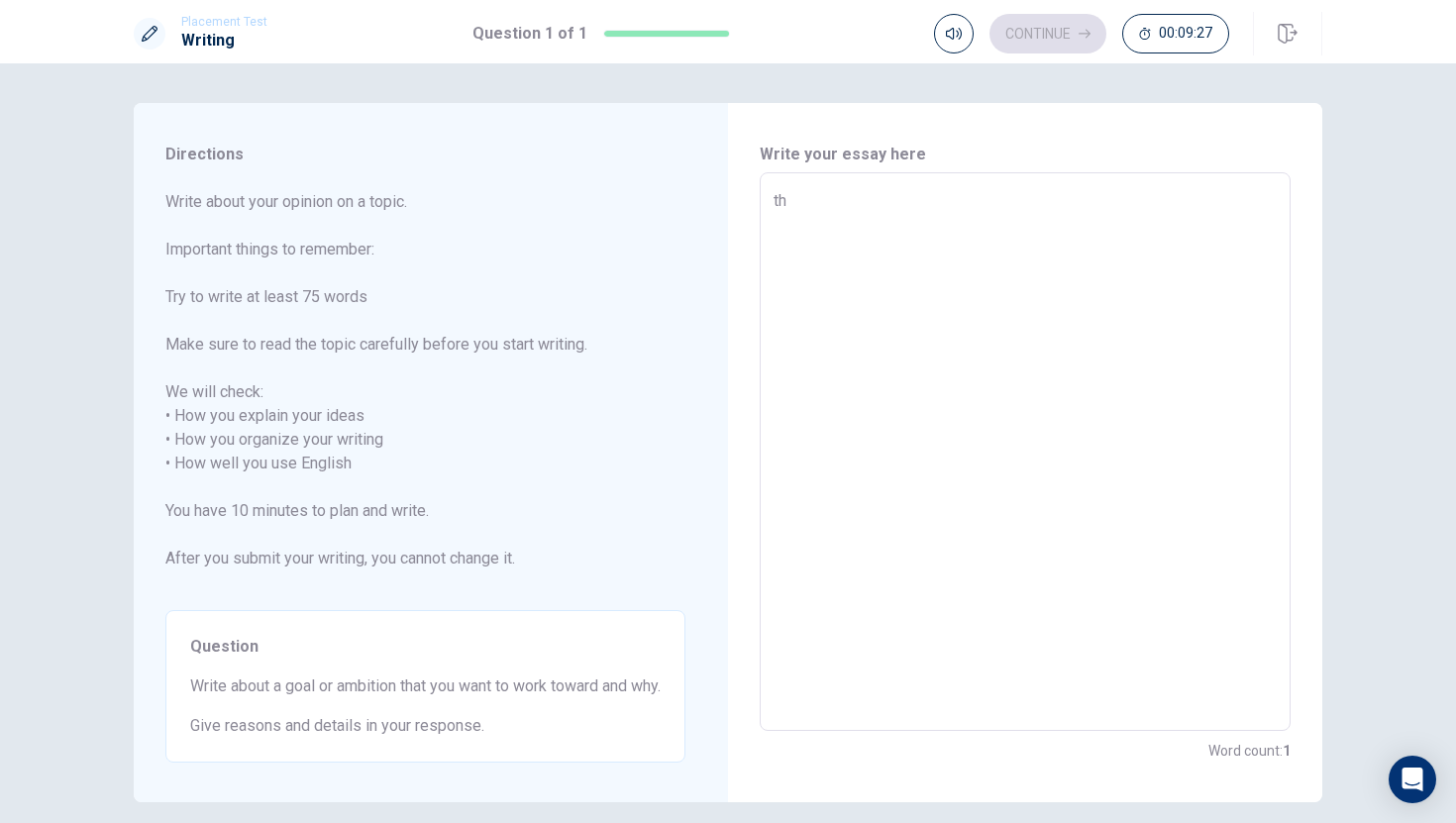 type on "t" 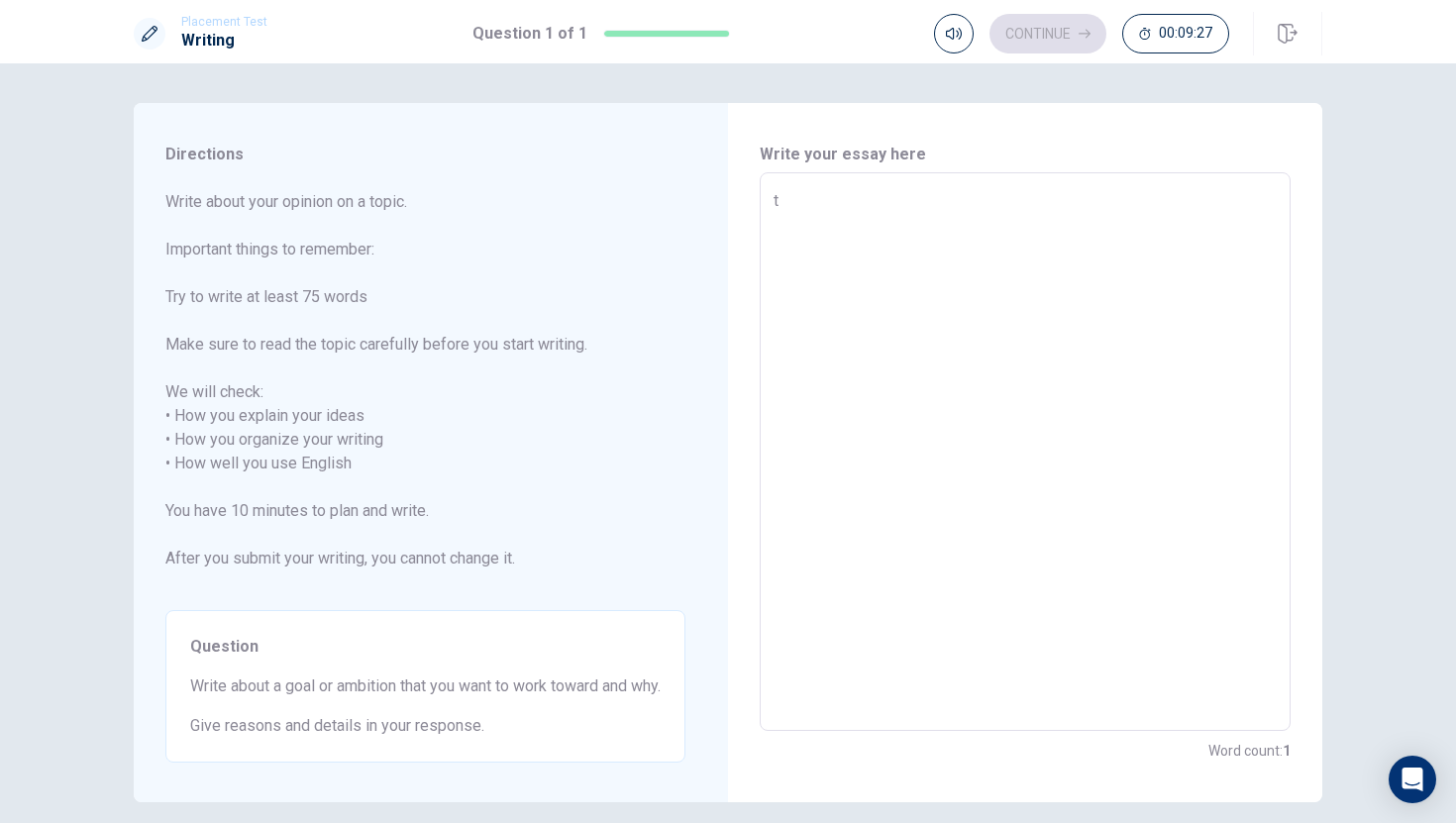 type on "x" 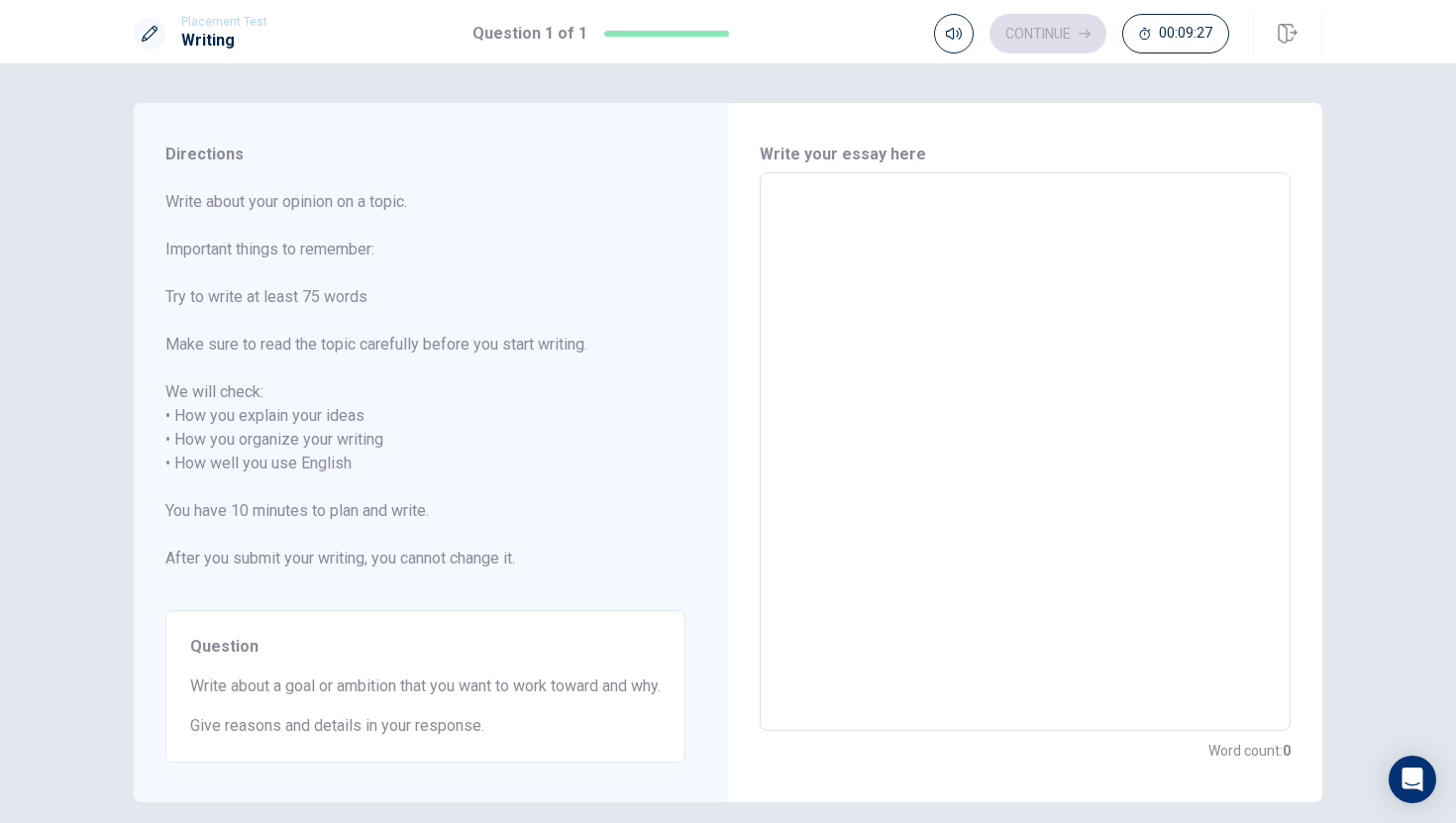 type on "T" 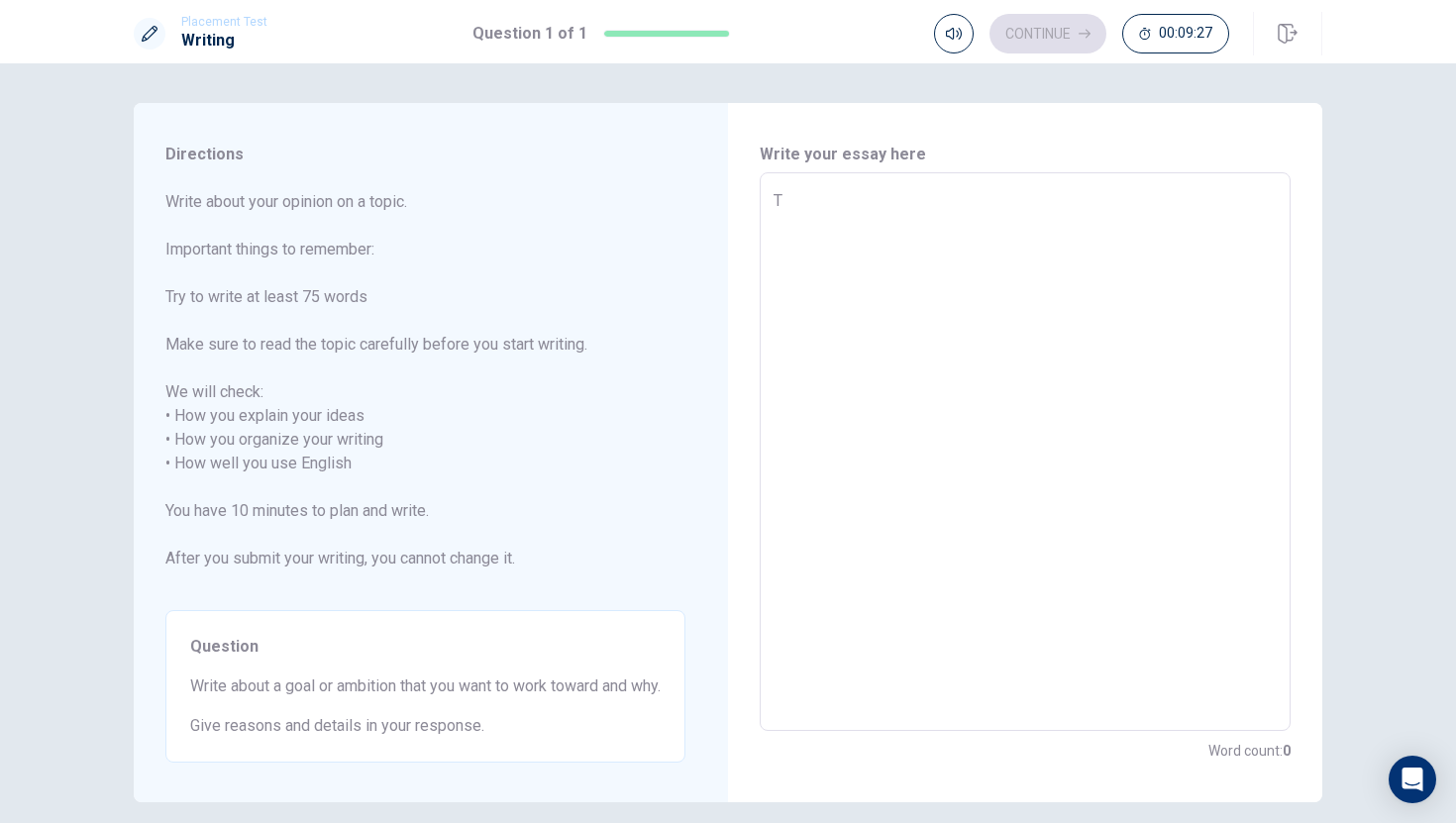 type on "x" 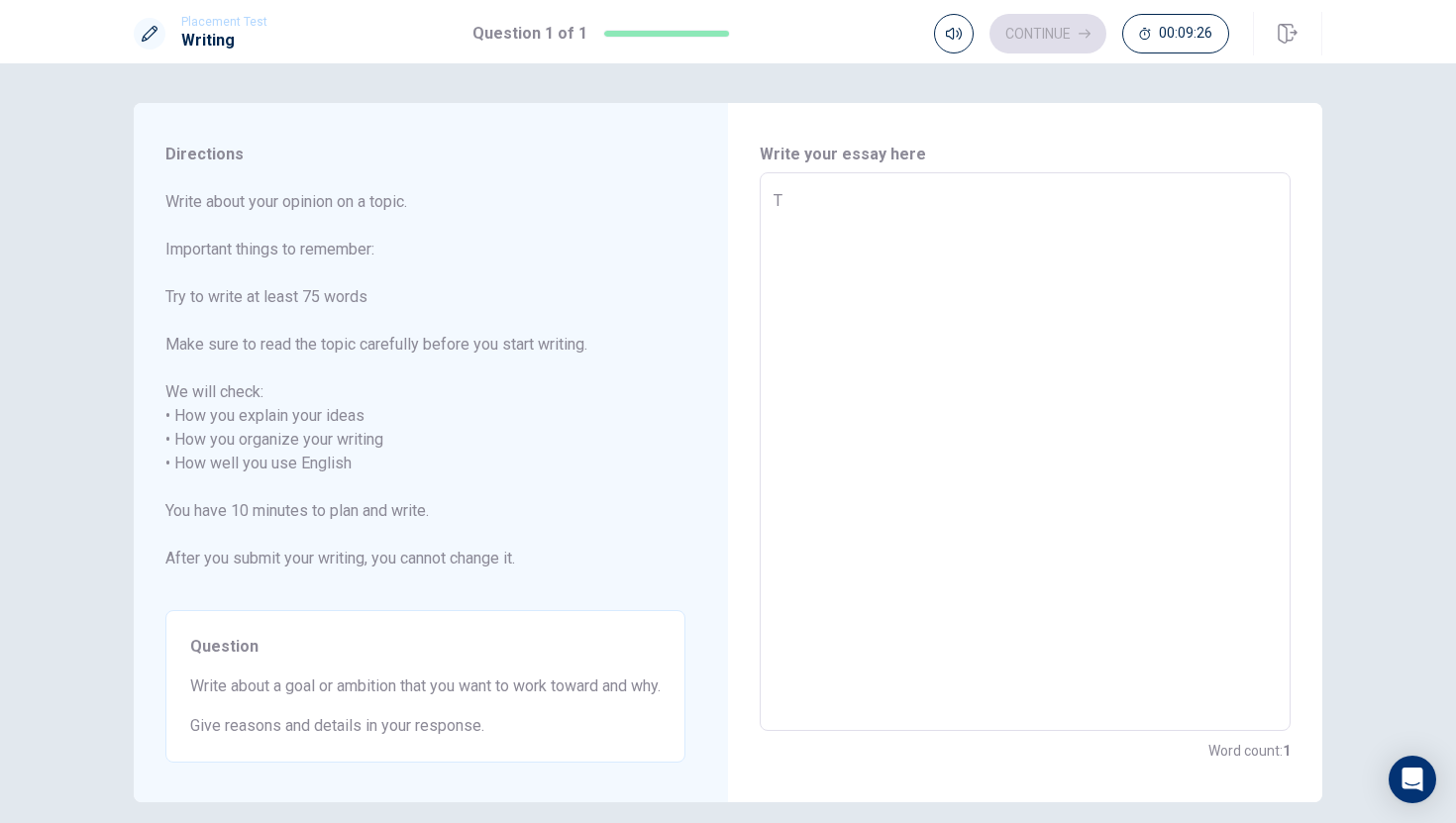 type on "Th" 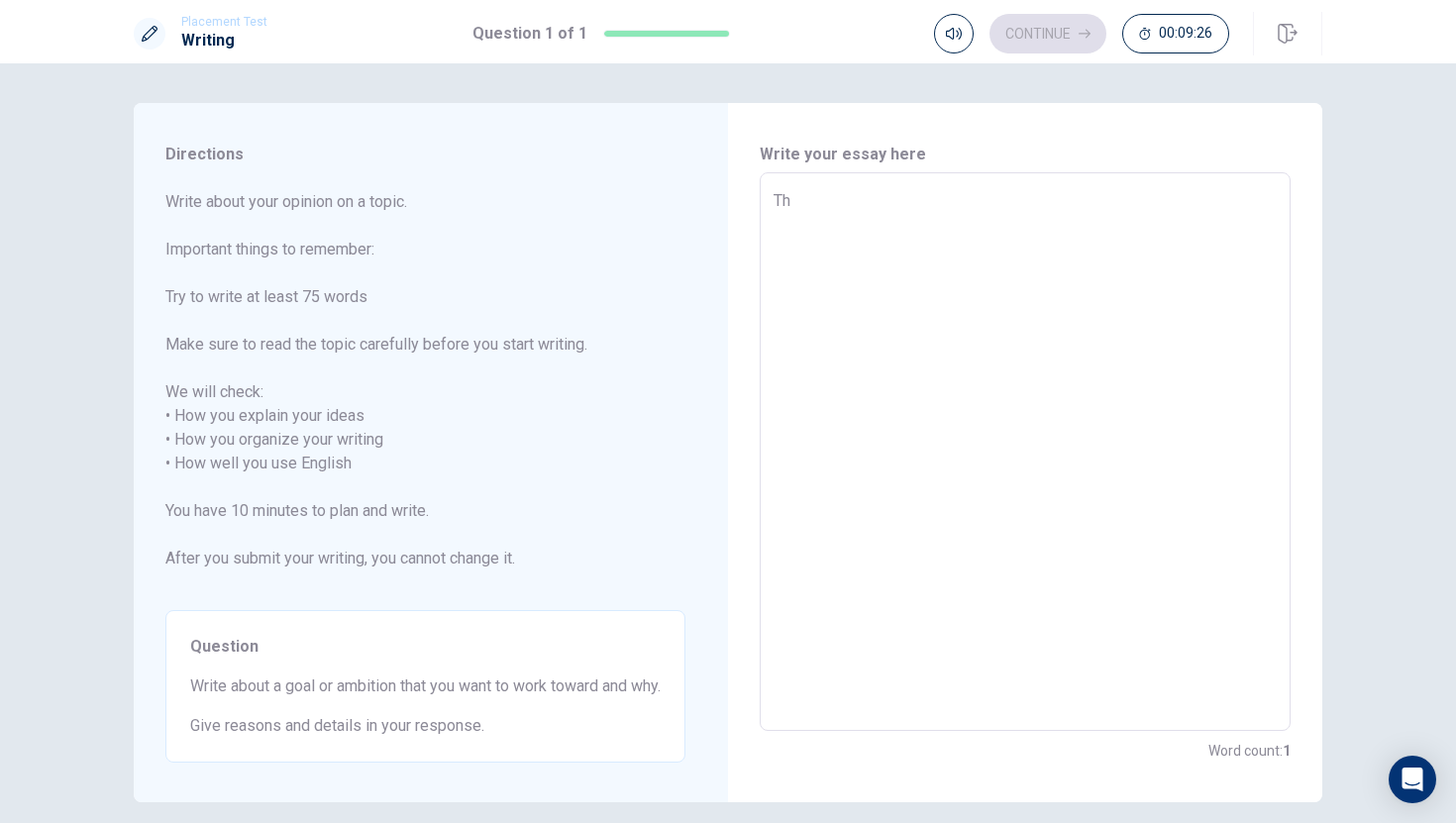 type on "x" 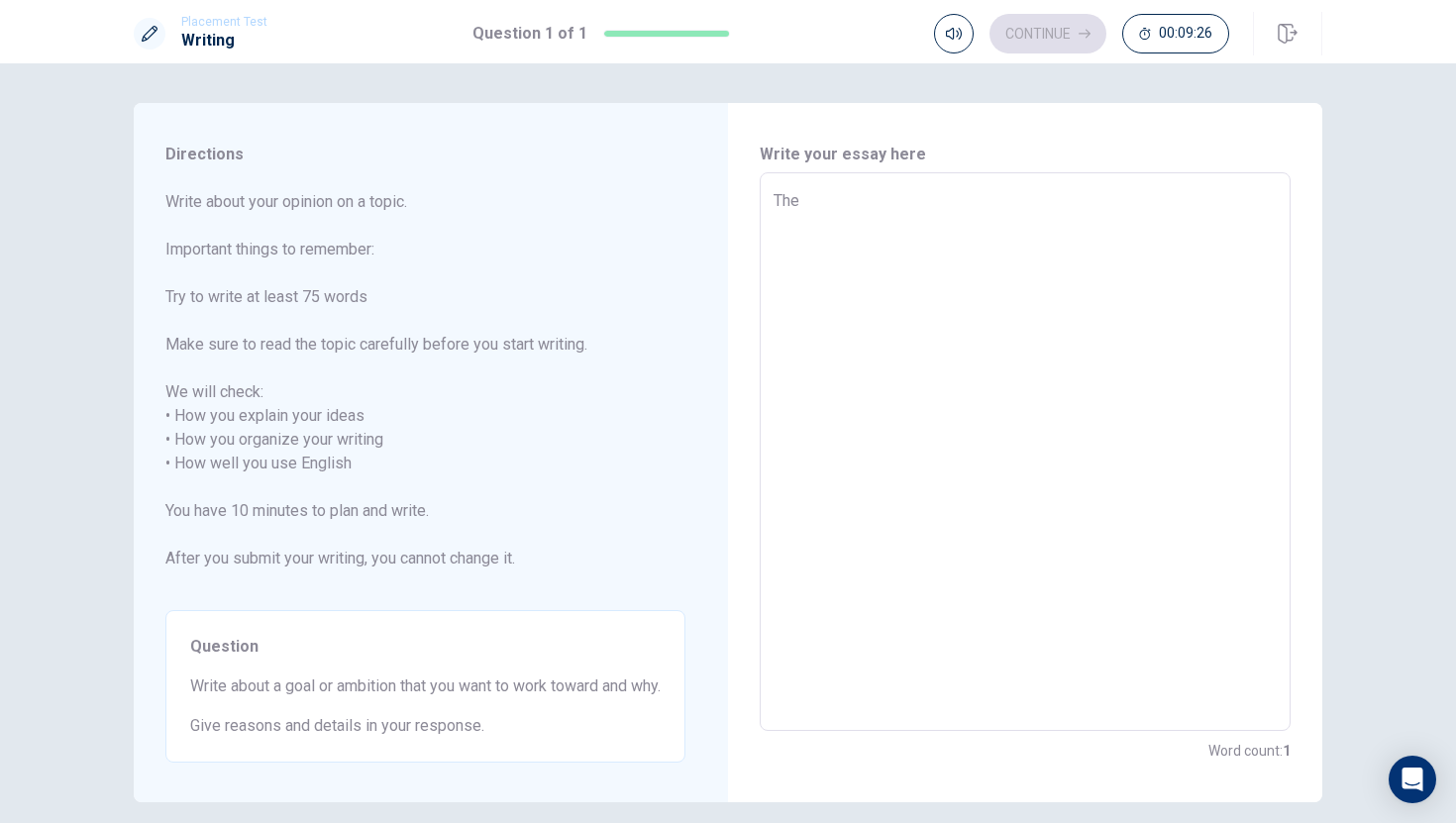 type on "x" 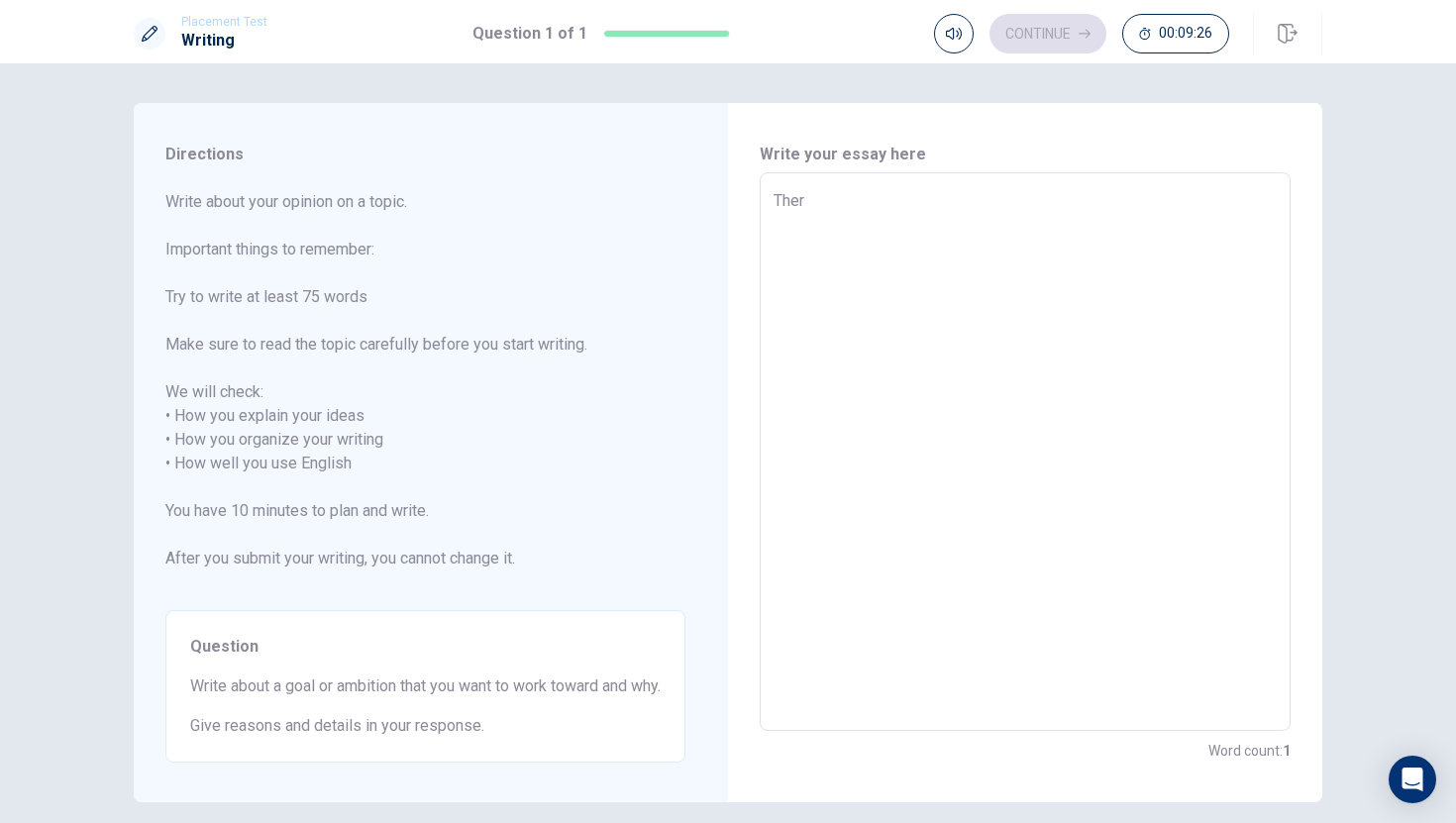 type on "x" 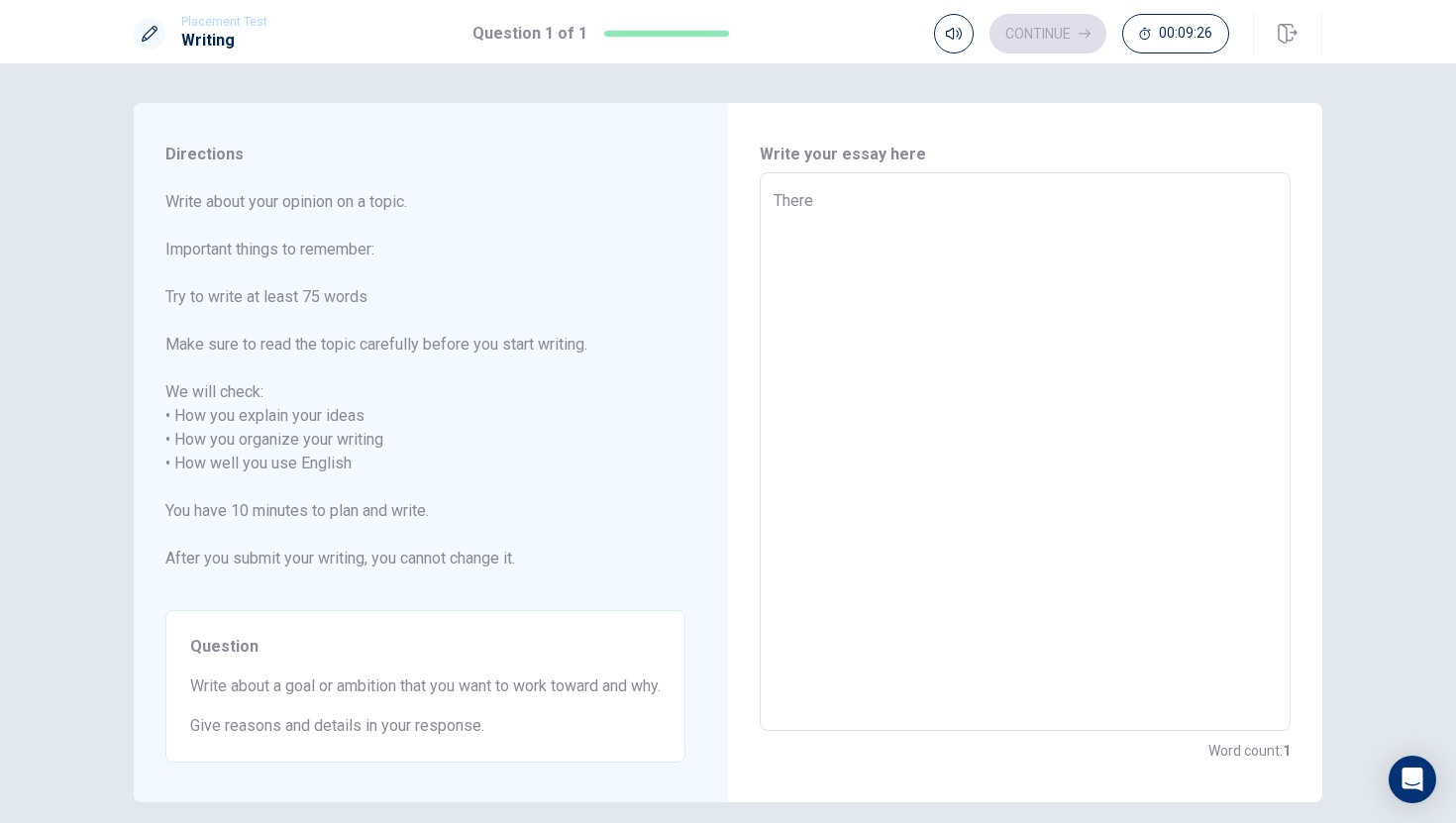 type on "x" 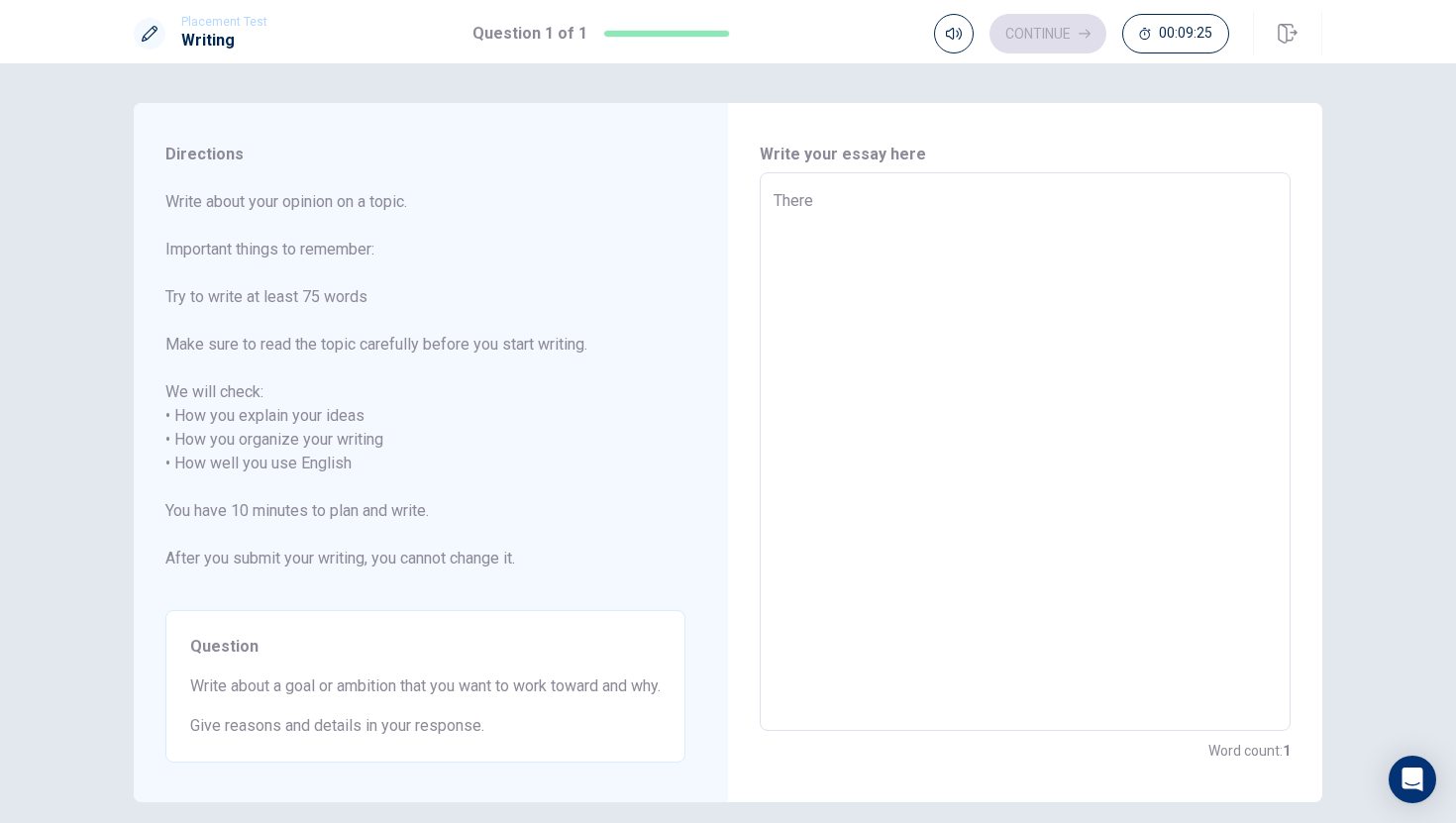 type on "There" 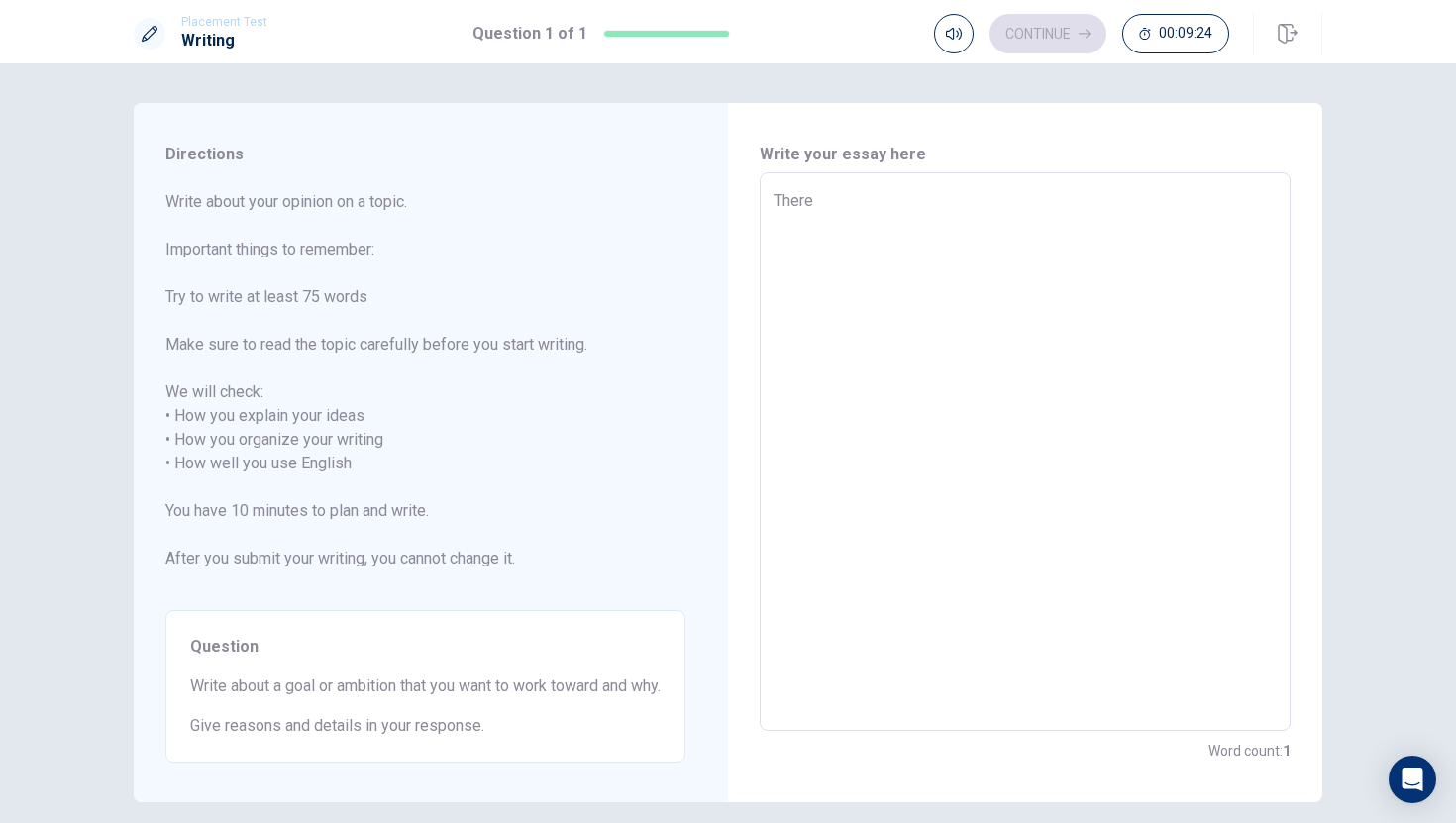 type on "x" 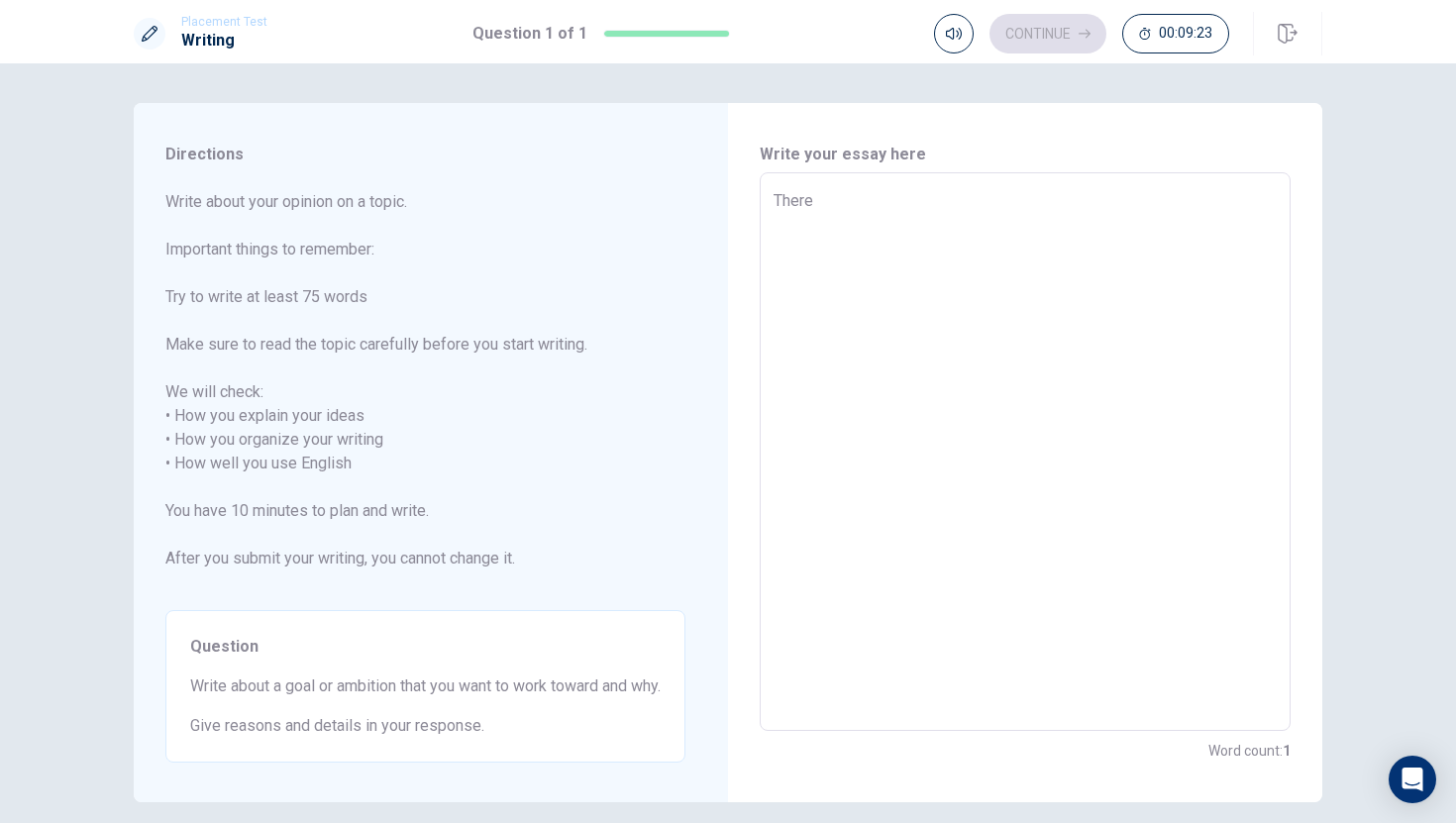 type on "x" 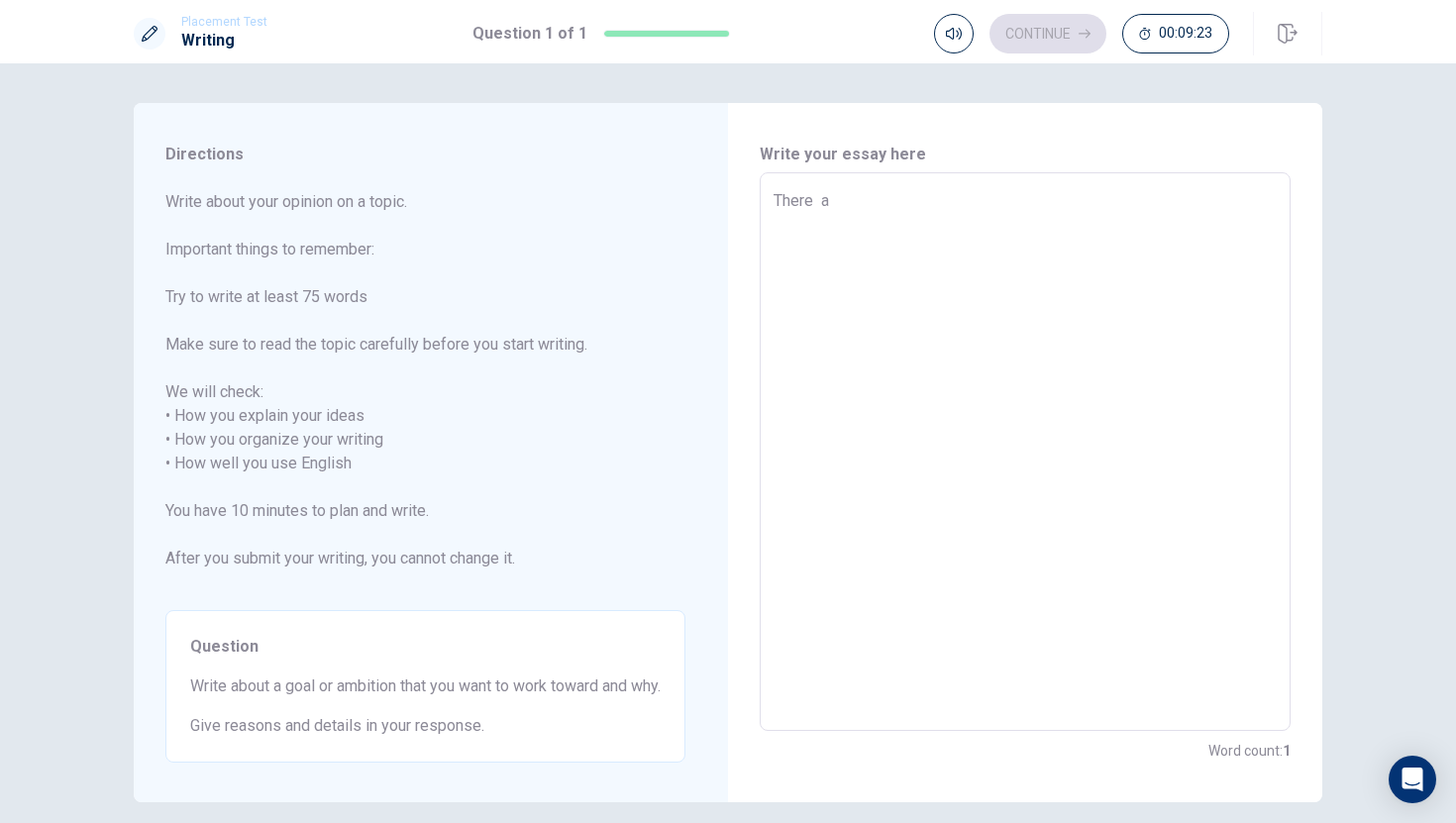 type on "x" 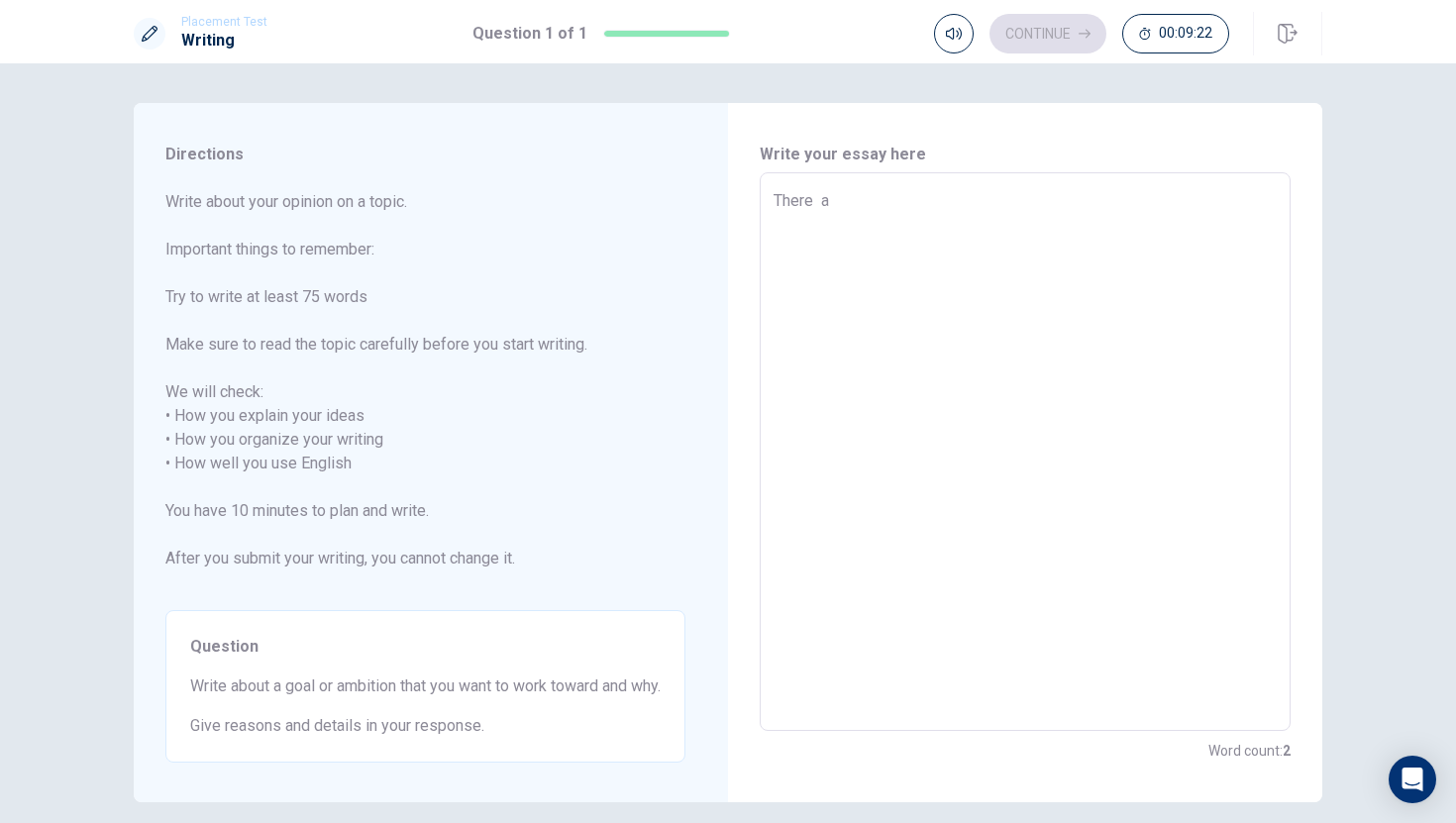 type on "There  ar" 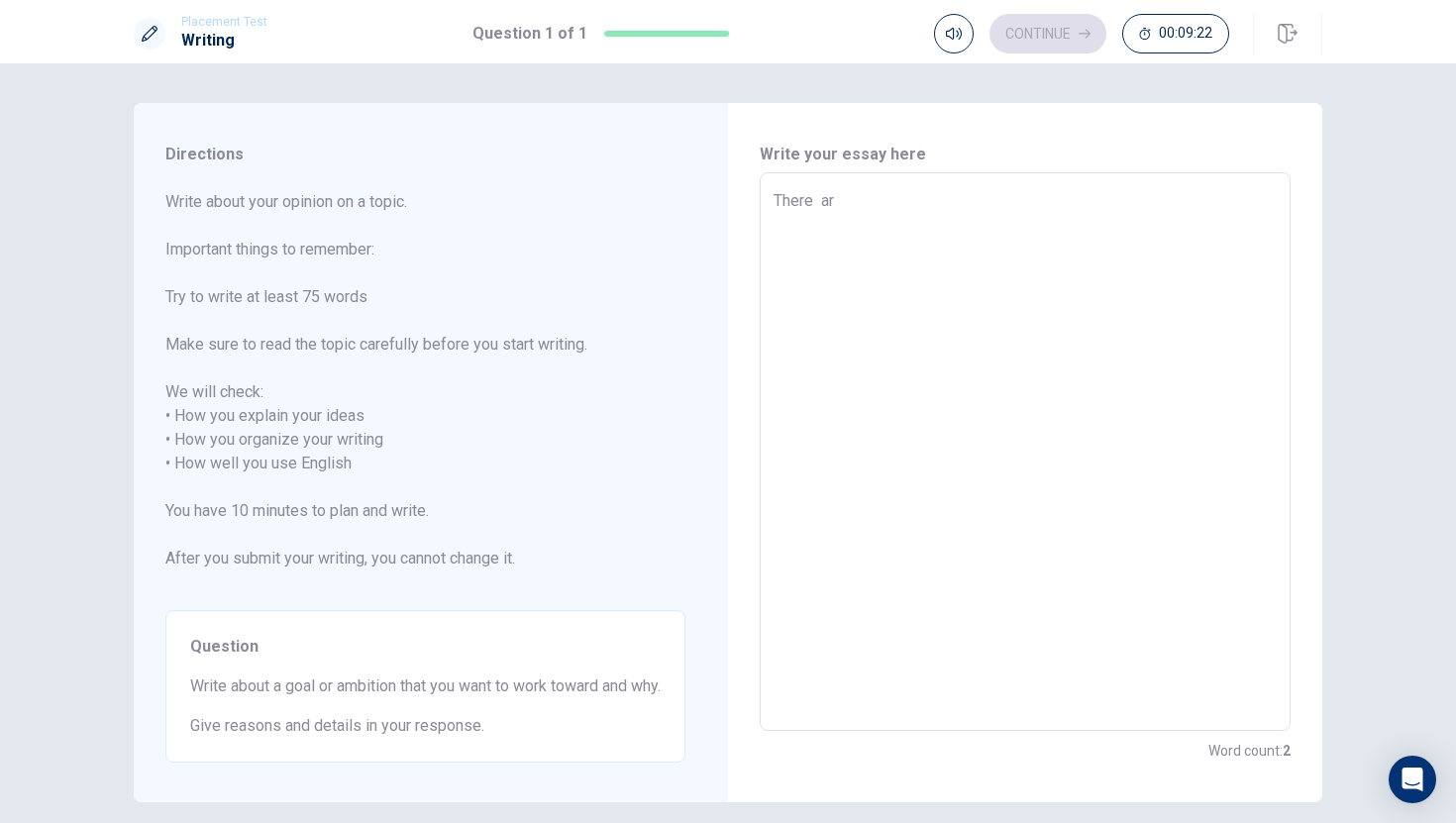 type on "x" 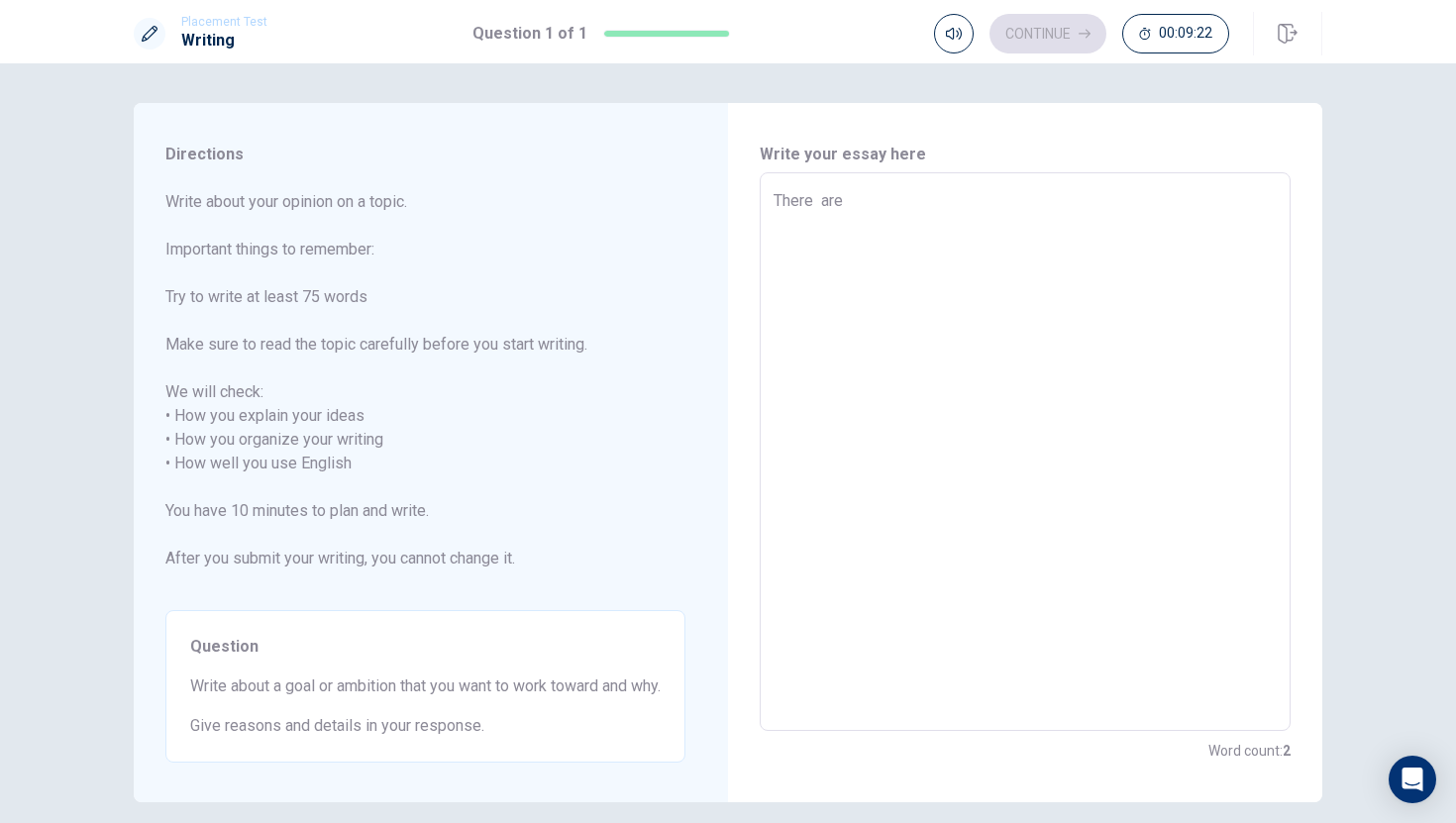 type on "x" 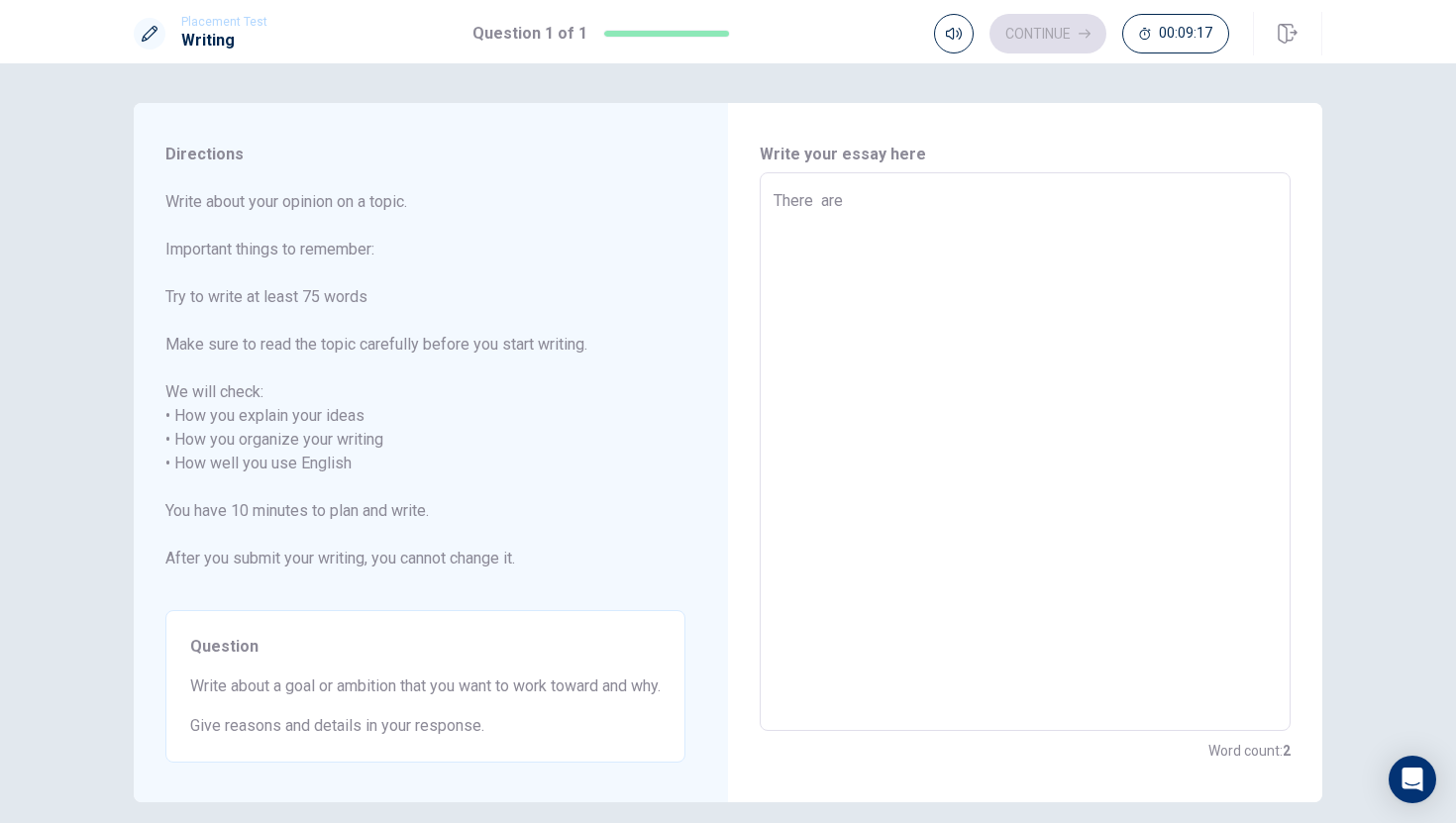 type on "x" 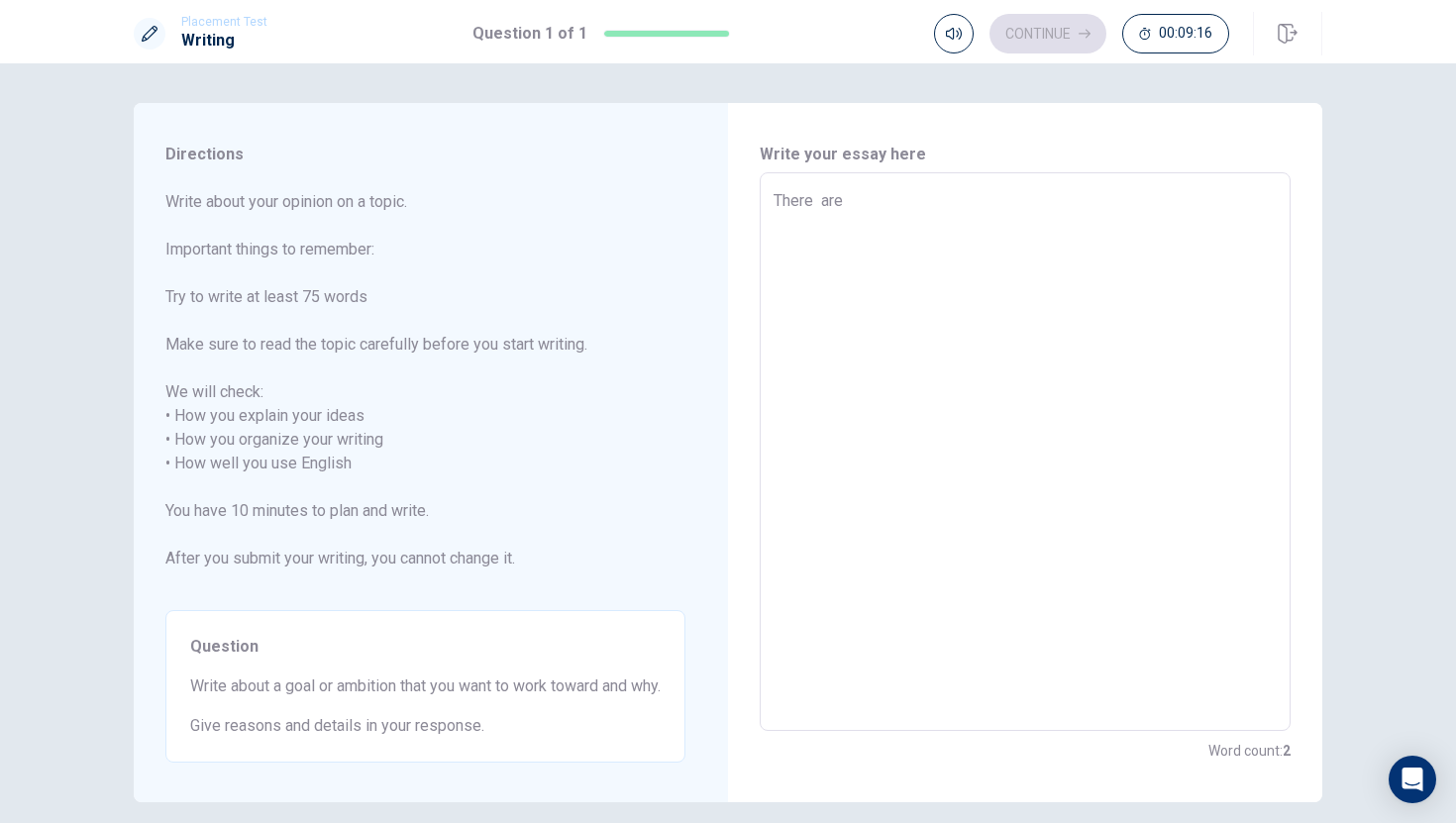 type on "There  are t" 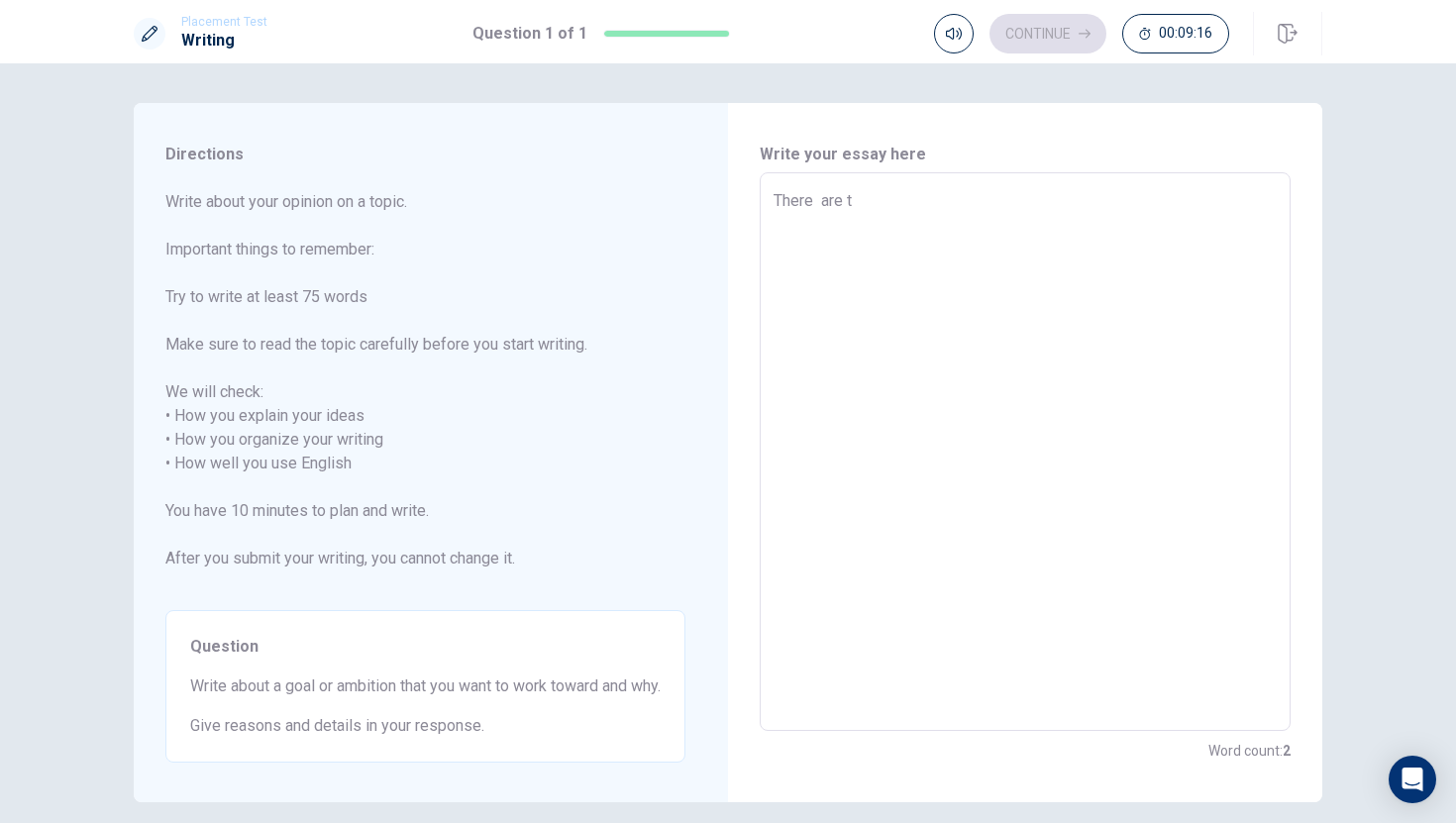 type on "x" 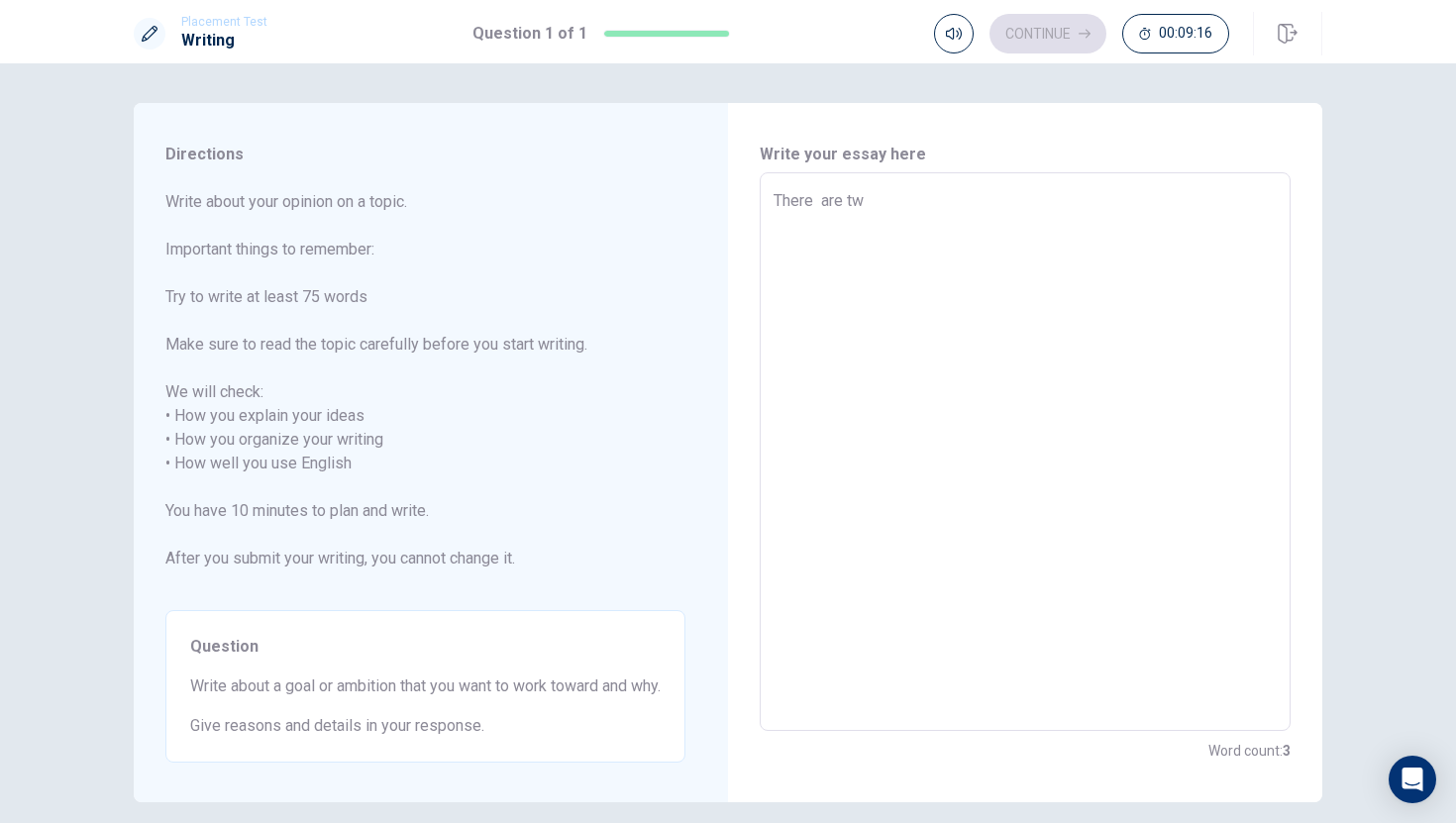 type on "x" 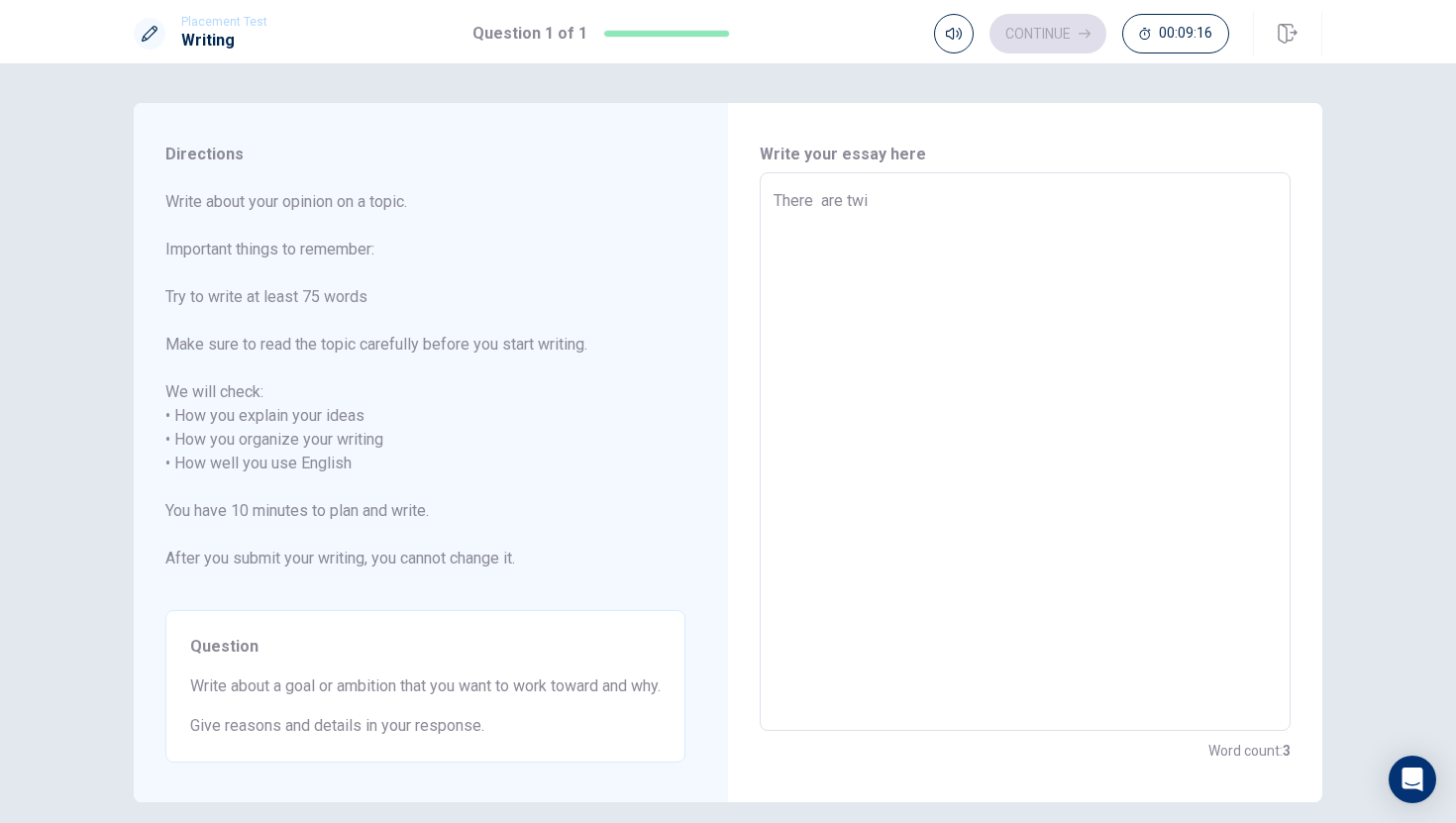 type on "x" 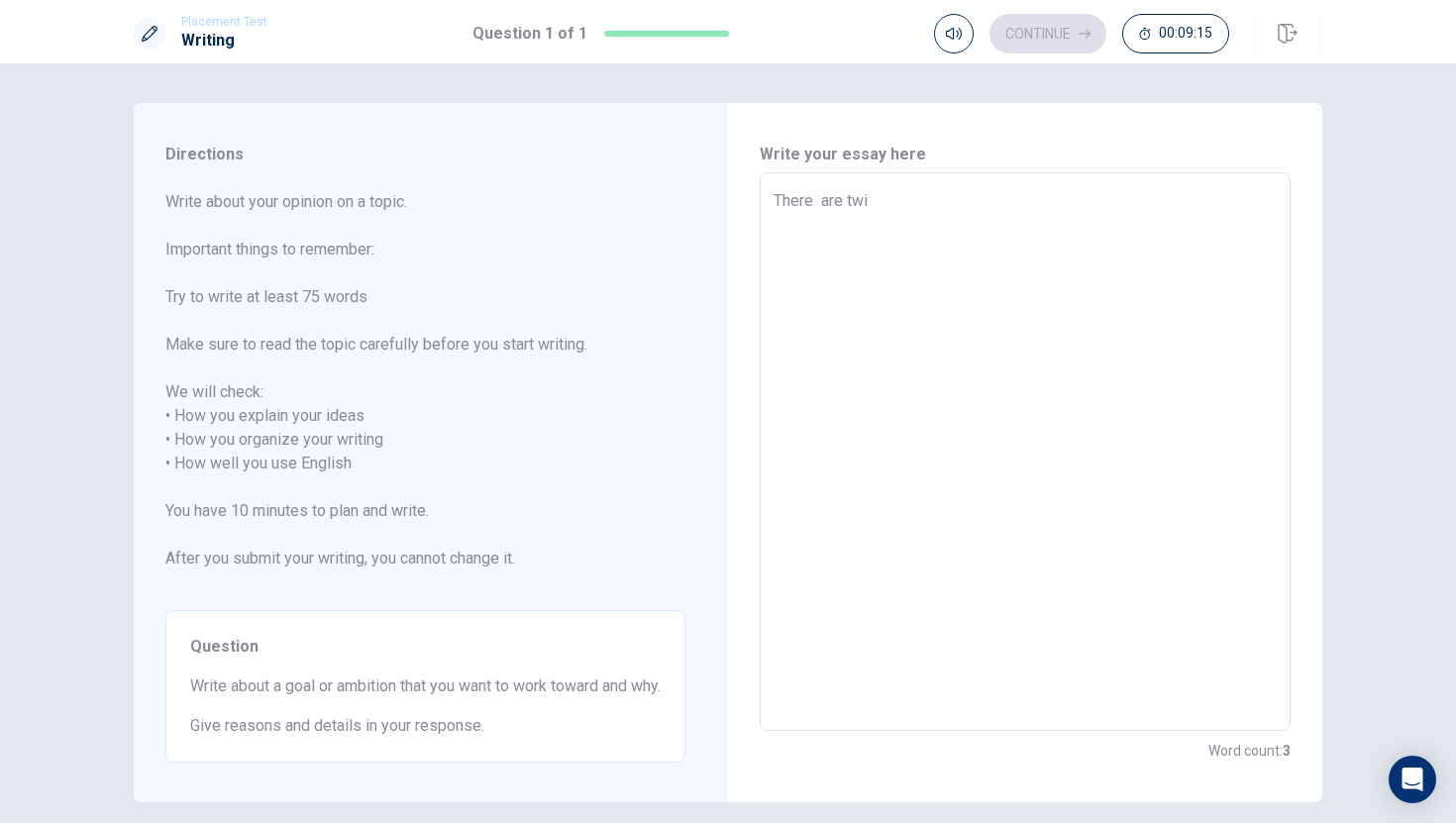 type on "There  are twi" 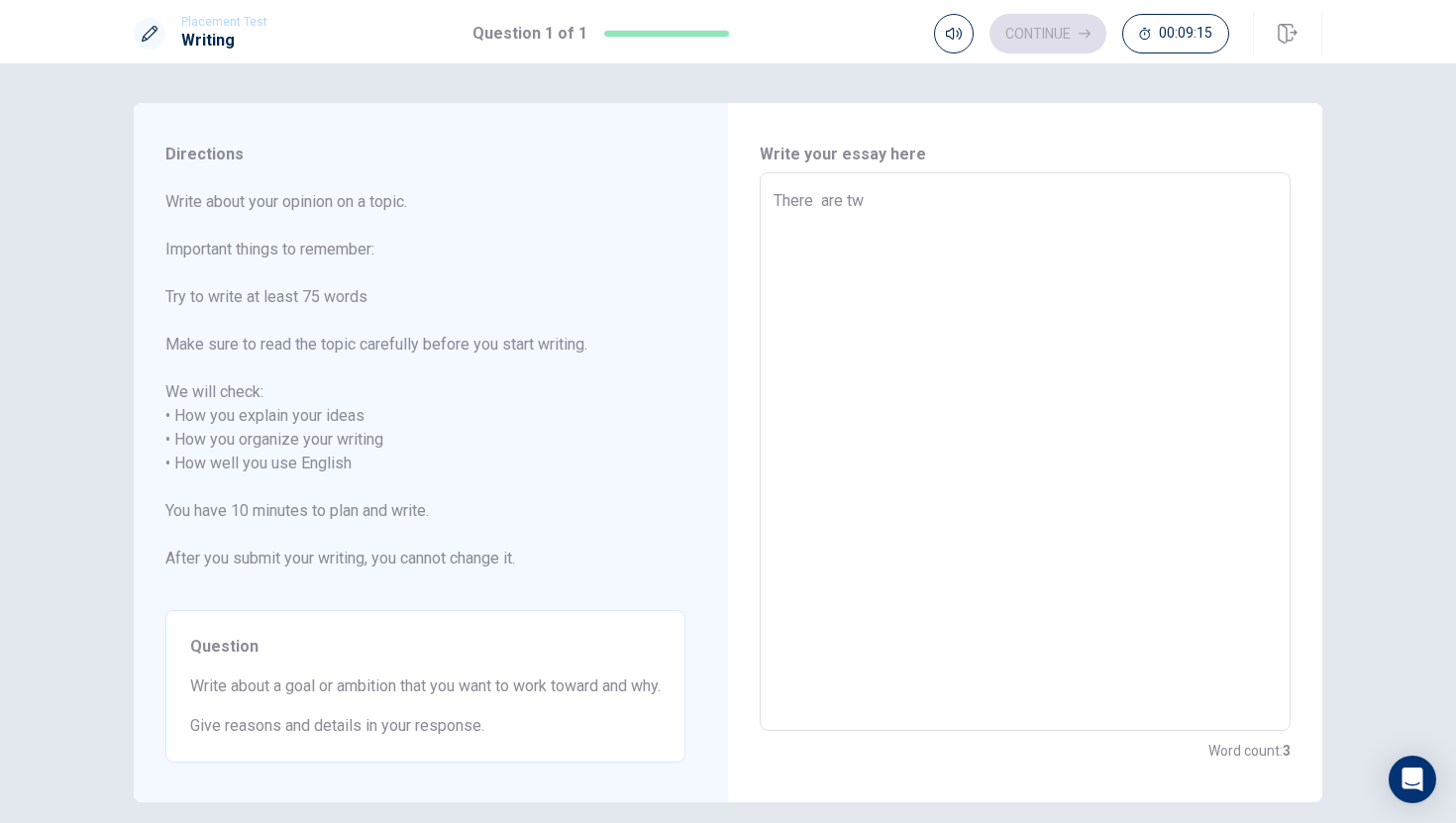type on "x" 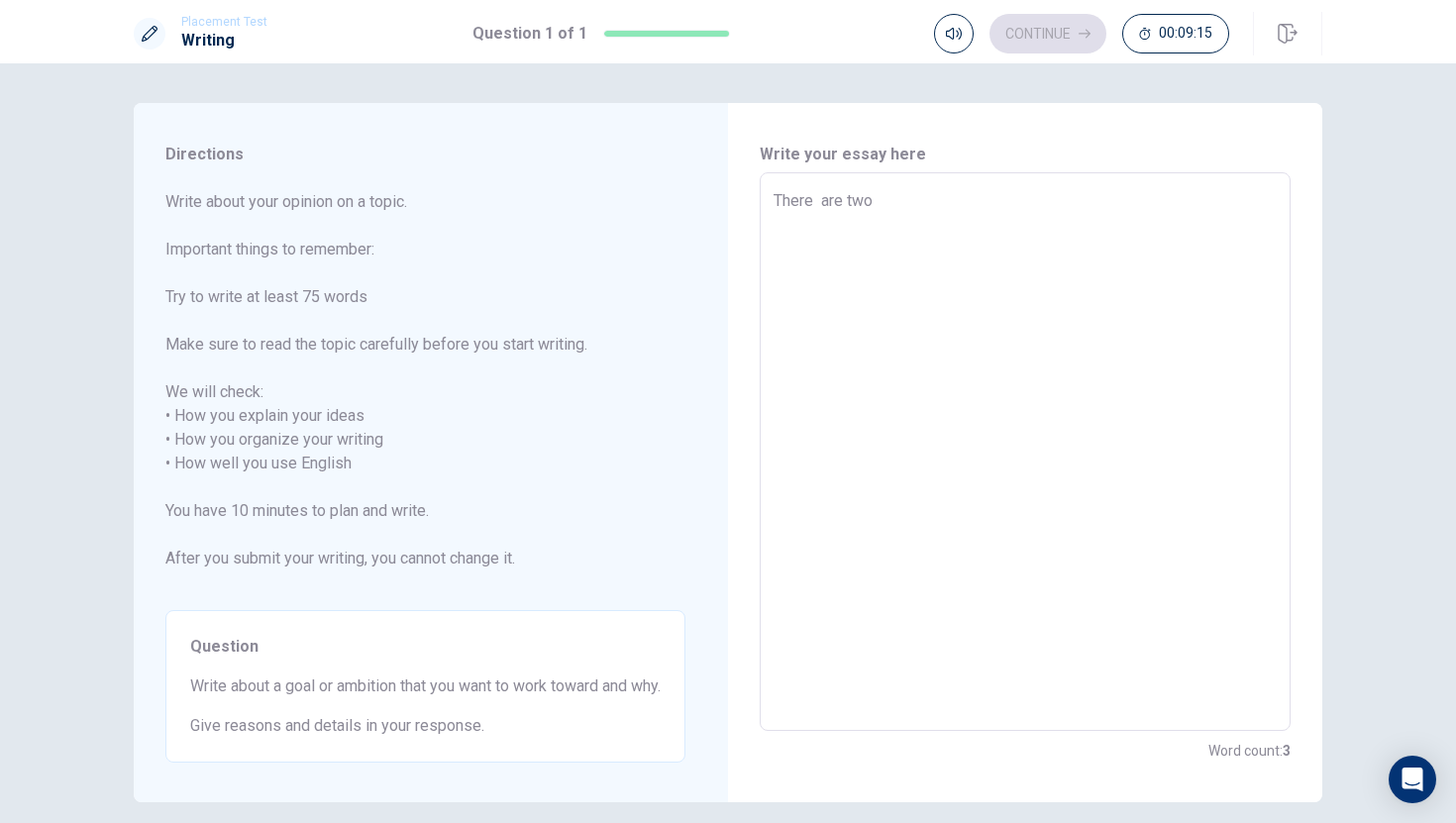 type on "x" 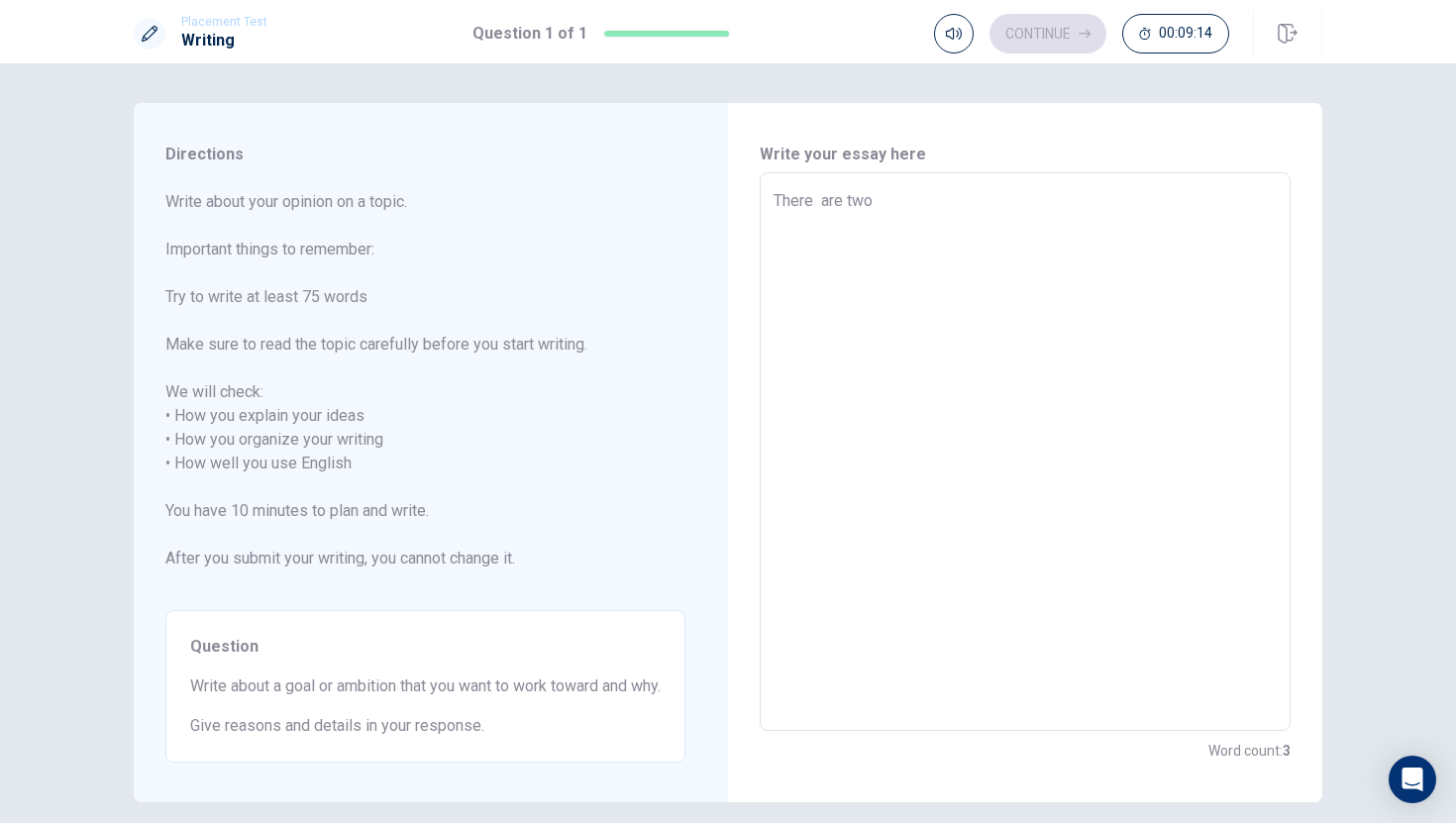 type on "There  are two" 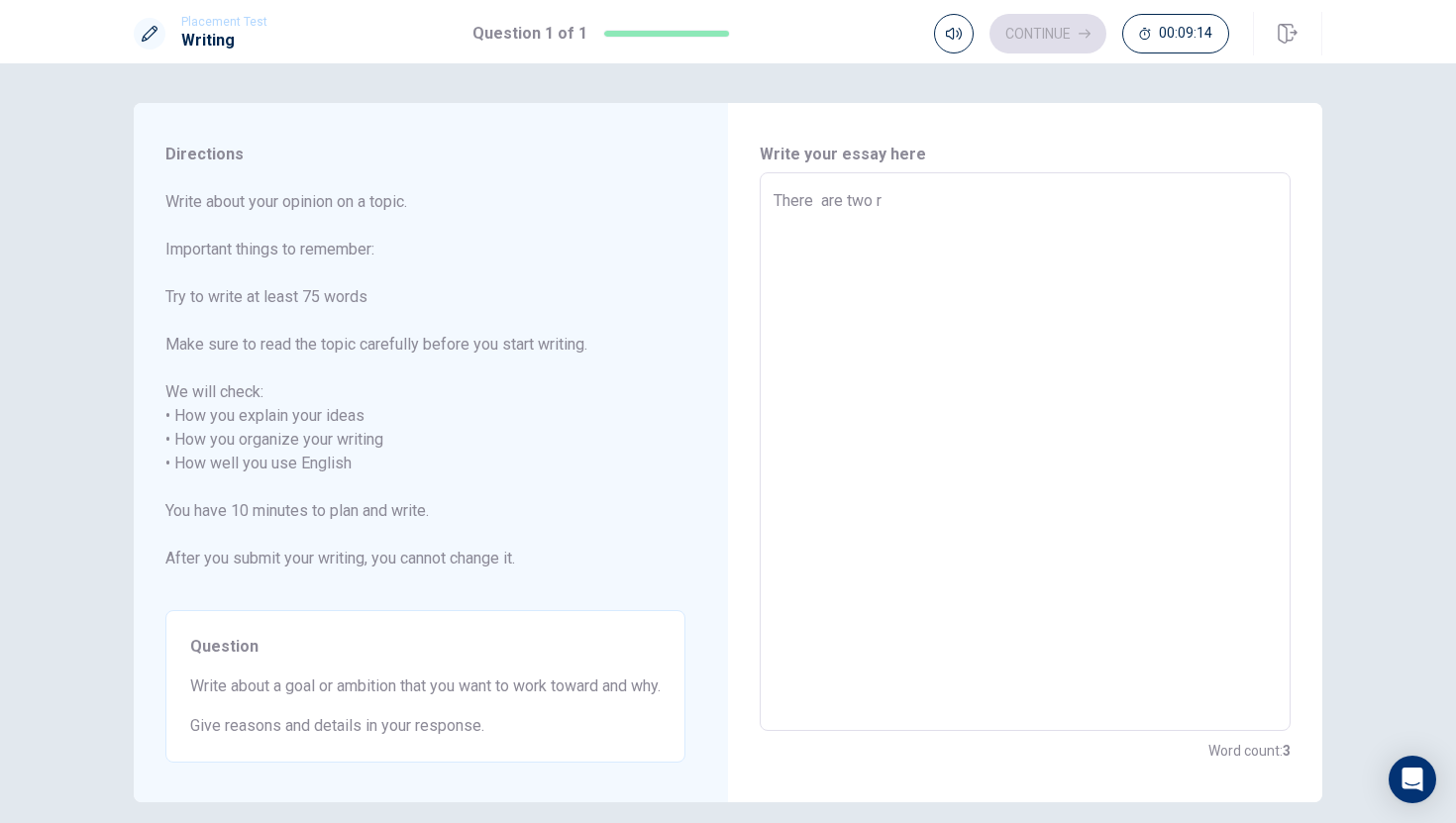 type on "x" 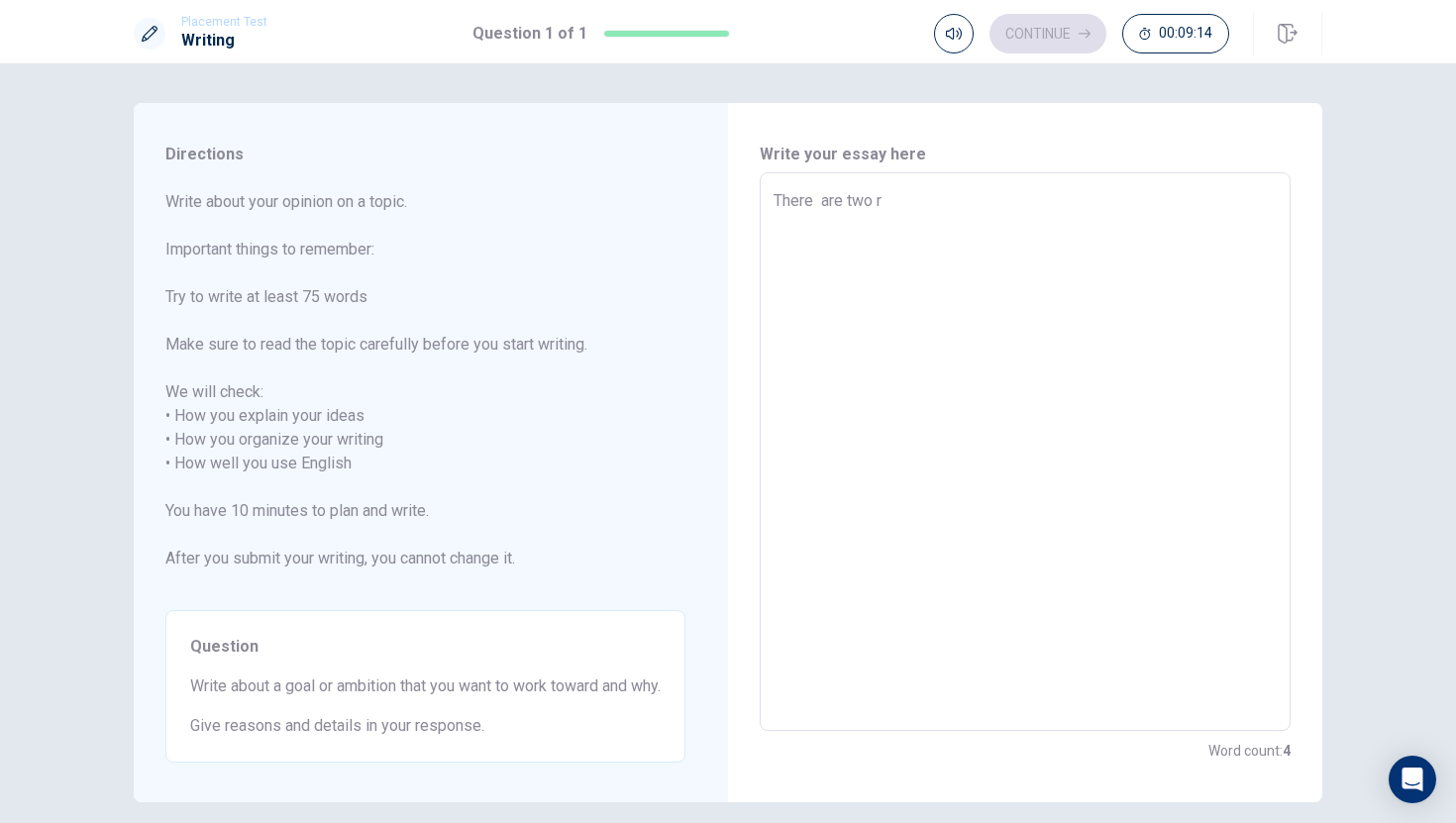 type on "There  are two re" 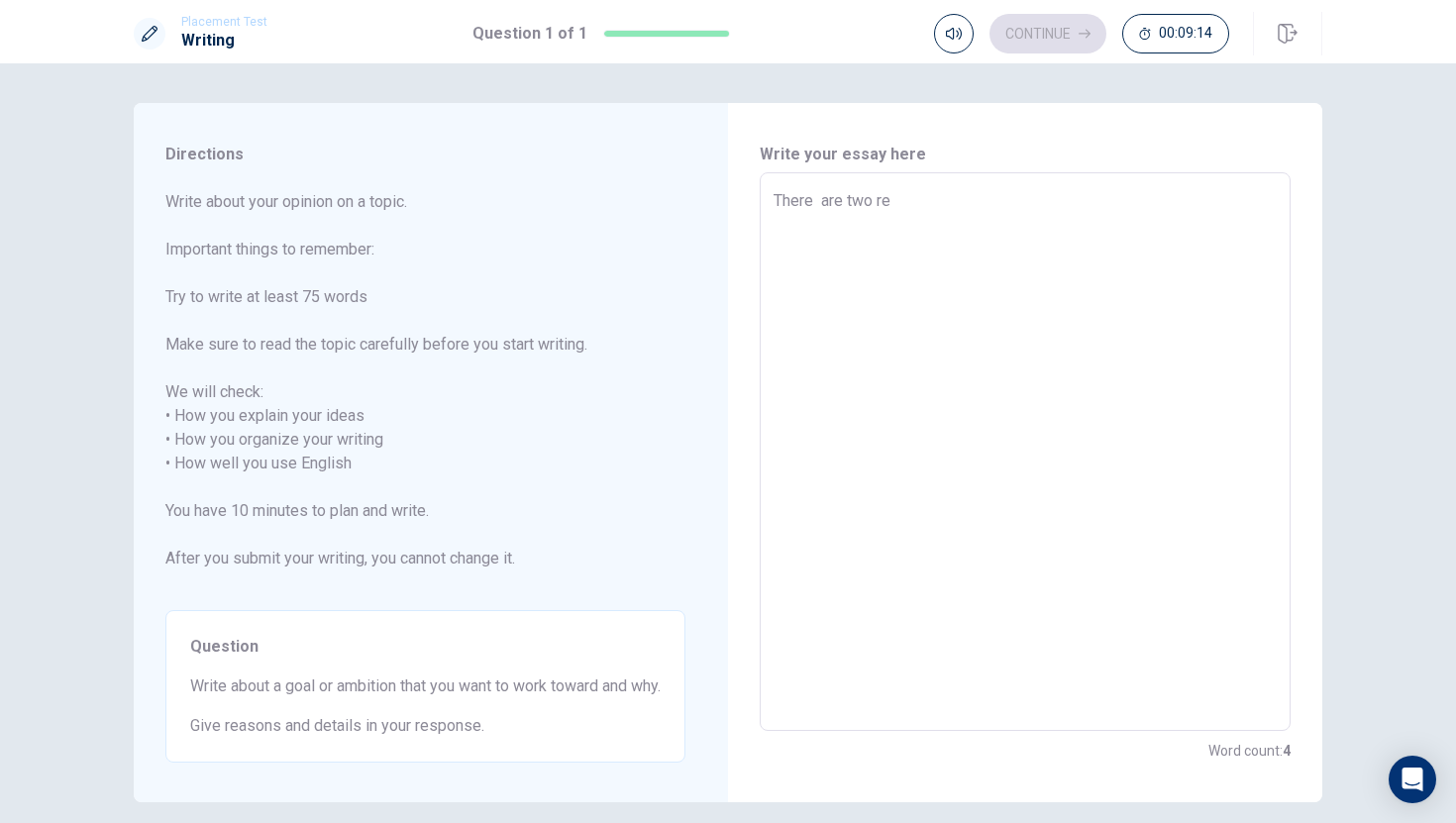 type on "x" 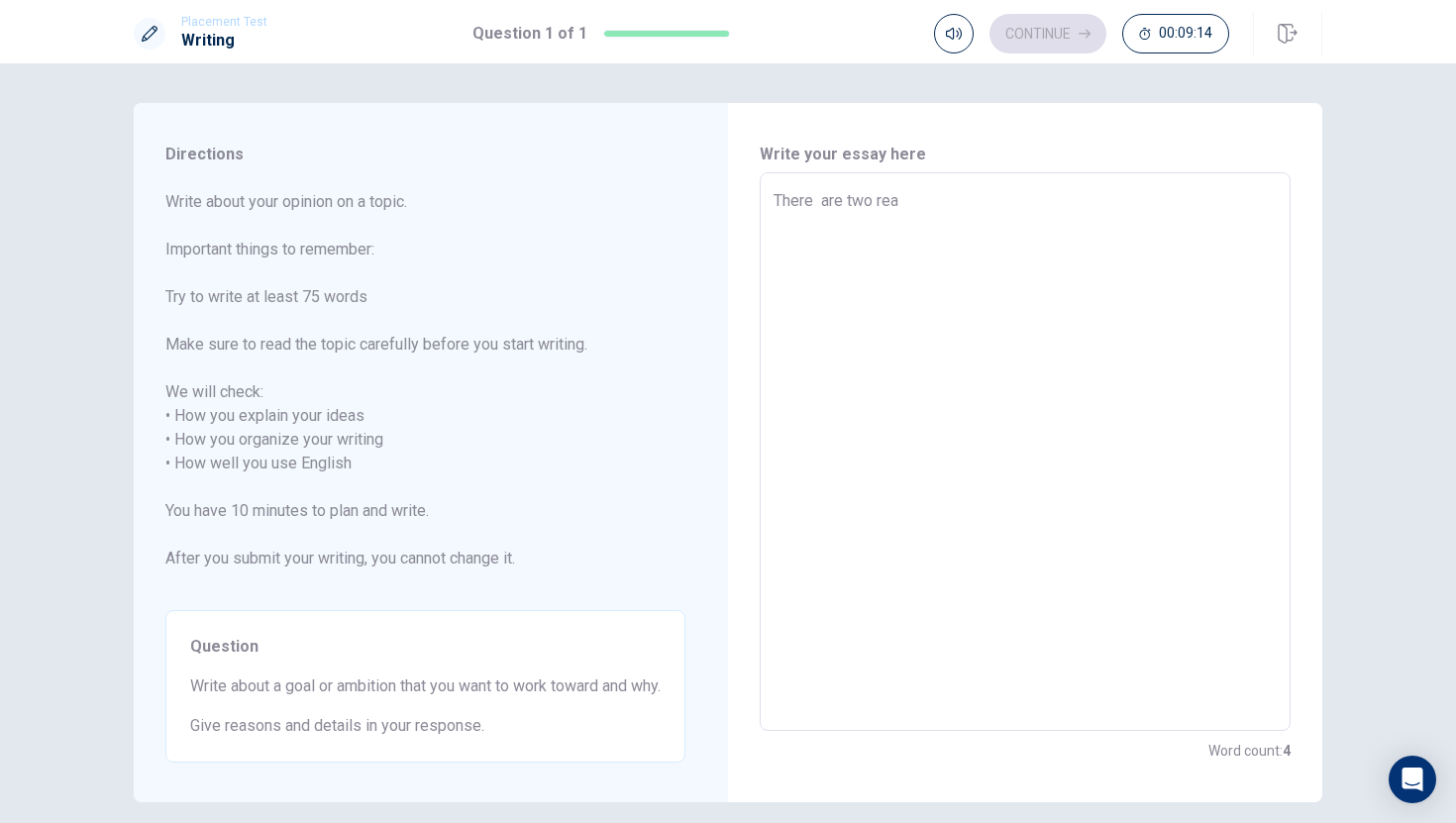 type on "x" 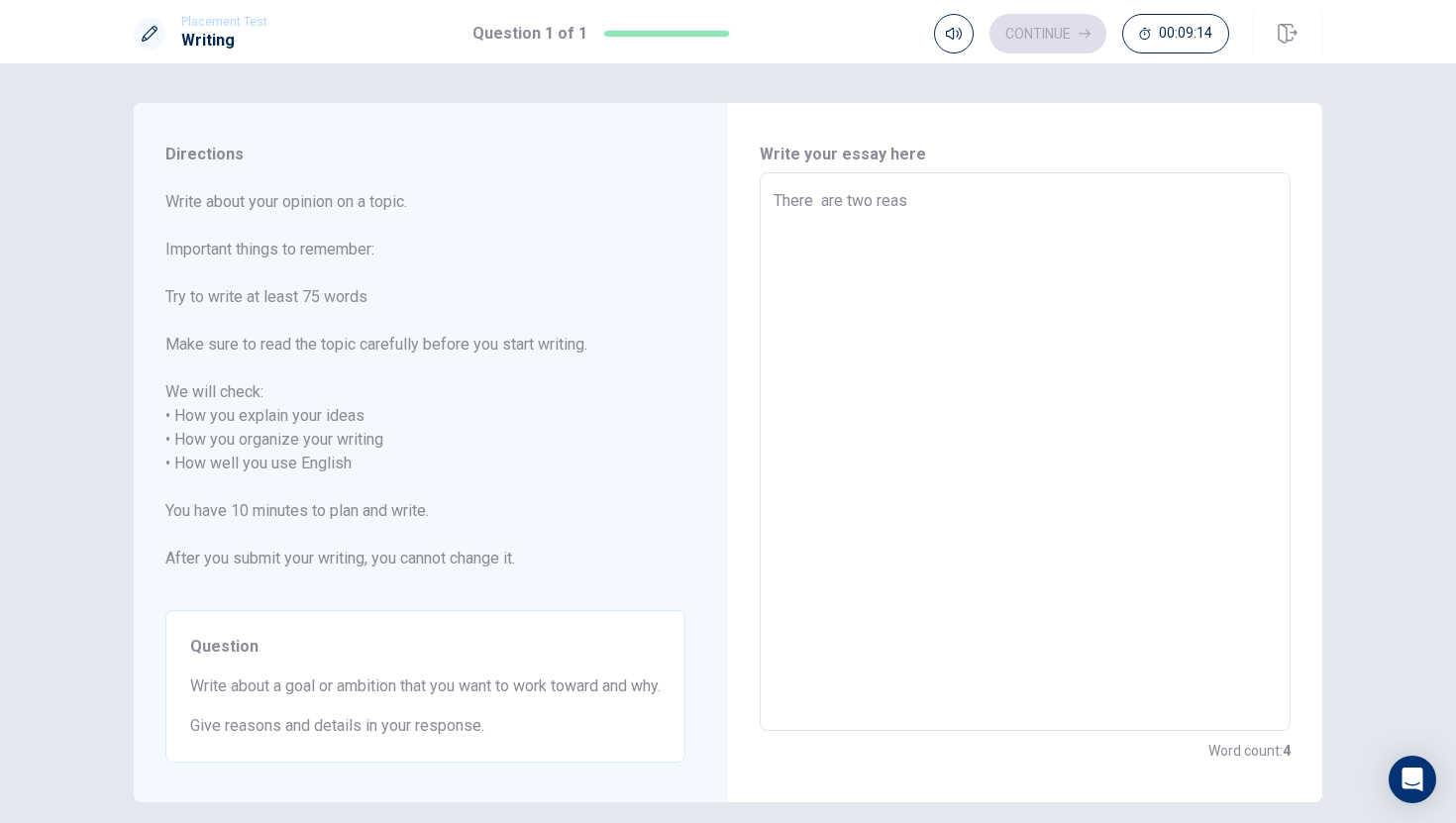type on "x" 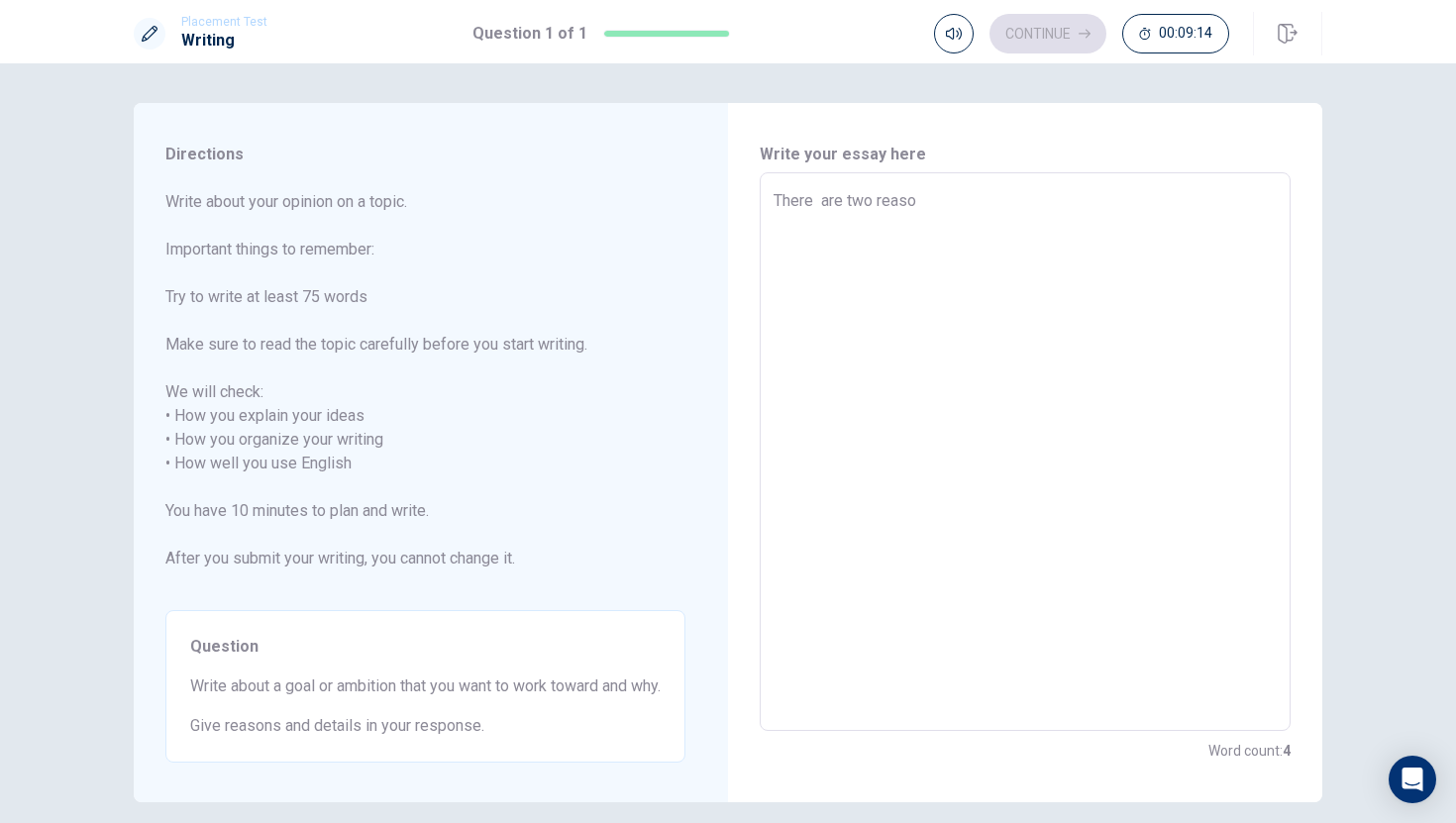 type on "x" 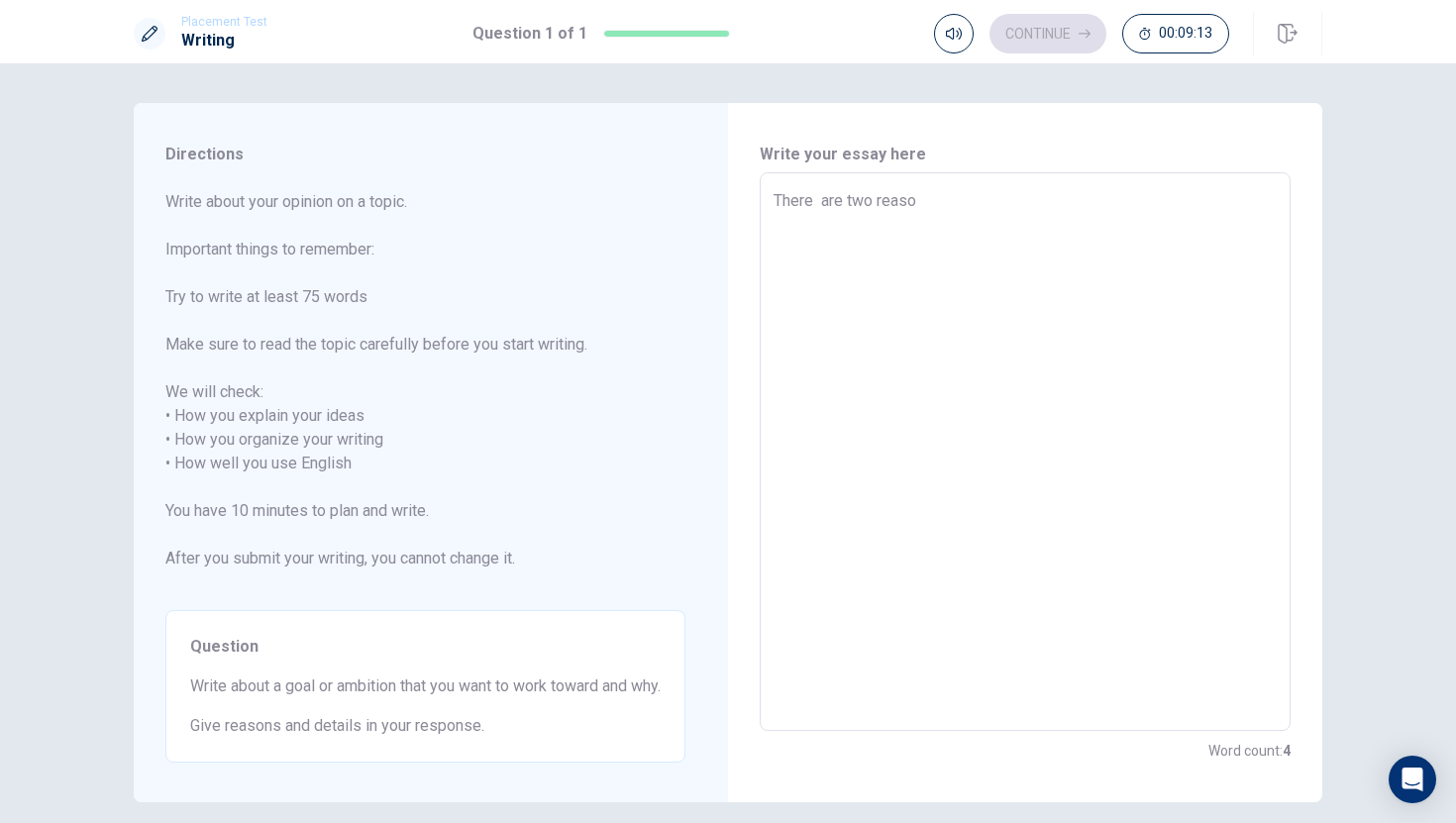 type on "There  are two reason" 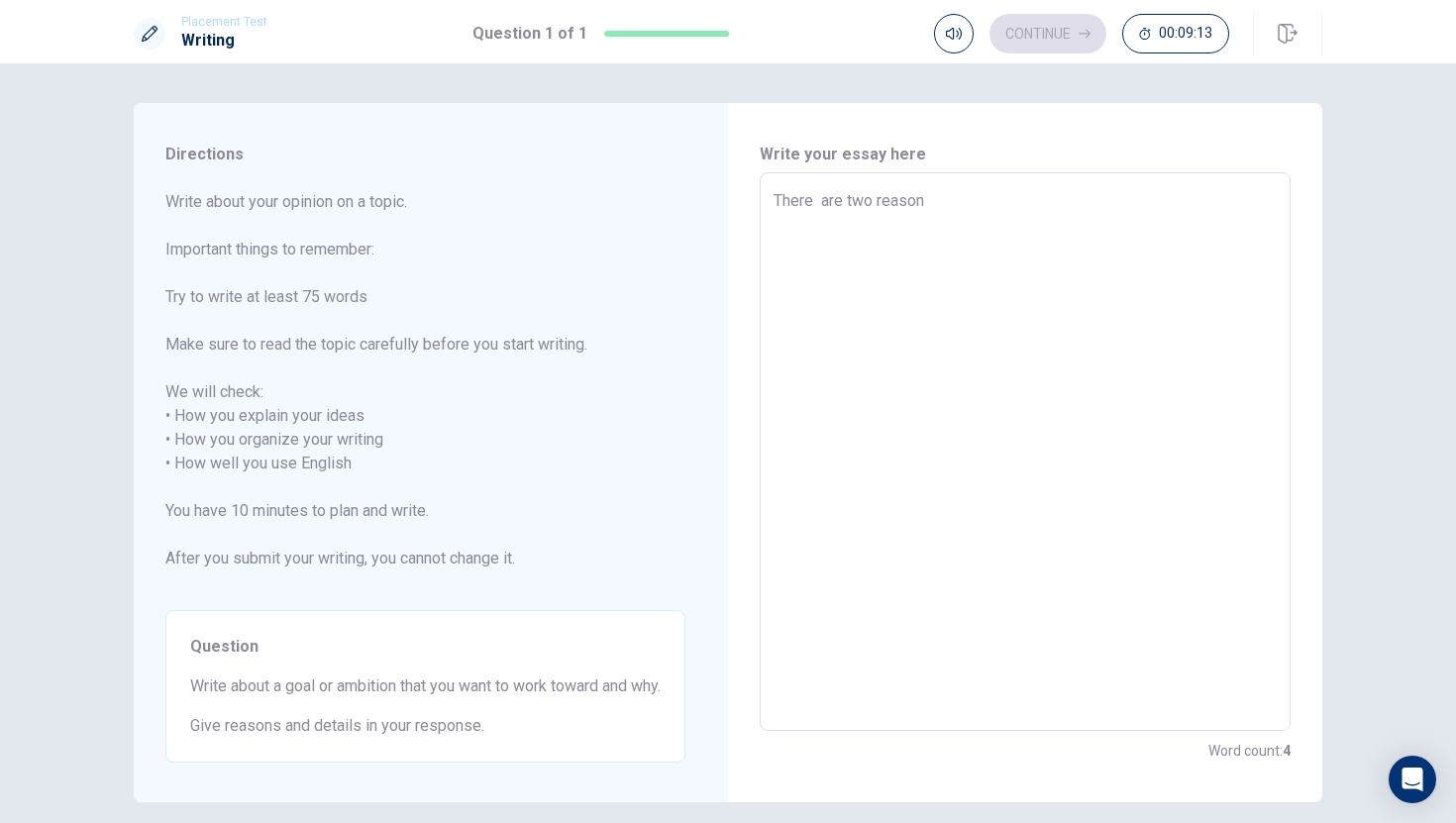 type on "x" 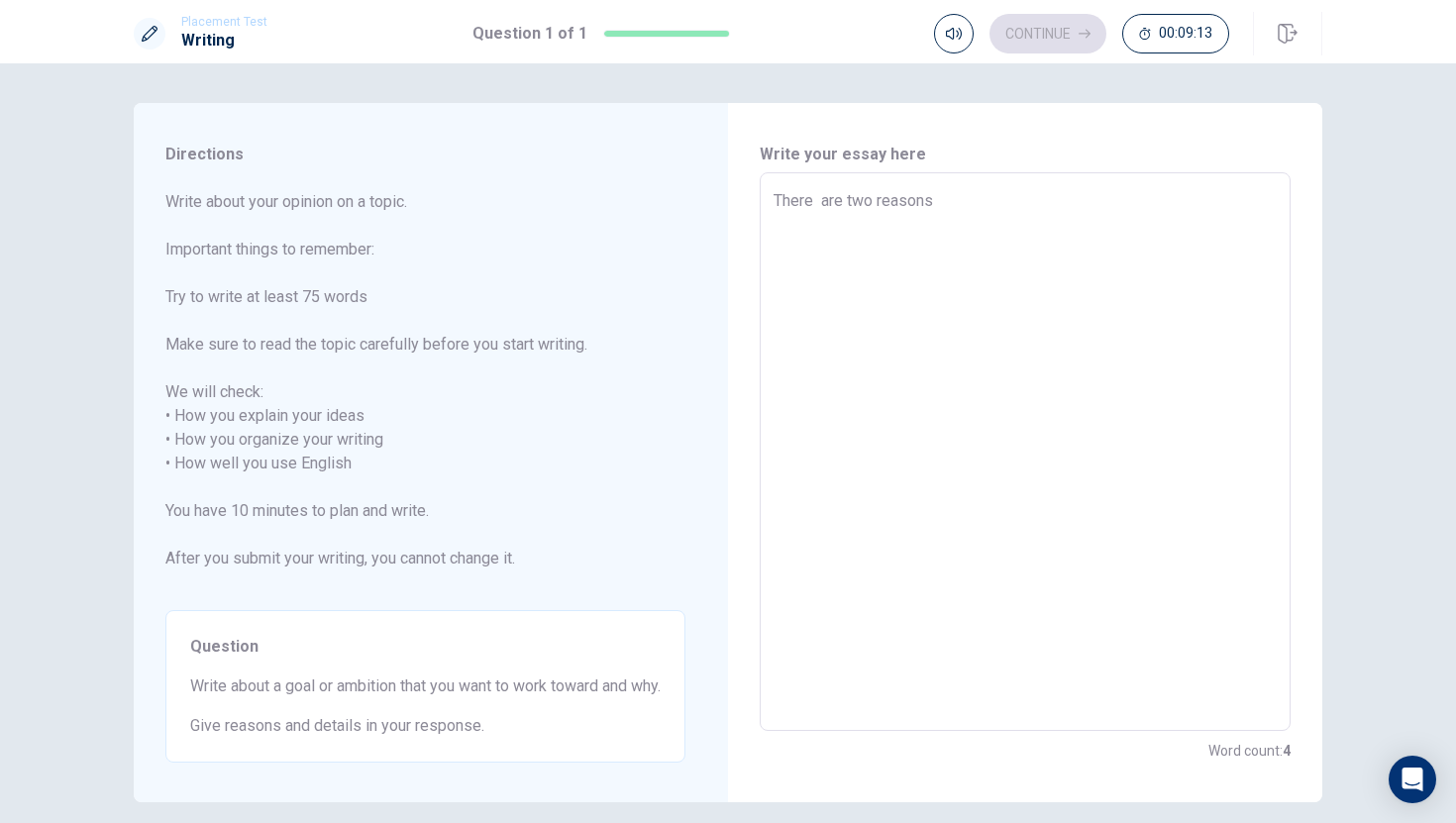 type on "x" 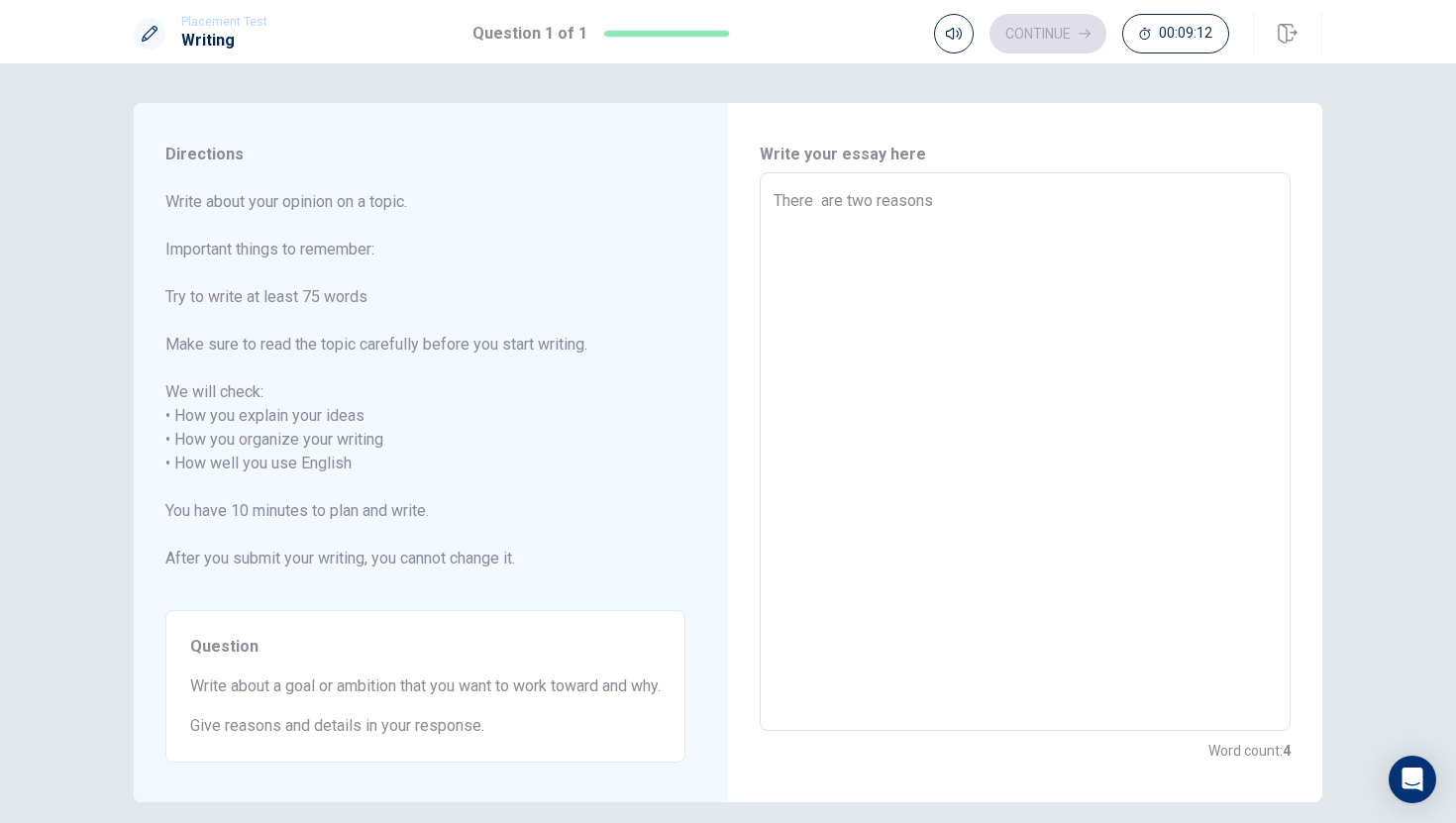 type on "There  are two reasons t" 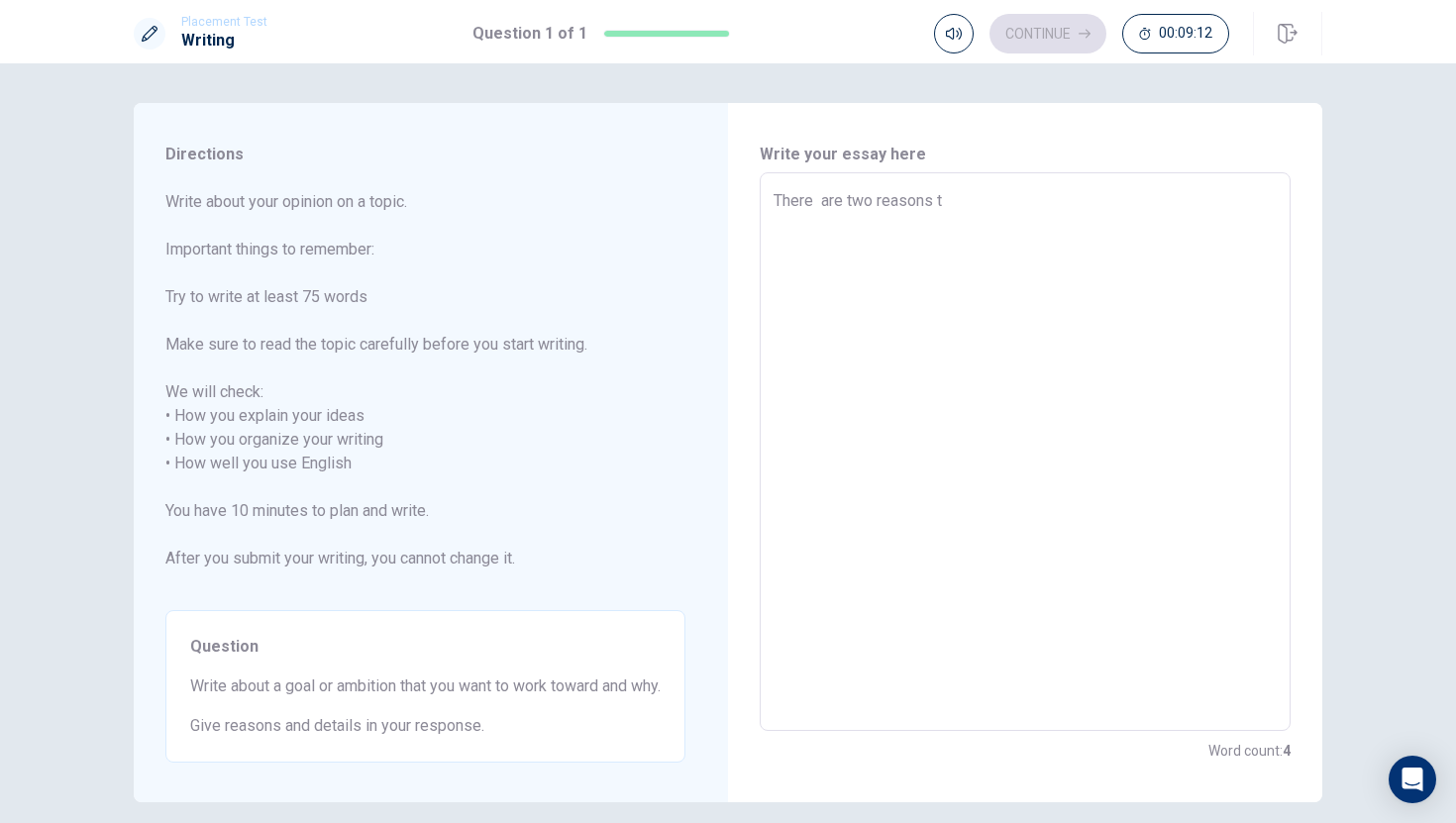 type on "x" 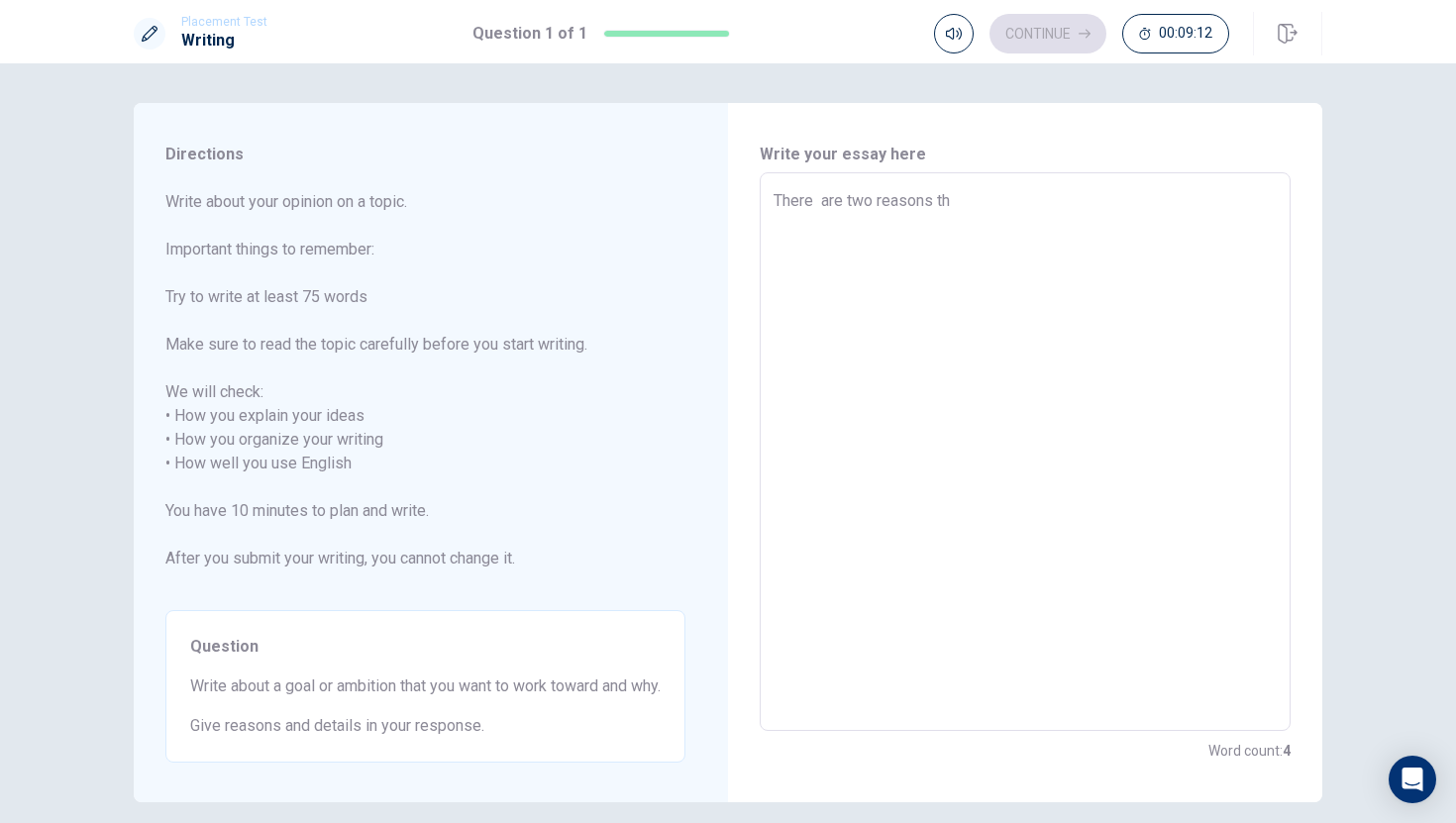 type on "x" 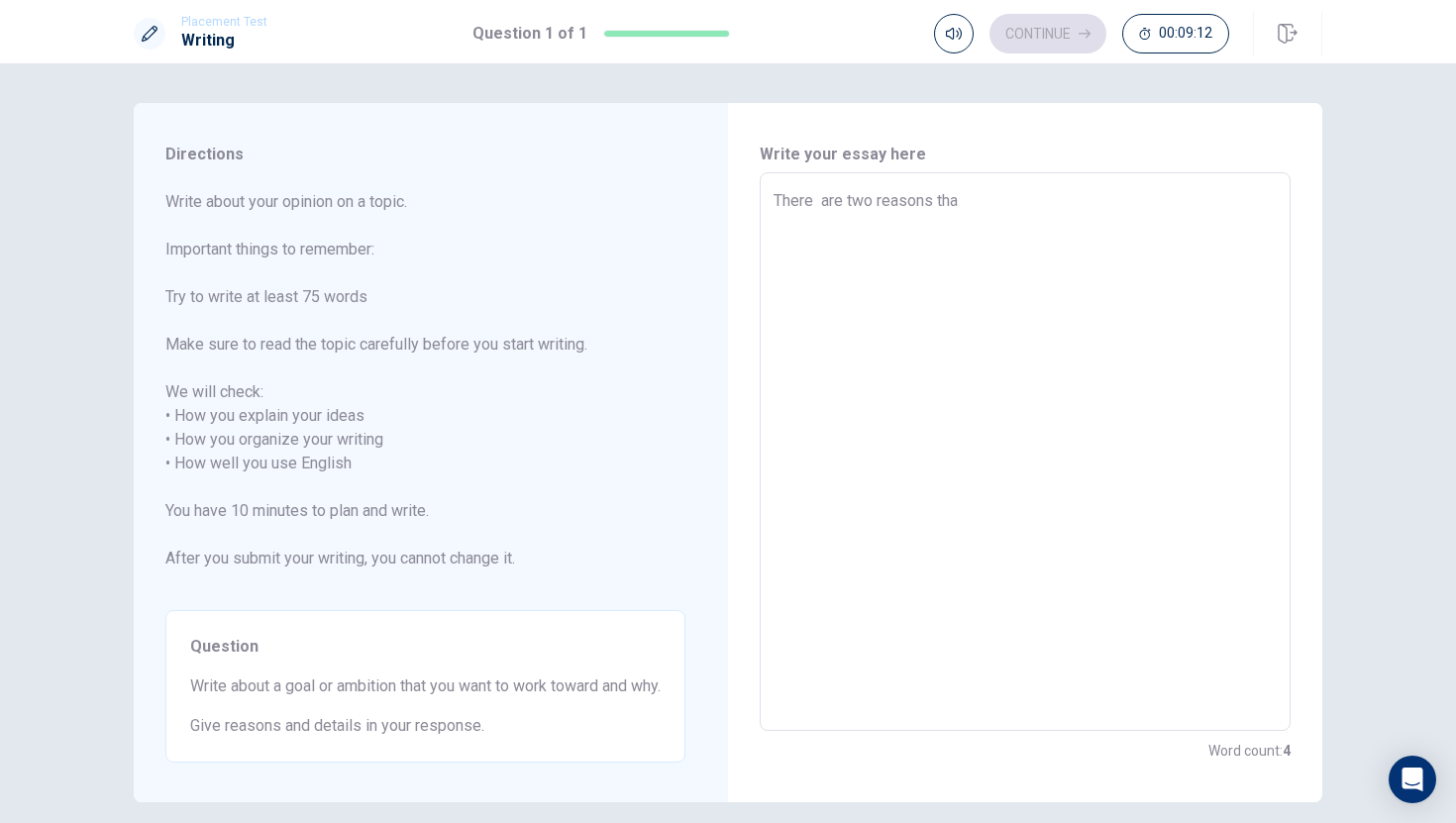 type on "x" 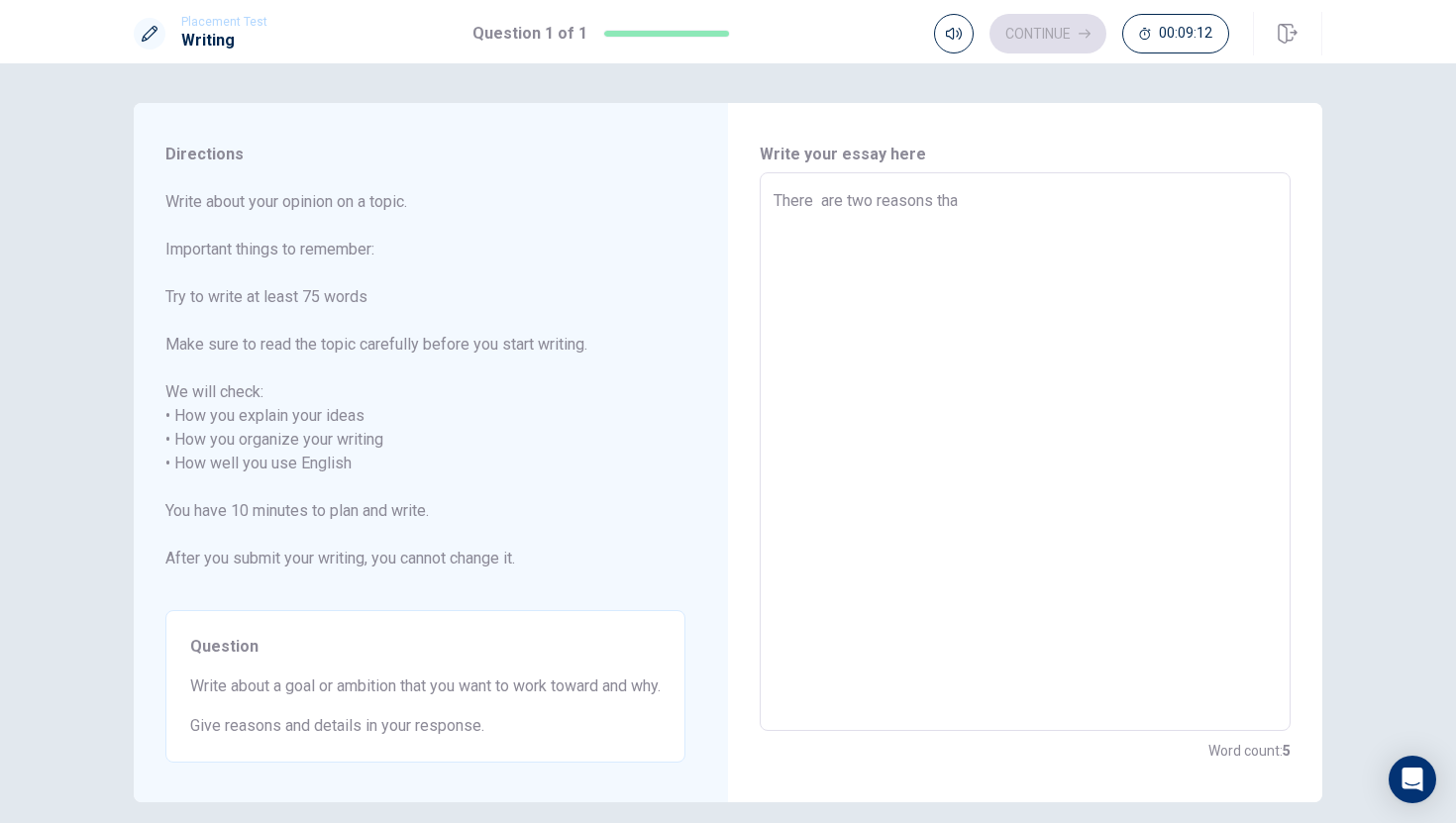 type on "There  are two reasons that" 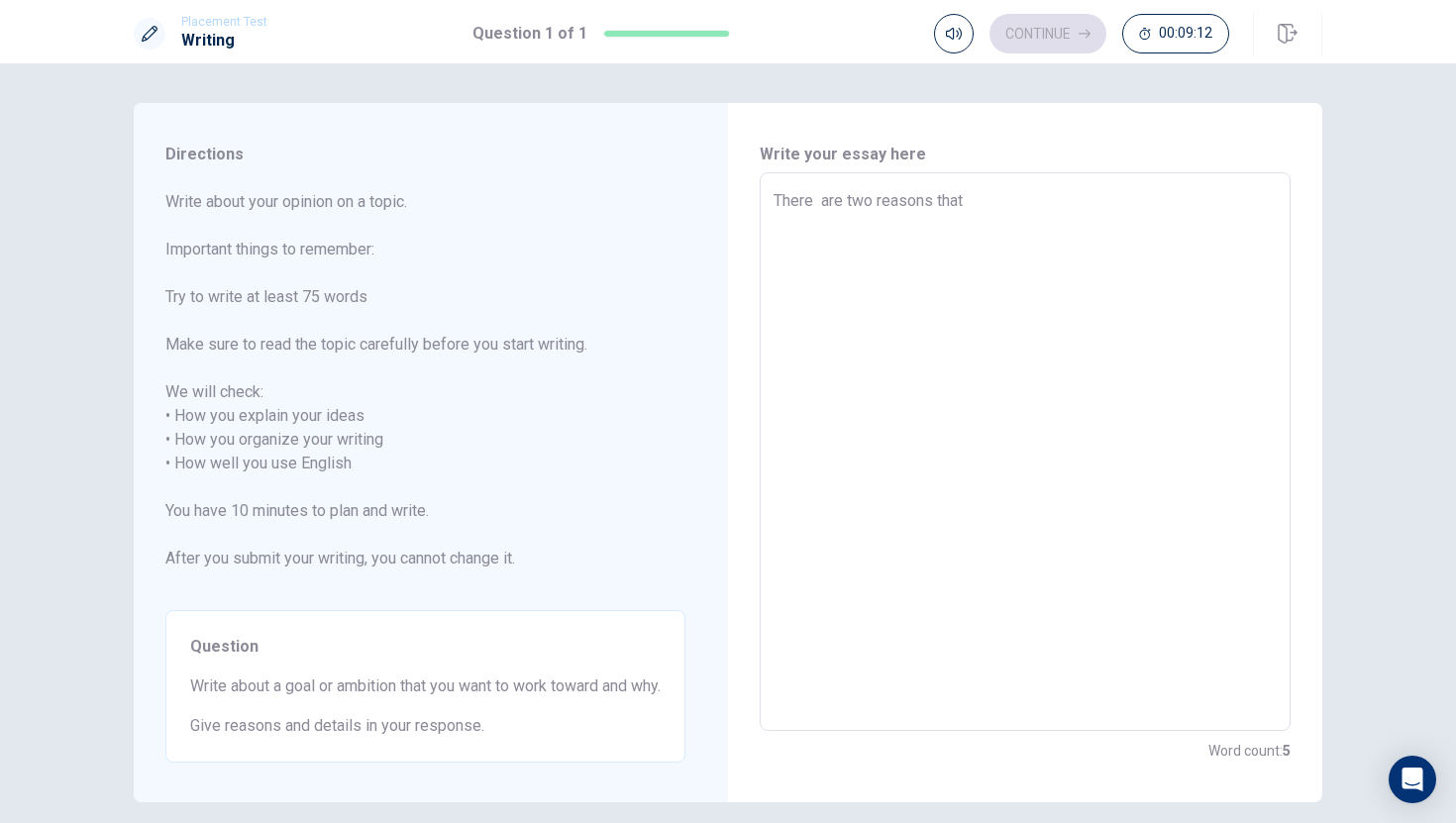 type on "x" 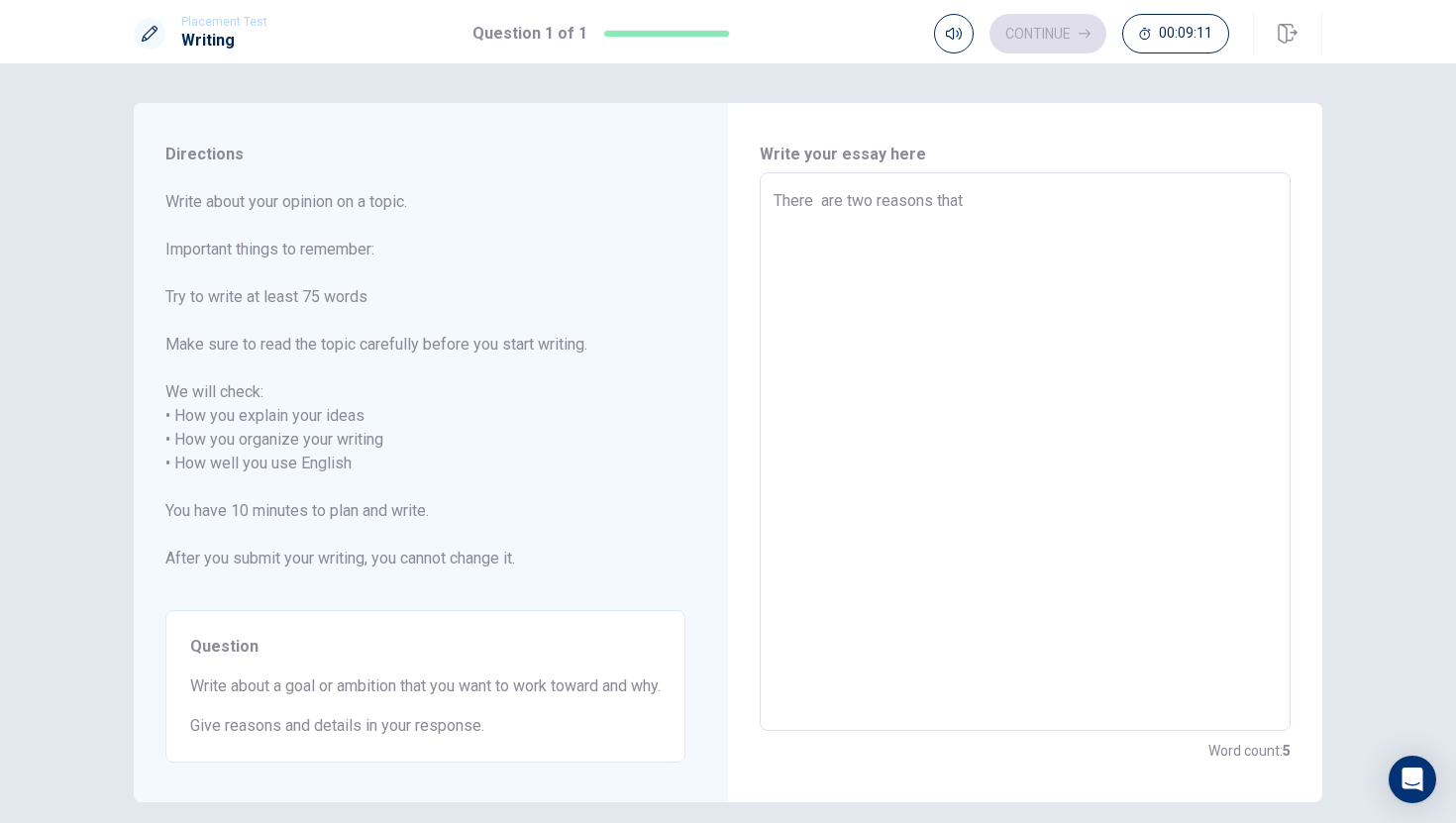 type on "There  are two reasons that I" 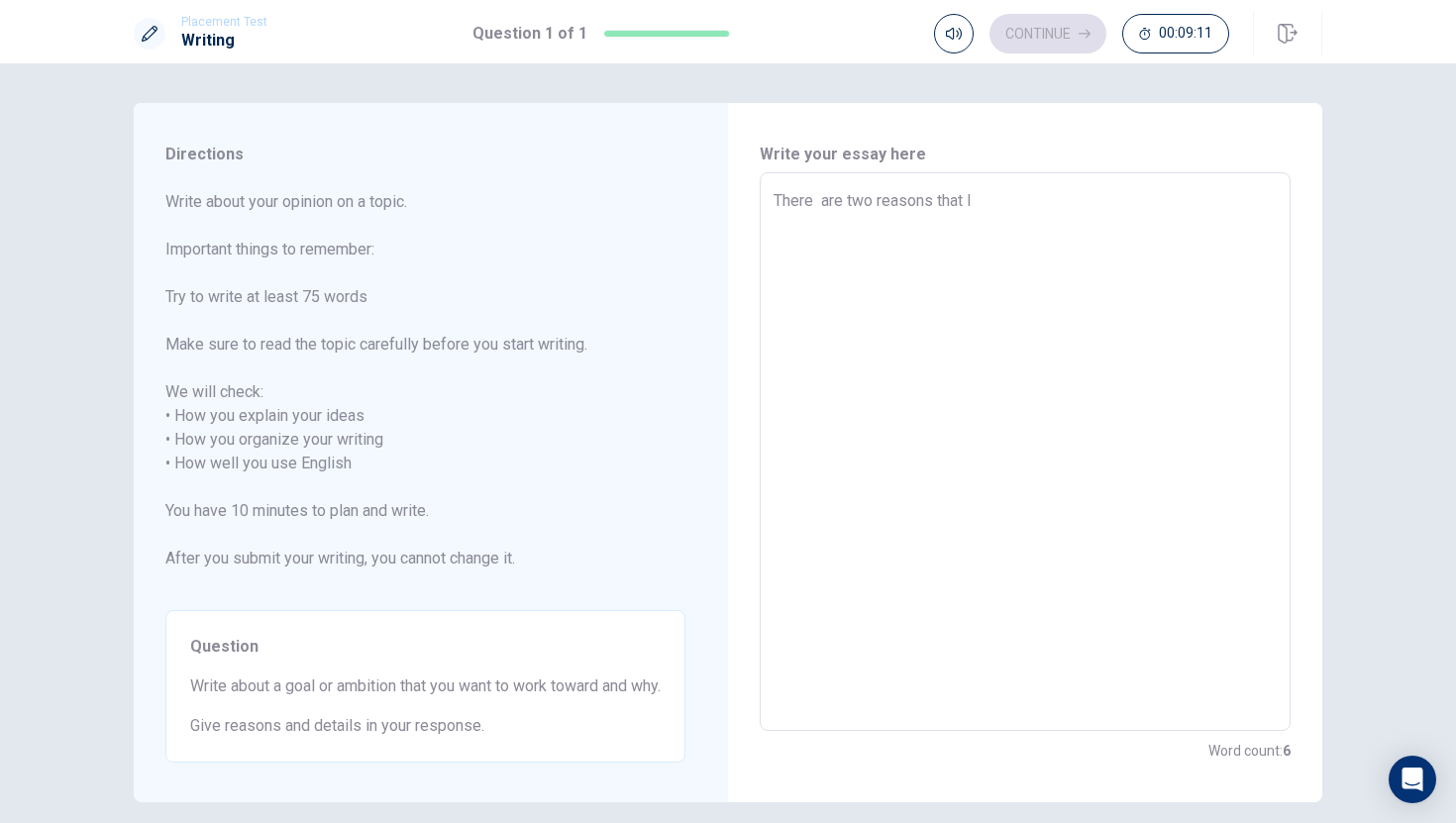 type on "x" 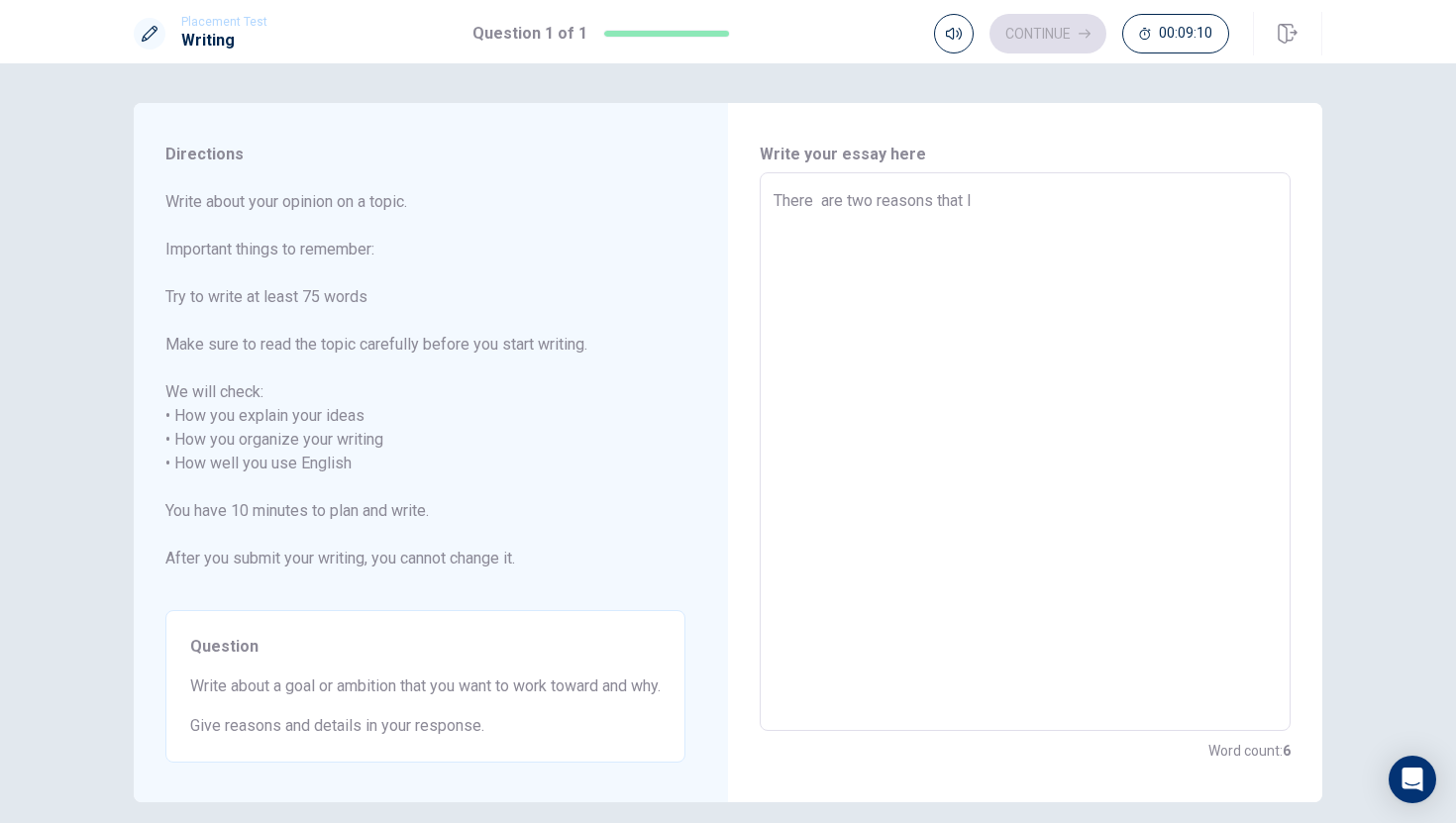 type on "There  are two reasons that I w" 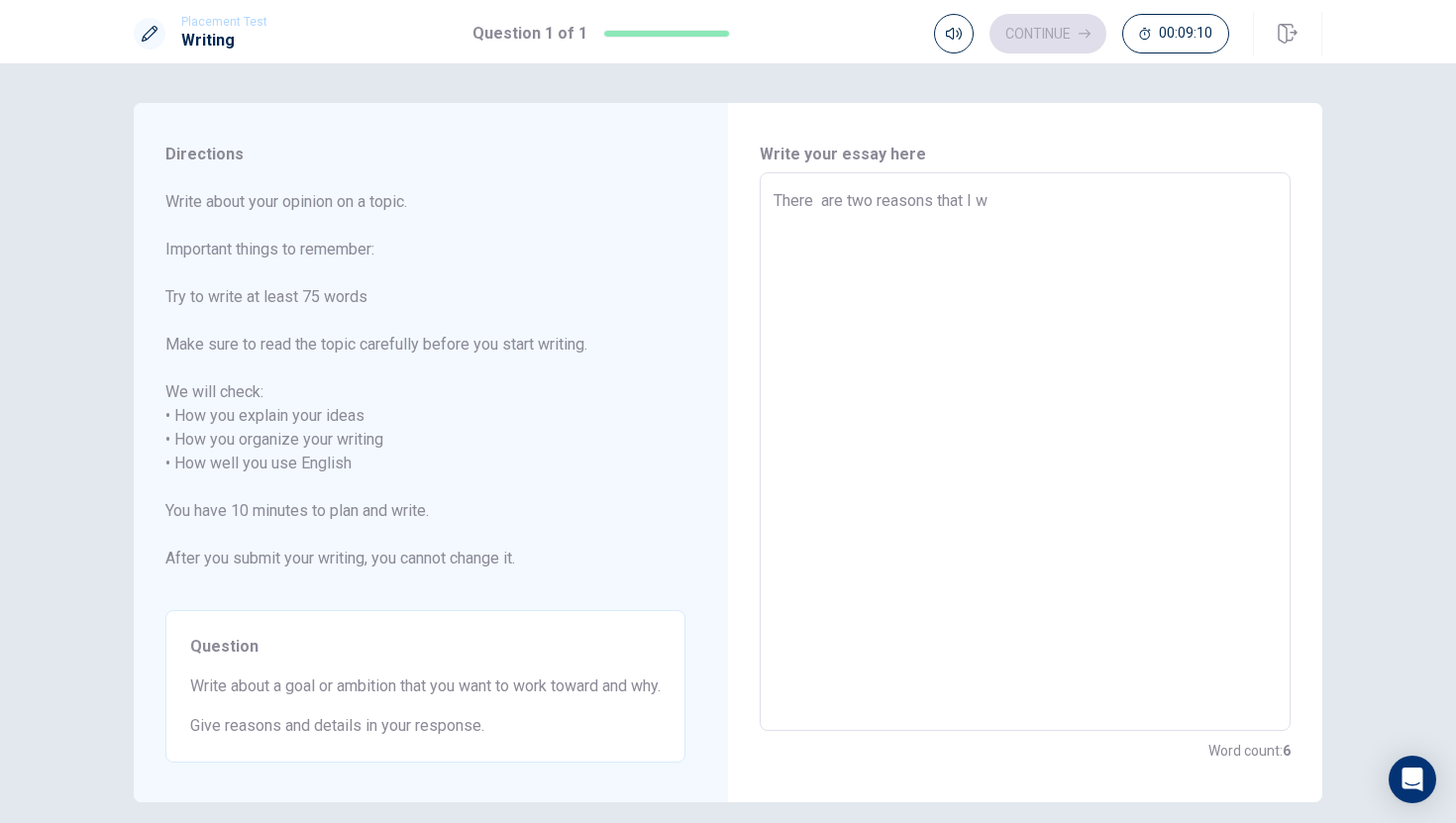 type on "x" 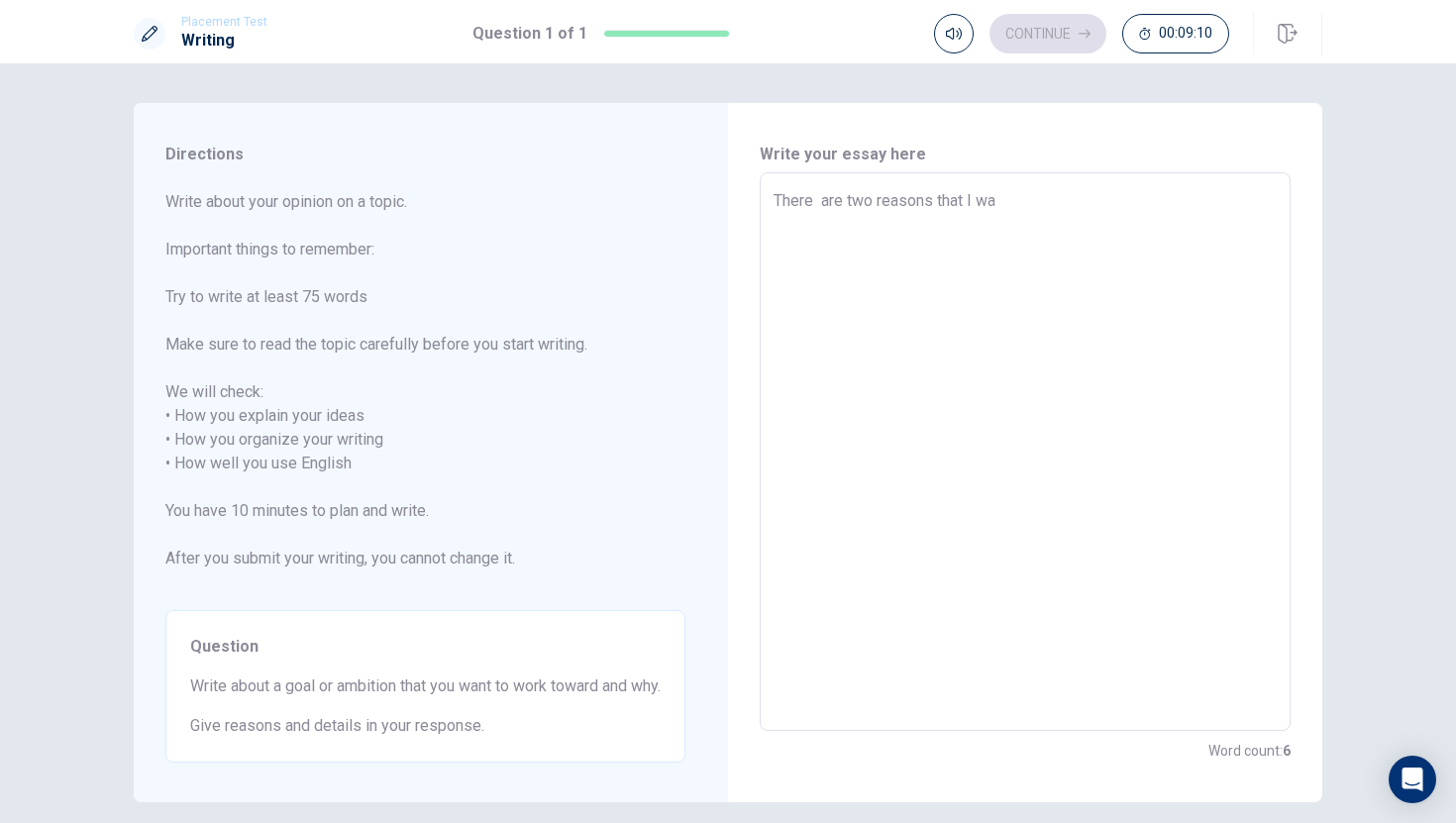 type on "x" 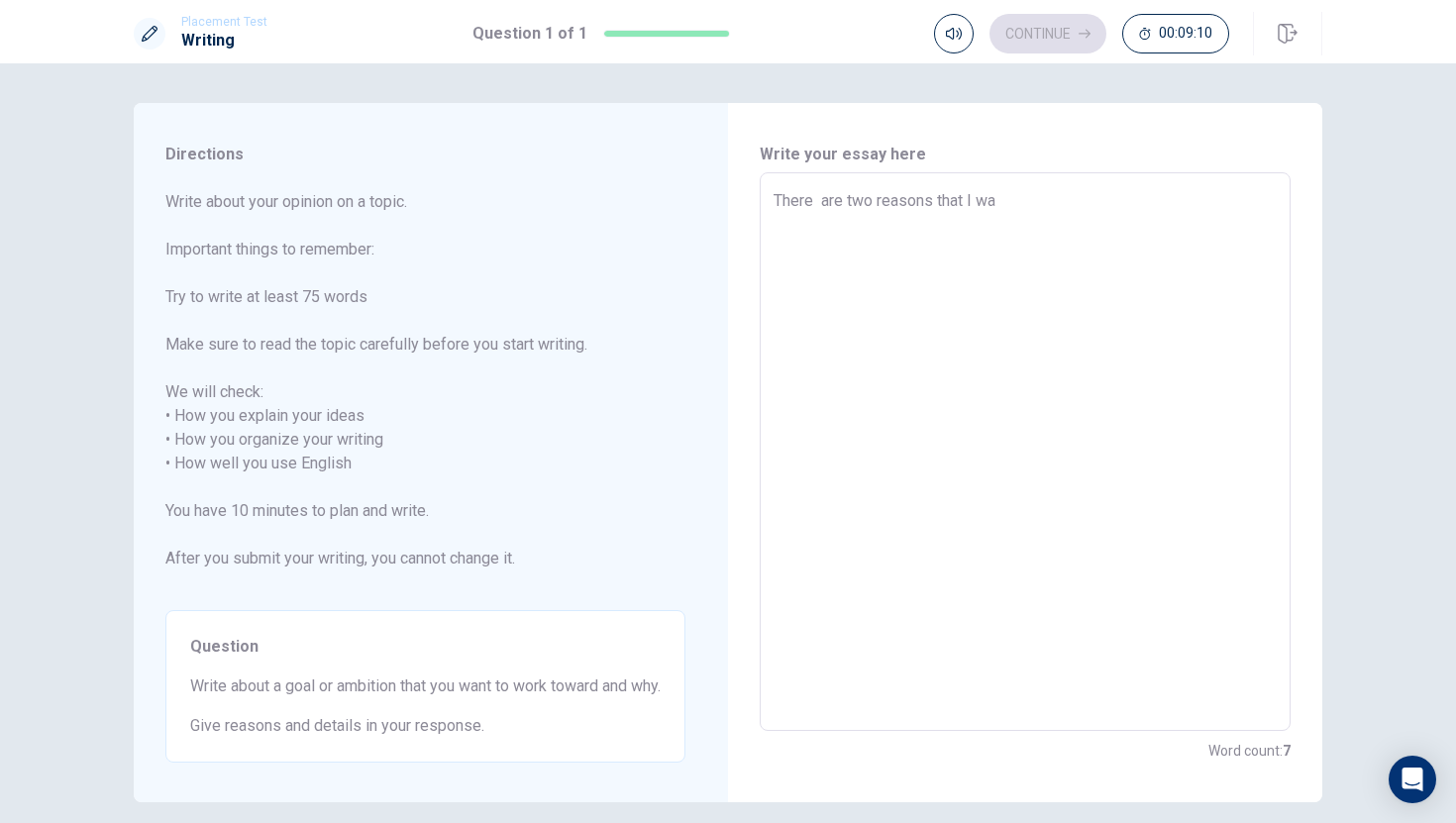type on "There  are two reasons that I wan" 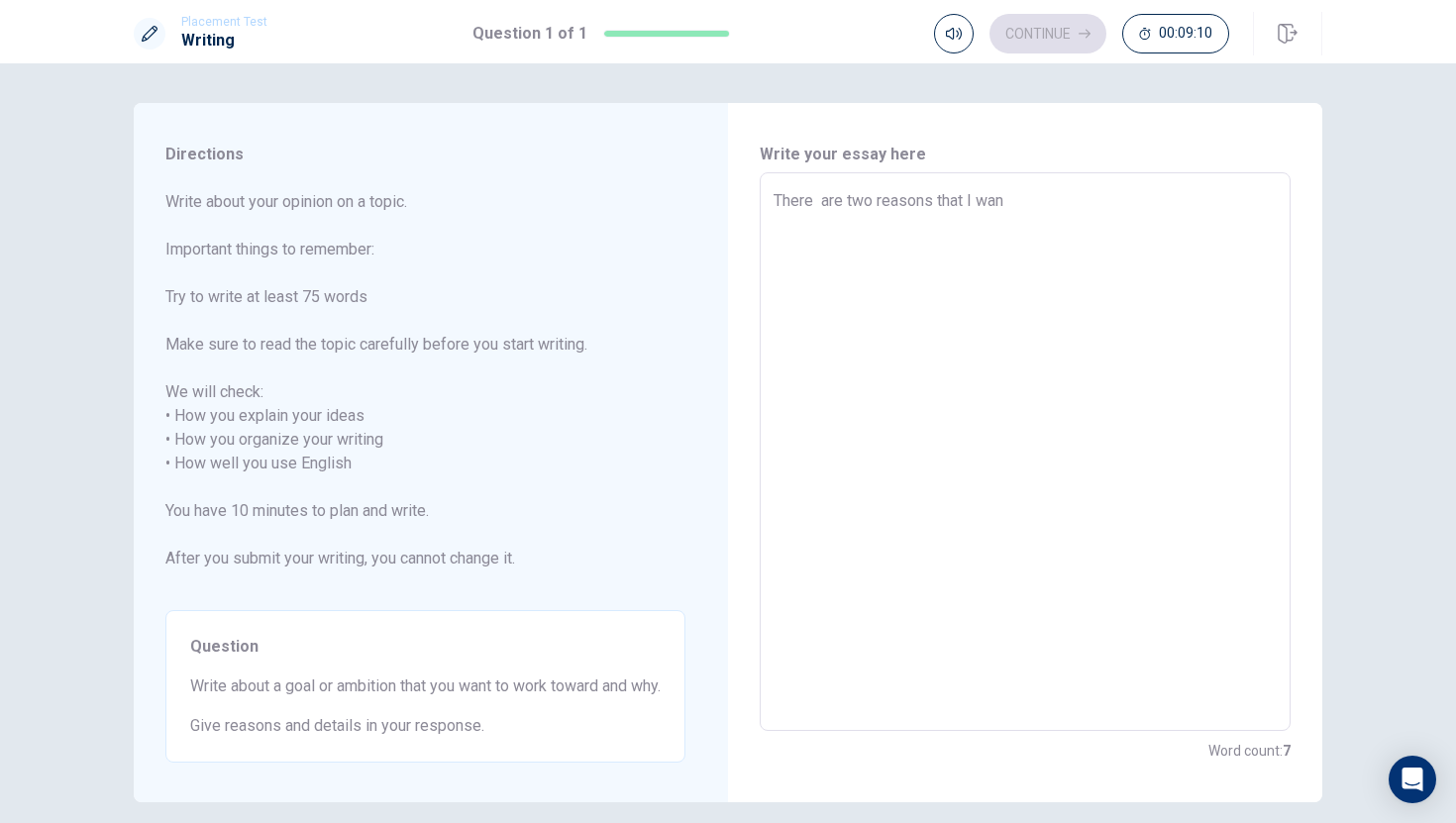 type on "x" 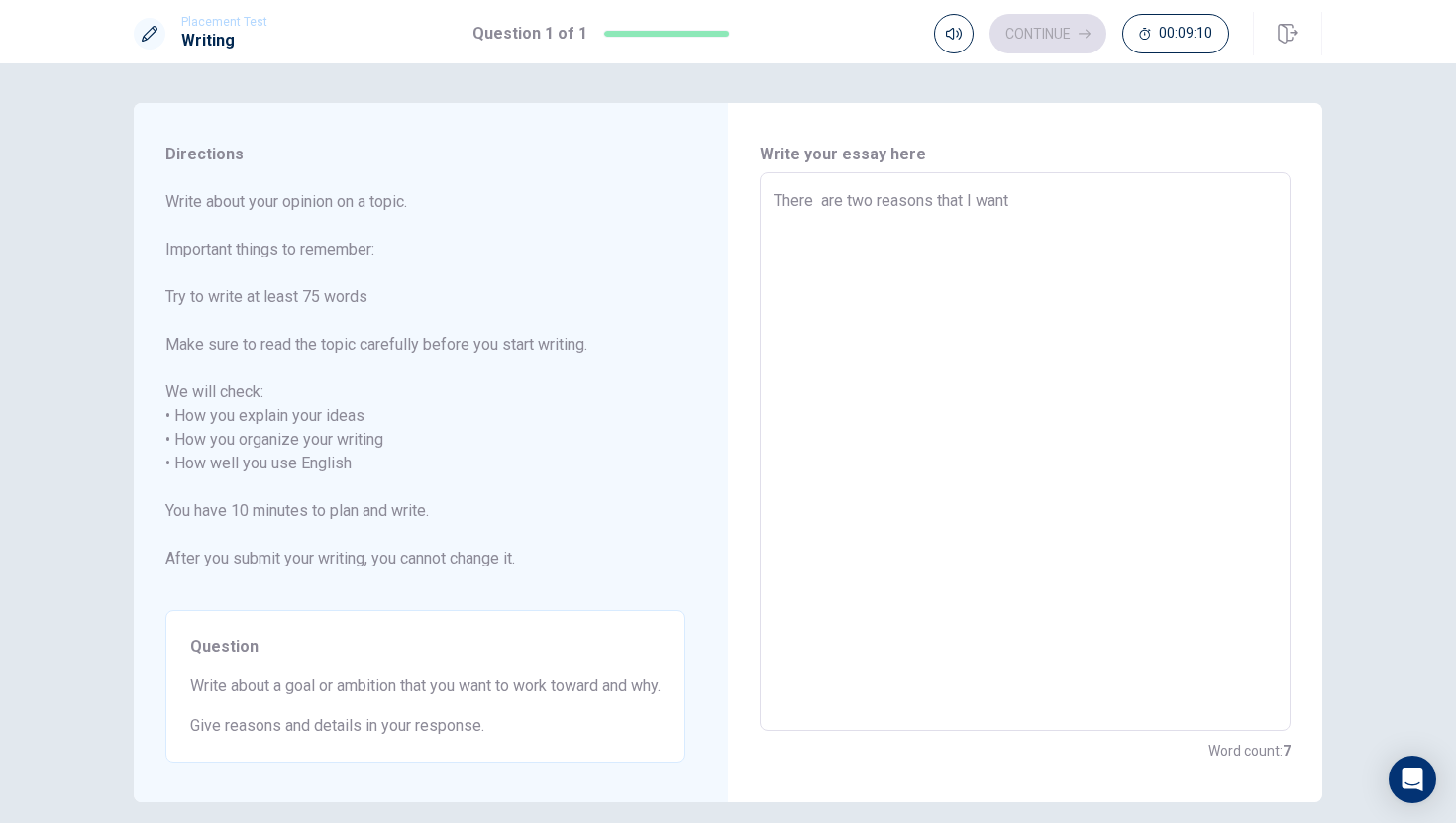 type on "x" 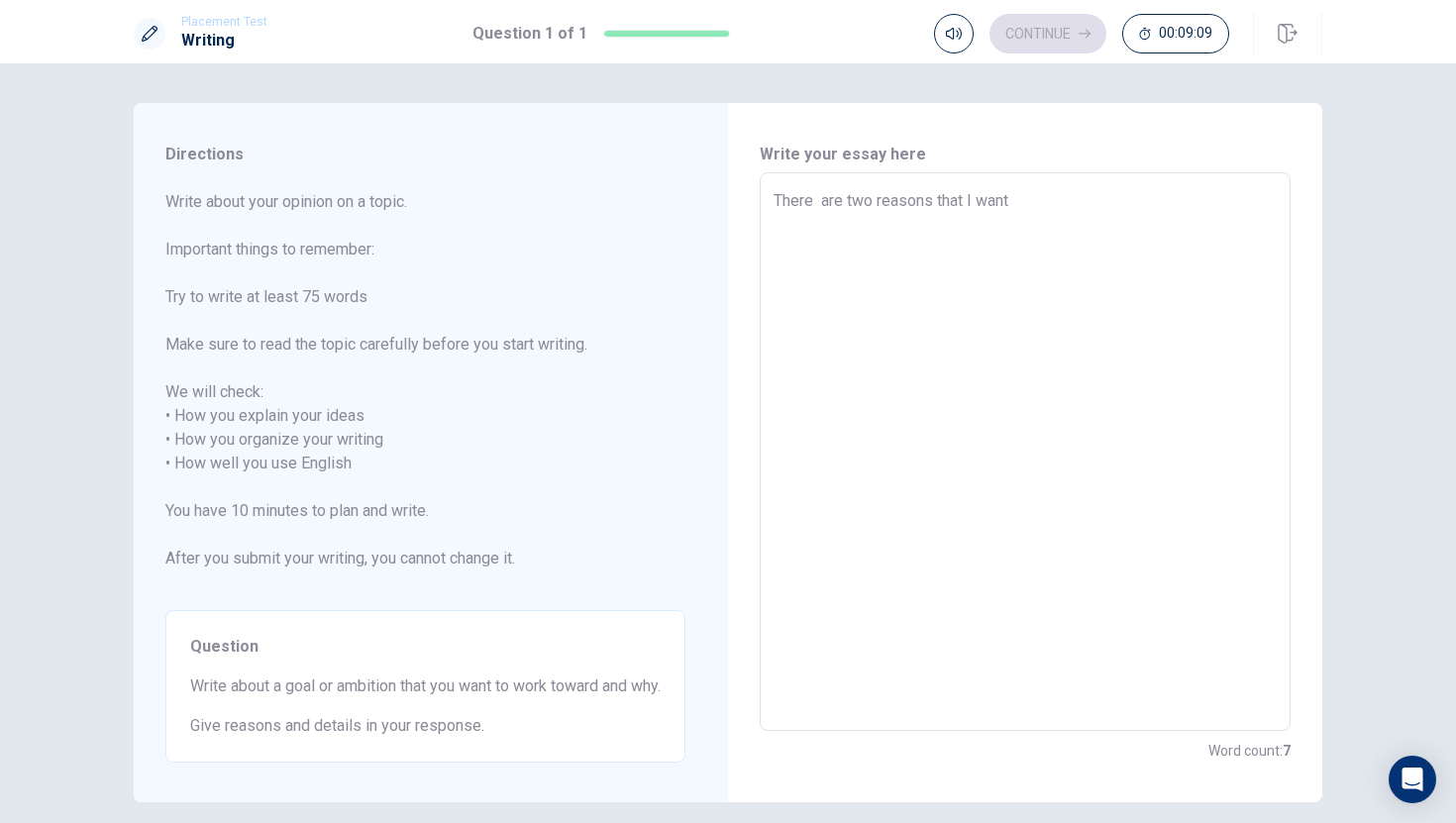 type on "x" 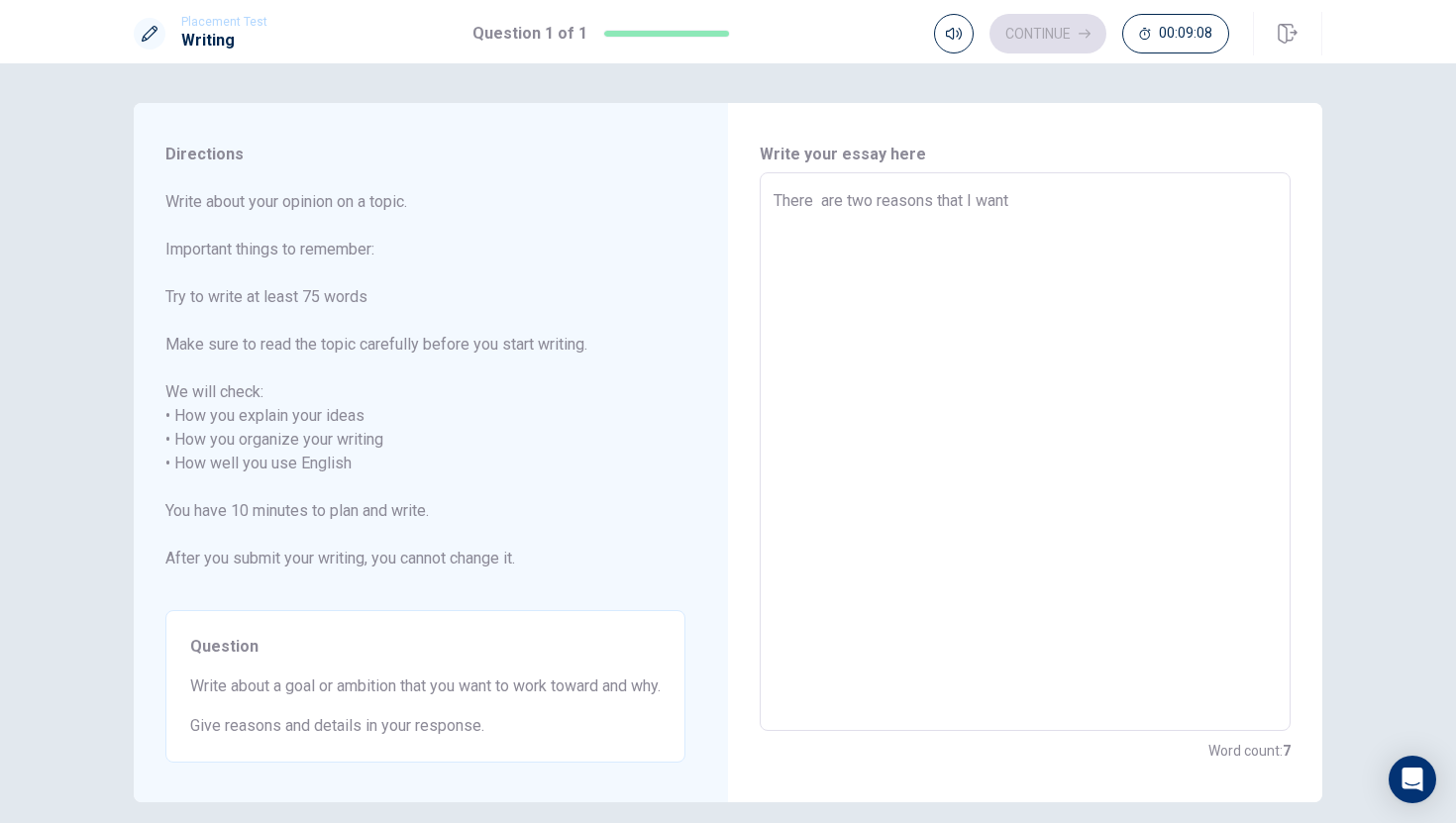 type on "There  are two reasons that I want" 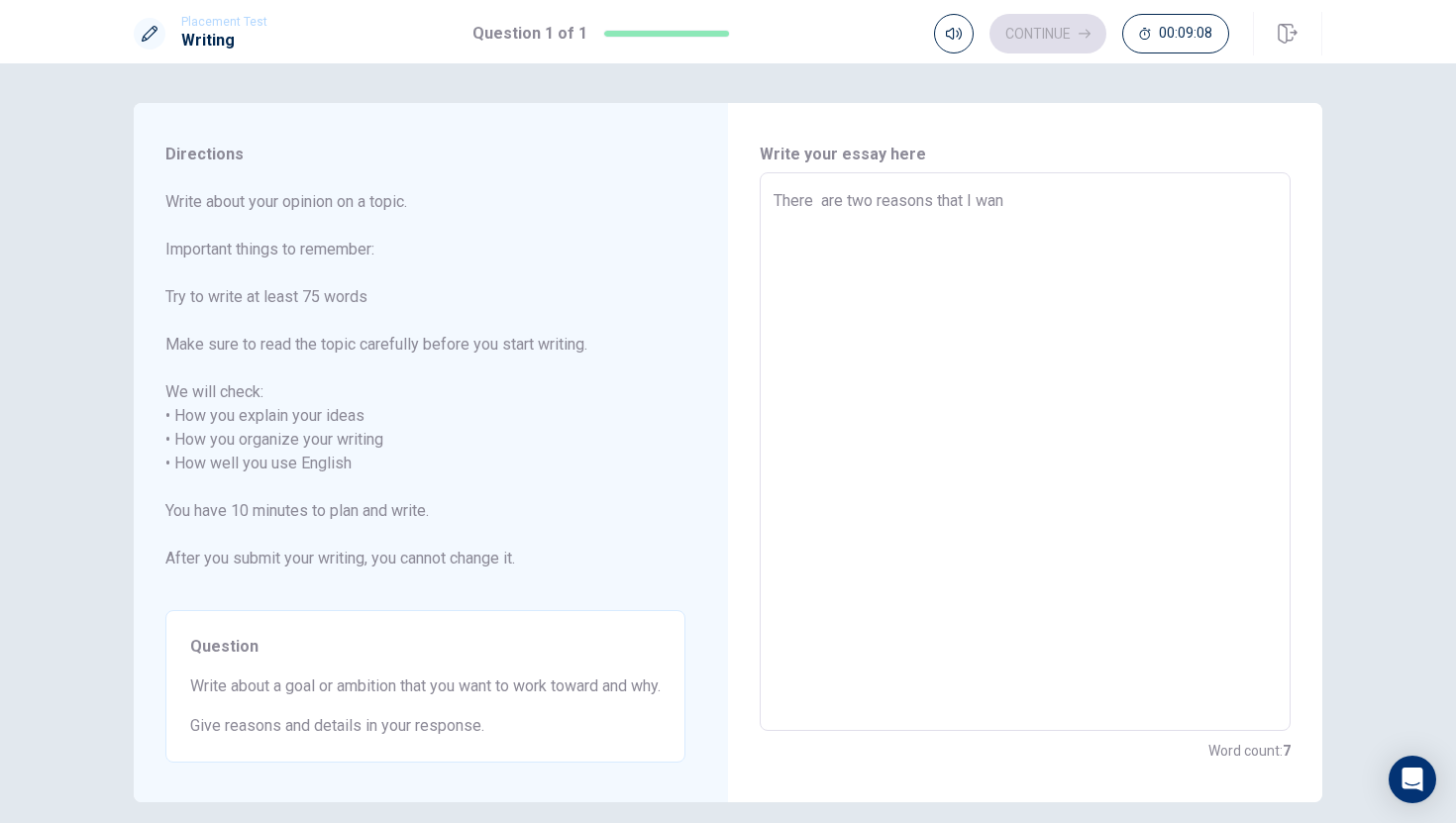type on "x" 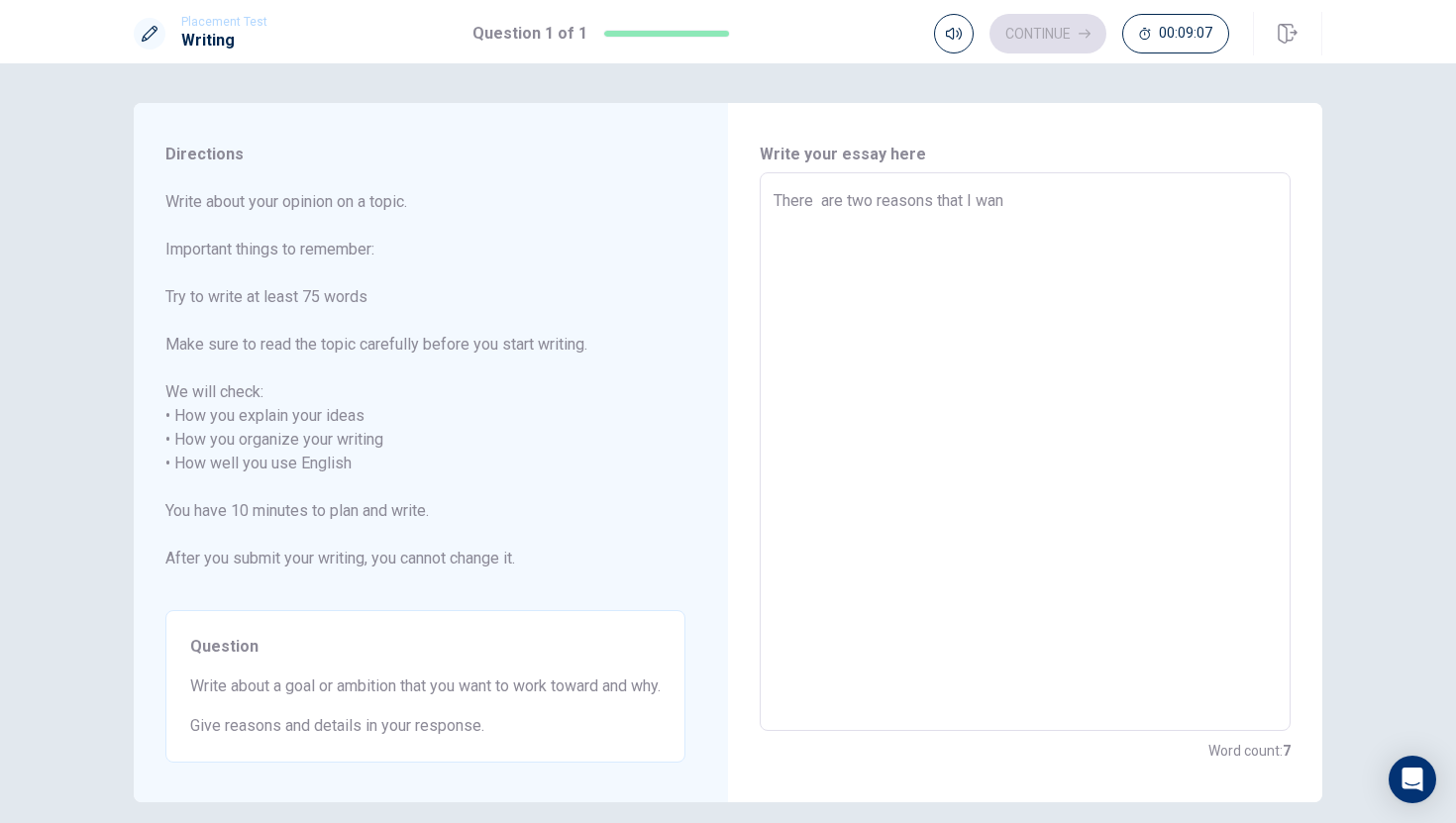 type on "There  are two reasons that I wa" 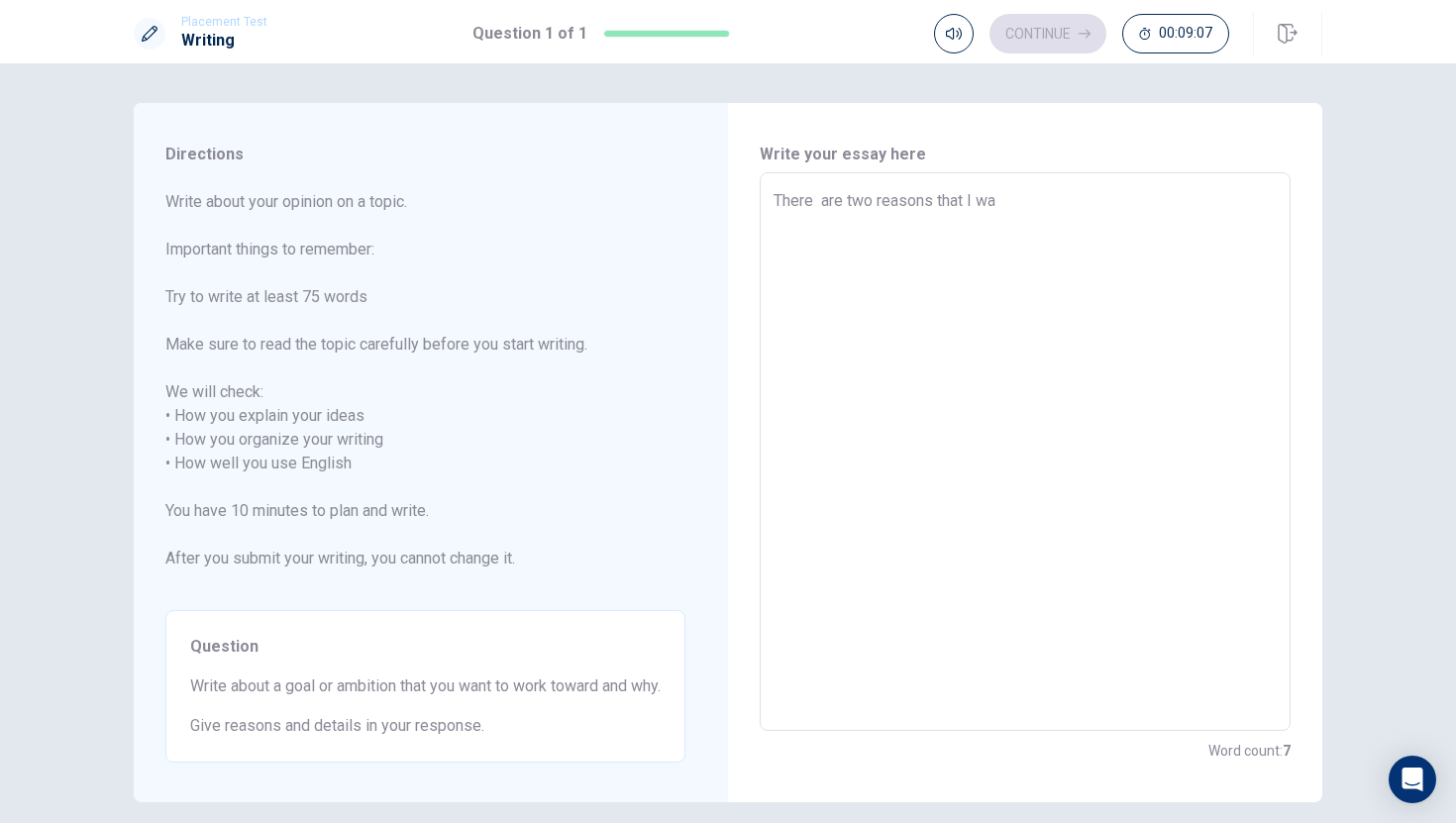 type on "x" 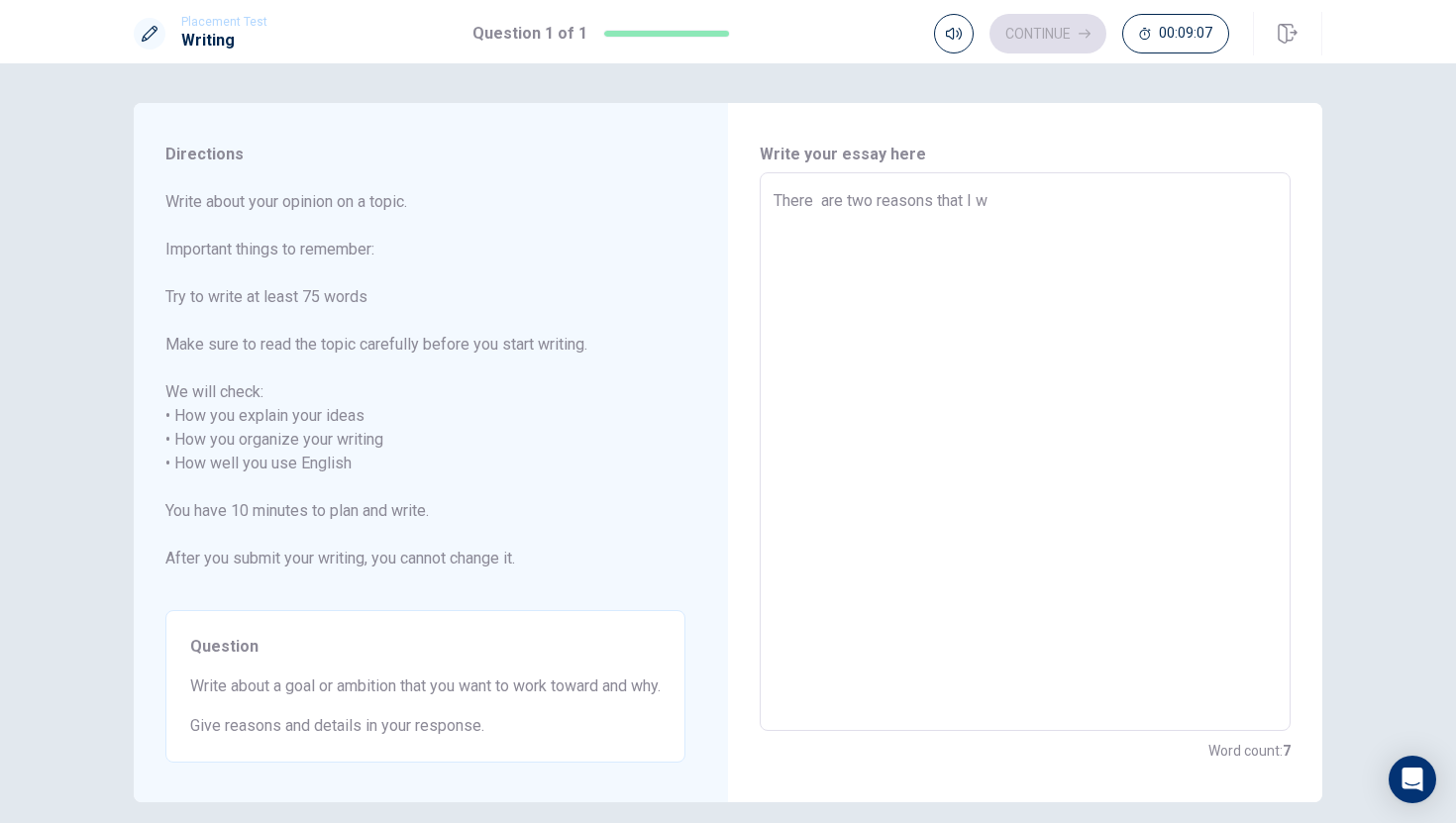 type on "There  are two reasons that I" 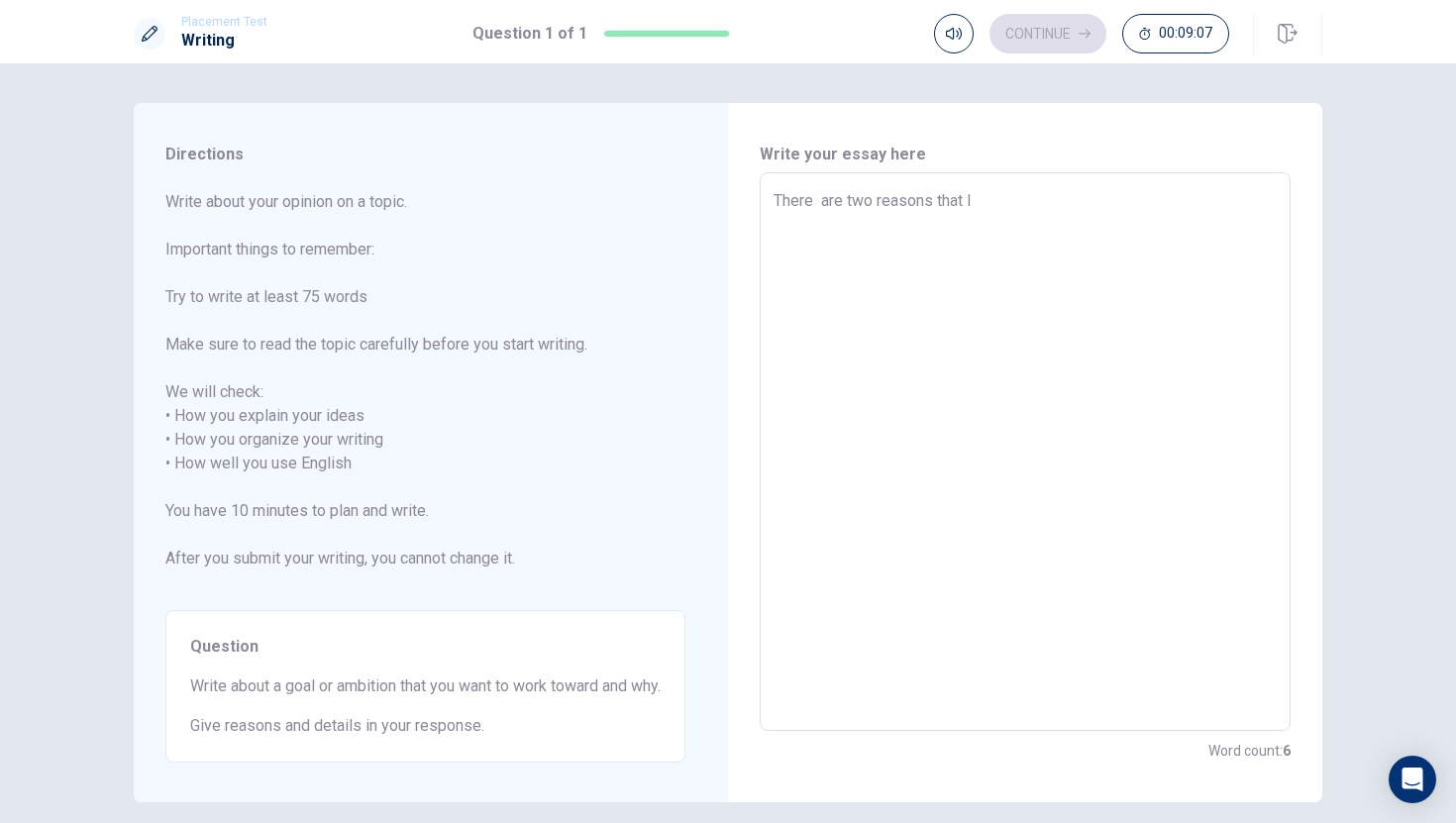 type on "There  are two reasons that I" 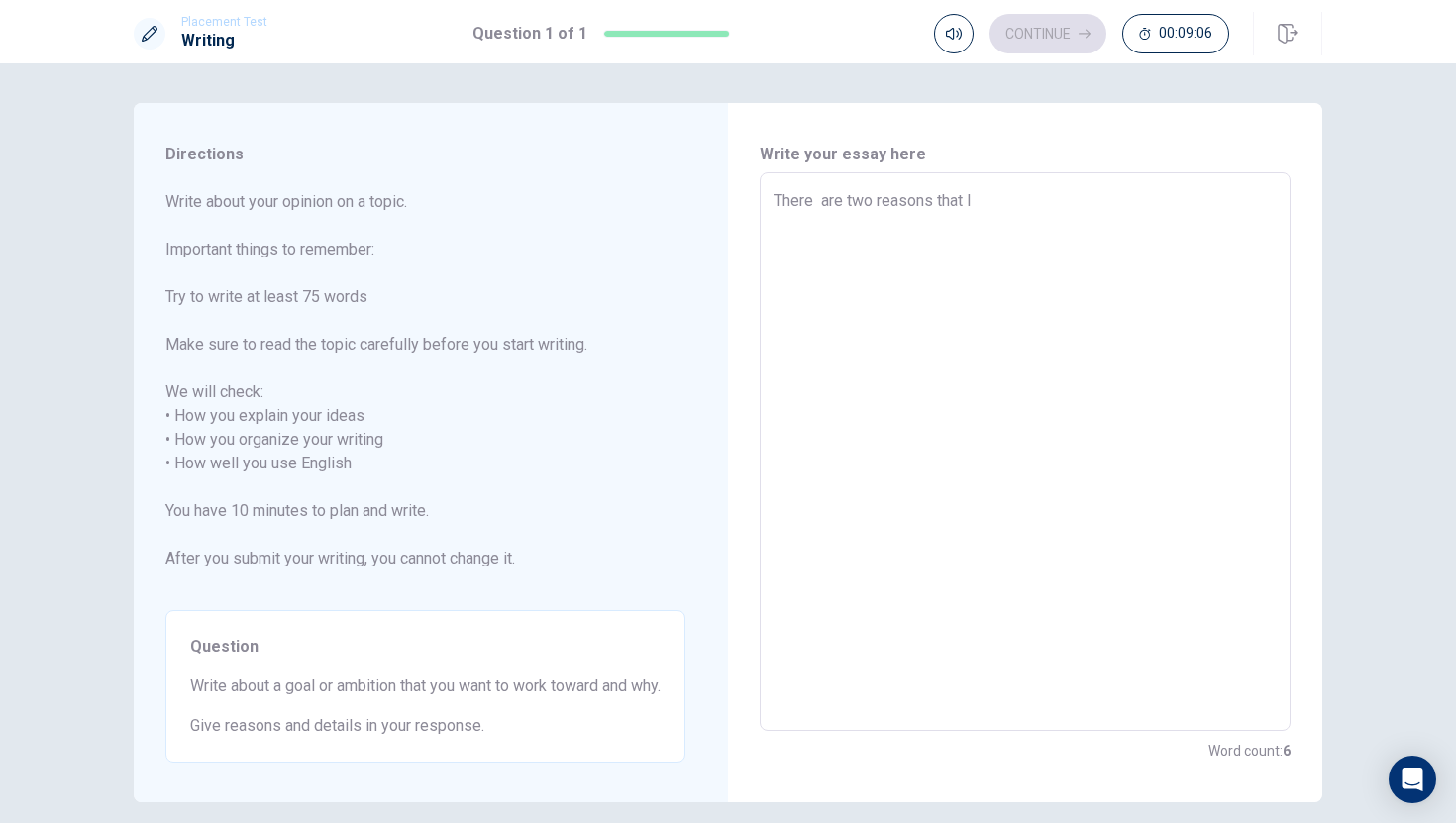 type on "There  are two reasons that" 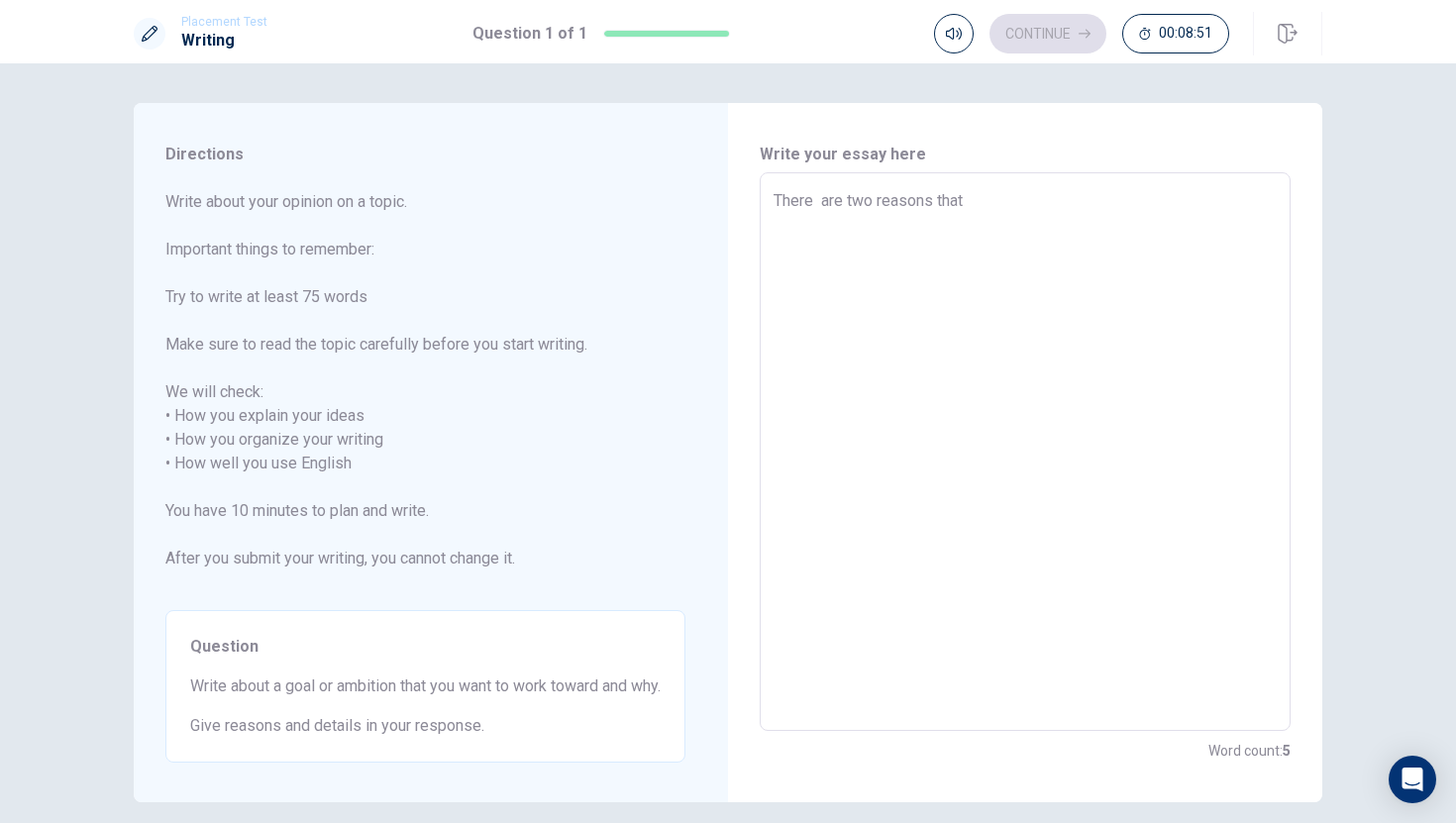 type on "x" 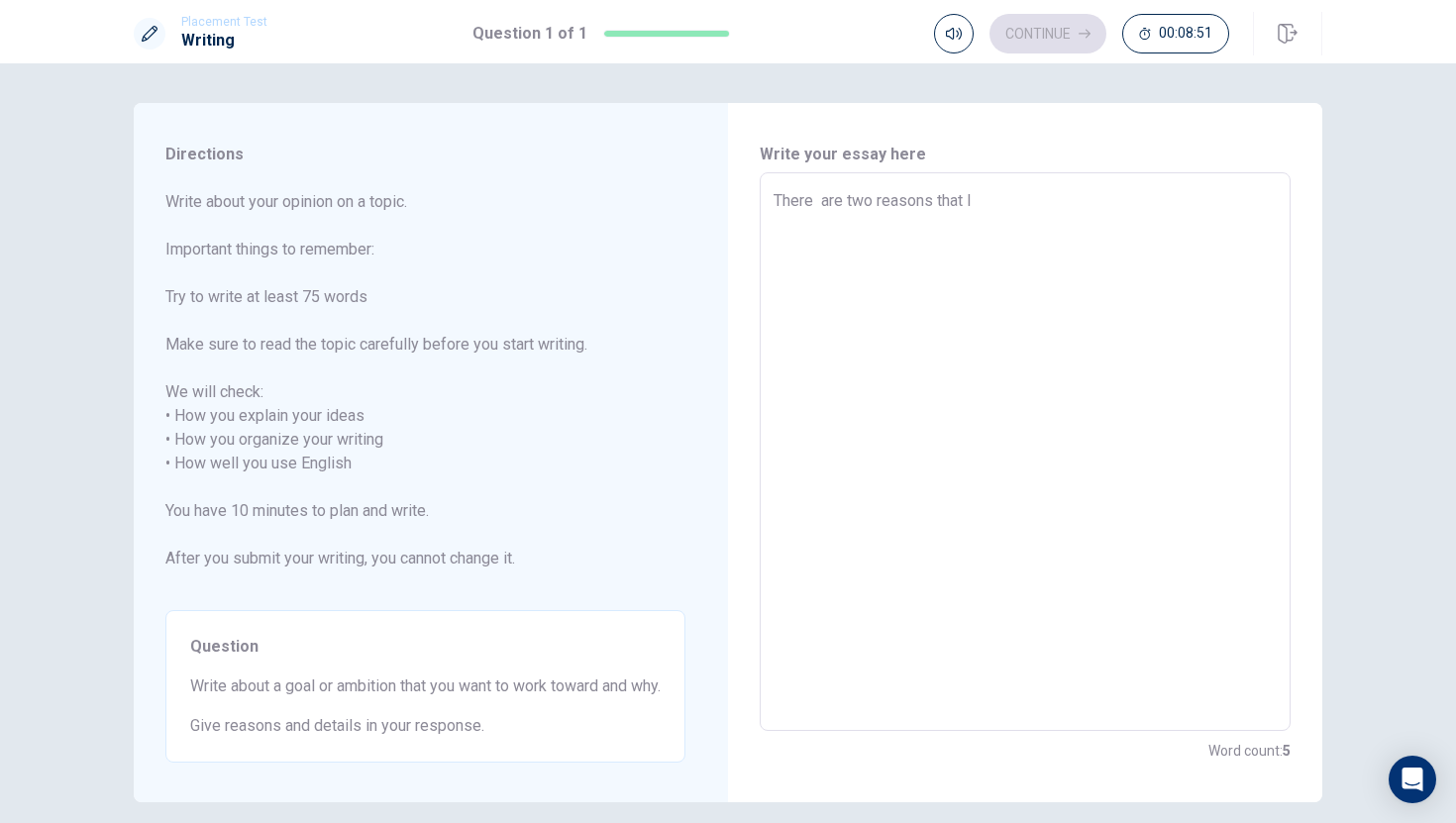 type on "x" 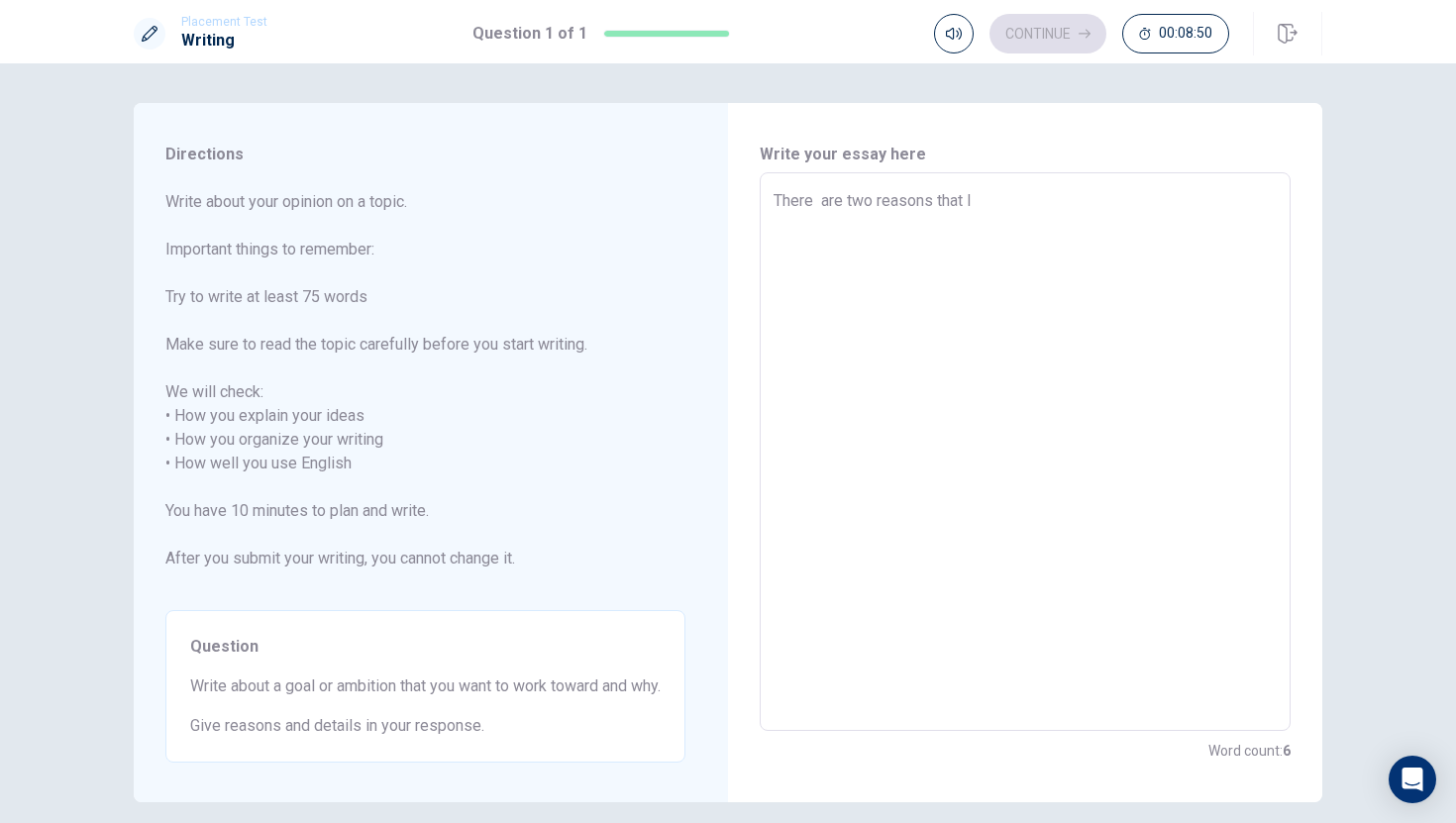 type on "There  are two reasons that I" 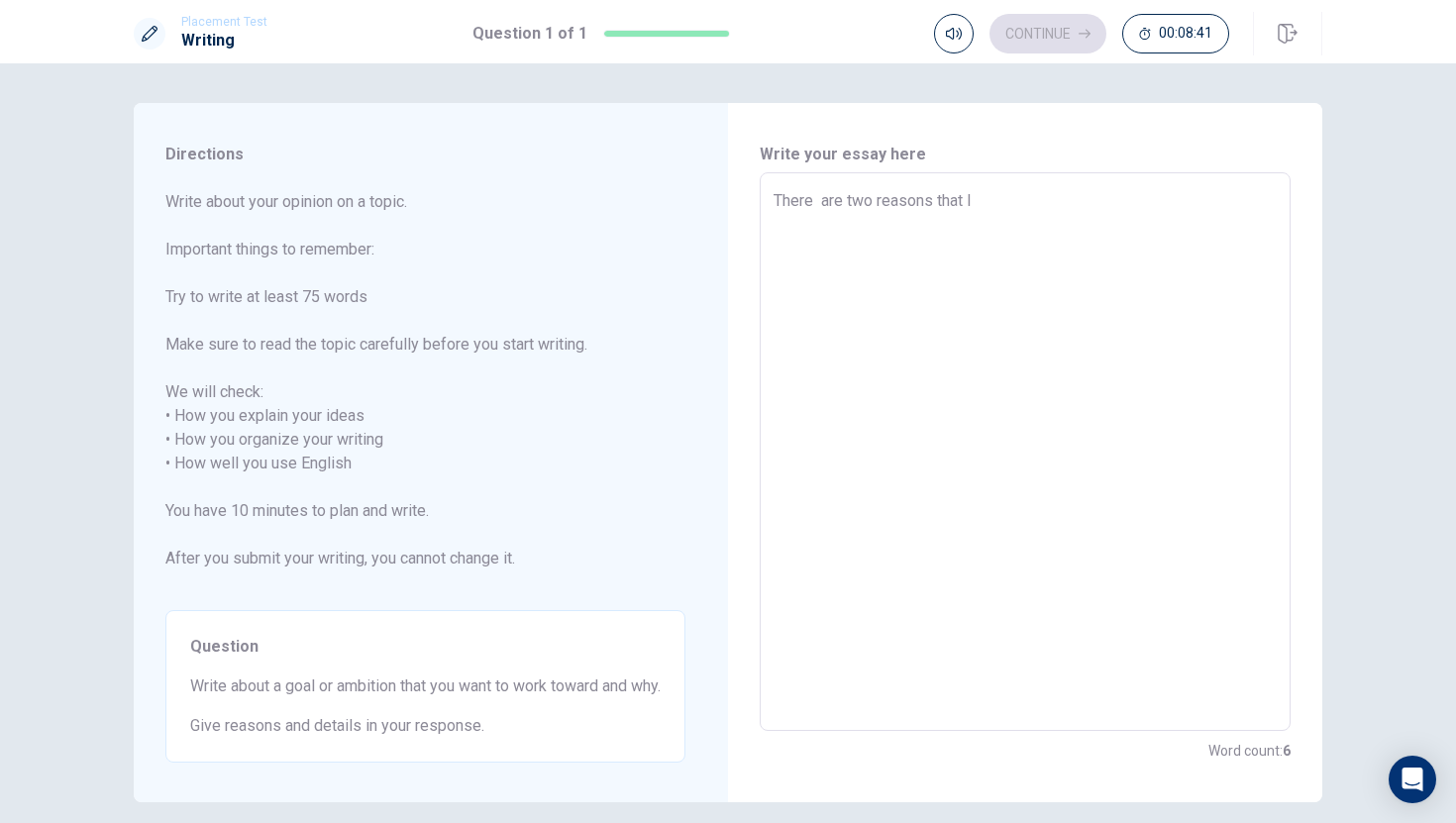 type on "x" 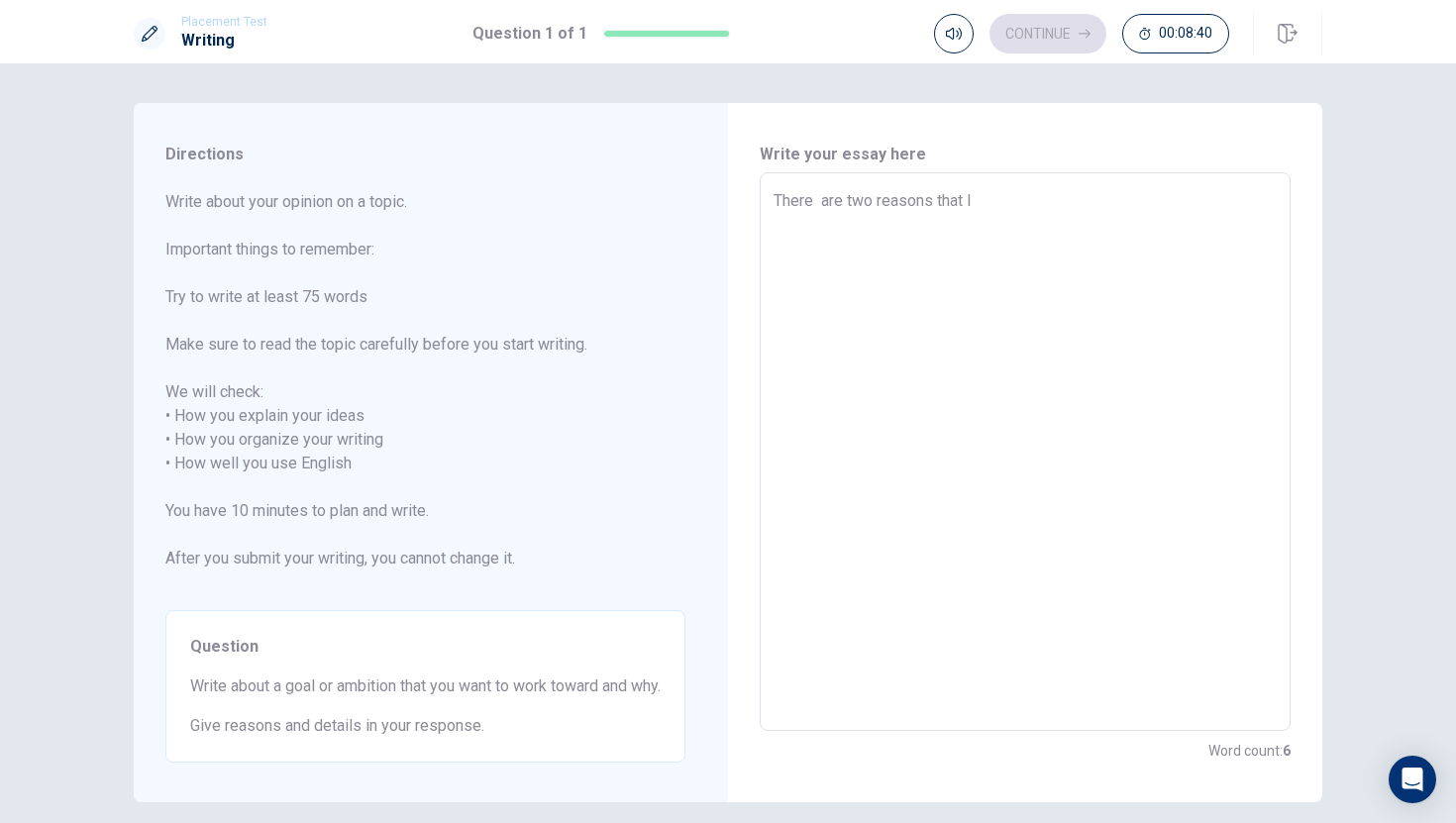 type on "There  are two reasons that I" 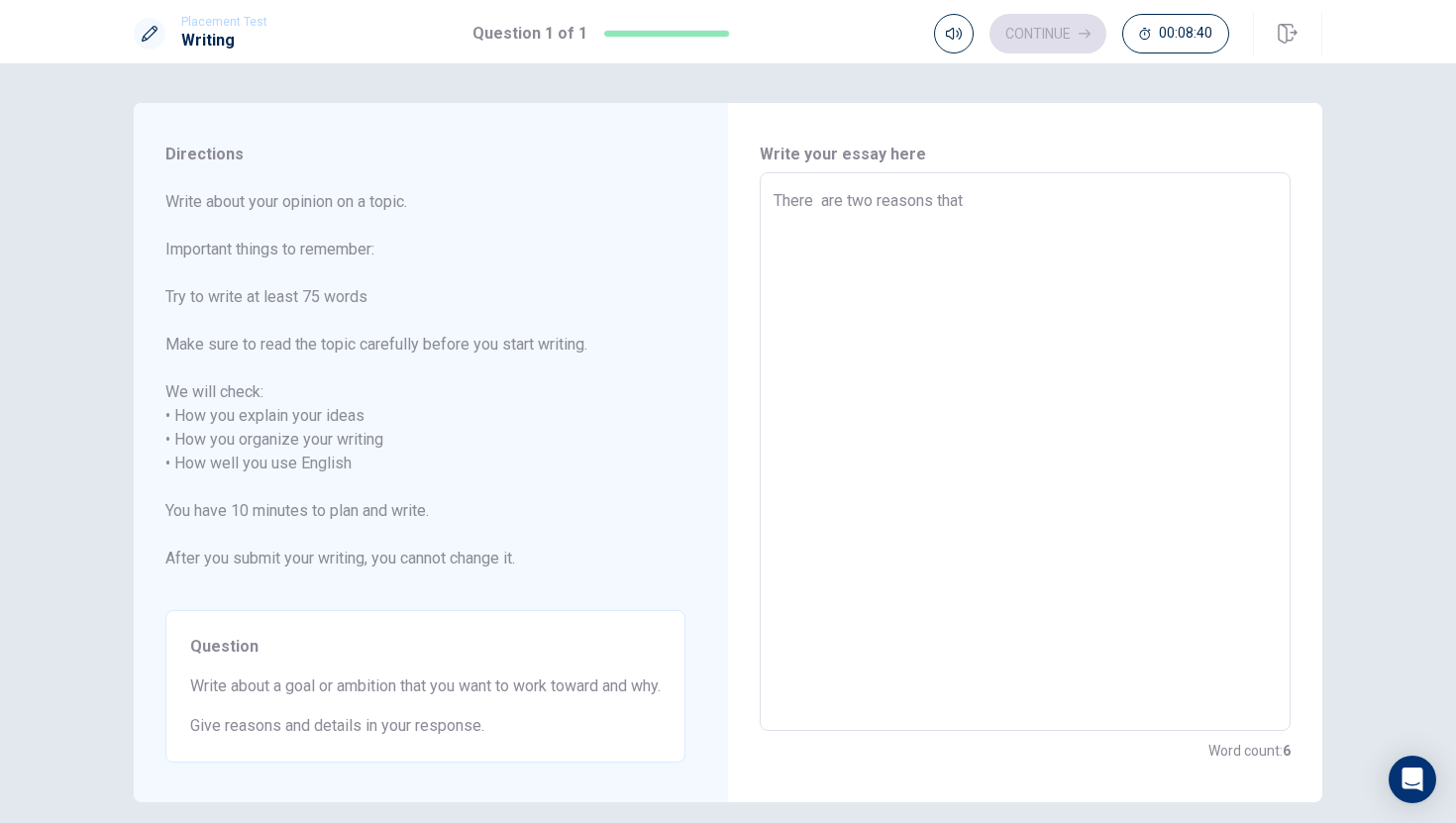 type on "x" 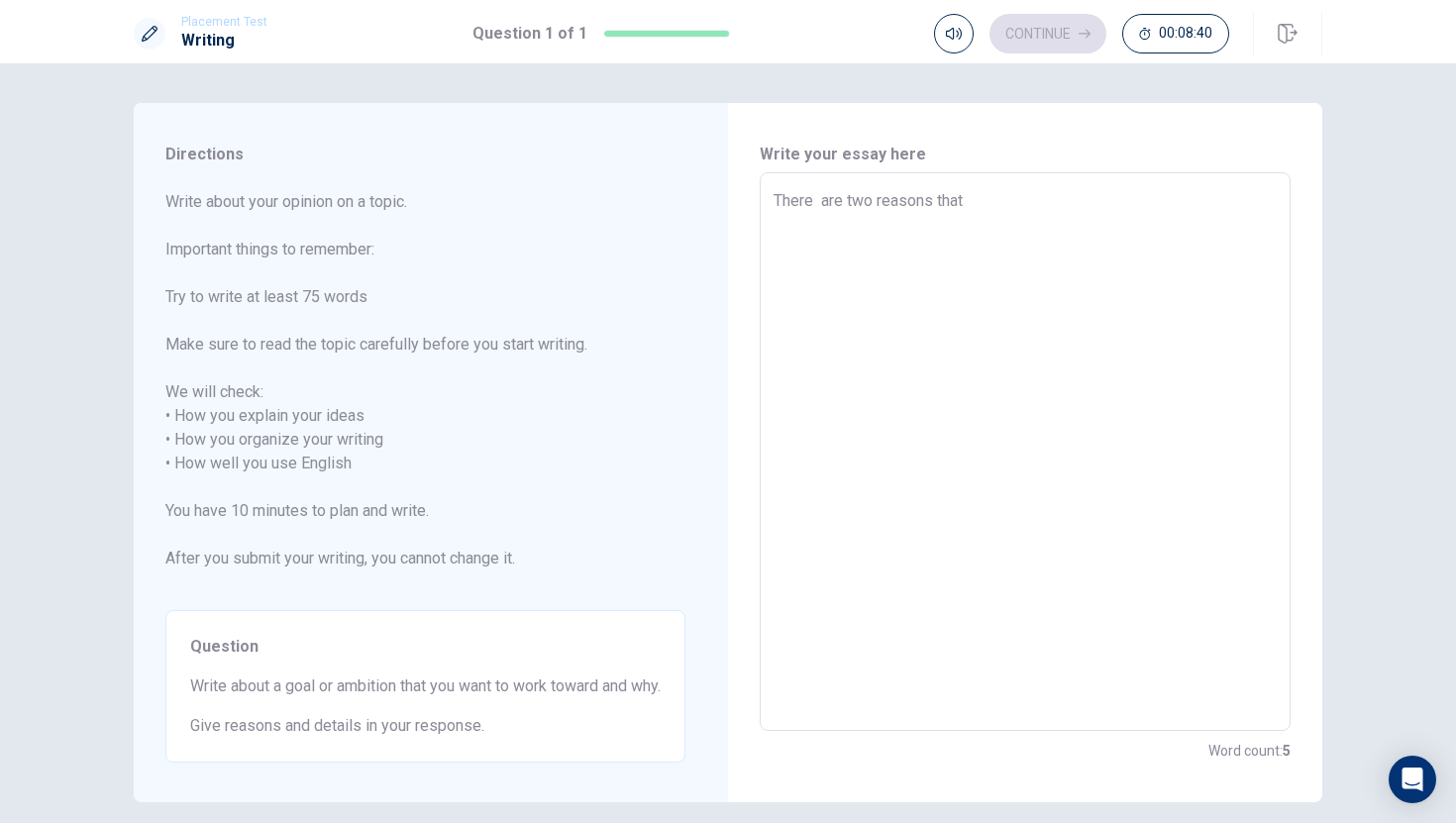 type on "There  are two reasons that" 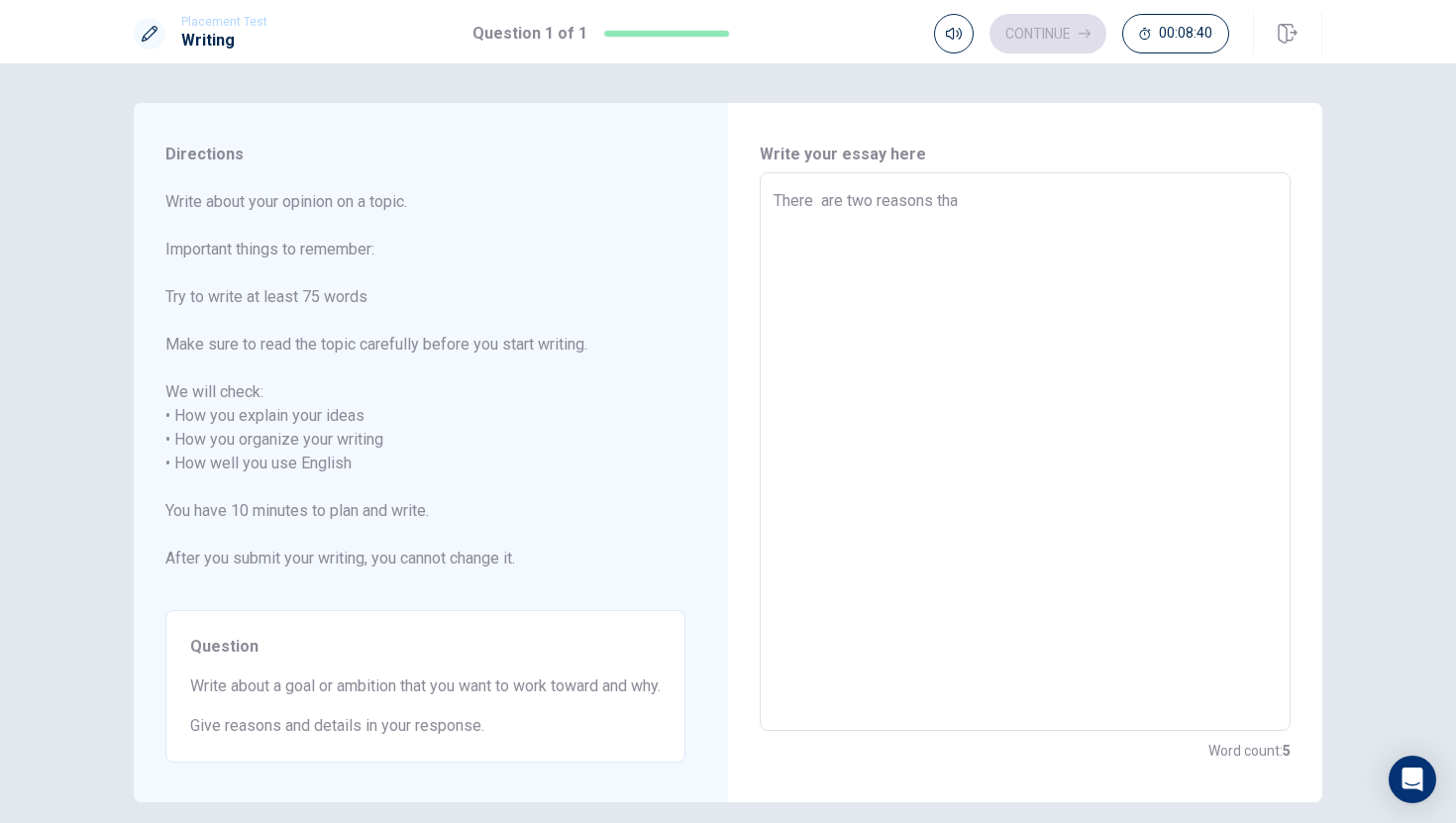type on "x" 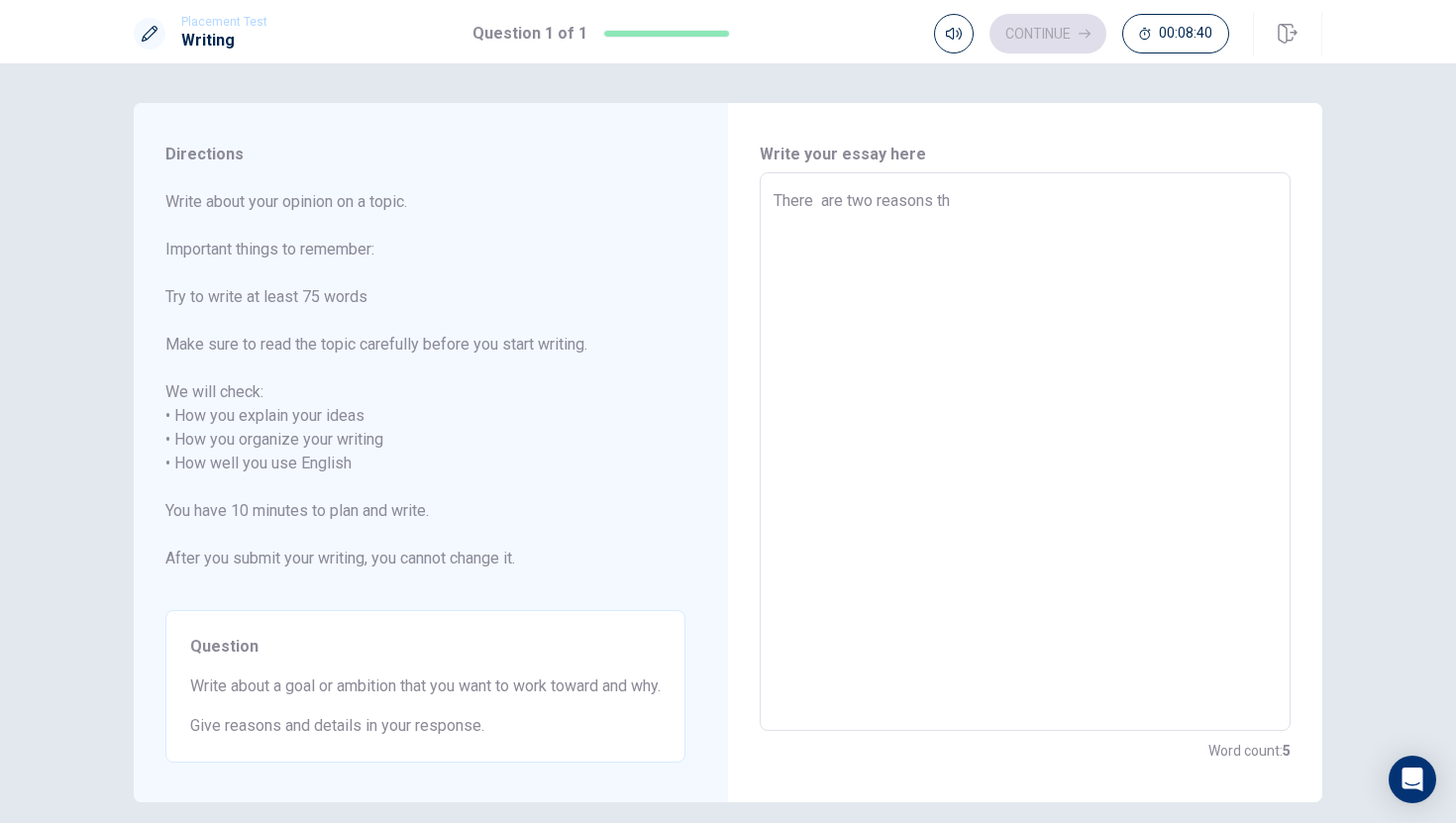 type on "x" 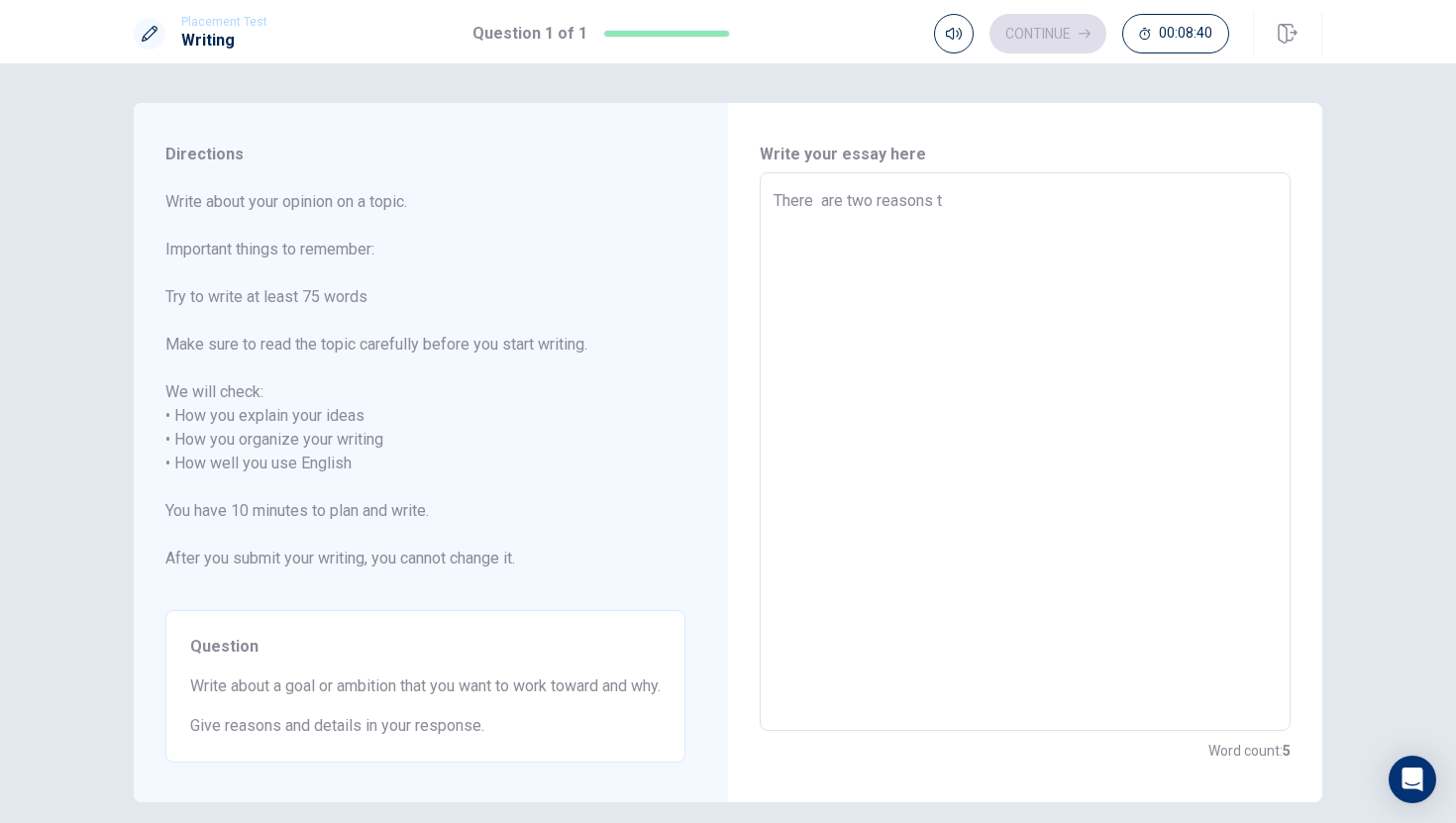 type on "x" 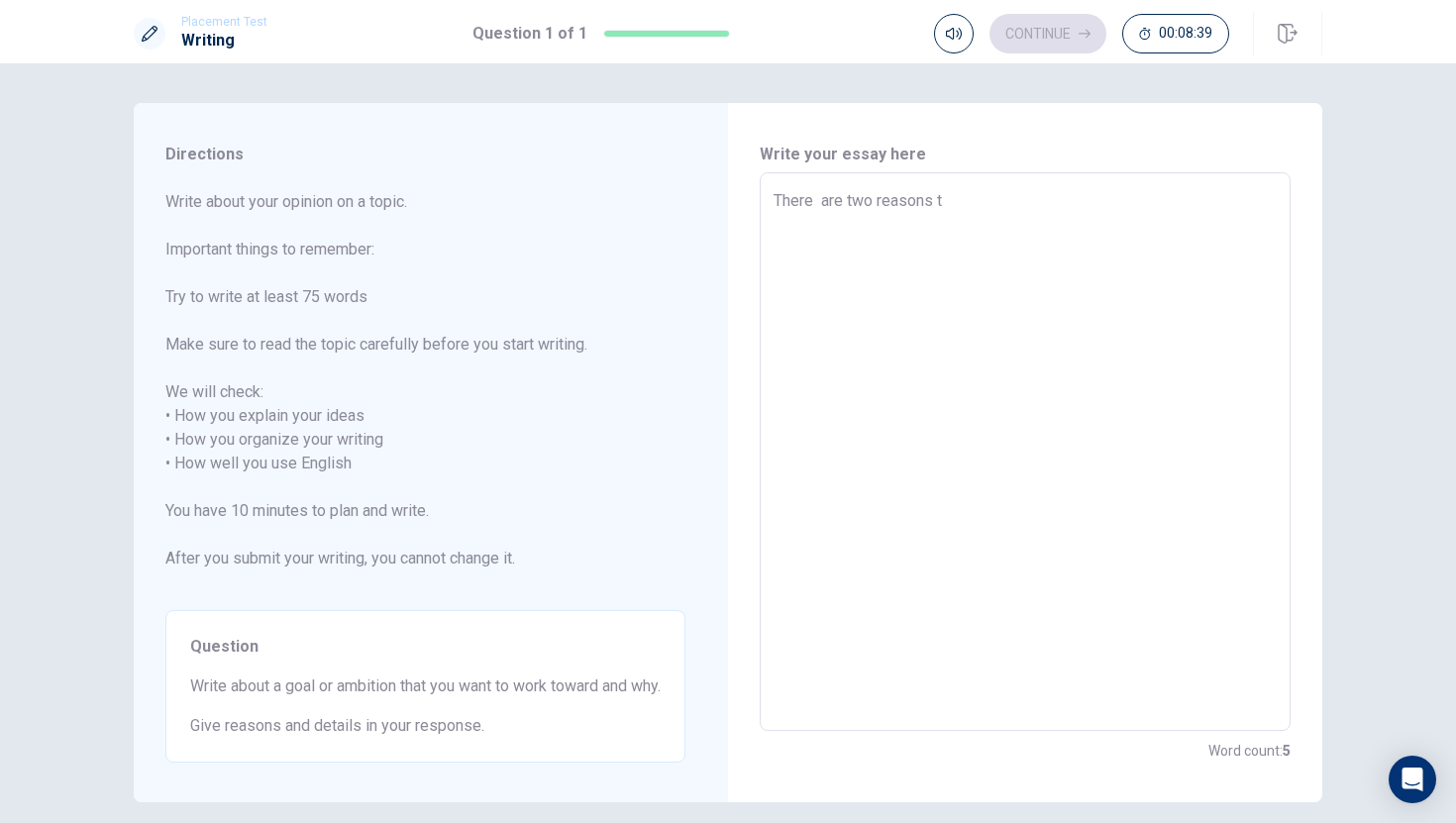 type on "There  are two reasons" 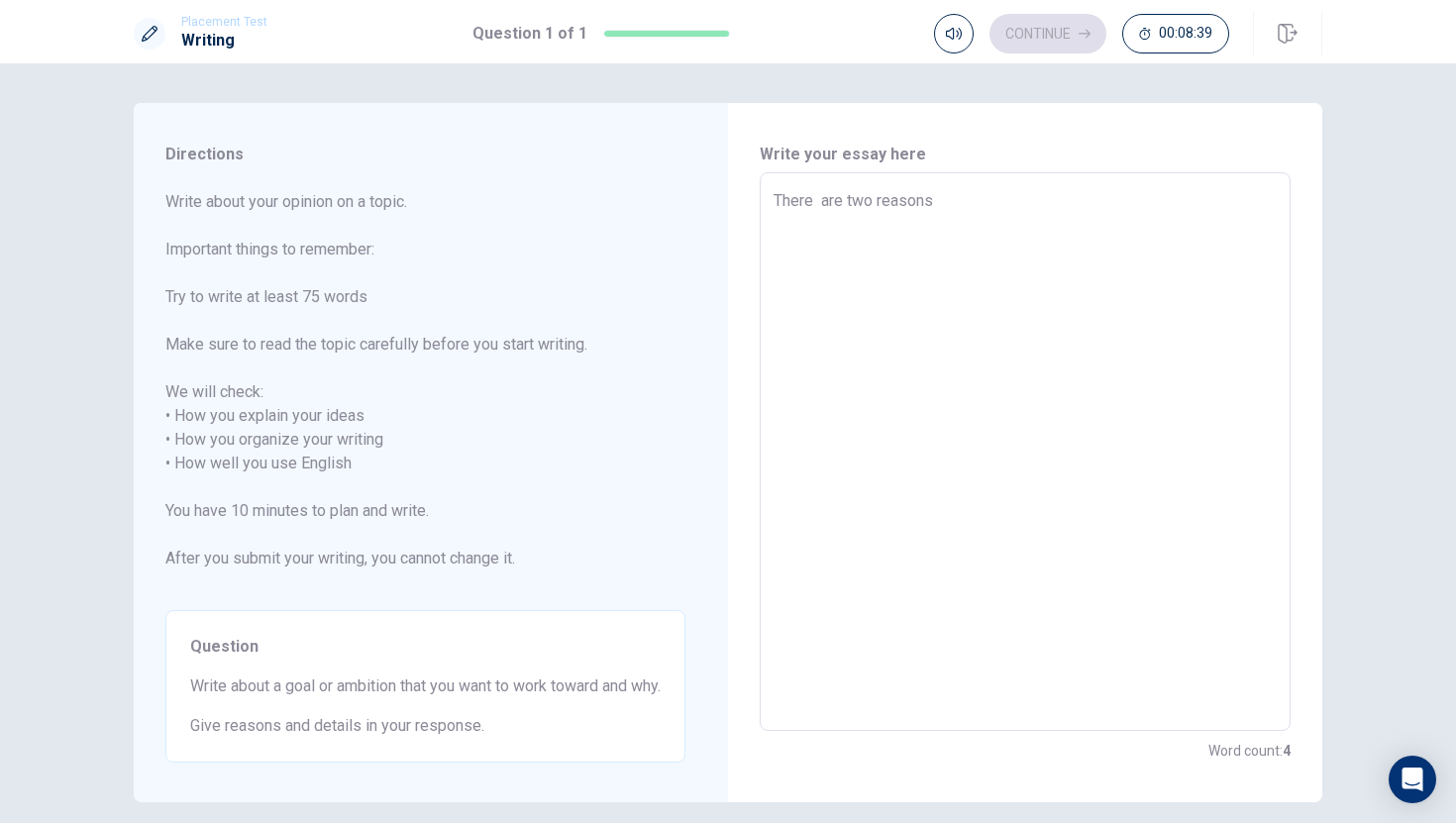 type on "x" 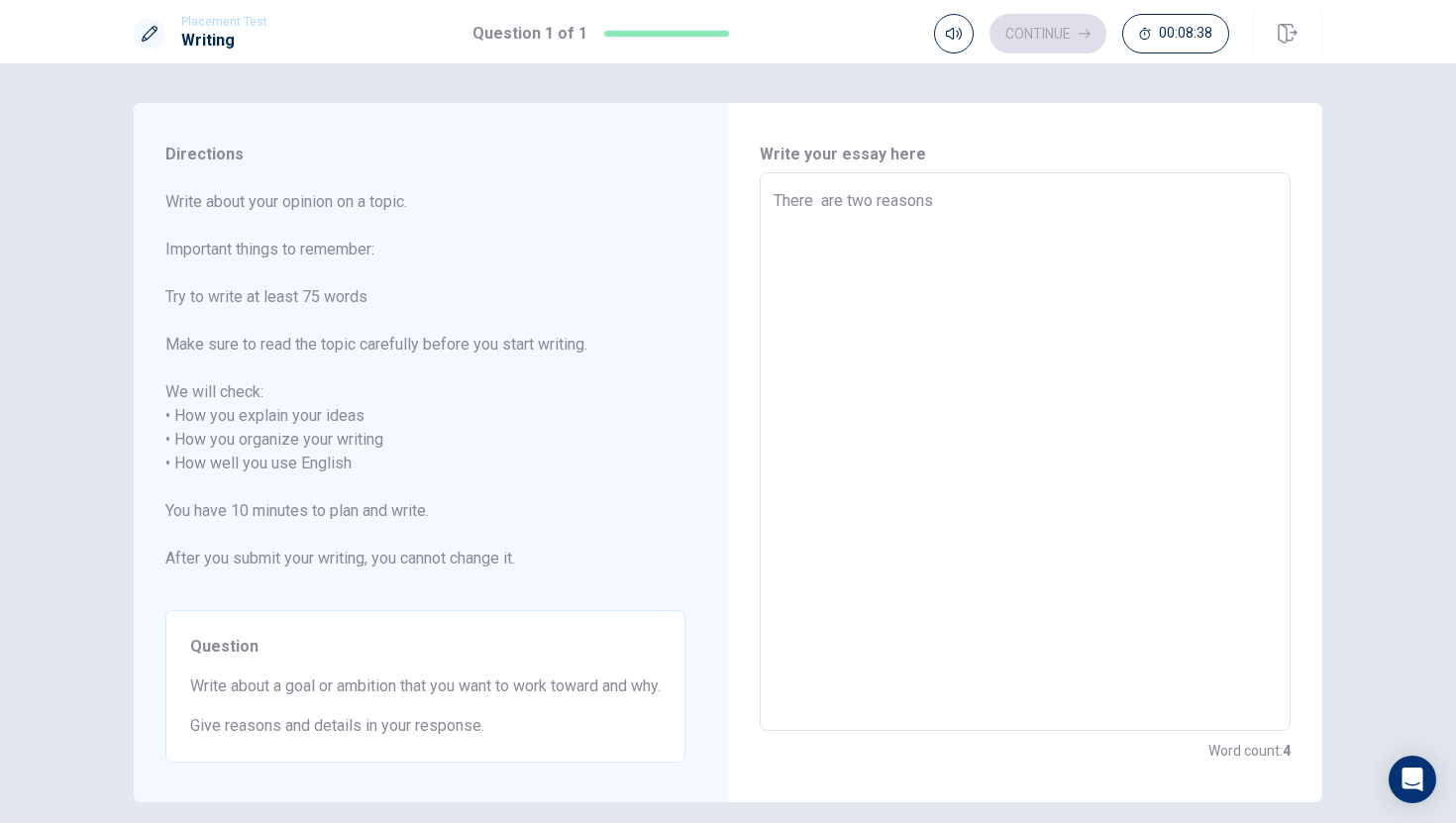 type on "There  are two reasons" 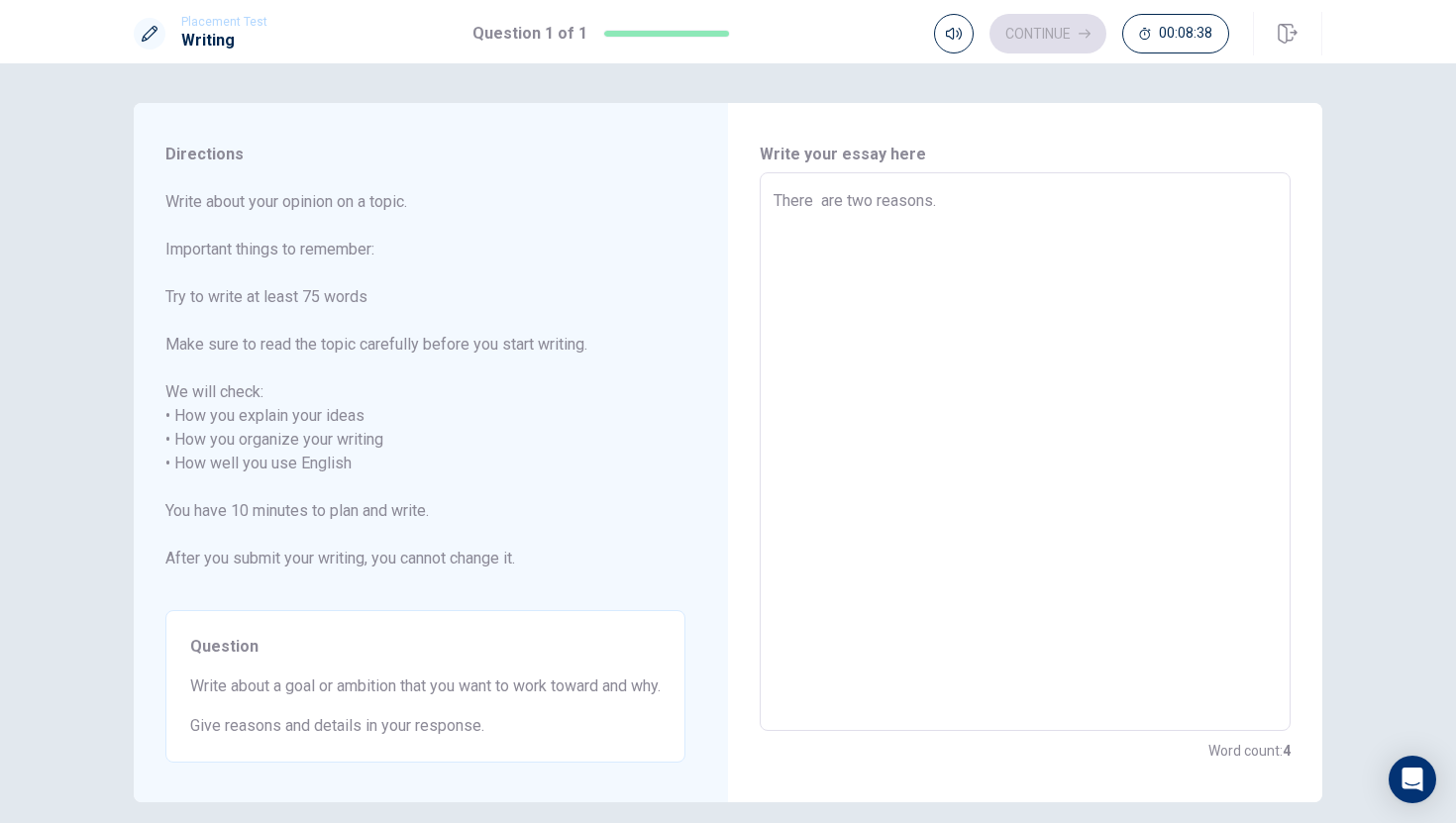type on "x" 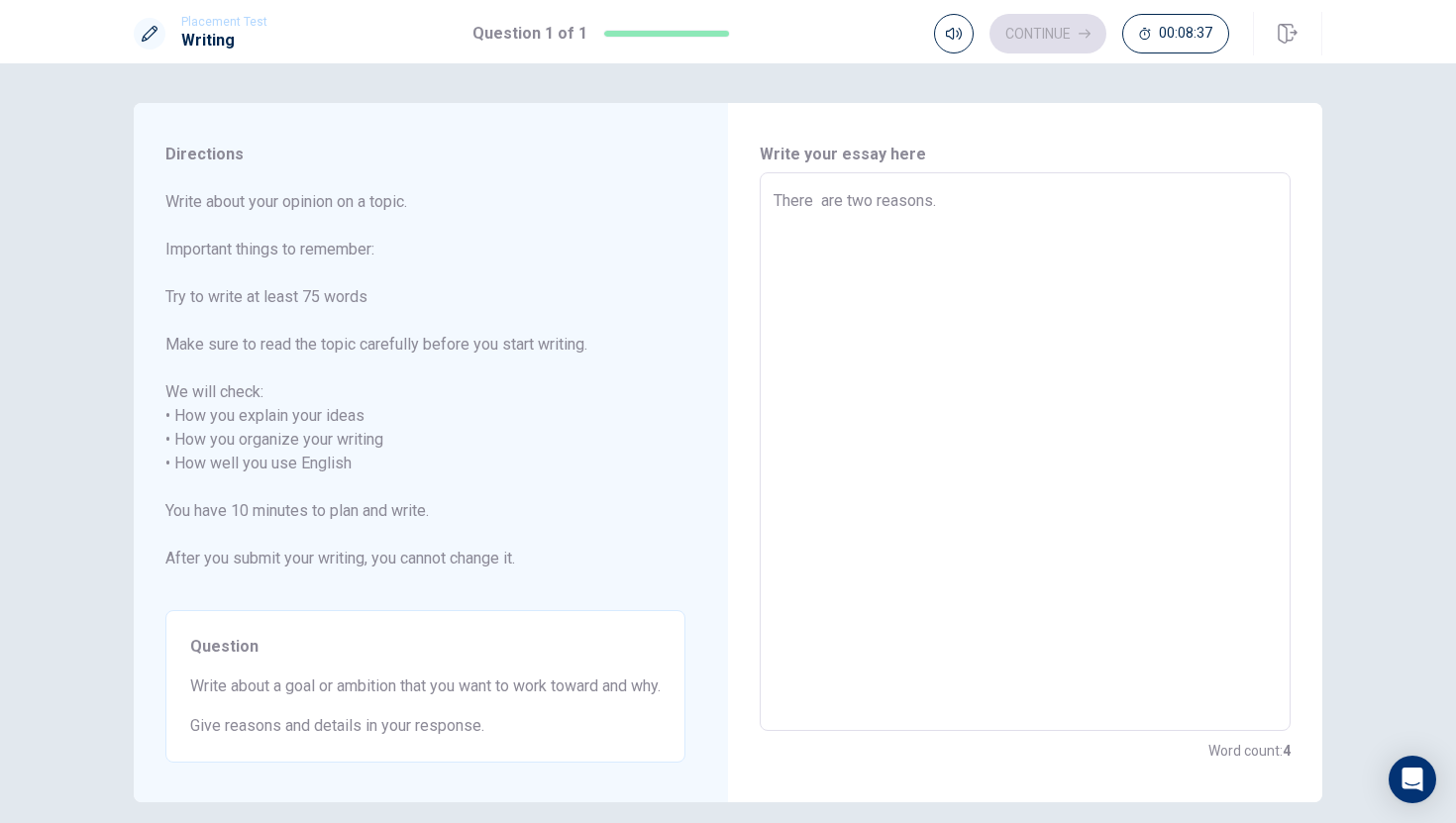 type on "There  are two reasons." 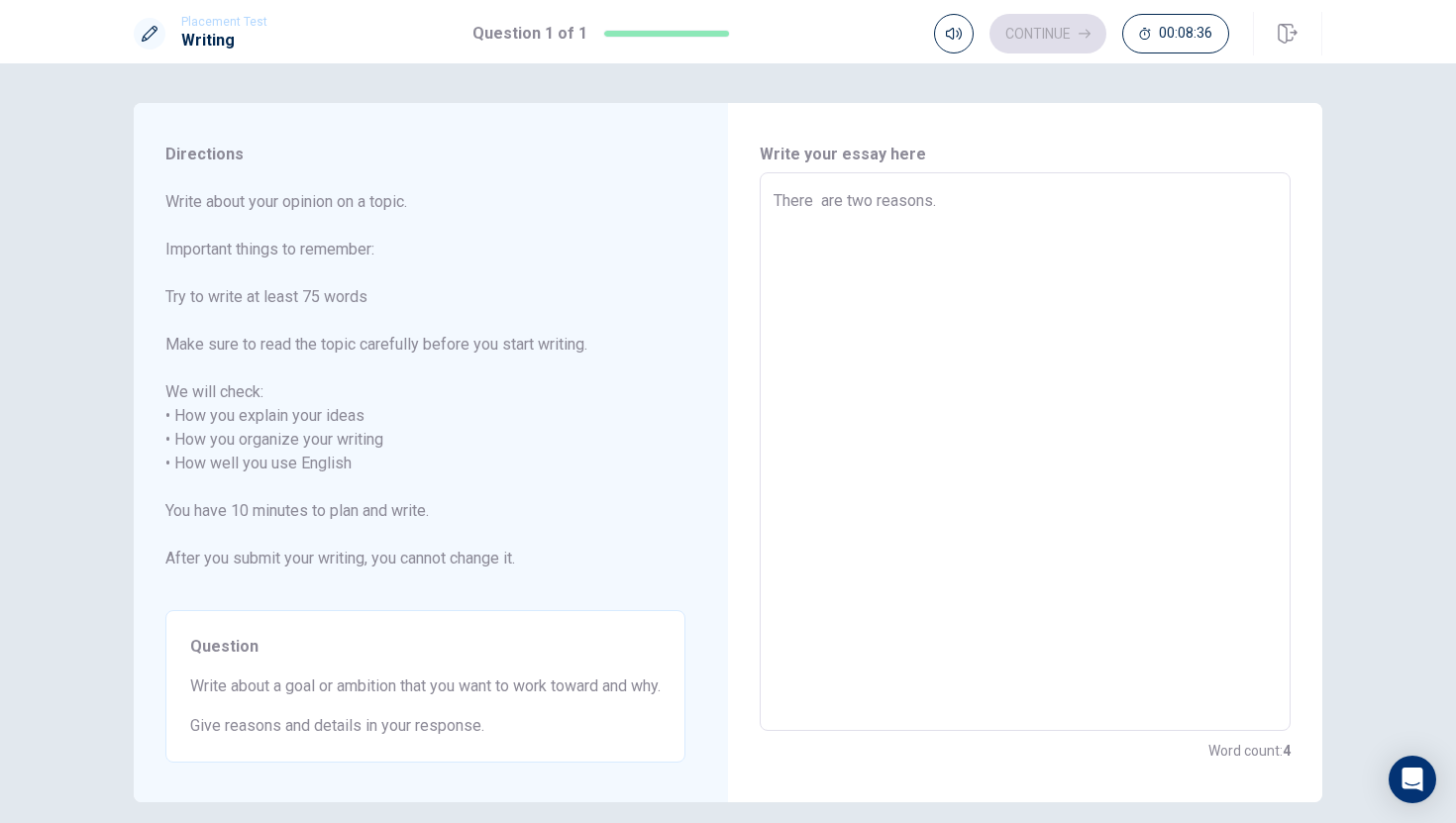 type on "There  are two reasons. F" 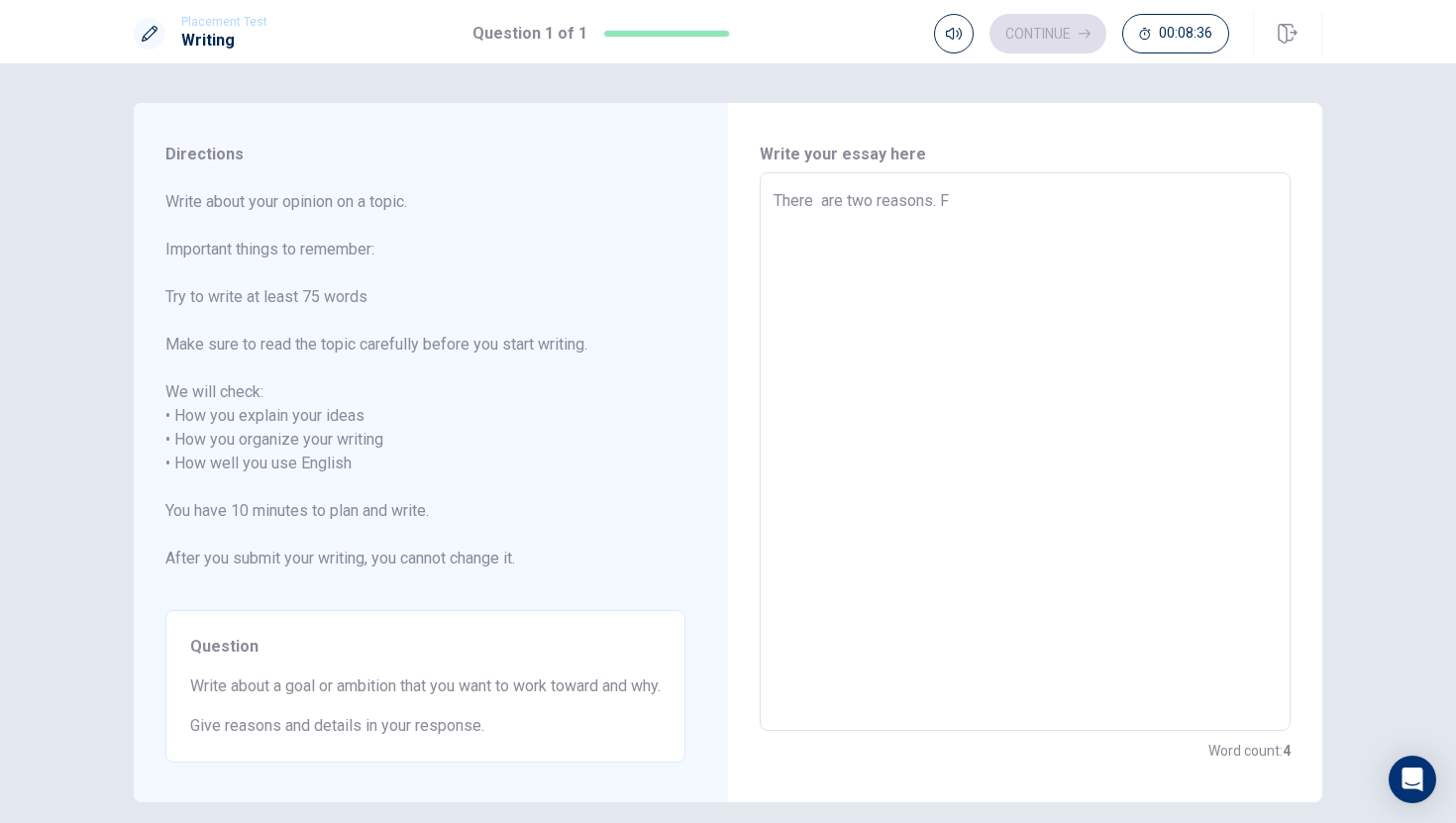 type on "x" 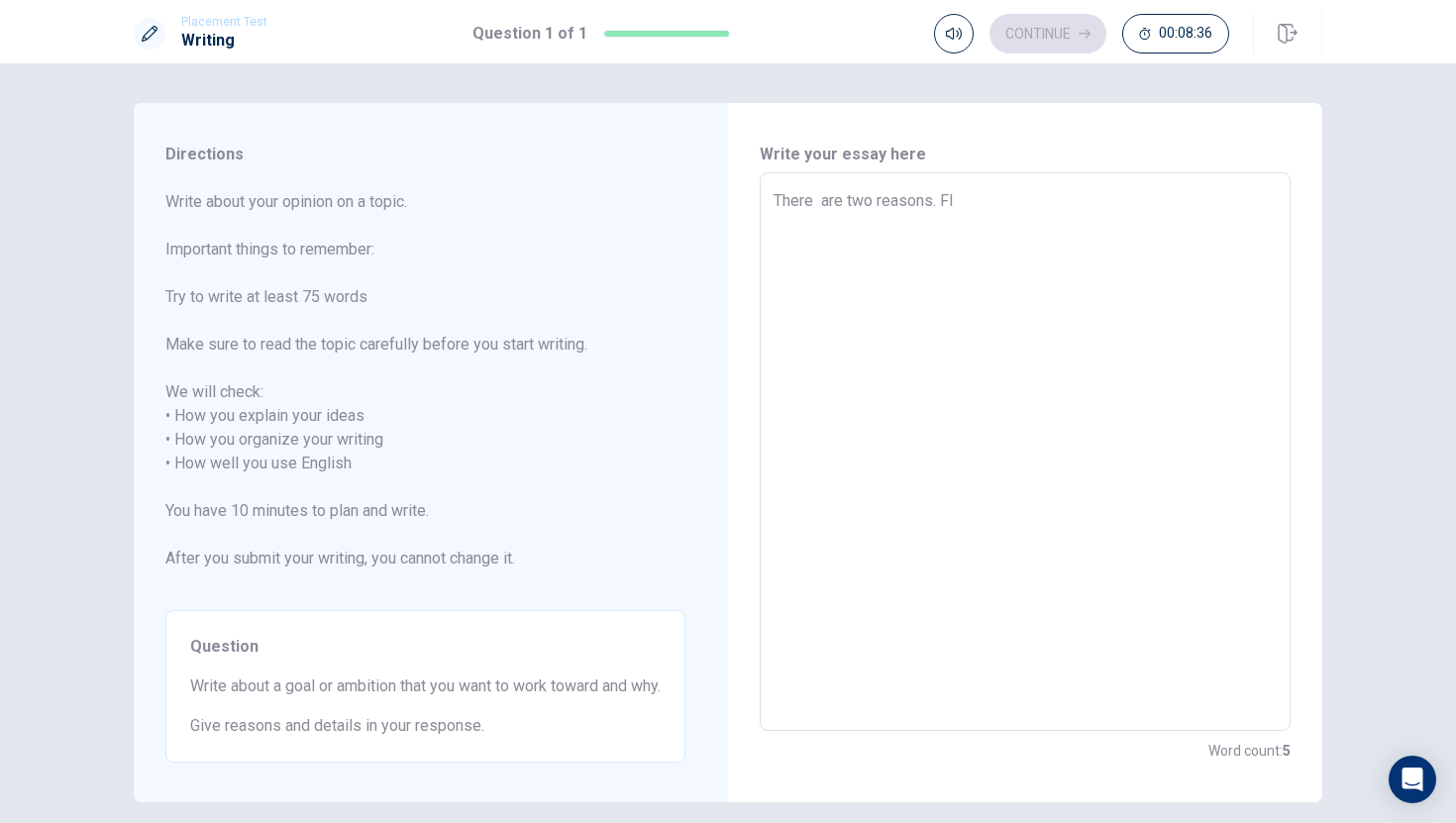 type on "x" 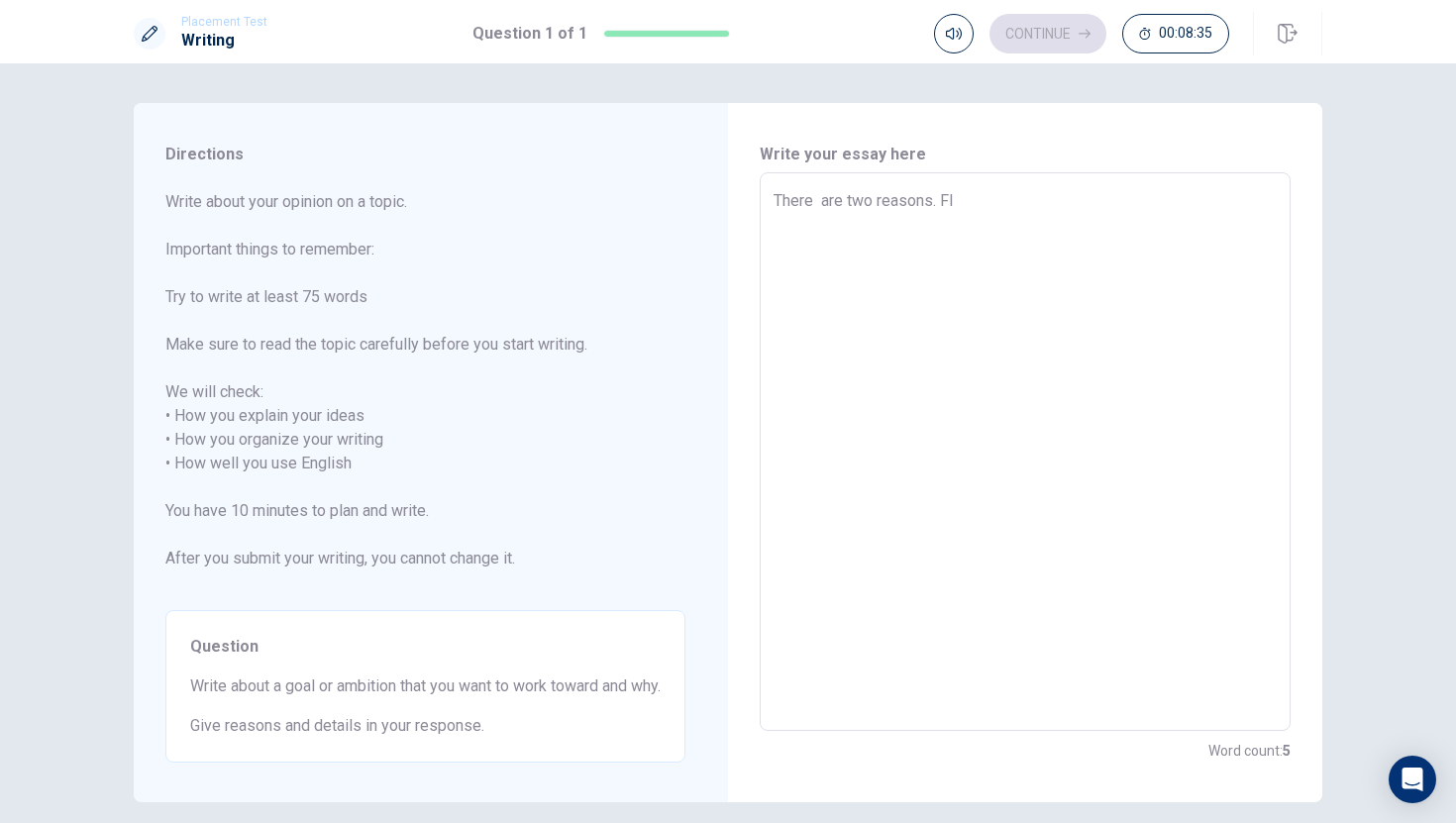 type on "There  are two reasons. FIr" 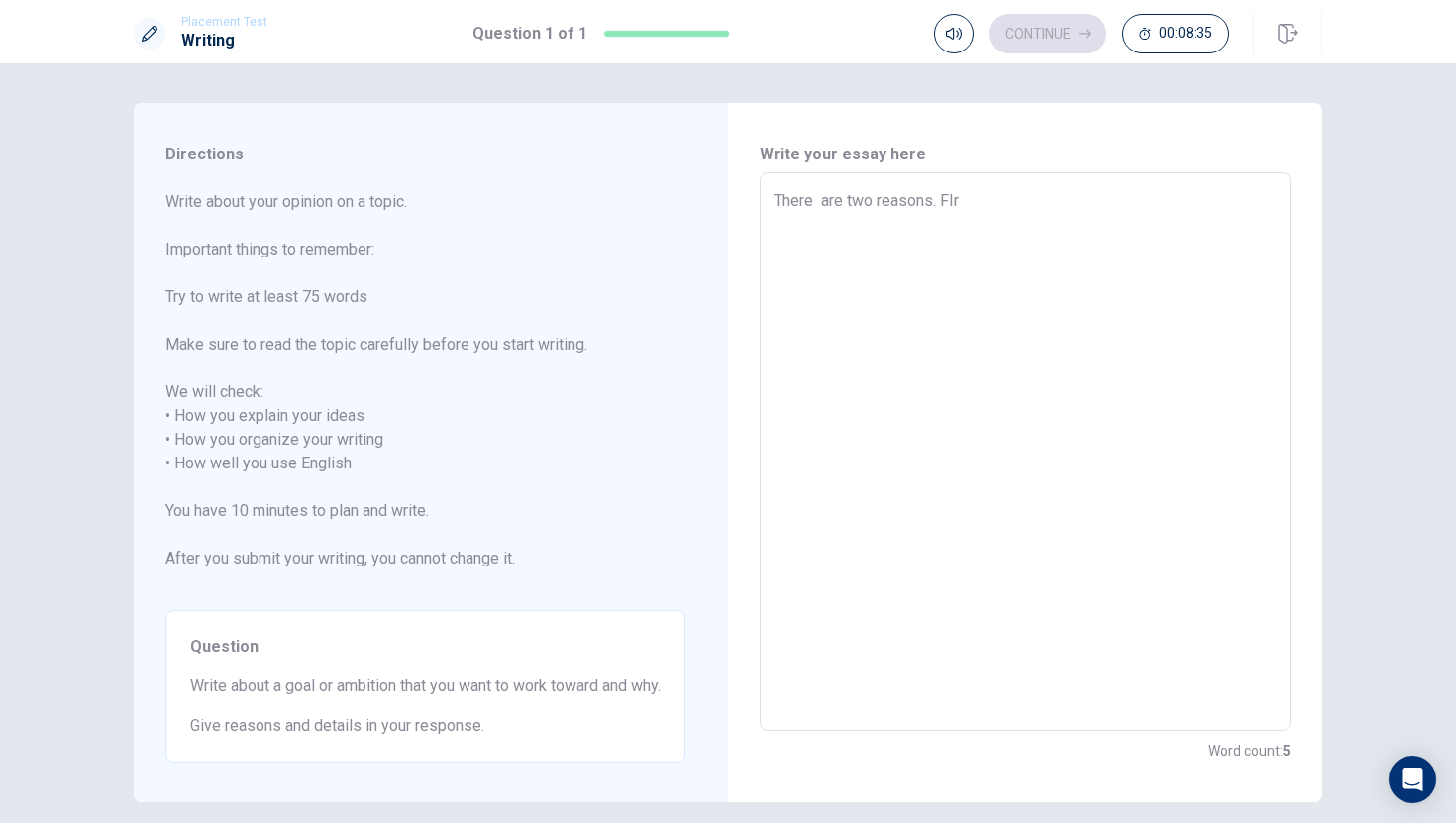 type on "x" 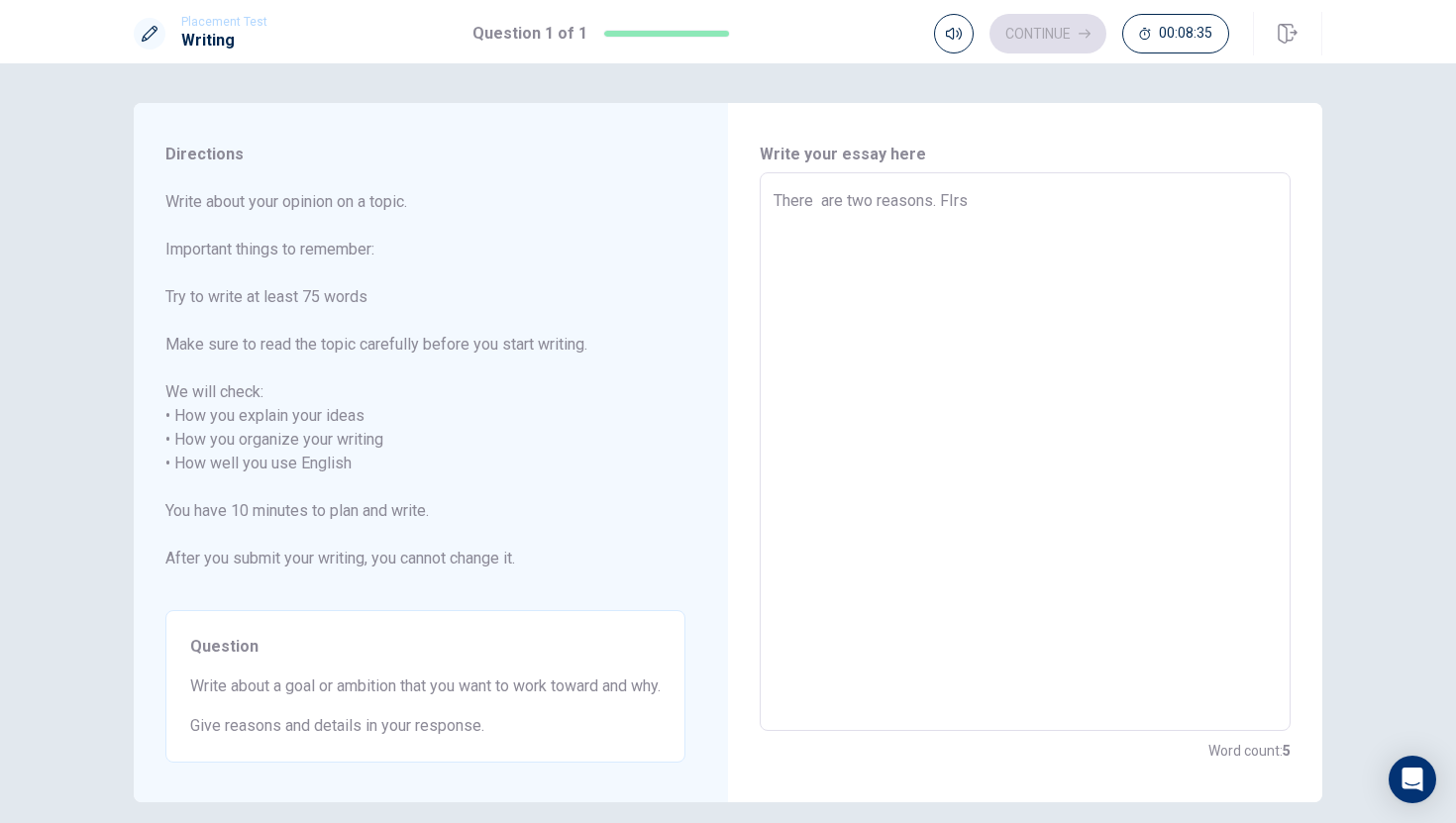 type on "x" 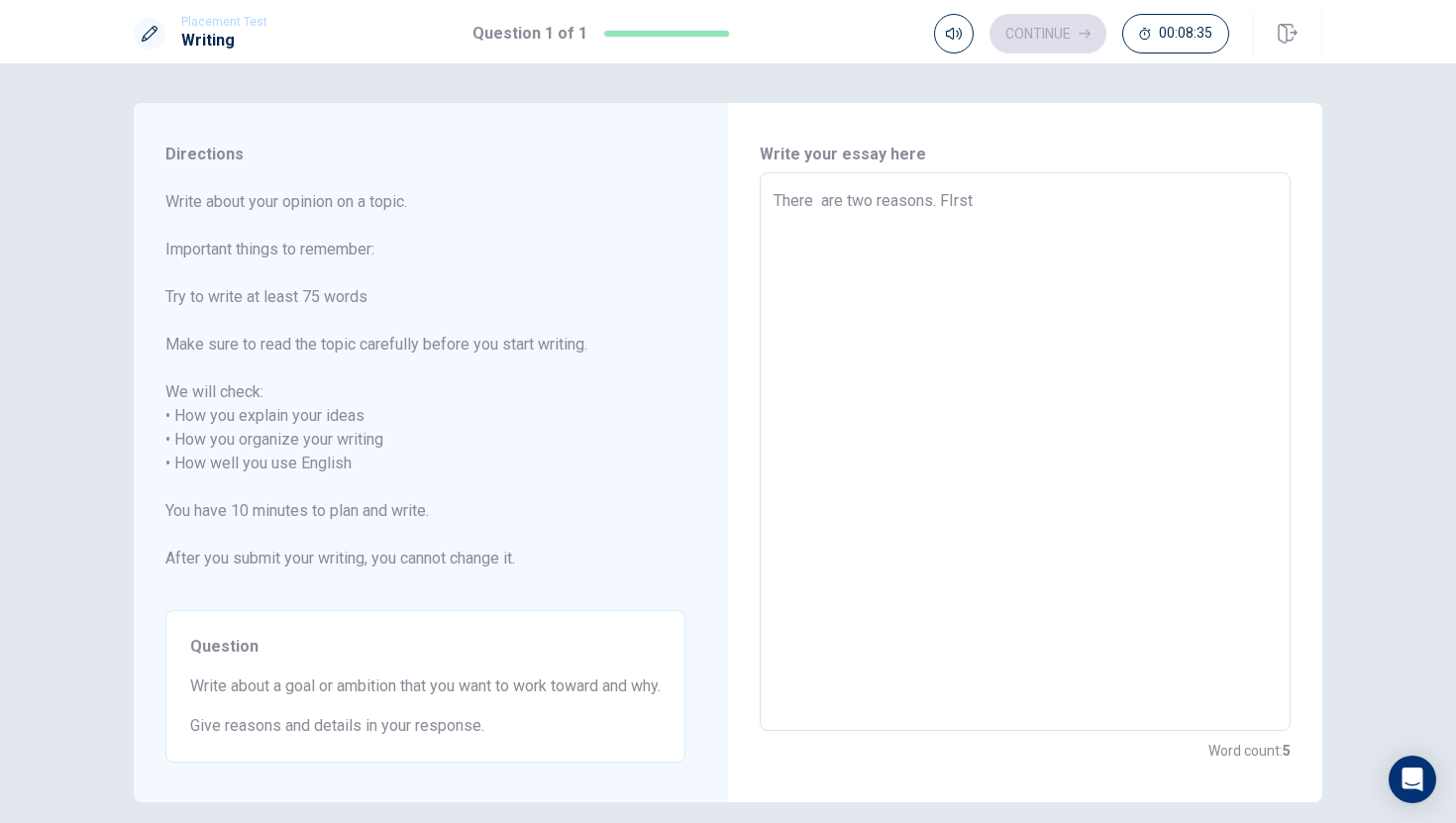 type on "x" 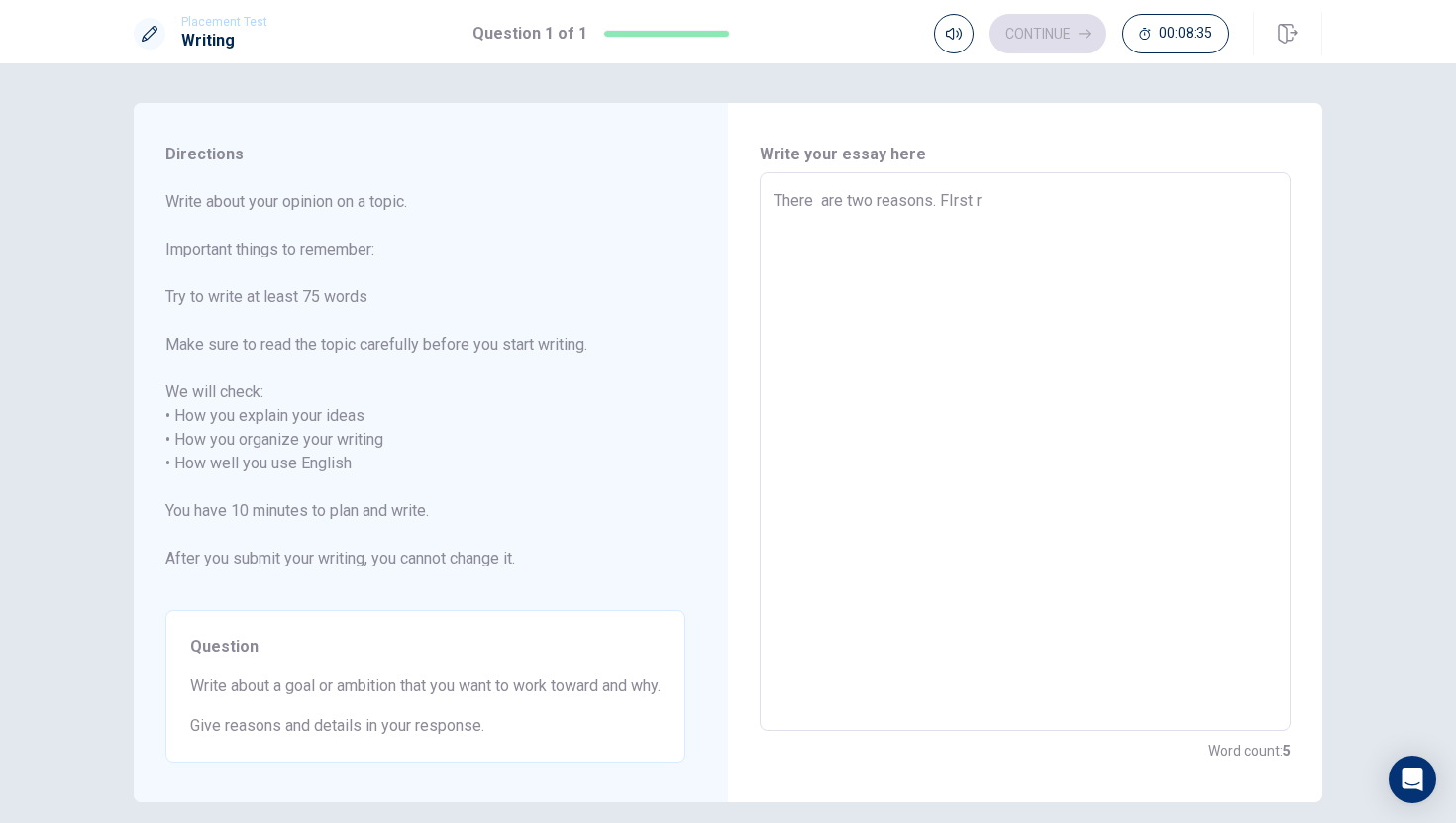 type on "x" 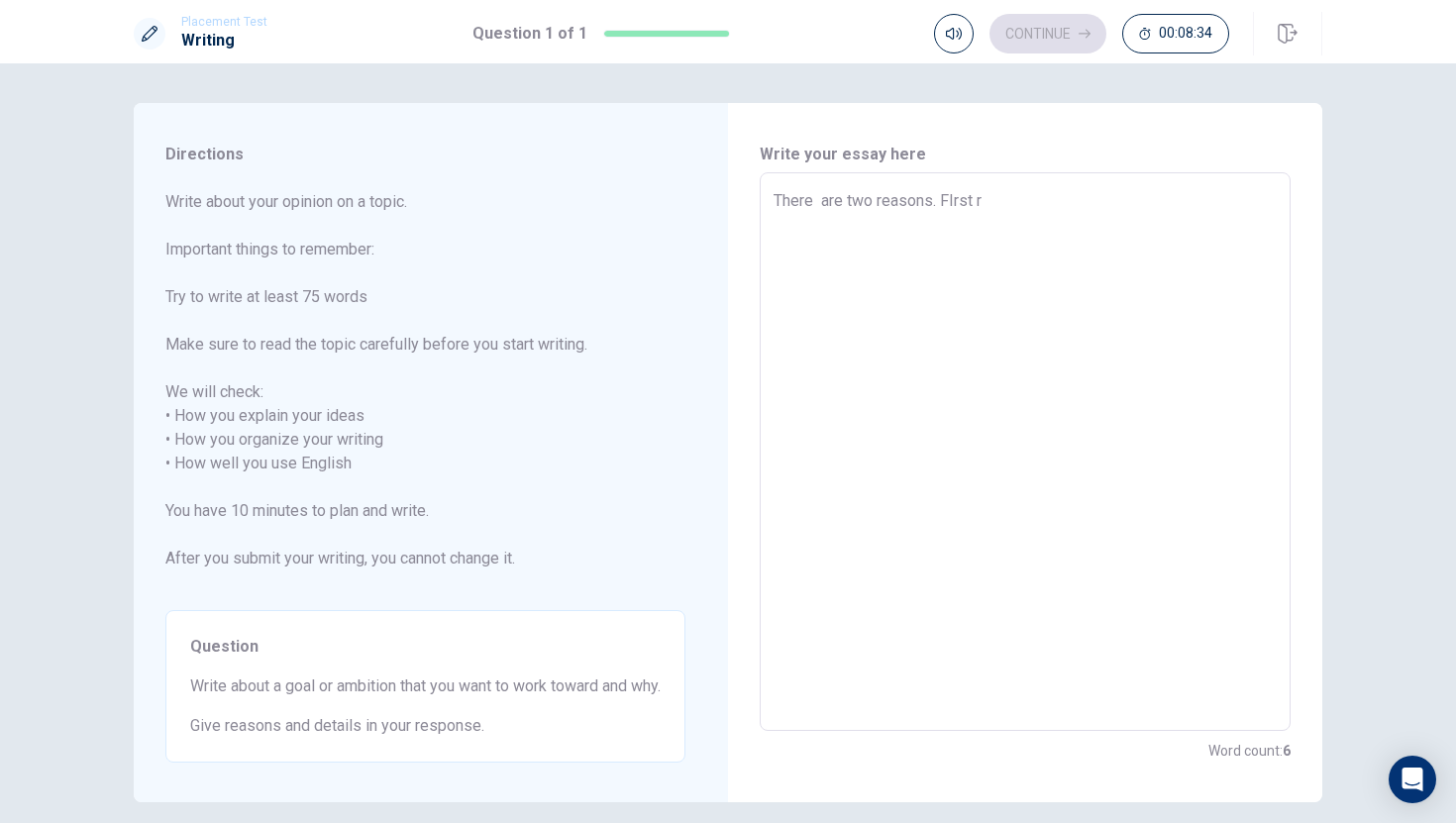 type on "There  are two reasons. FIrst re" 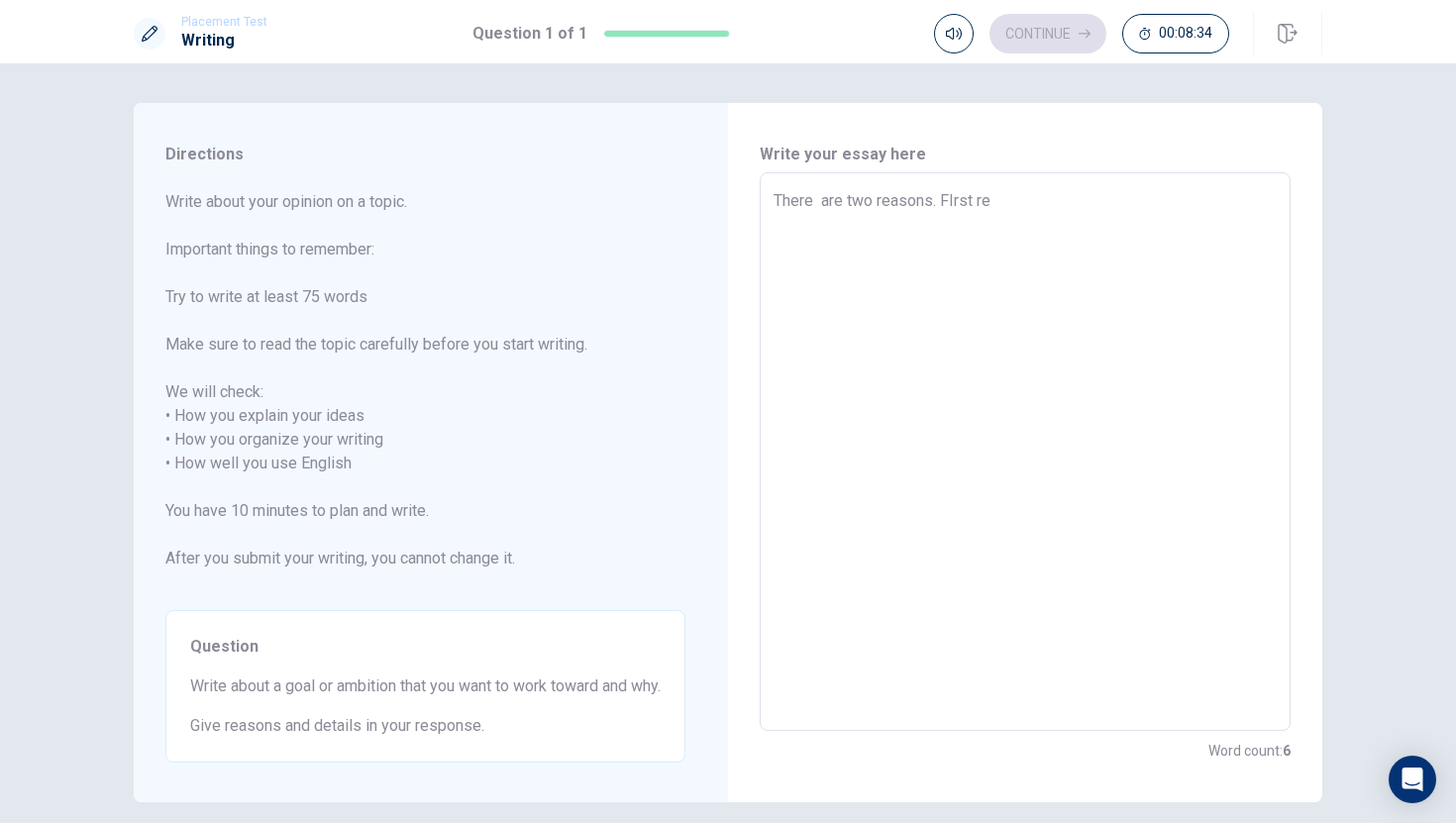 type on "x" 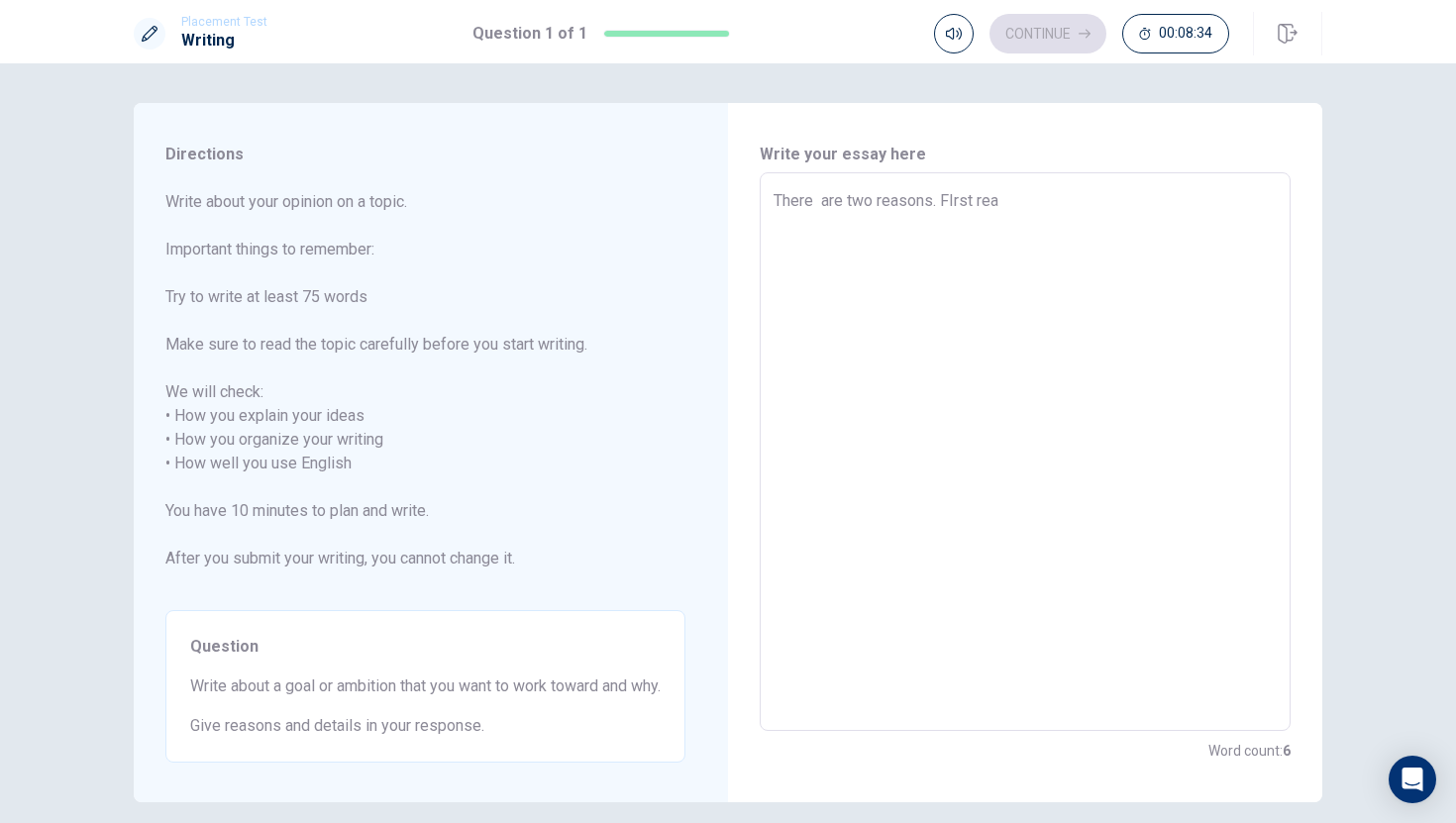 type on "x" 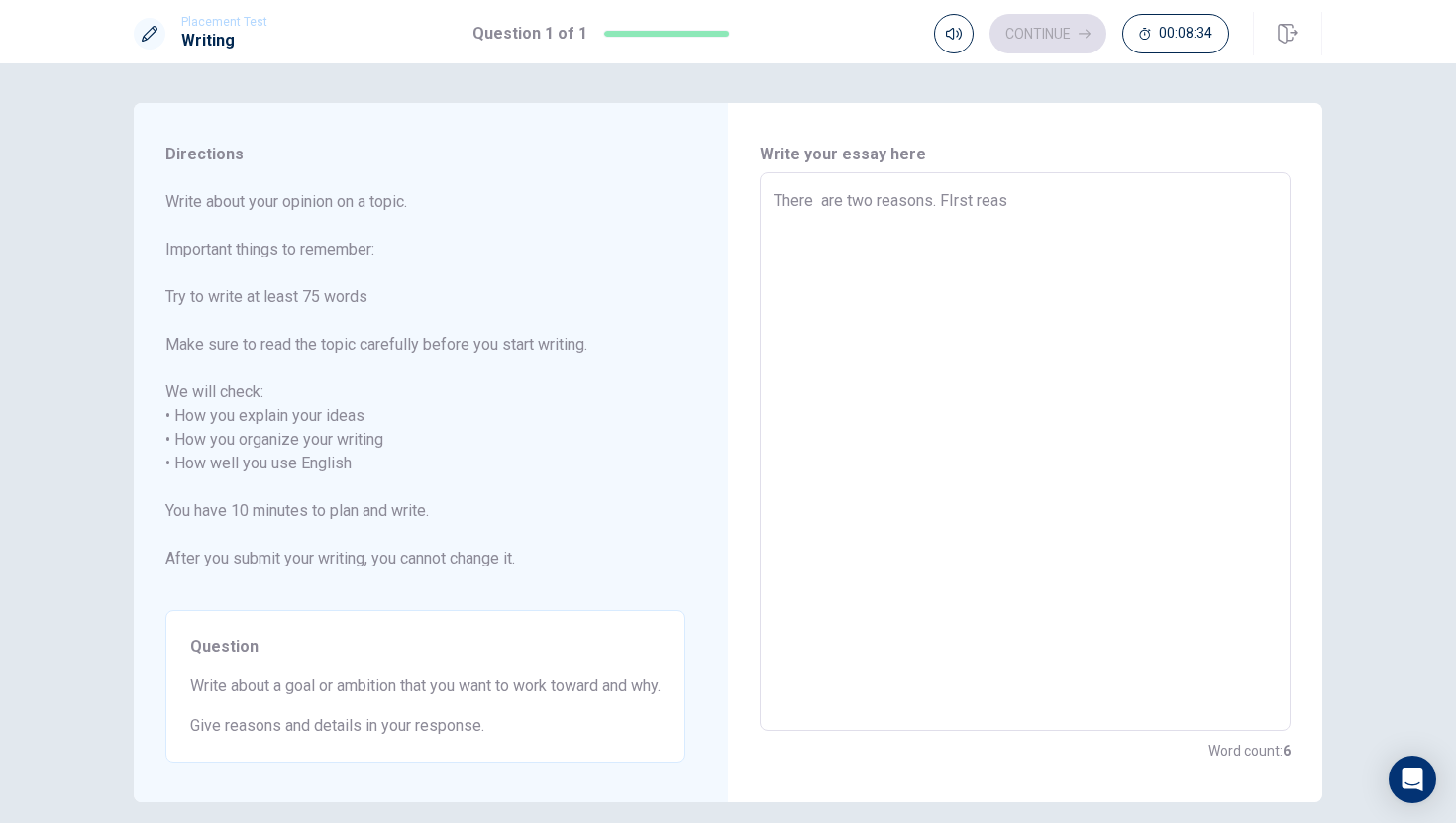 type on "x" 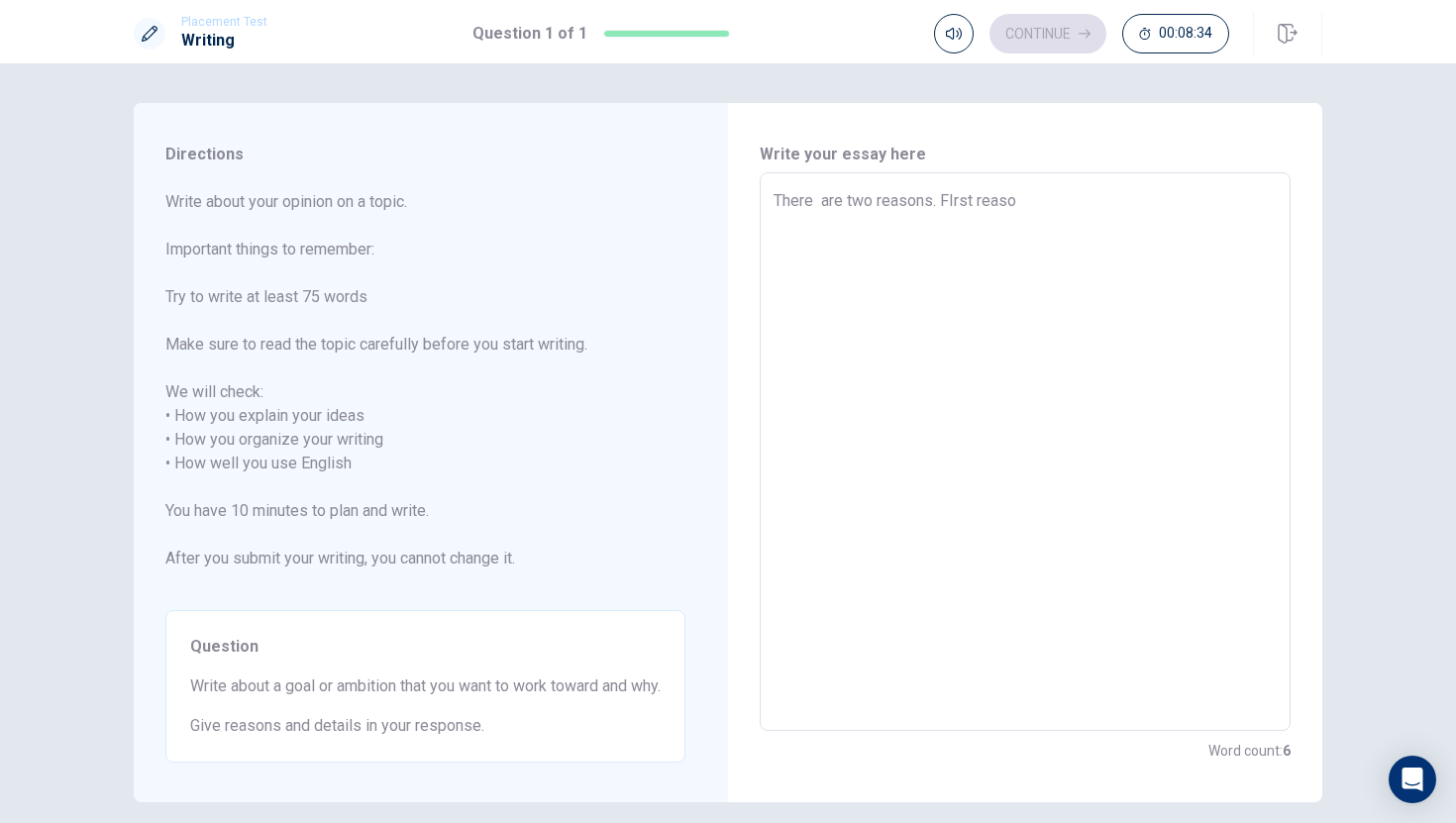 type on "x" 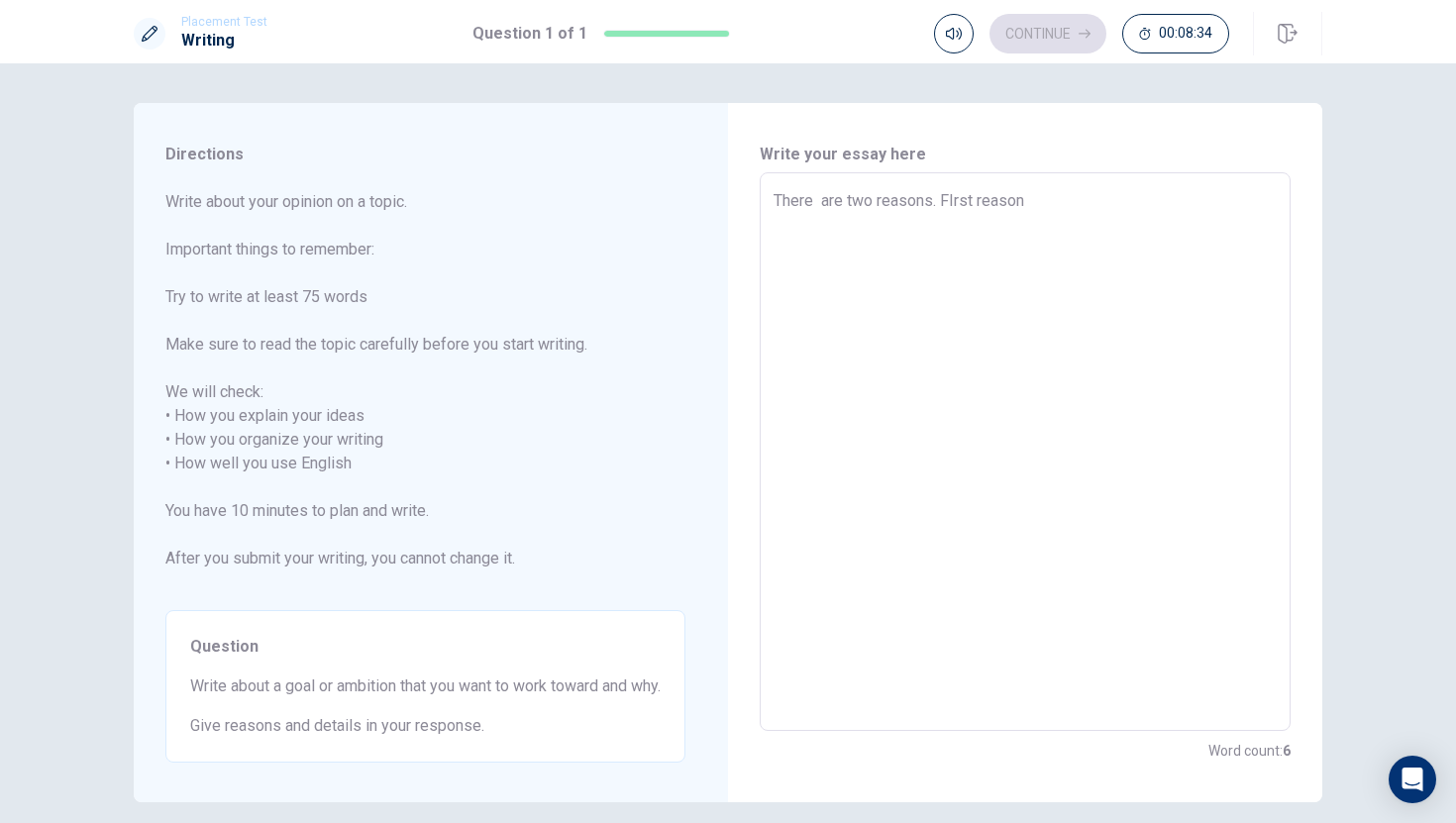 type on "x" 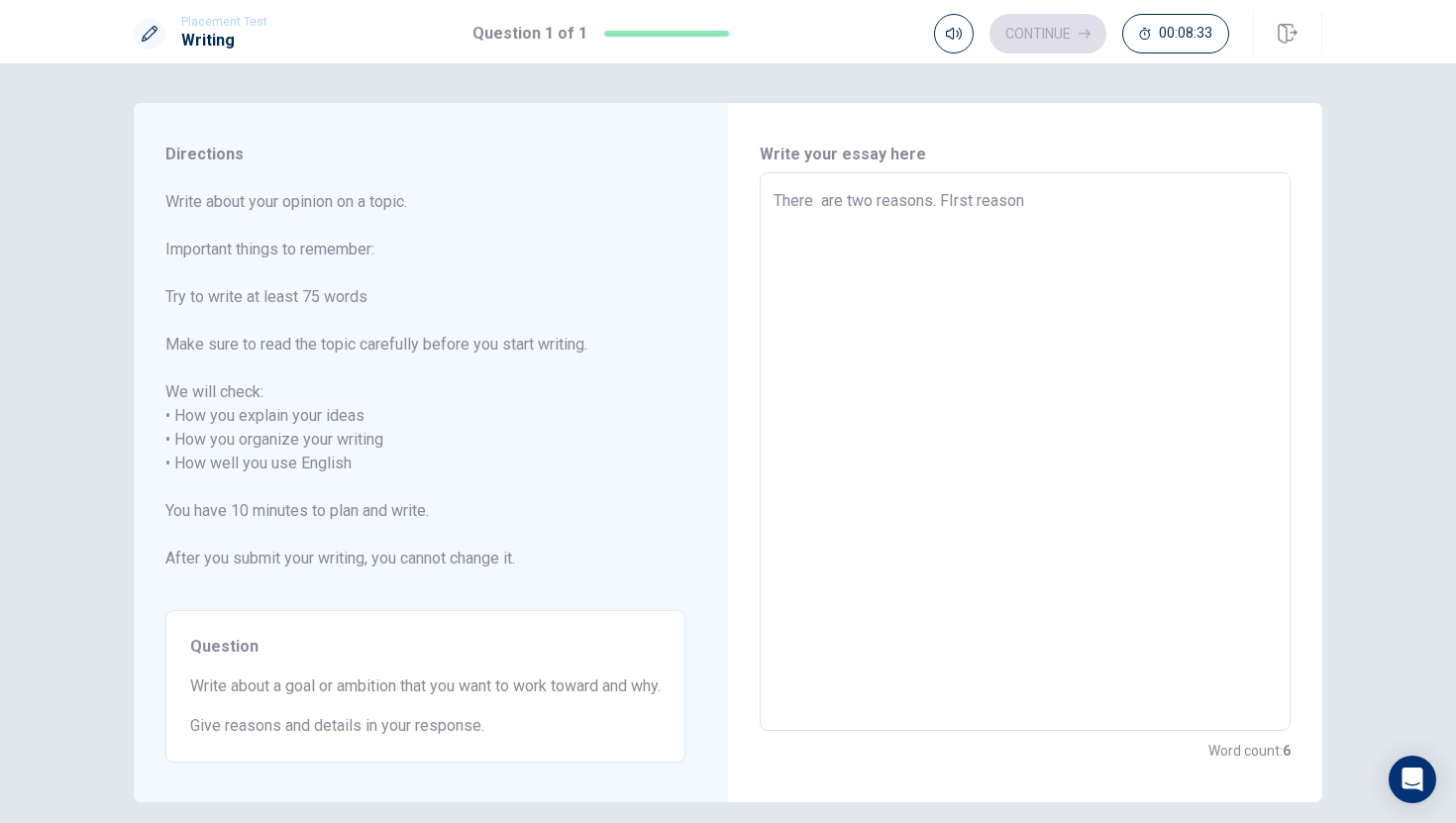type on "There  are two reasons. FIrst reasons" 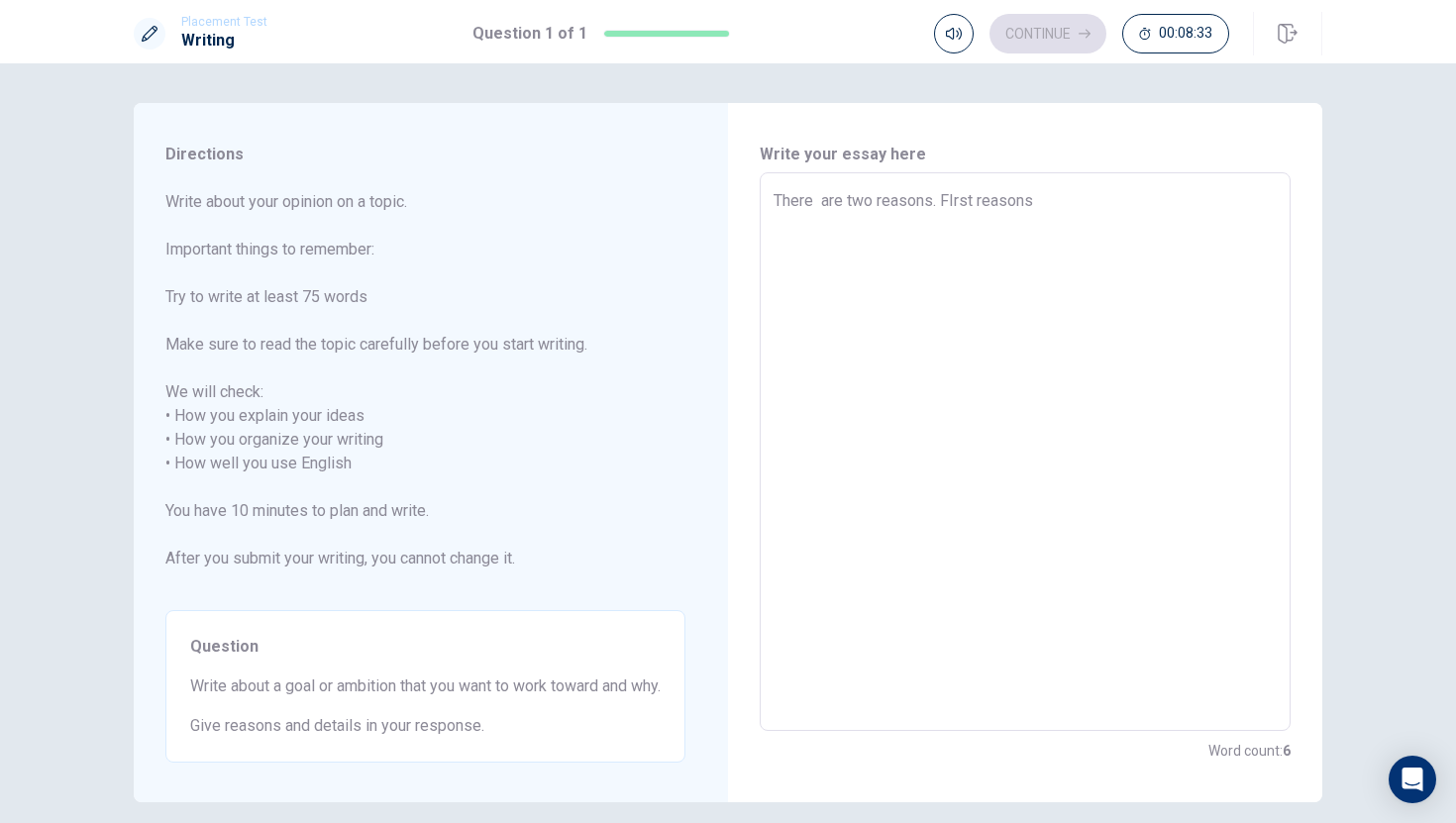 type on "x" 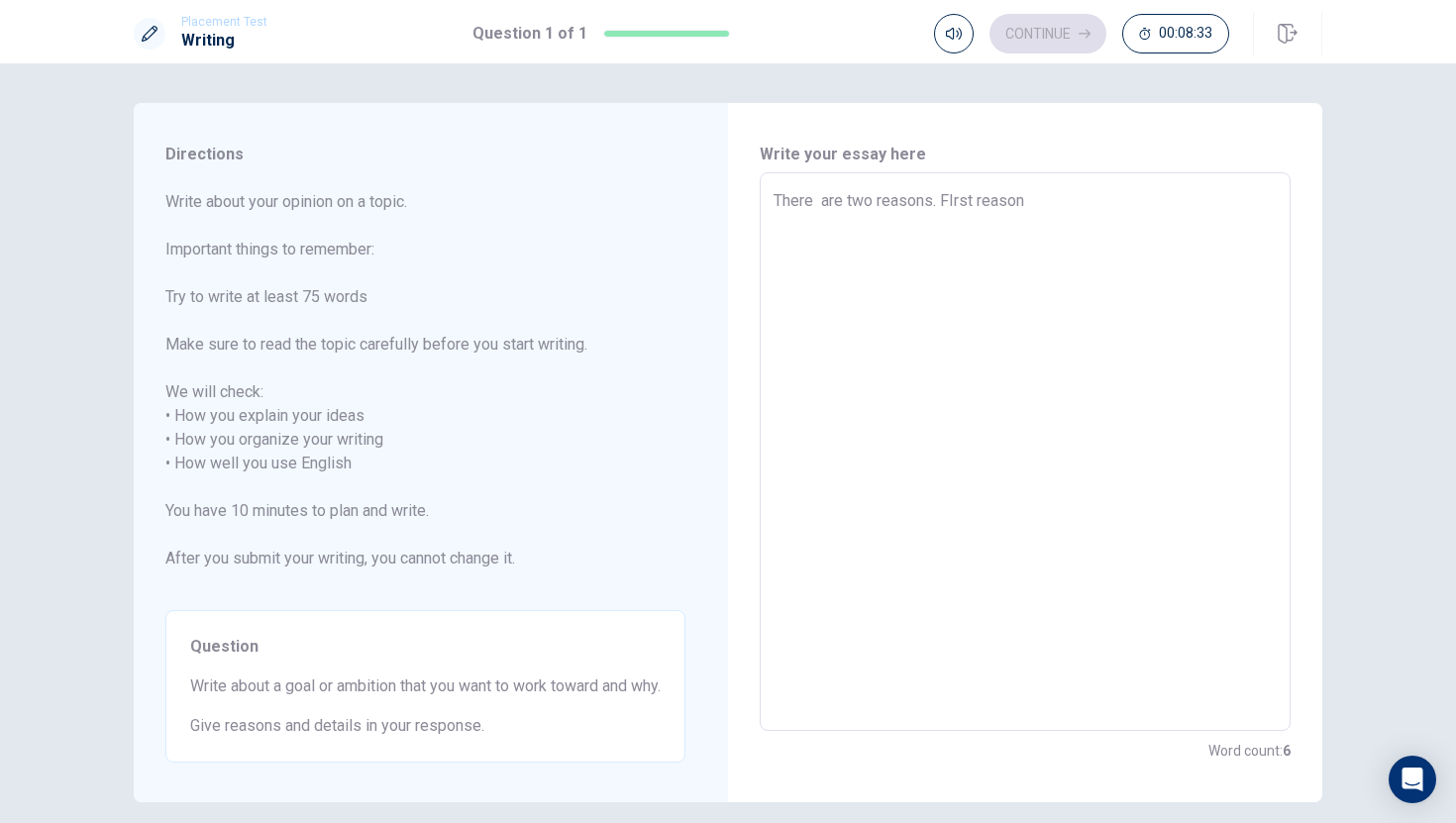 type on "x" 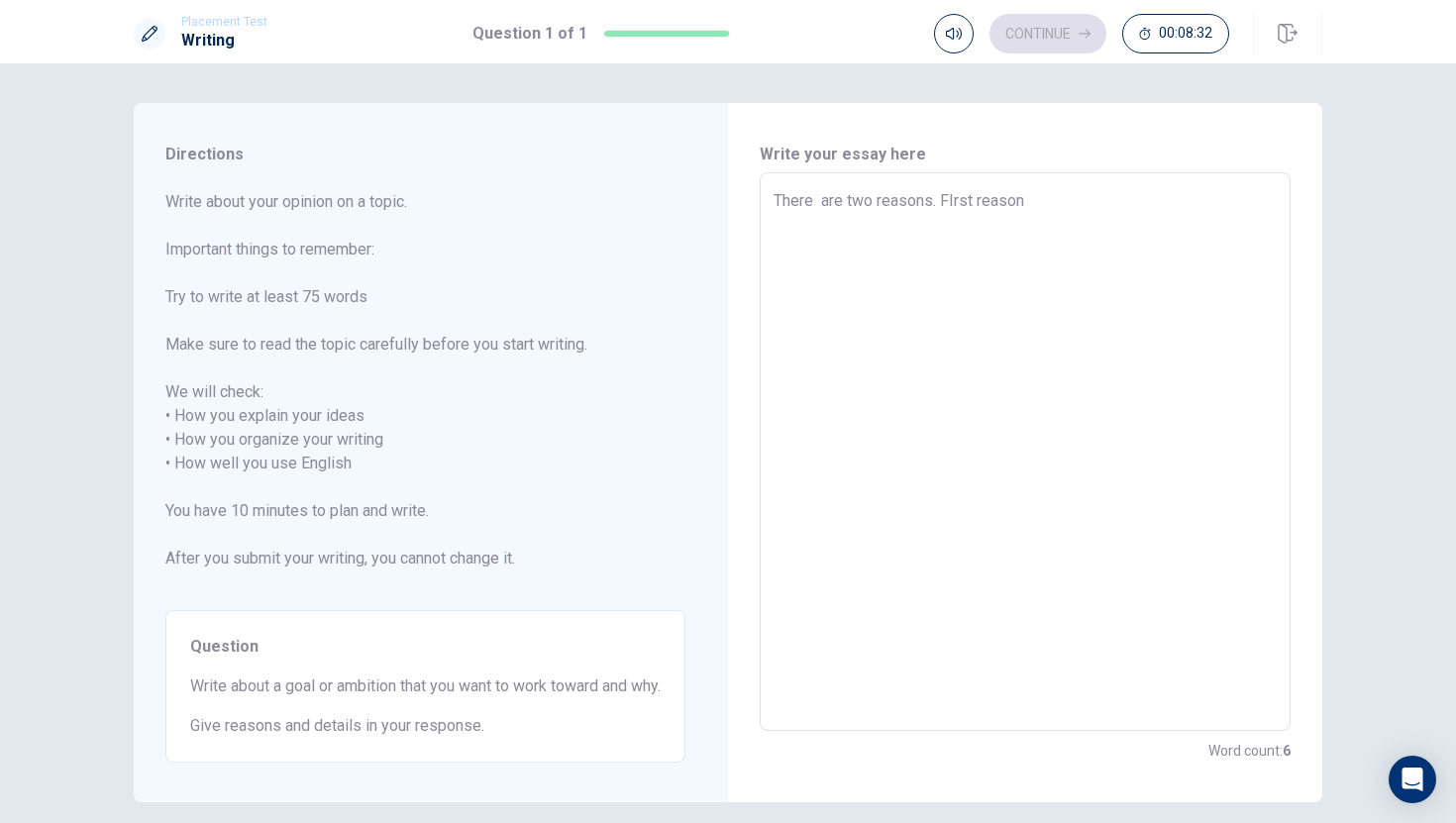 type on "There  are two reasons. FIrst reason i" 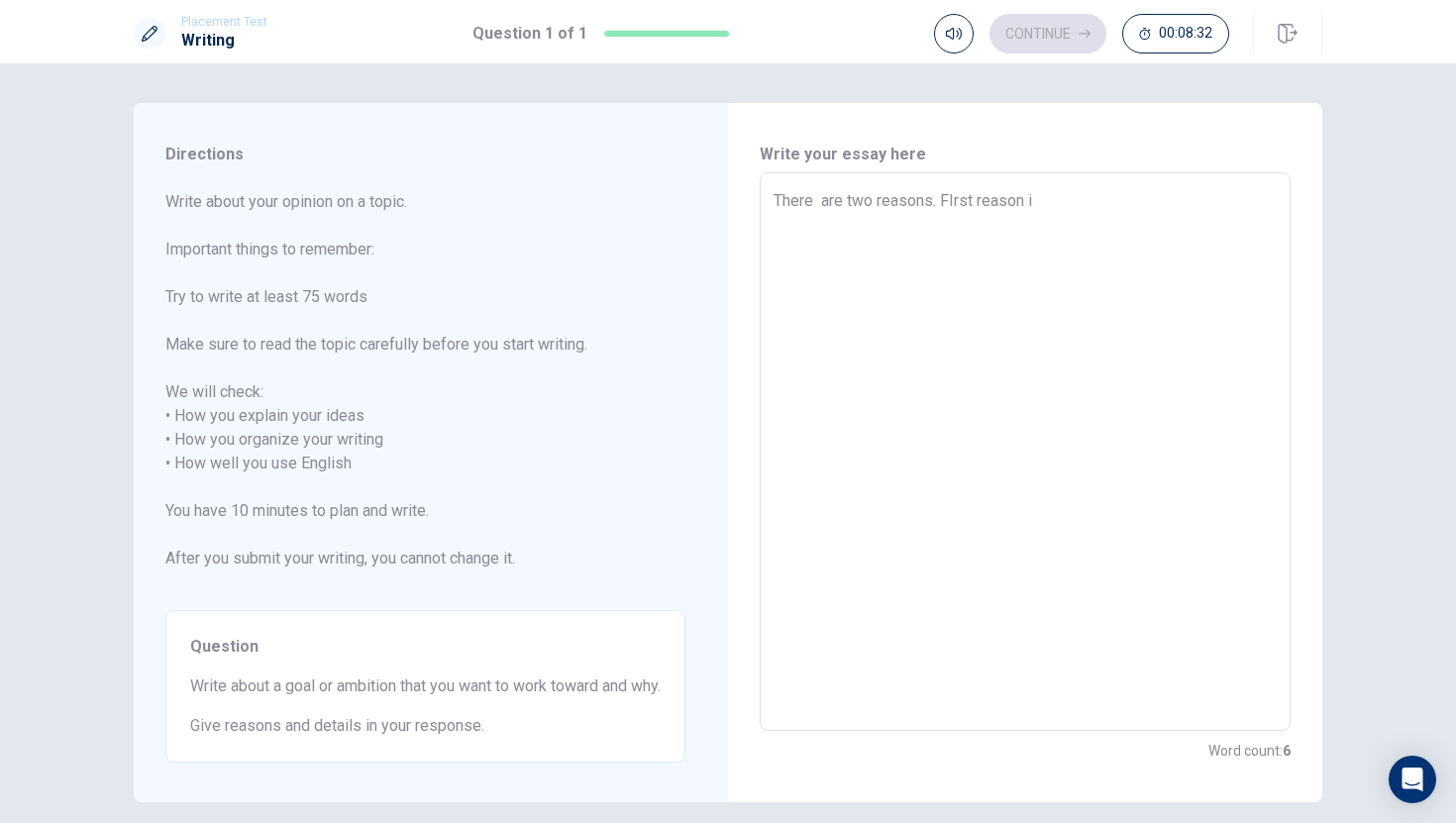 type on "x" 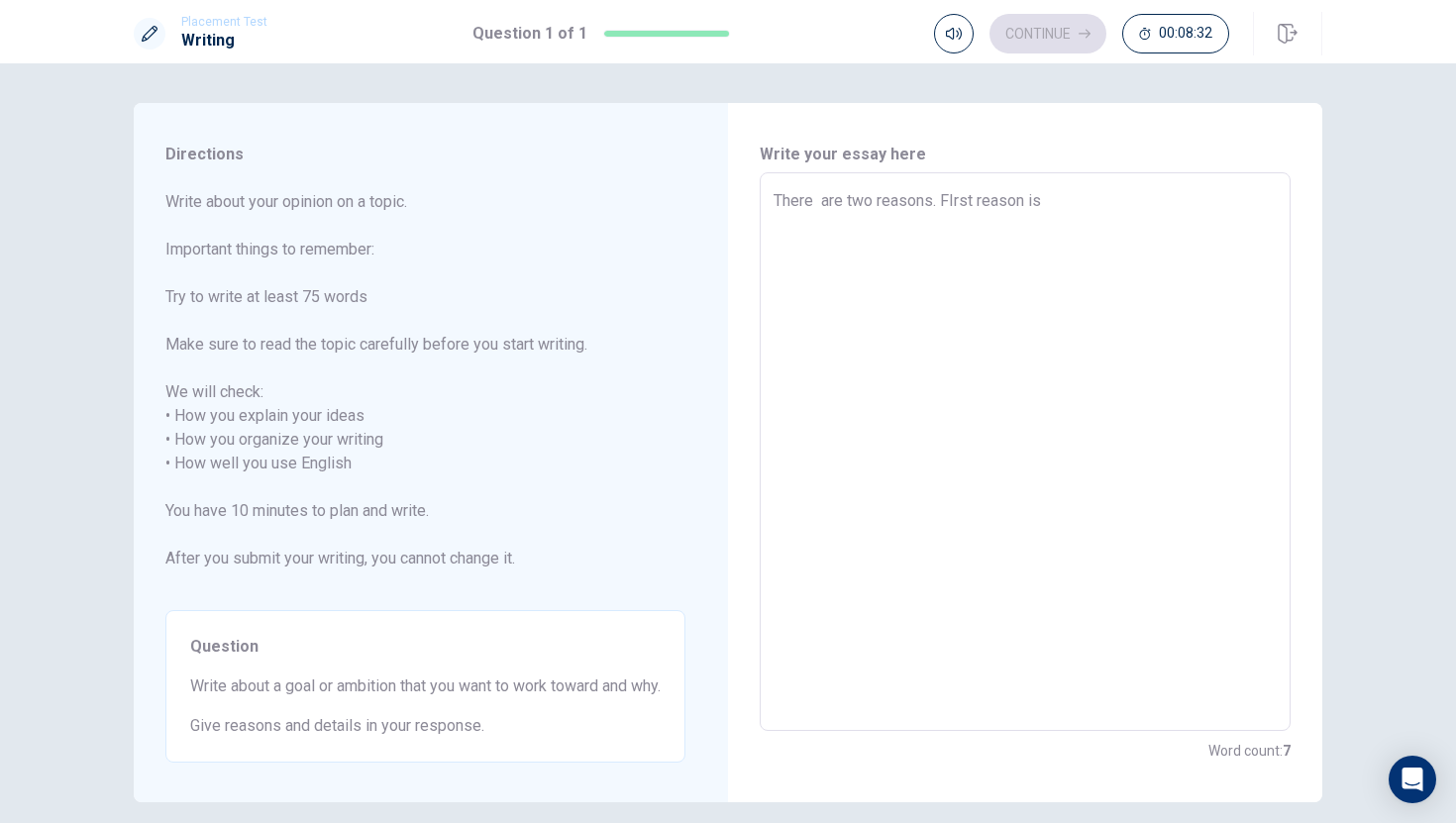 type on "x" 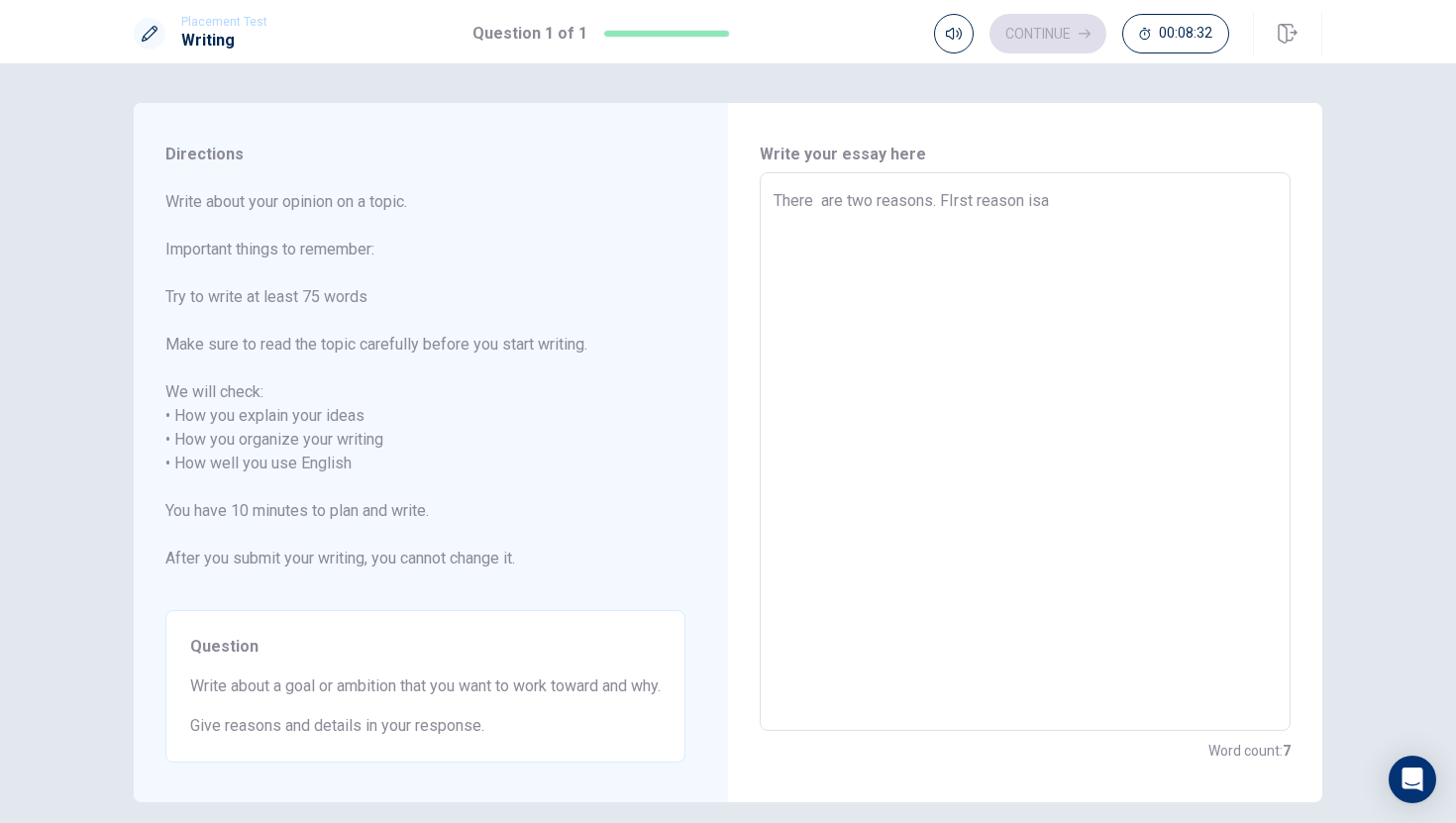 type on "x" 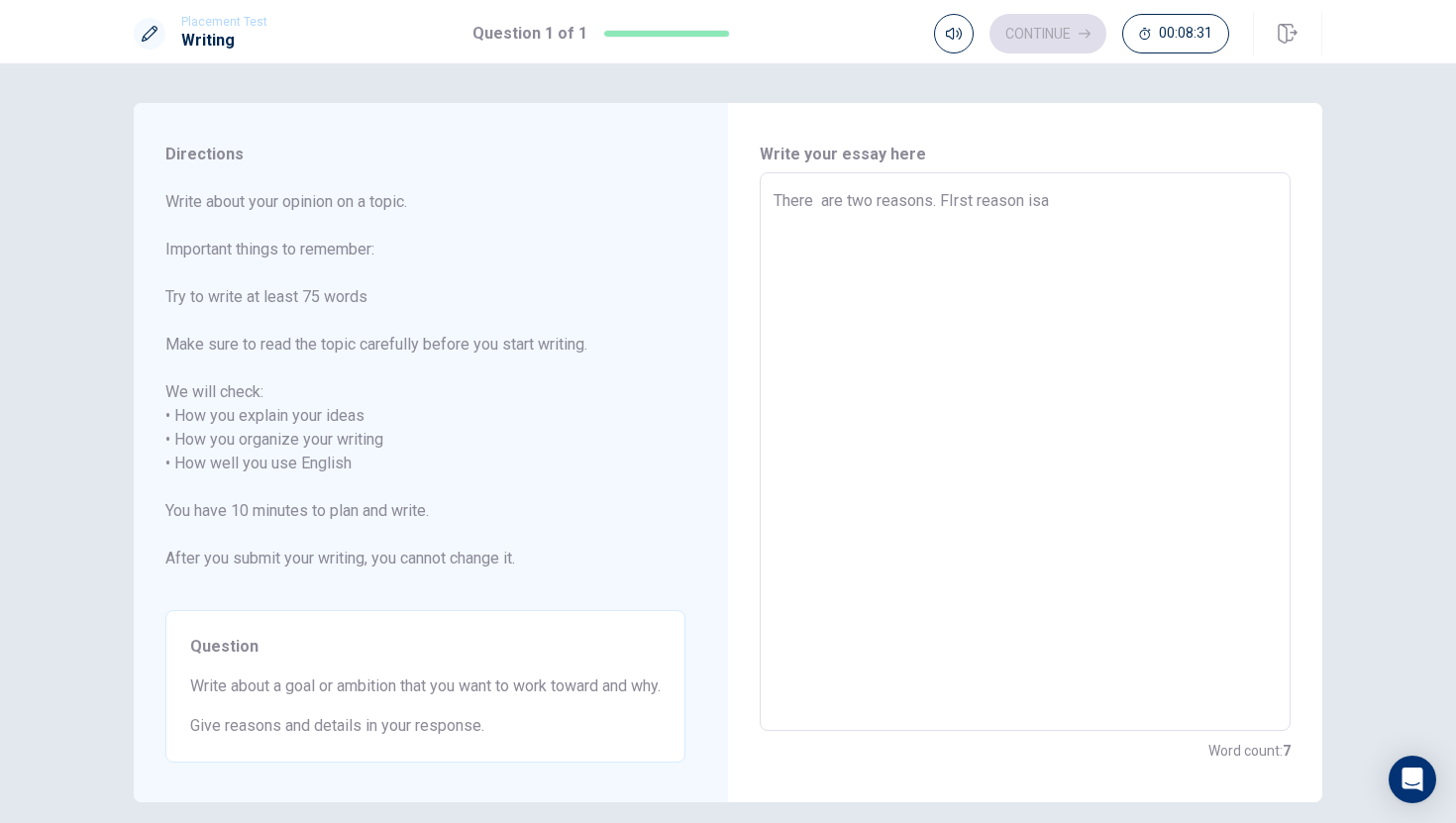 type on "There  are two reasons. FIrst reason [PERSON_NAME]" 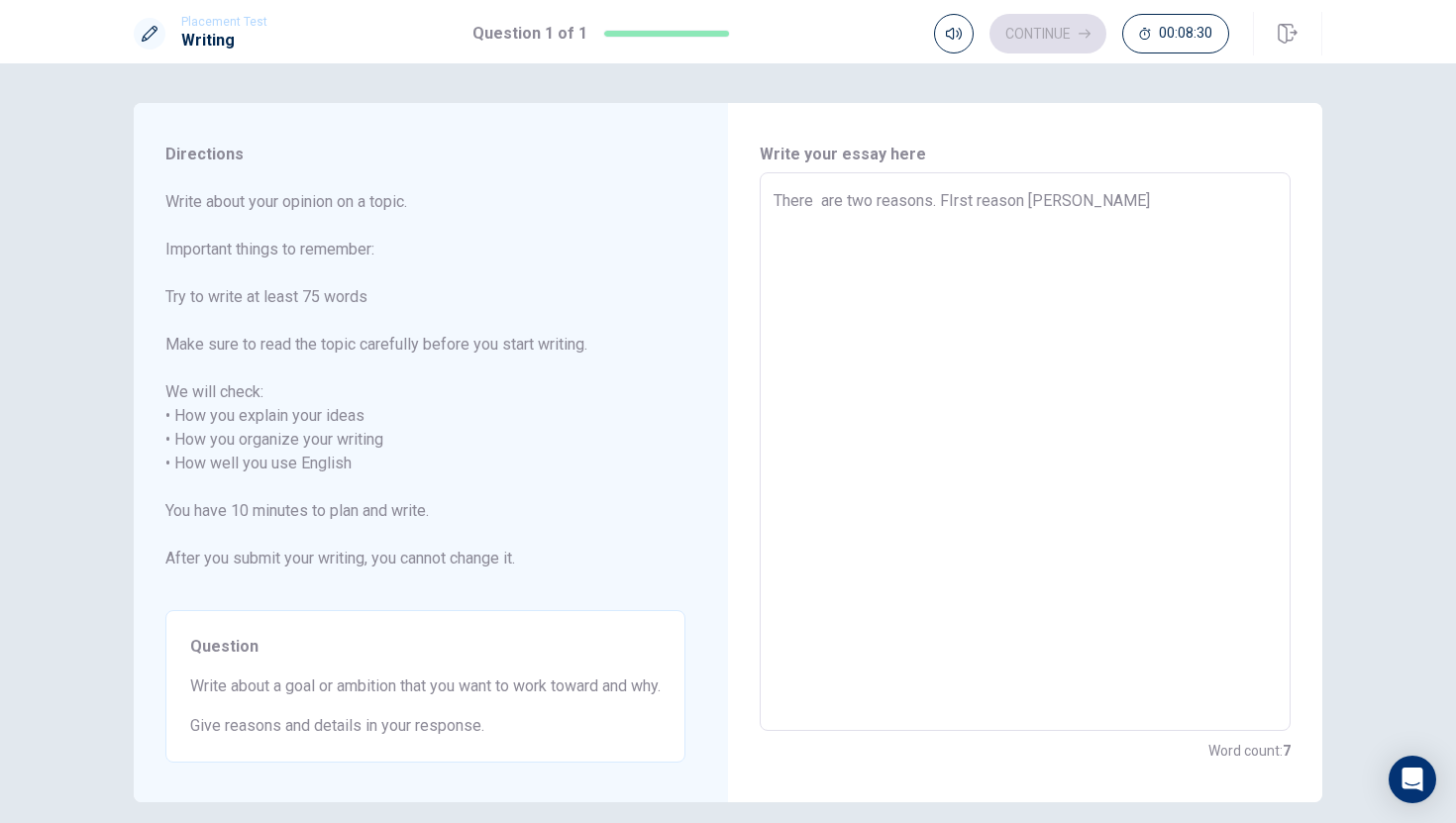 type on "x" 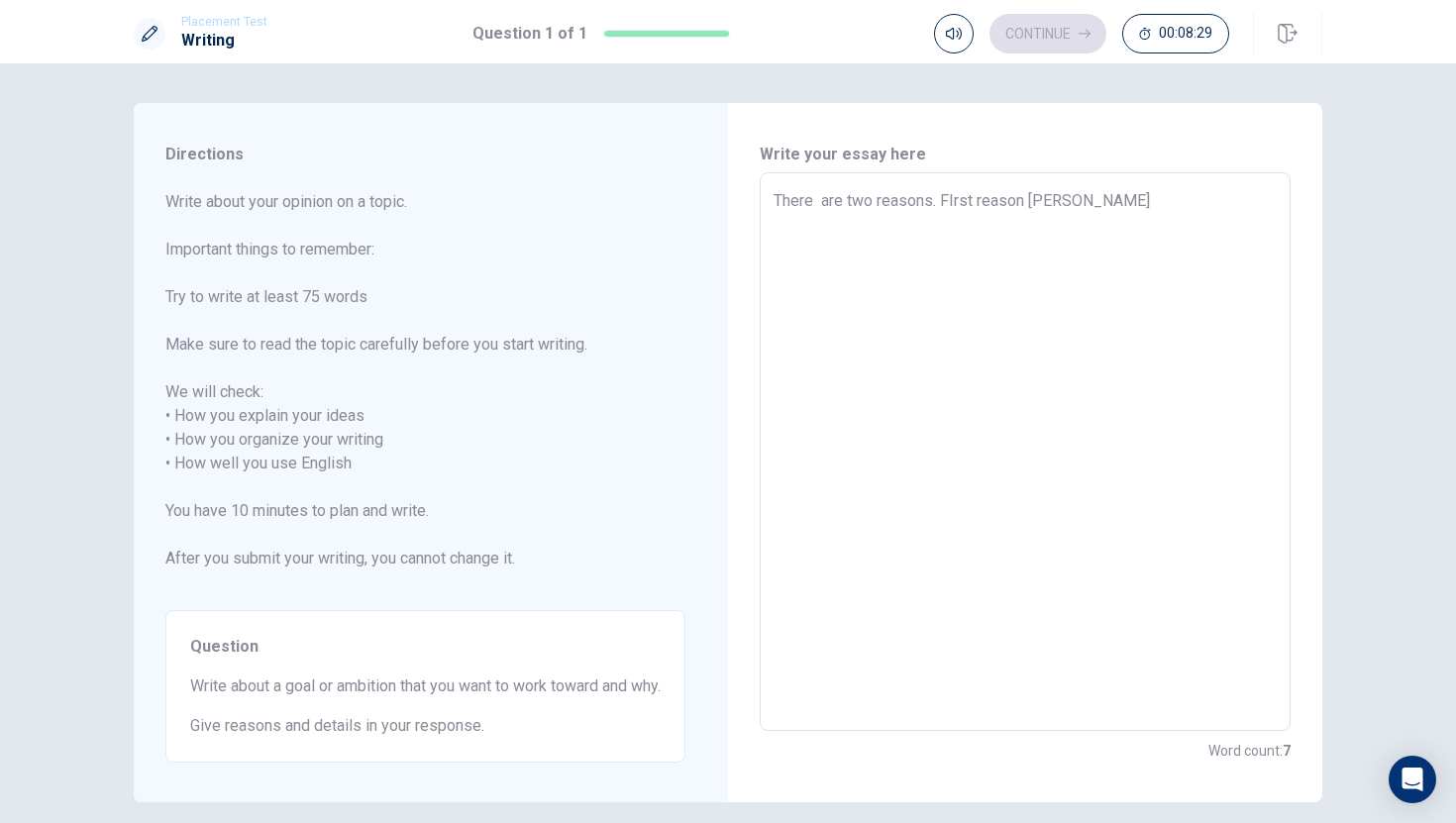 click on "There  are two reasons. FIrst reason [PERSON_NAME]" at bounding box center (1025, 452) 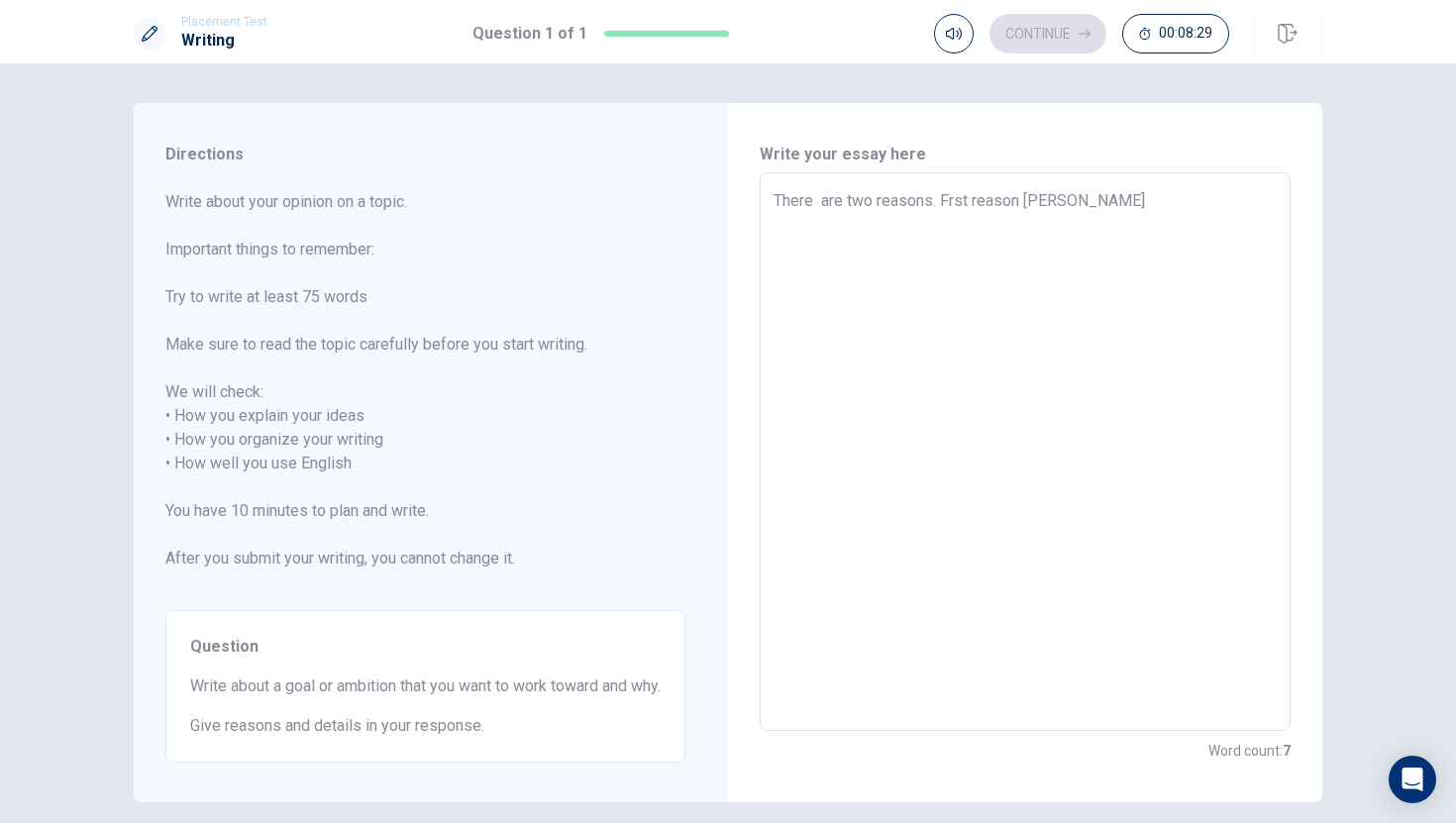 type on "x" 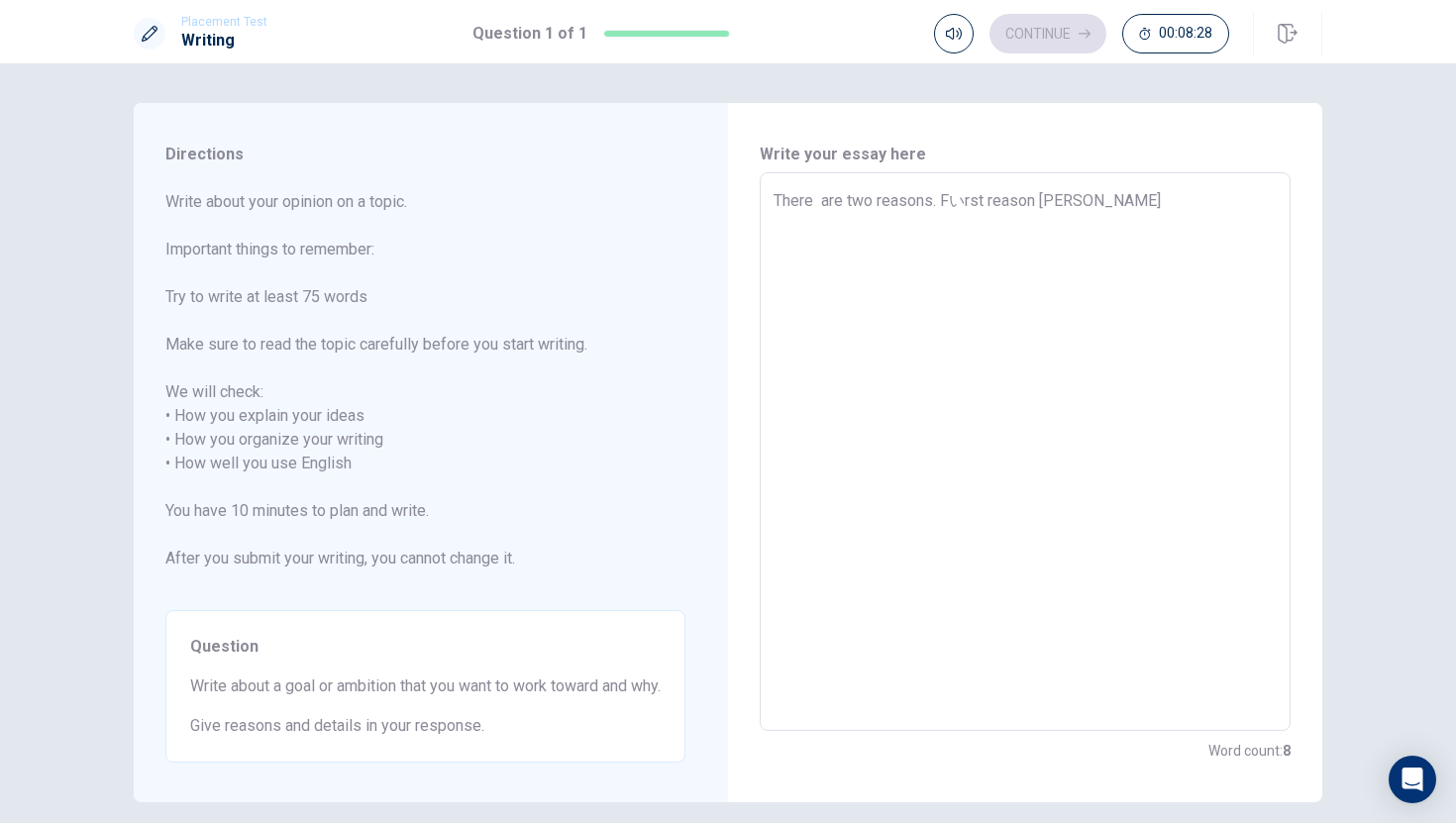 type on "x" 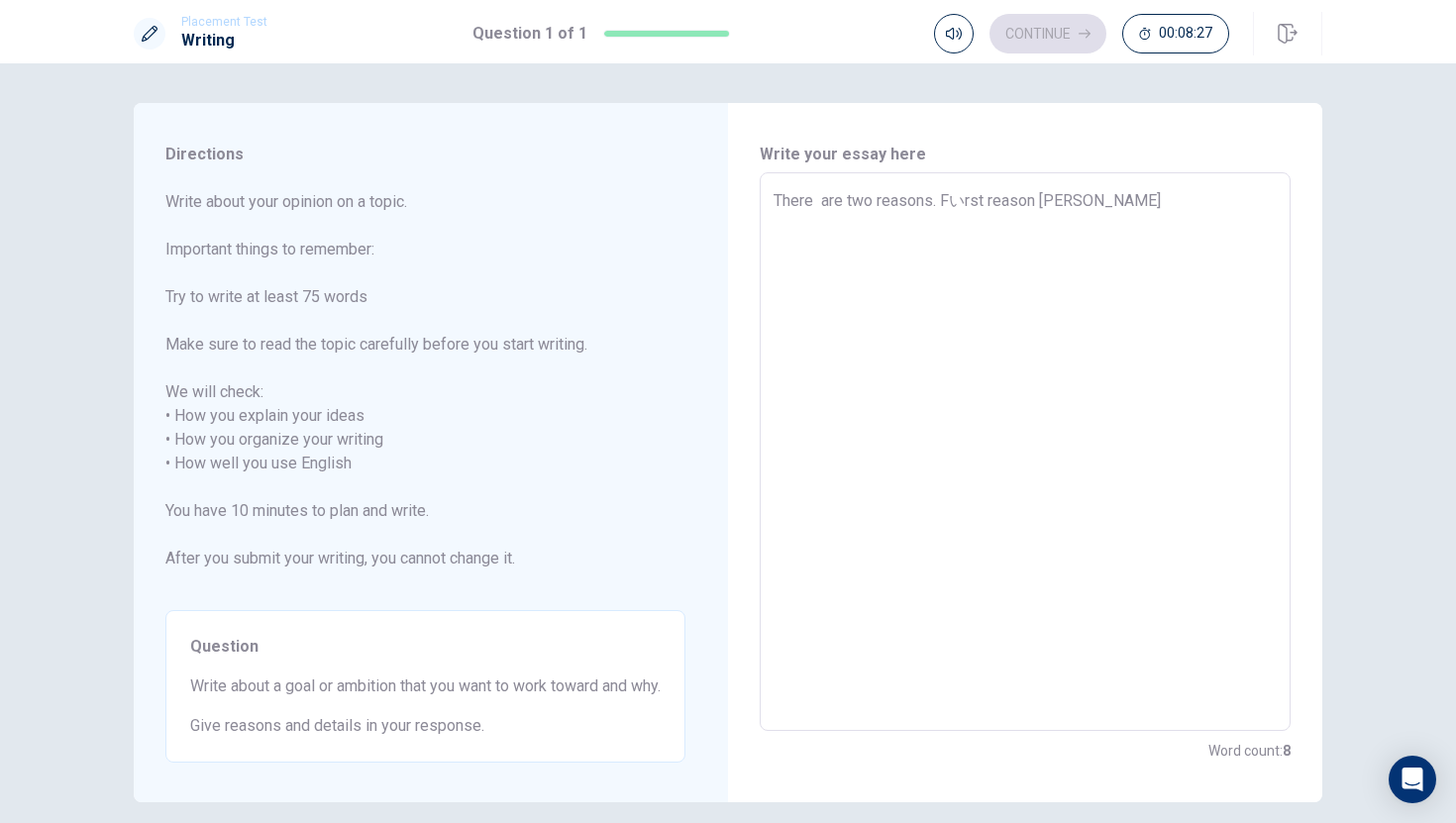 type on "There  are two reasons. Frst reason [PERSON_NAME]" 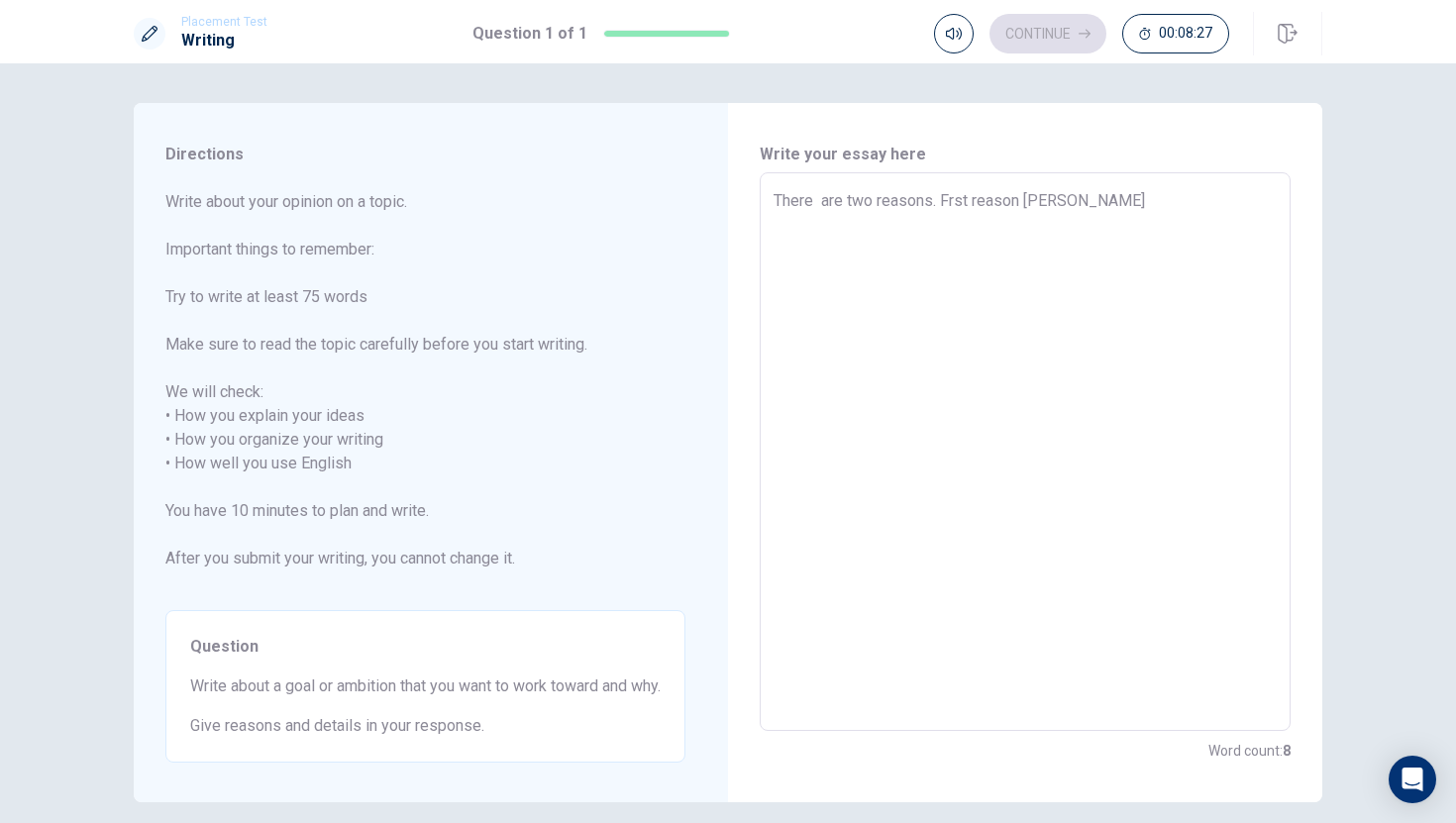 type on "x" 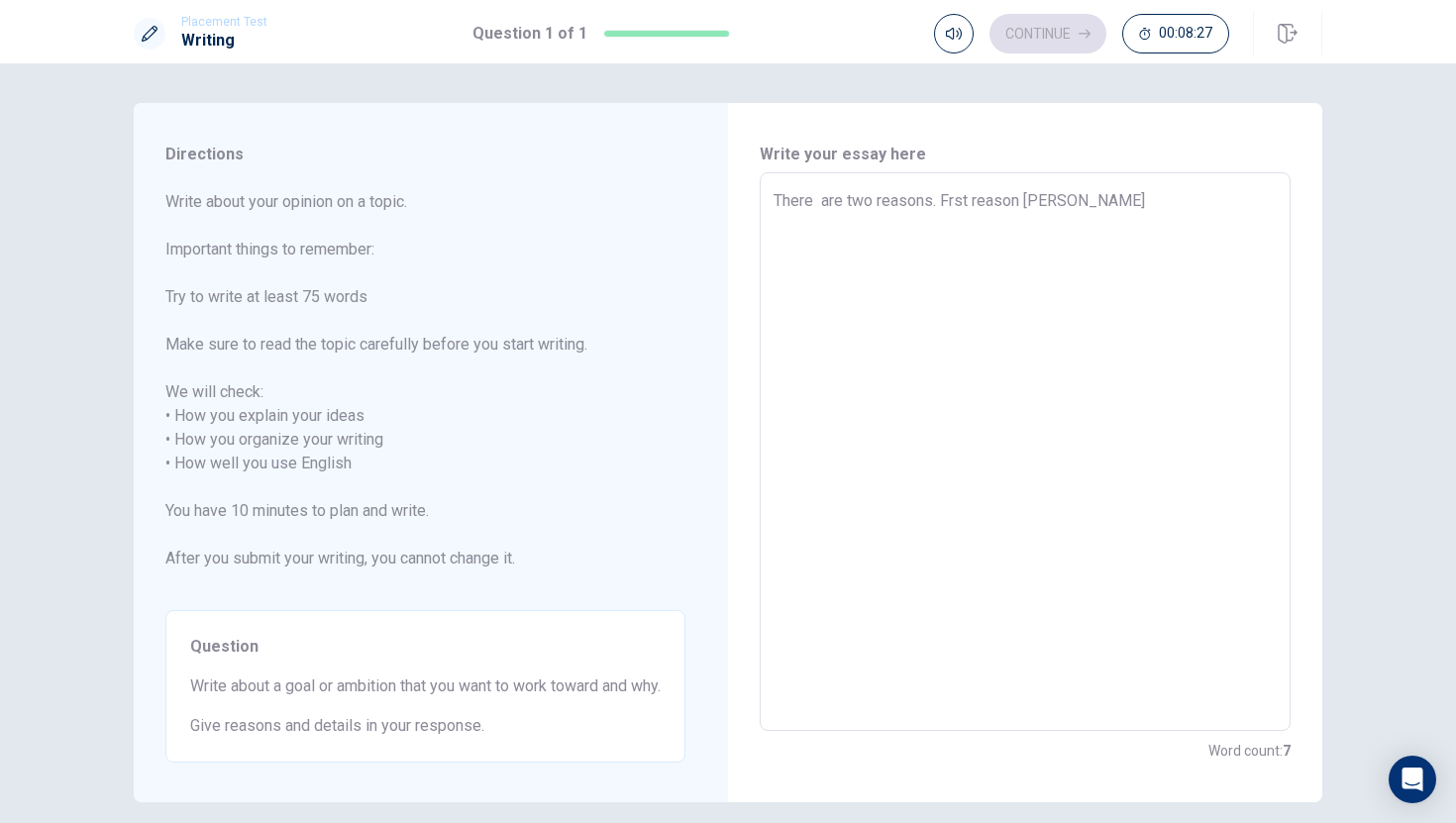type on "There  are two reasons. First reason [PERSON_NAME]" 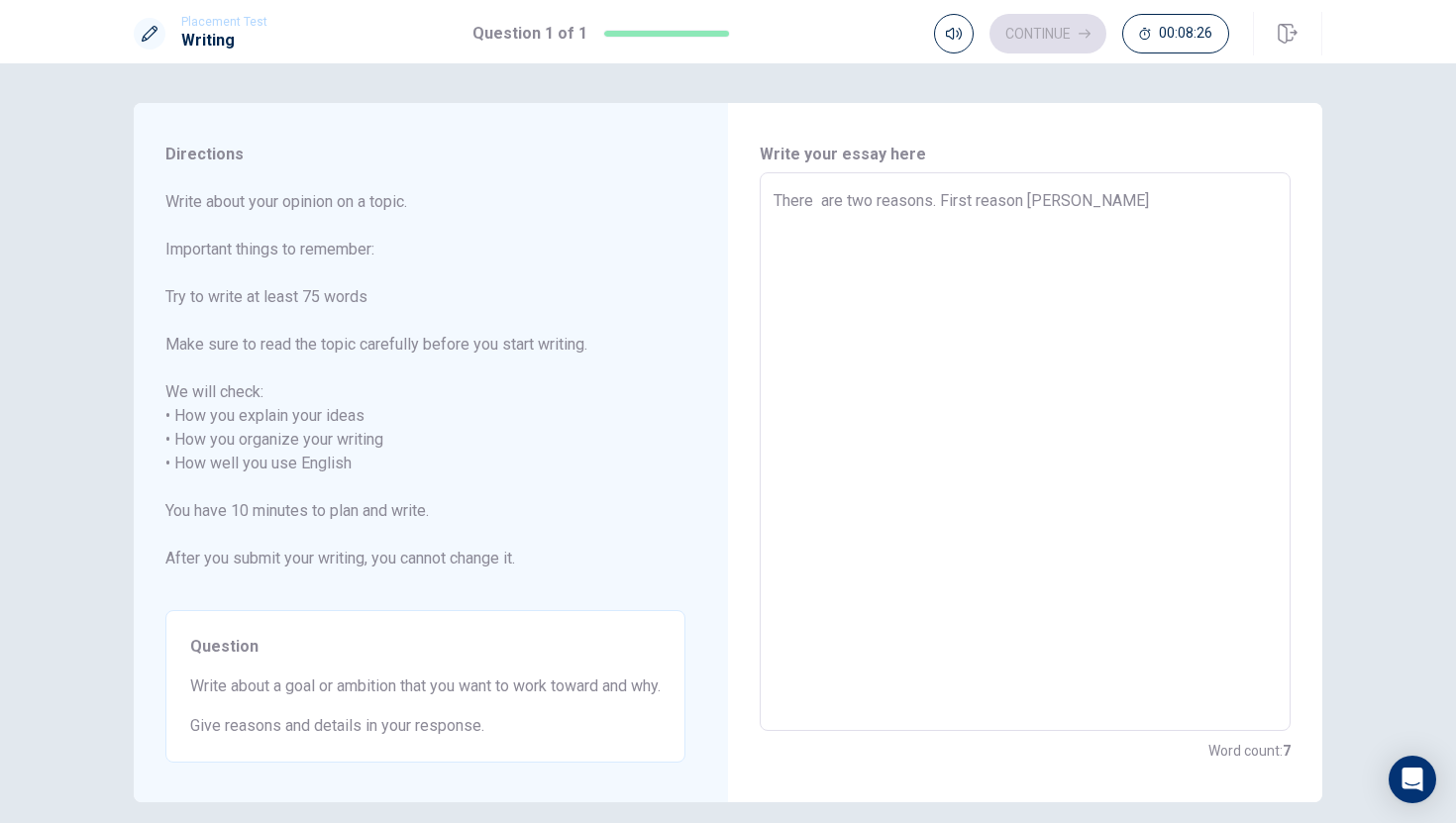 click on "There  are two reasons. First reason [PERSON_NAME]" at bounding box center [1025, 452] 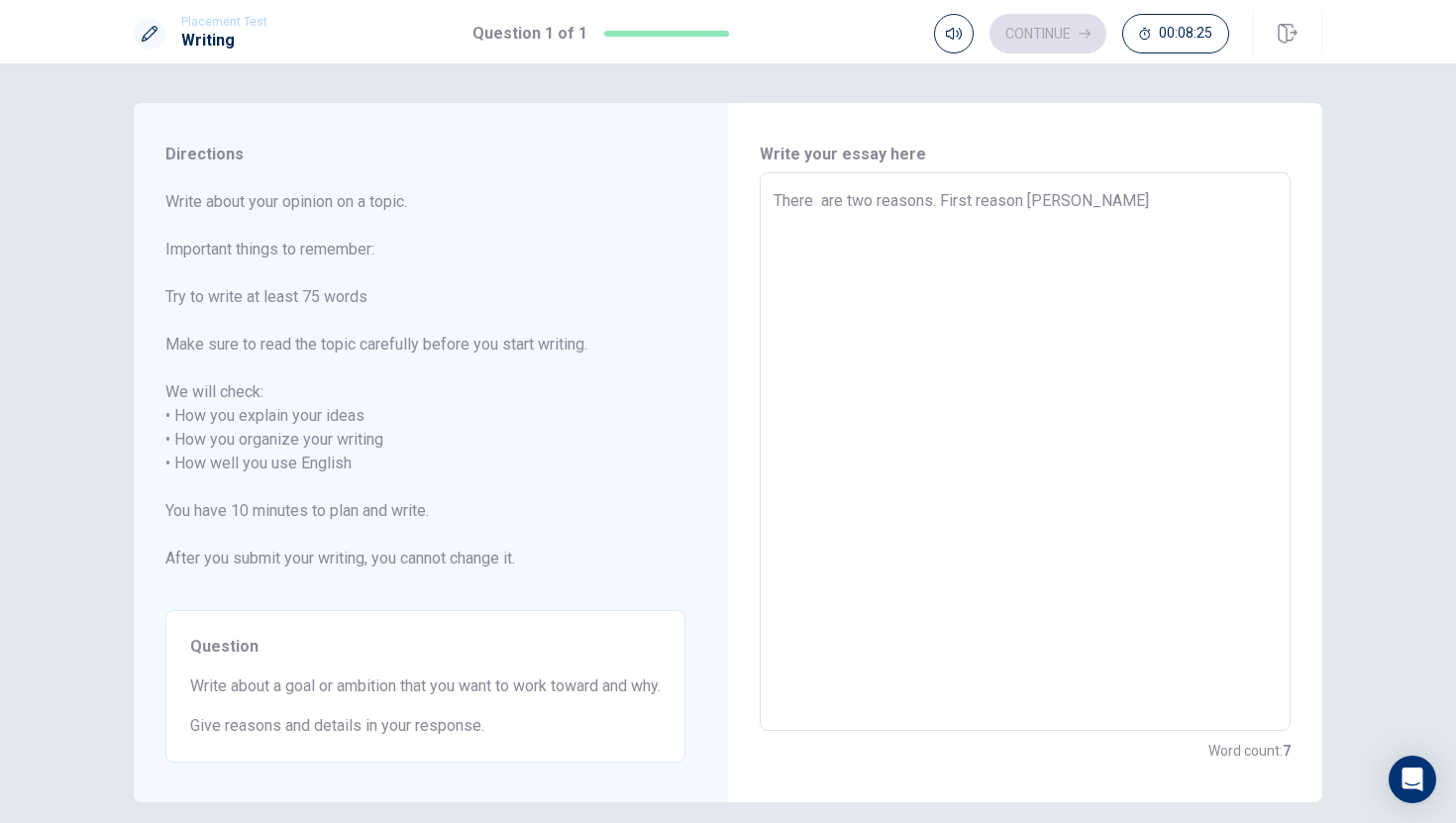 type on "There  are two reasons. First reason [PERSON_NAME]" 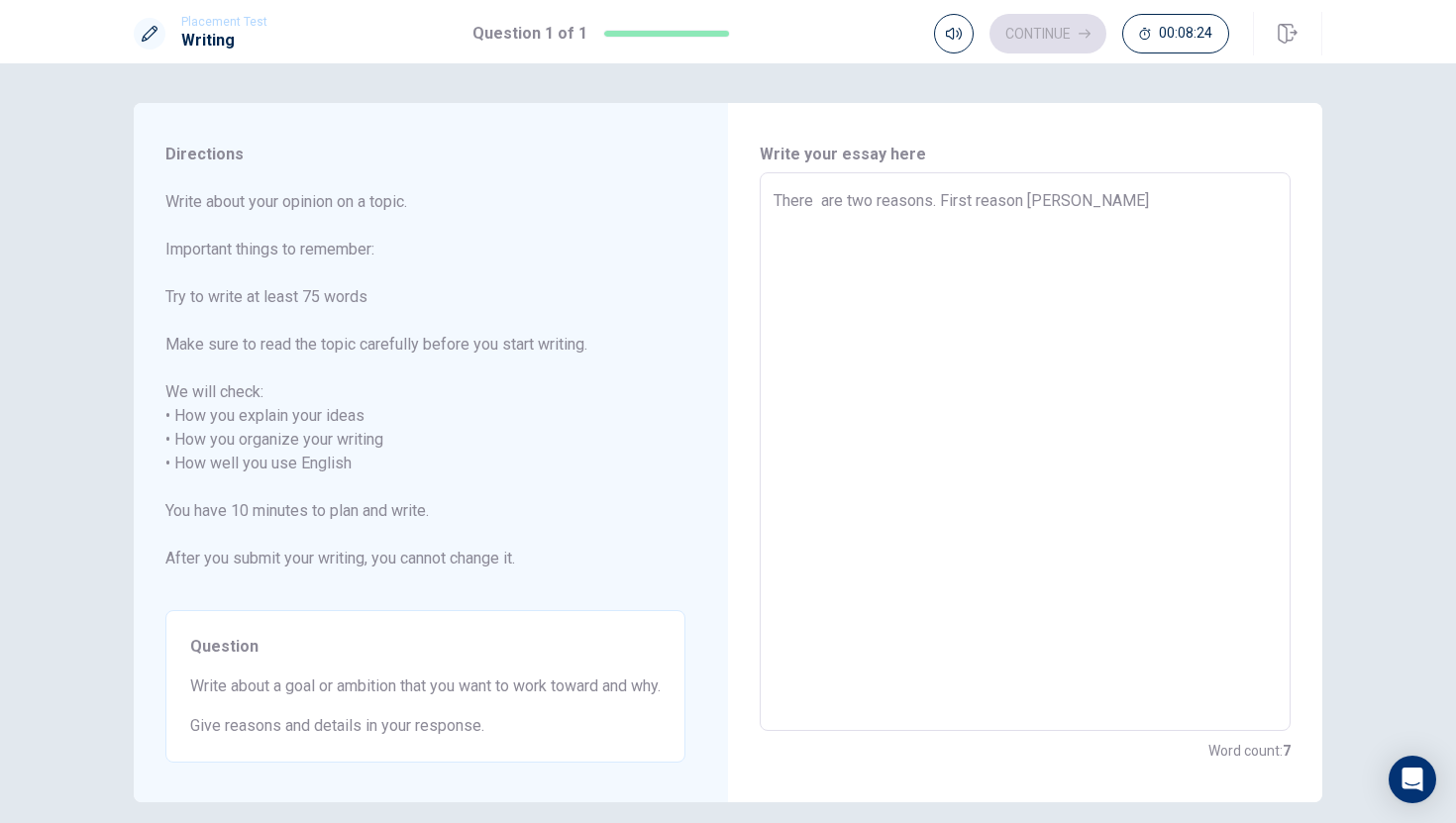 type on "There  are two reasons. First reason Is" 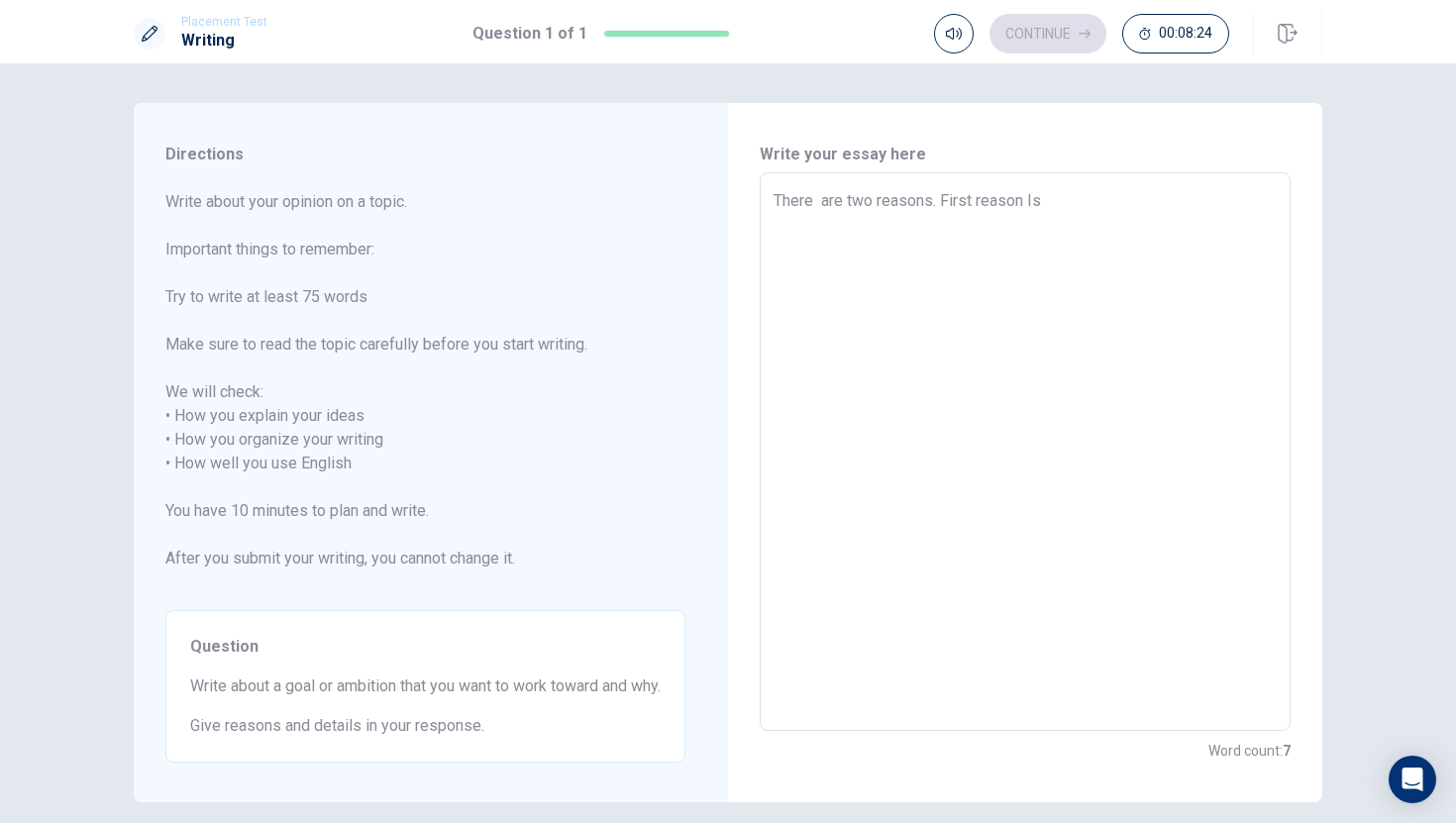 type on "x" 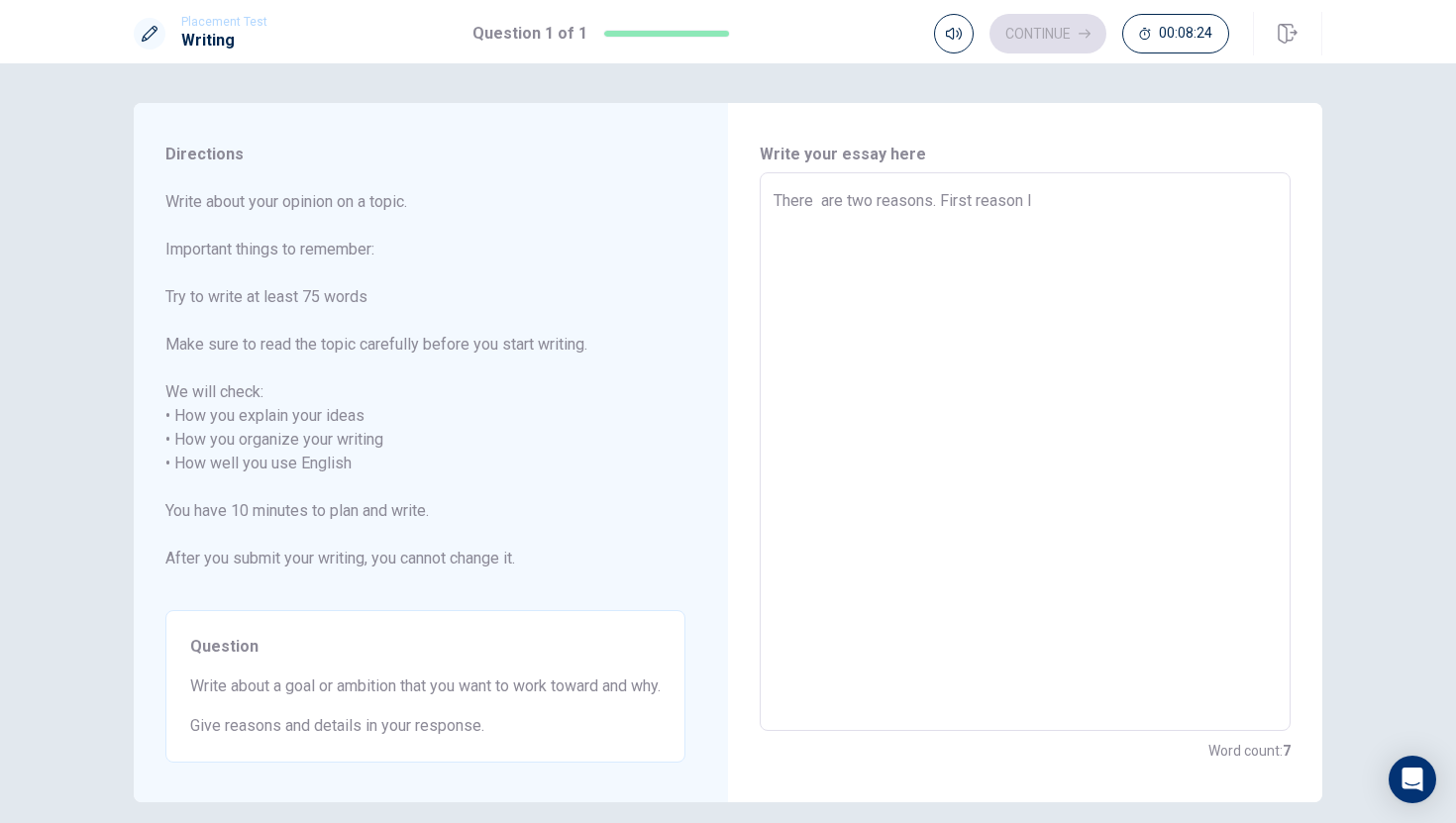 type on "x" 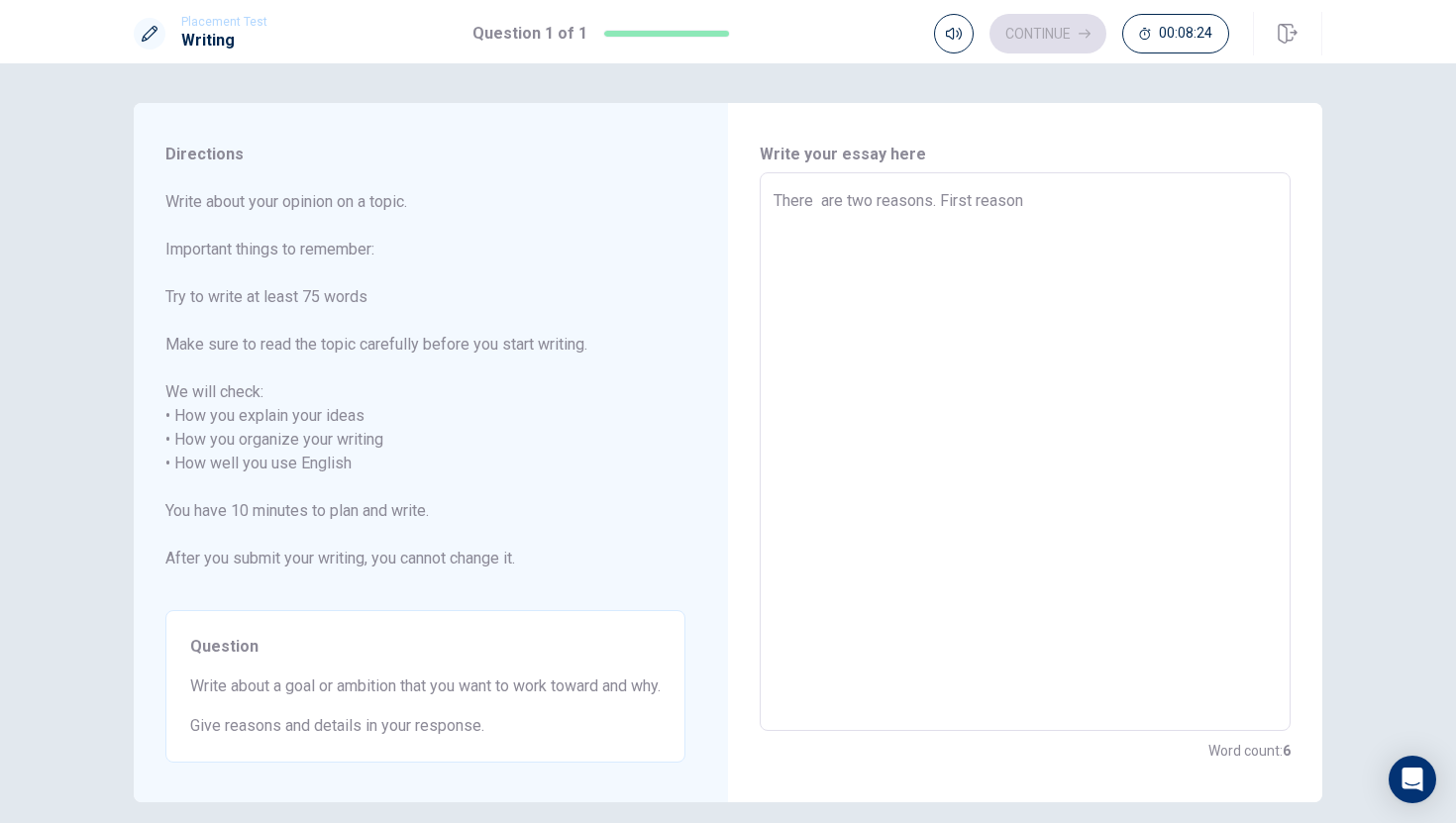 type on "x" 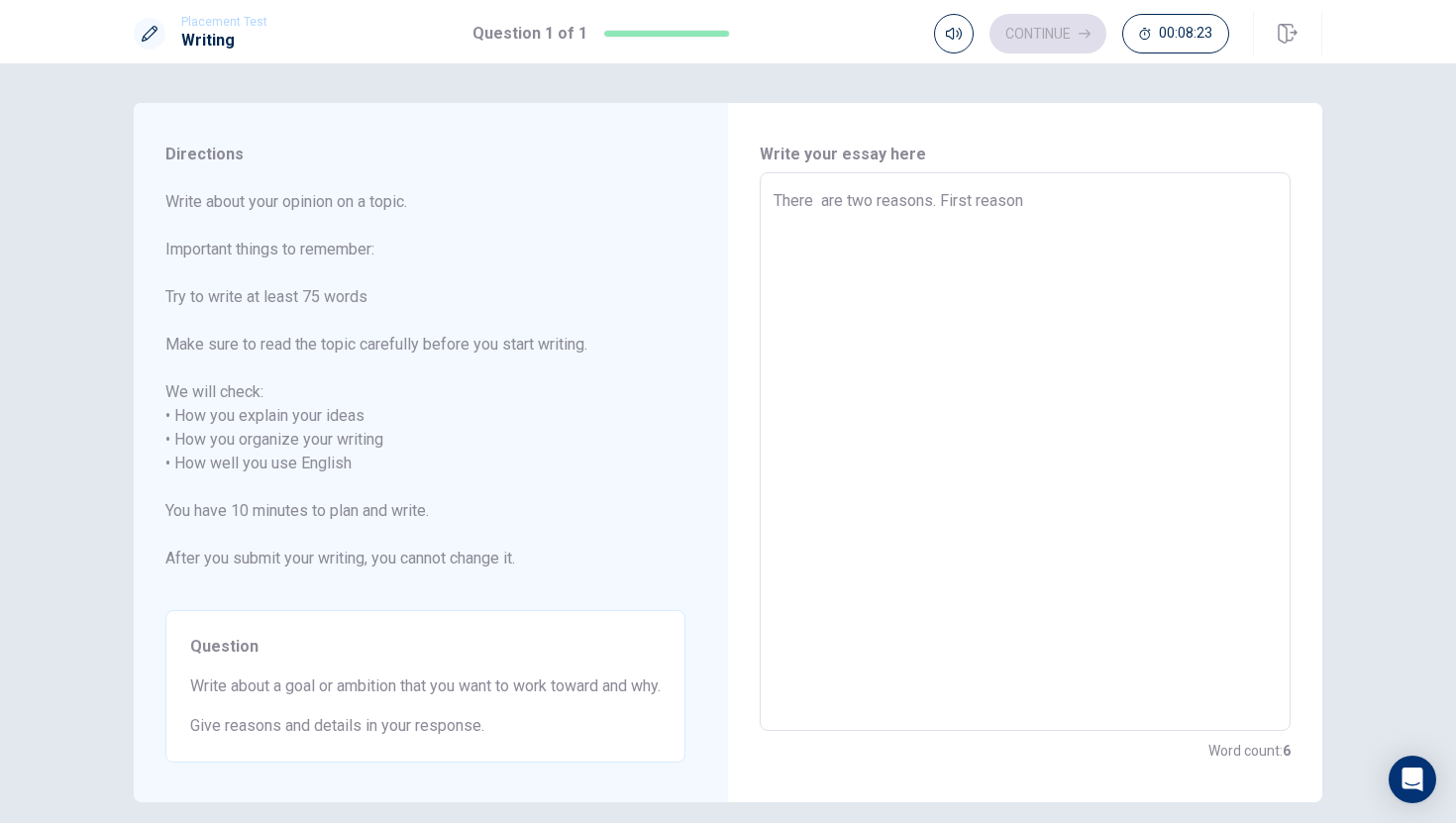 type on "There  are two reasons. First reason i" 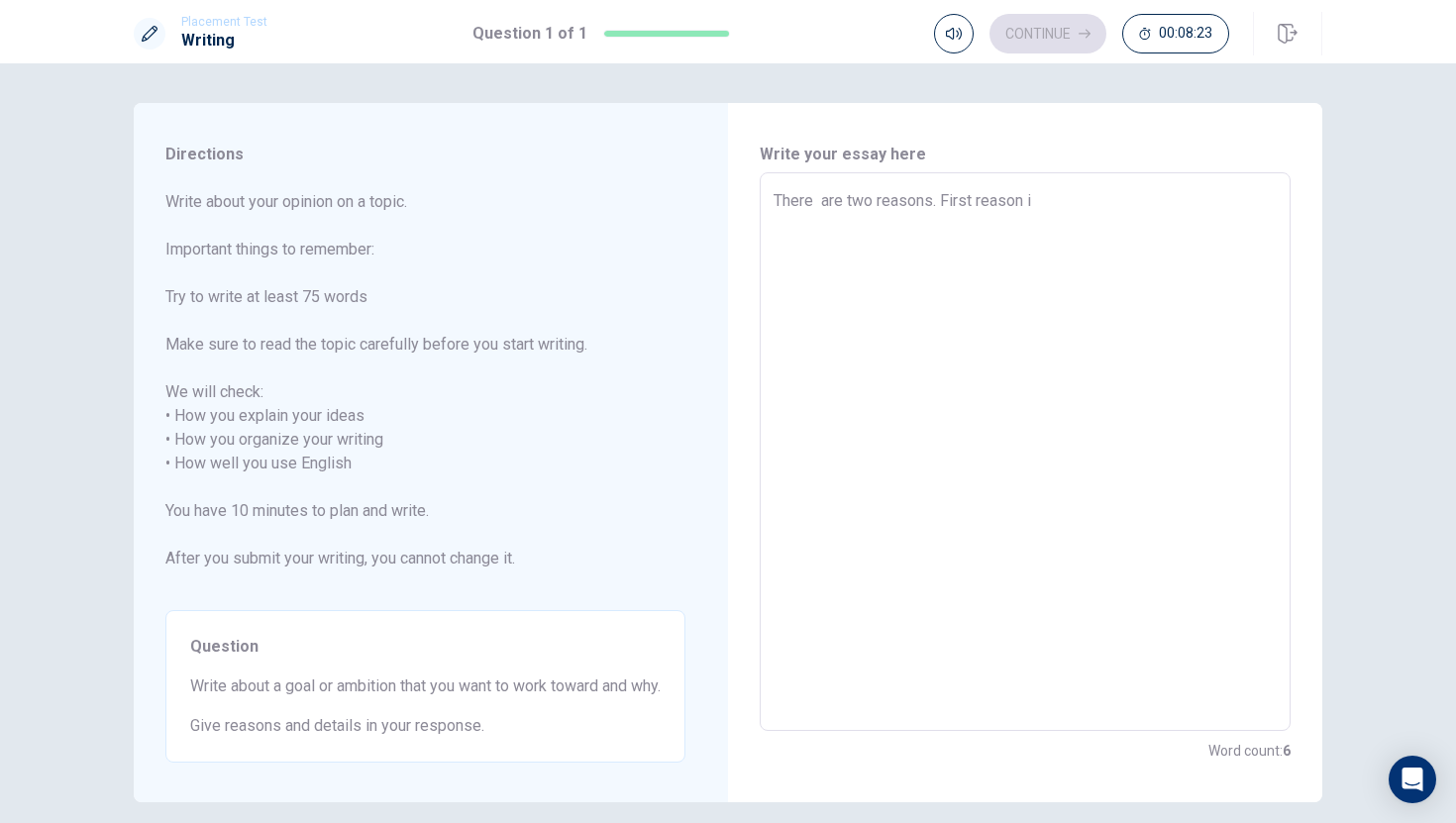 type on "x" 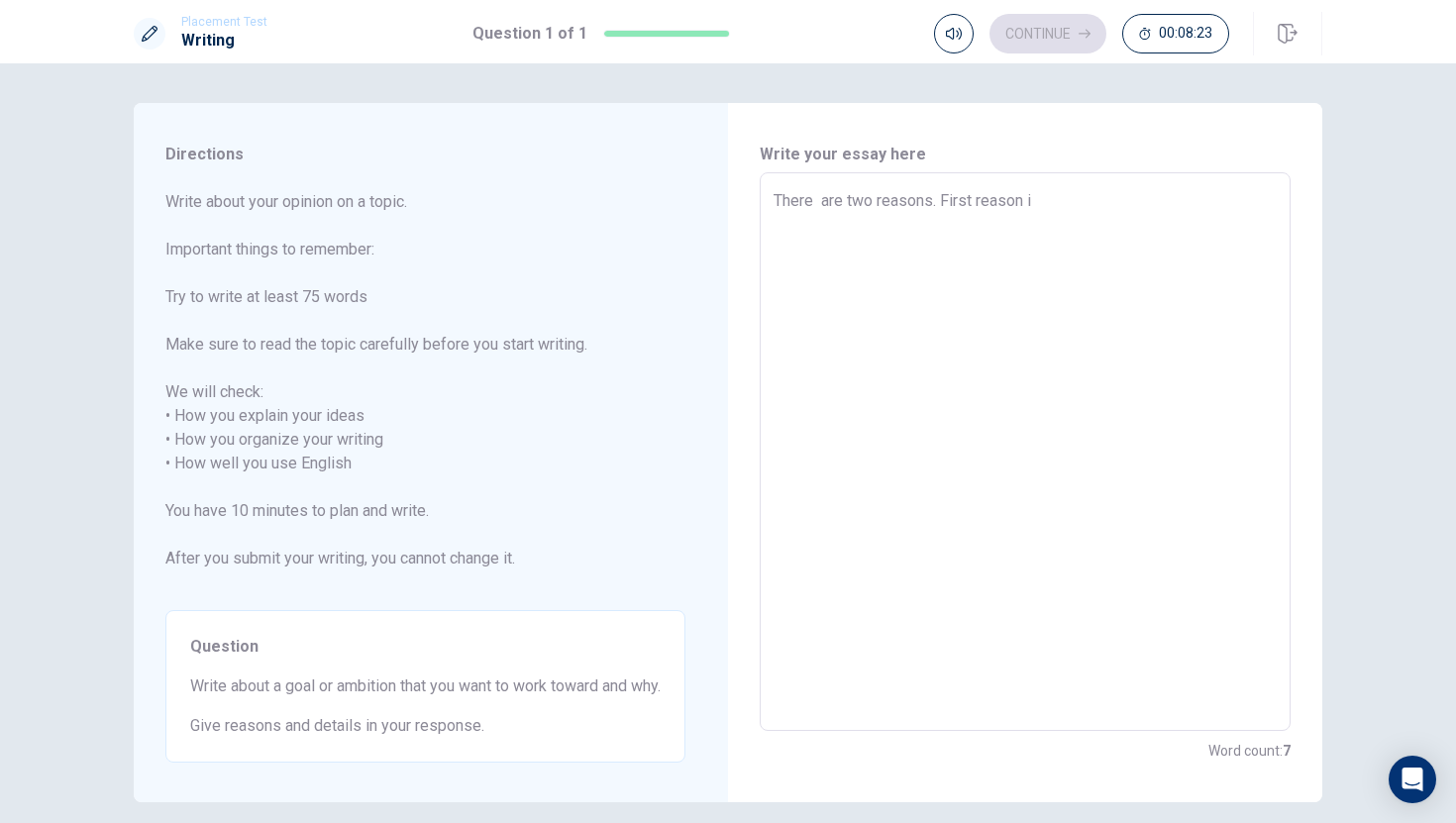 type on "There  are two reasons. First reason is" 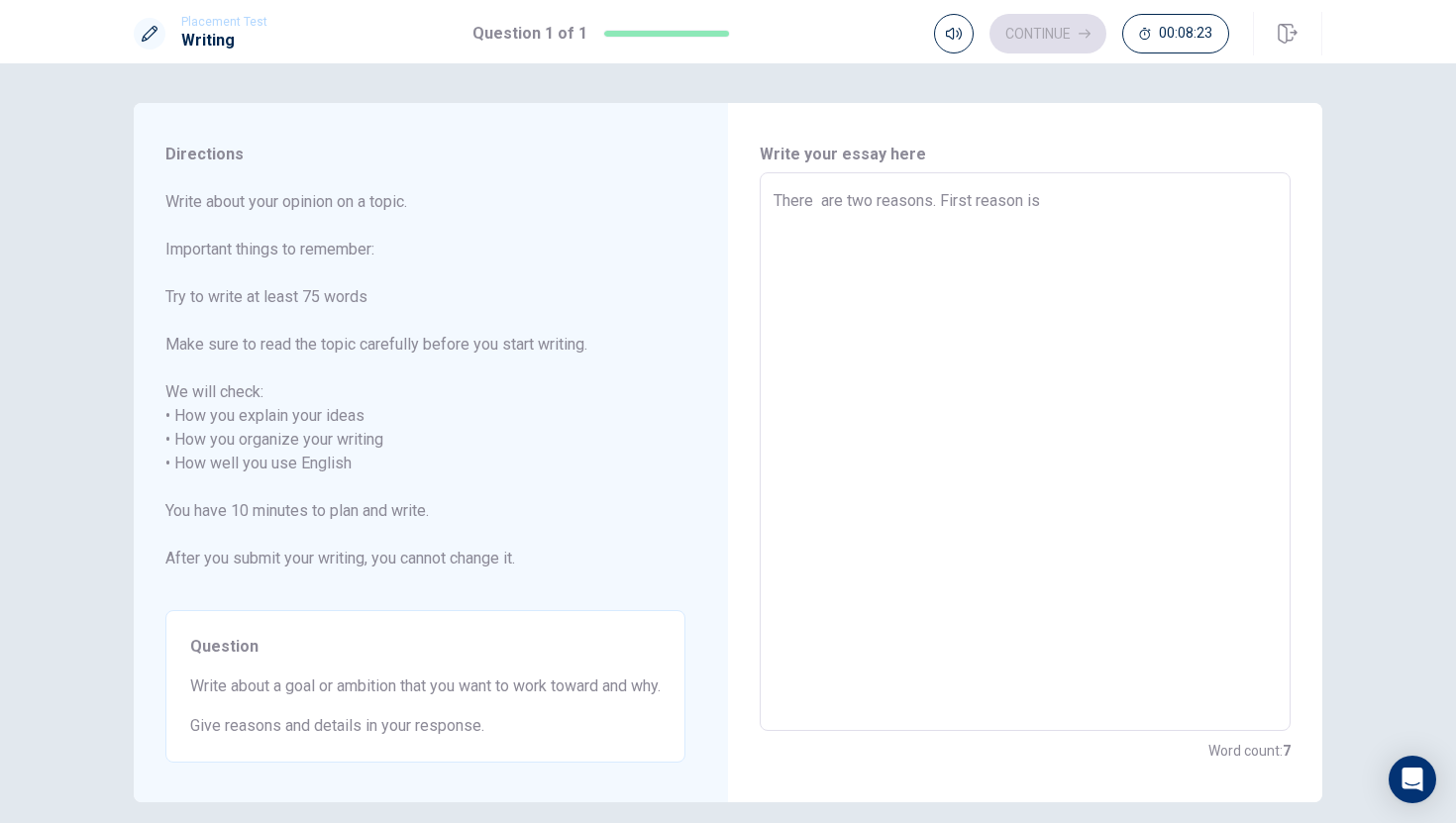 type on "x" 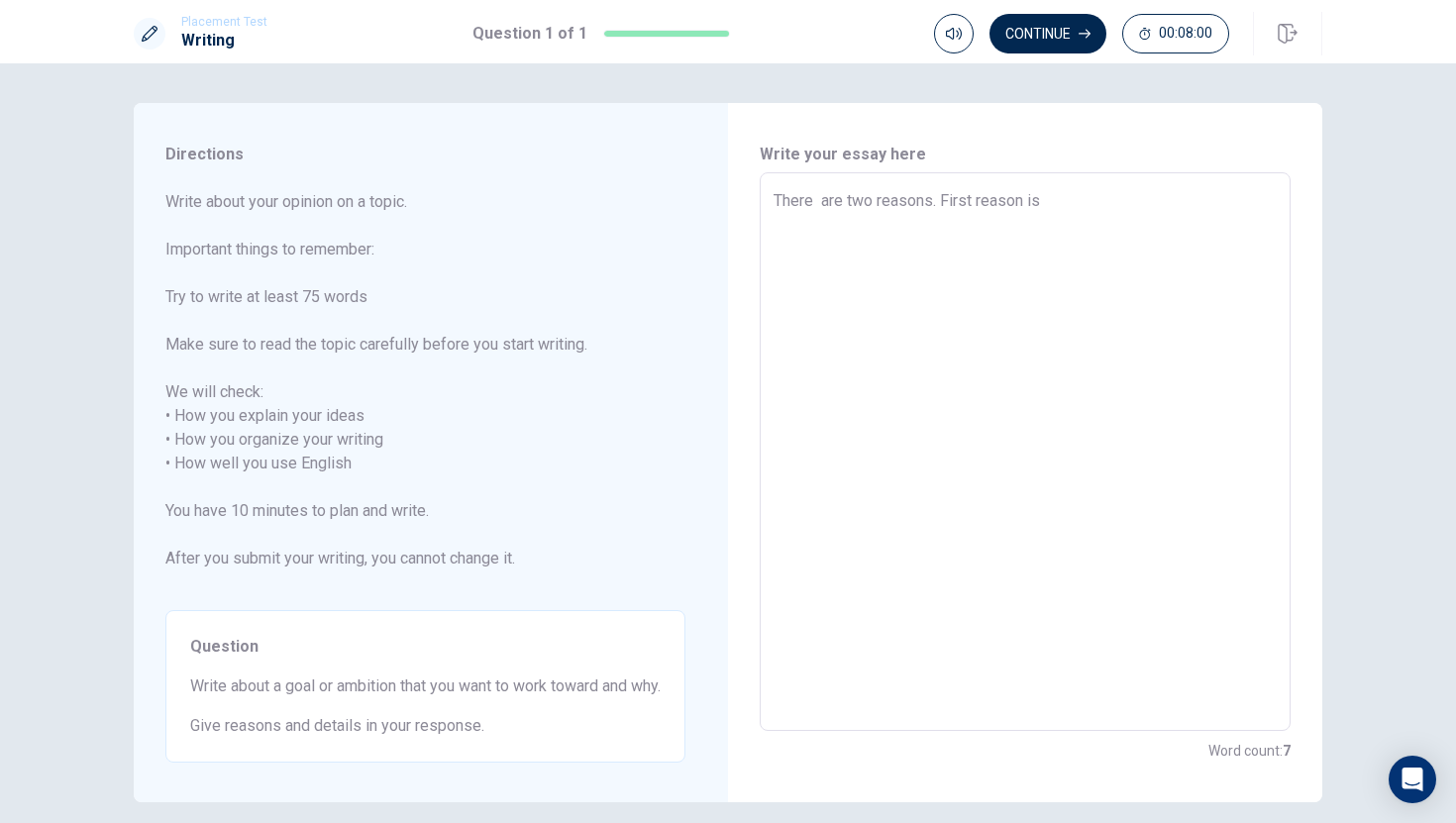 type on "x" 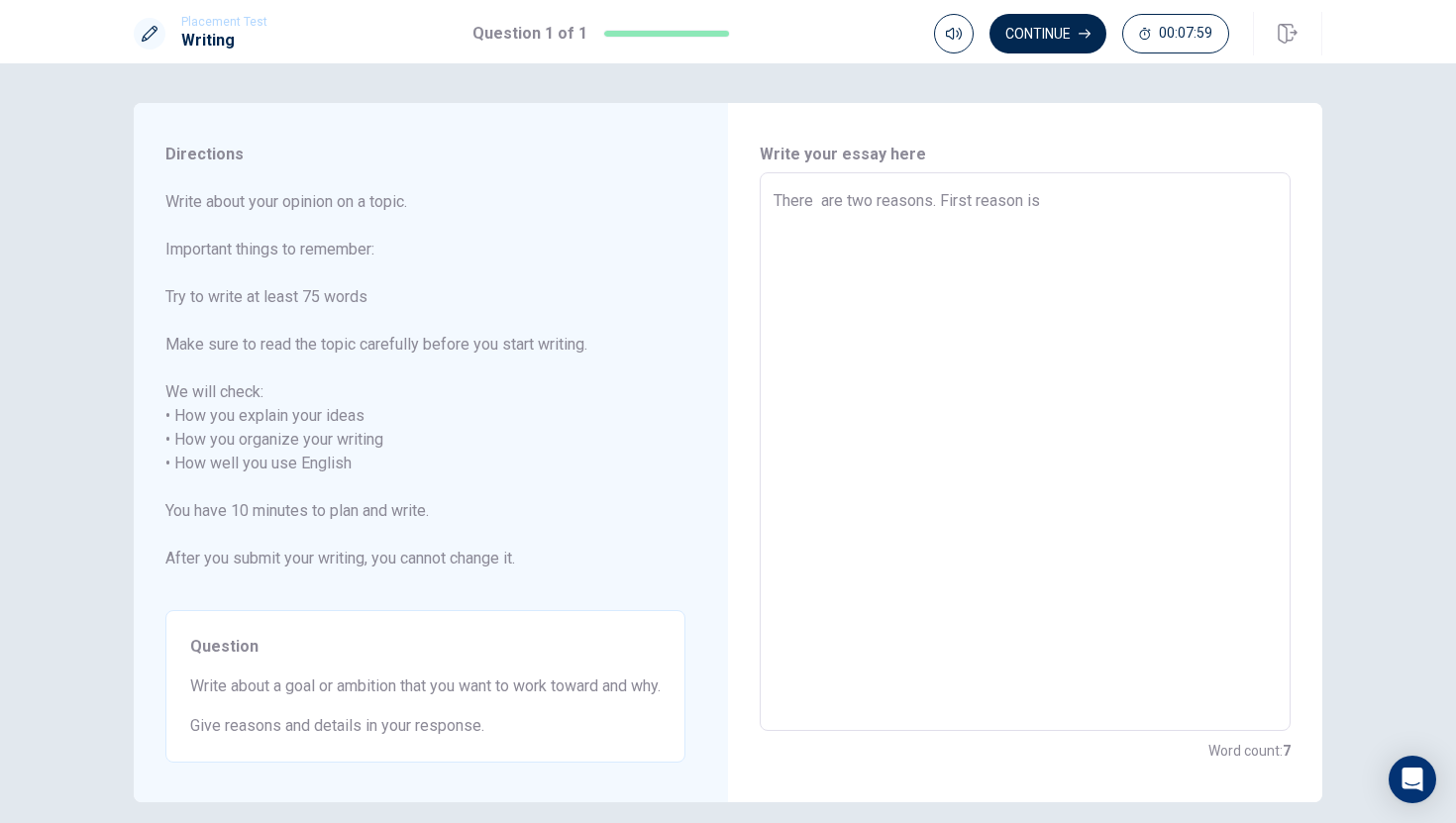 type on "There  are two reasons. First reason is" 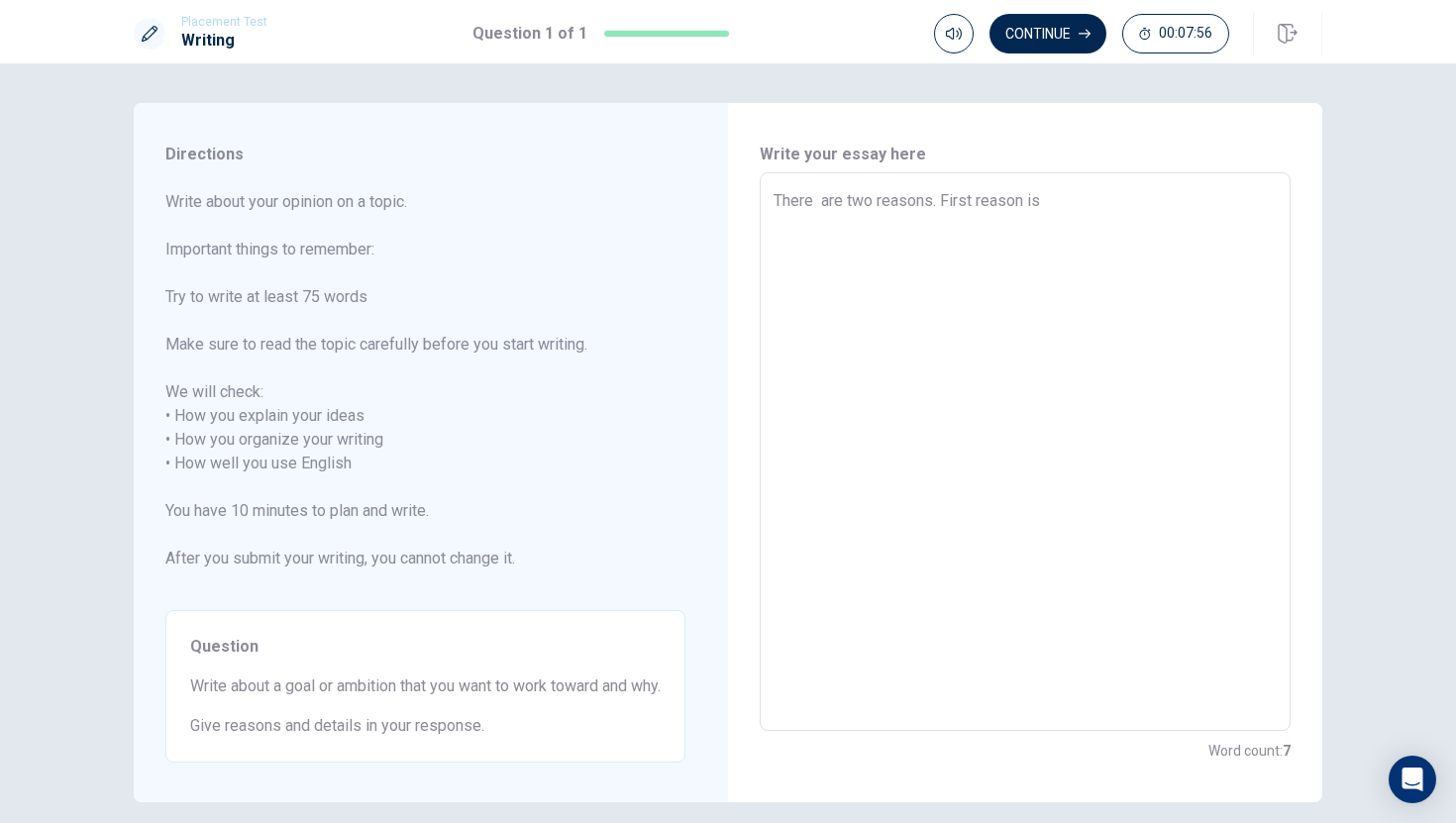 type on "x" 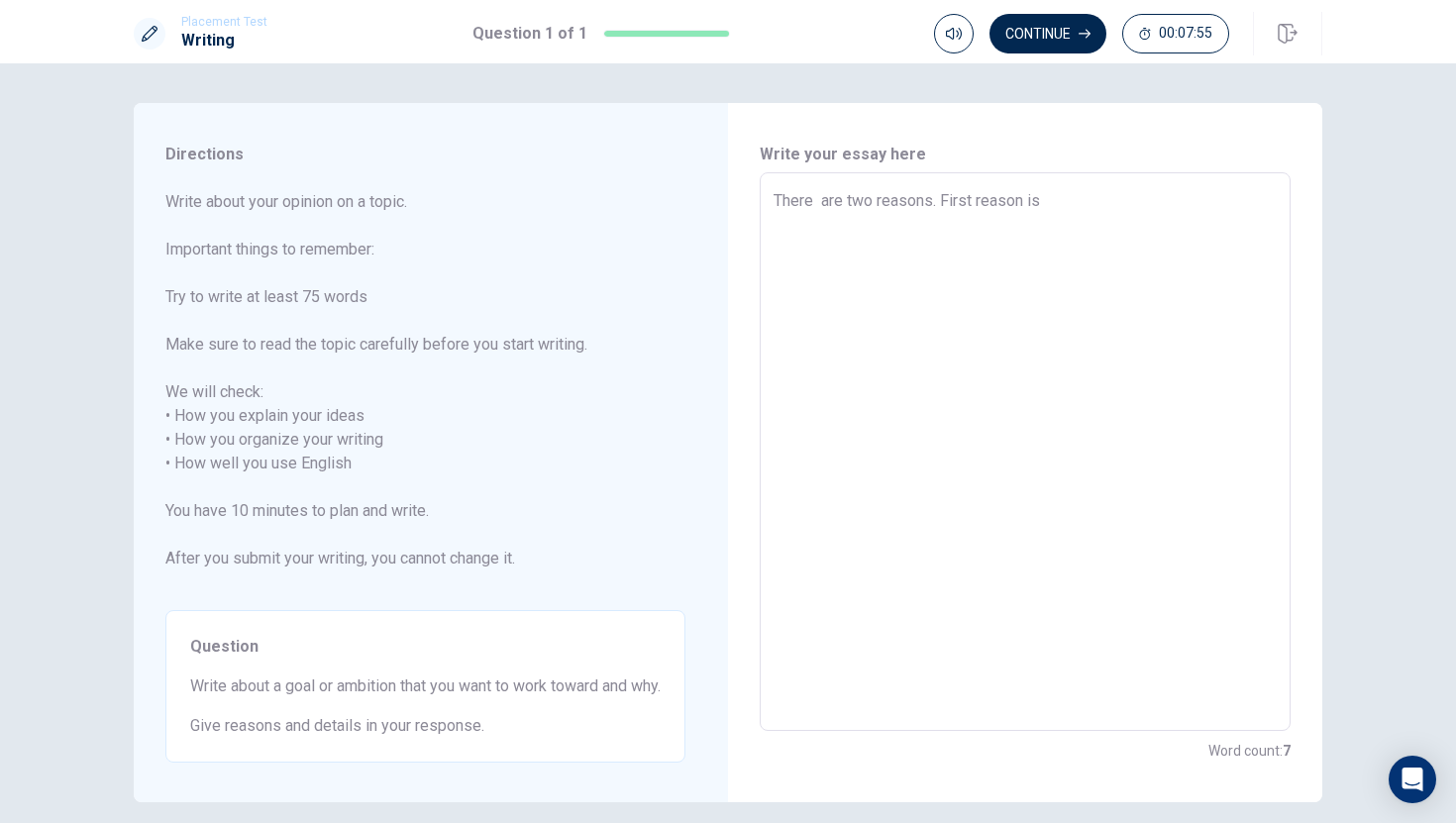 type on "There  are two reasons. First reason i" 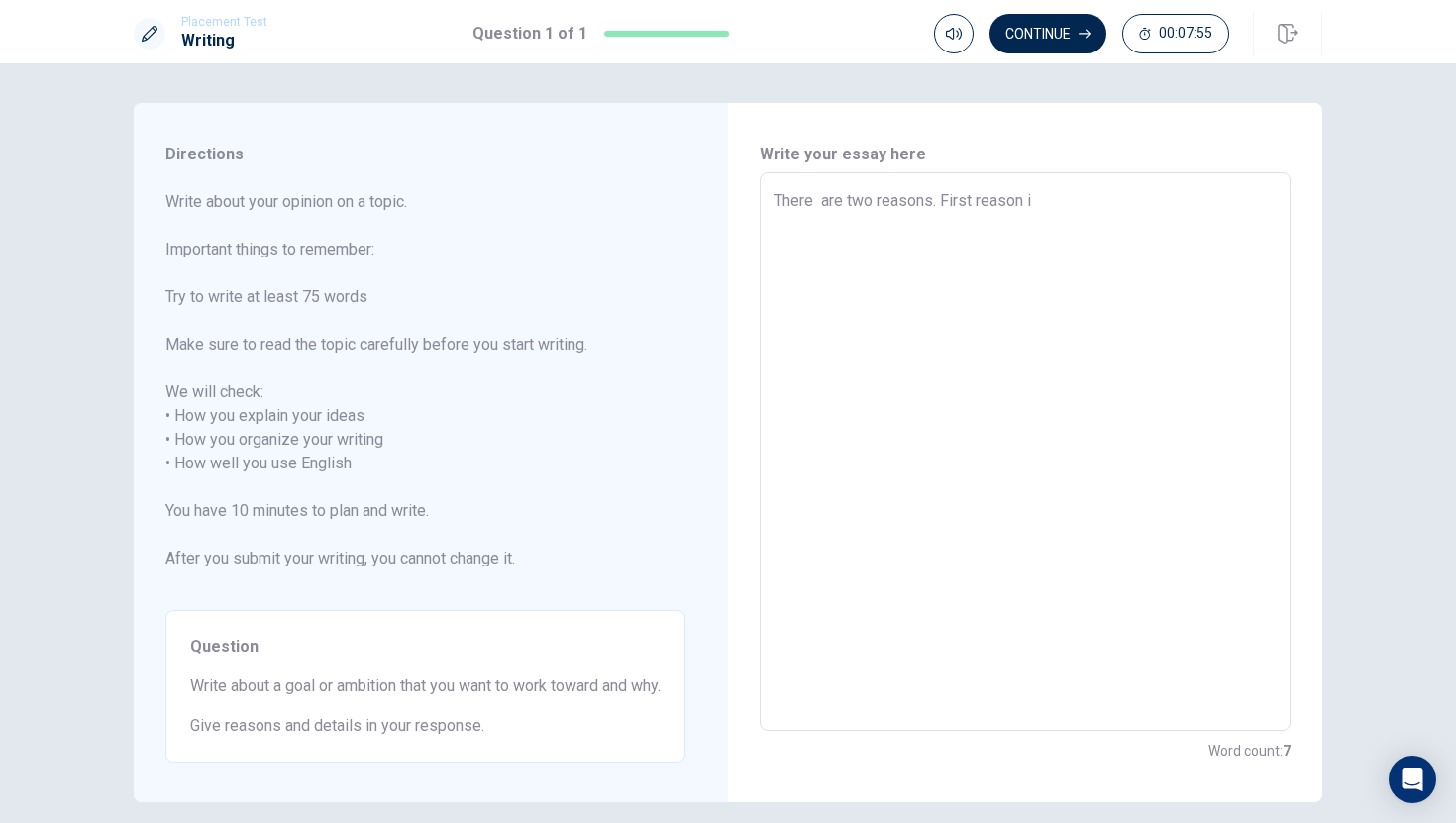 type on "x" 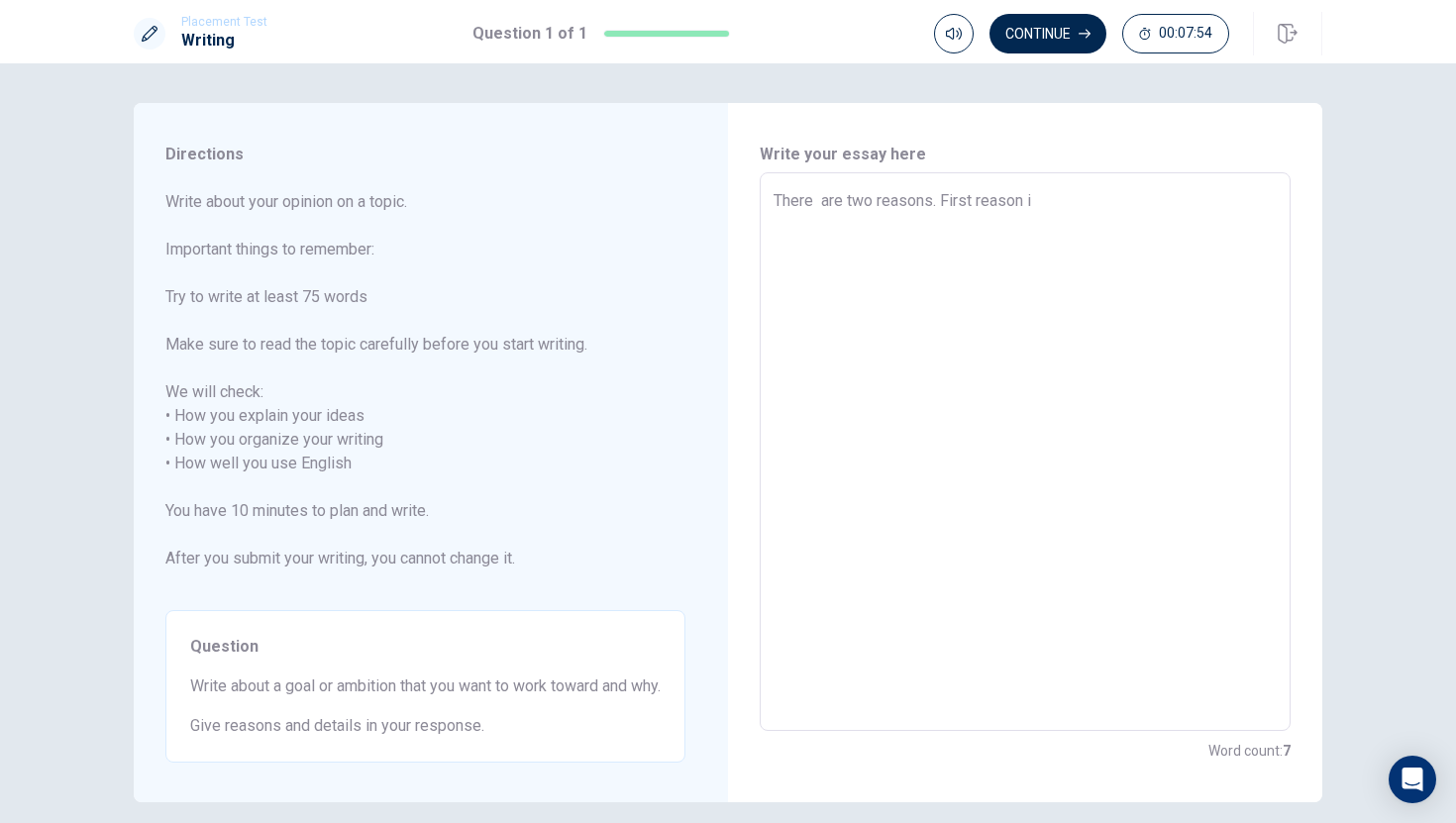 type on "There  are two reasons. First reason" 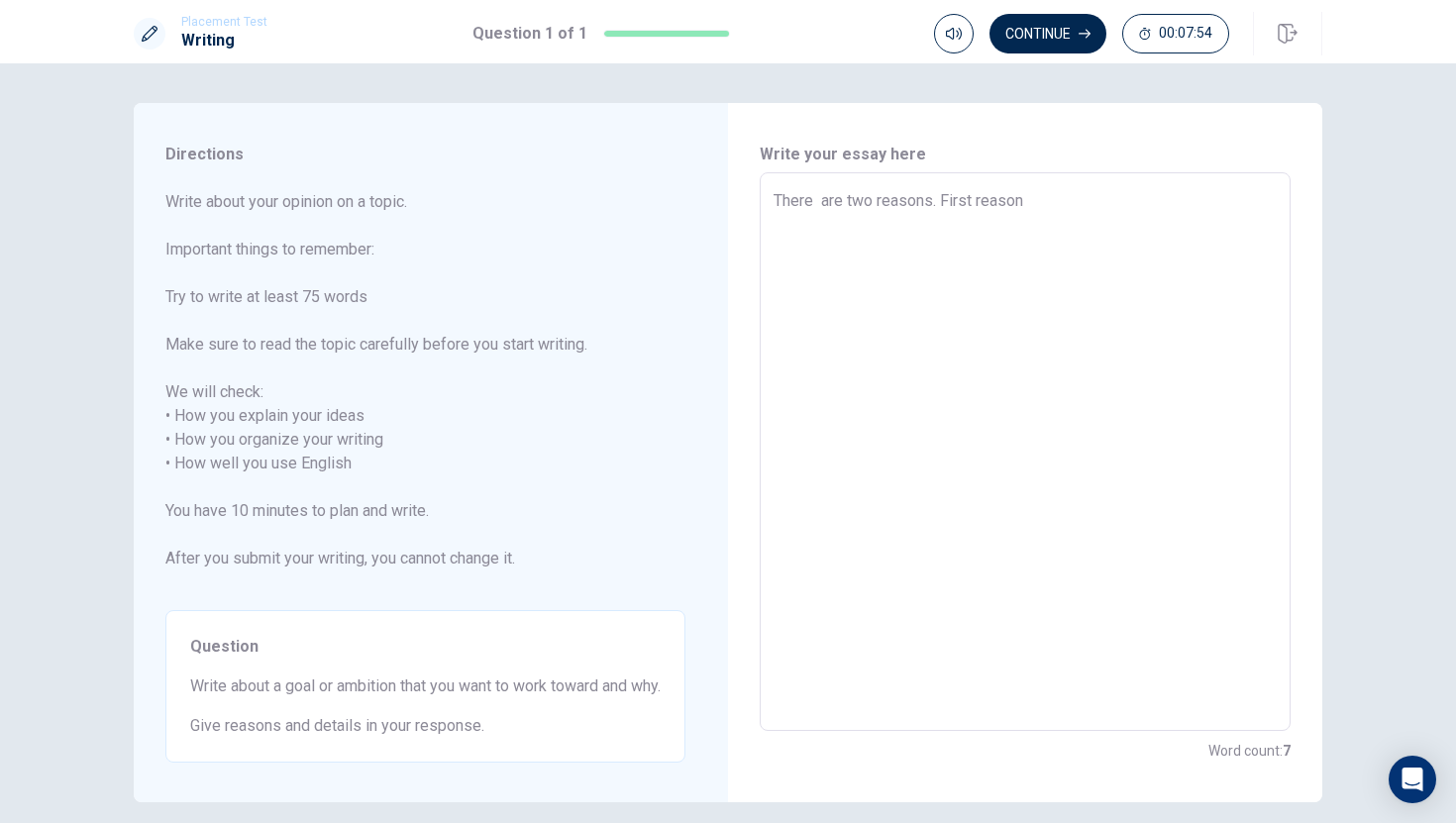 type on "x" 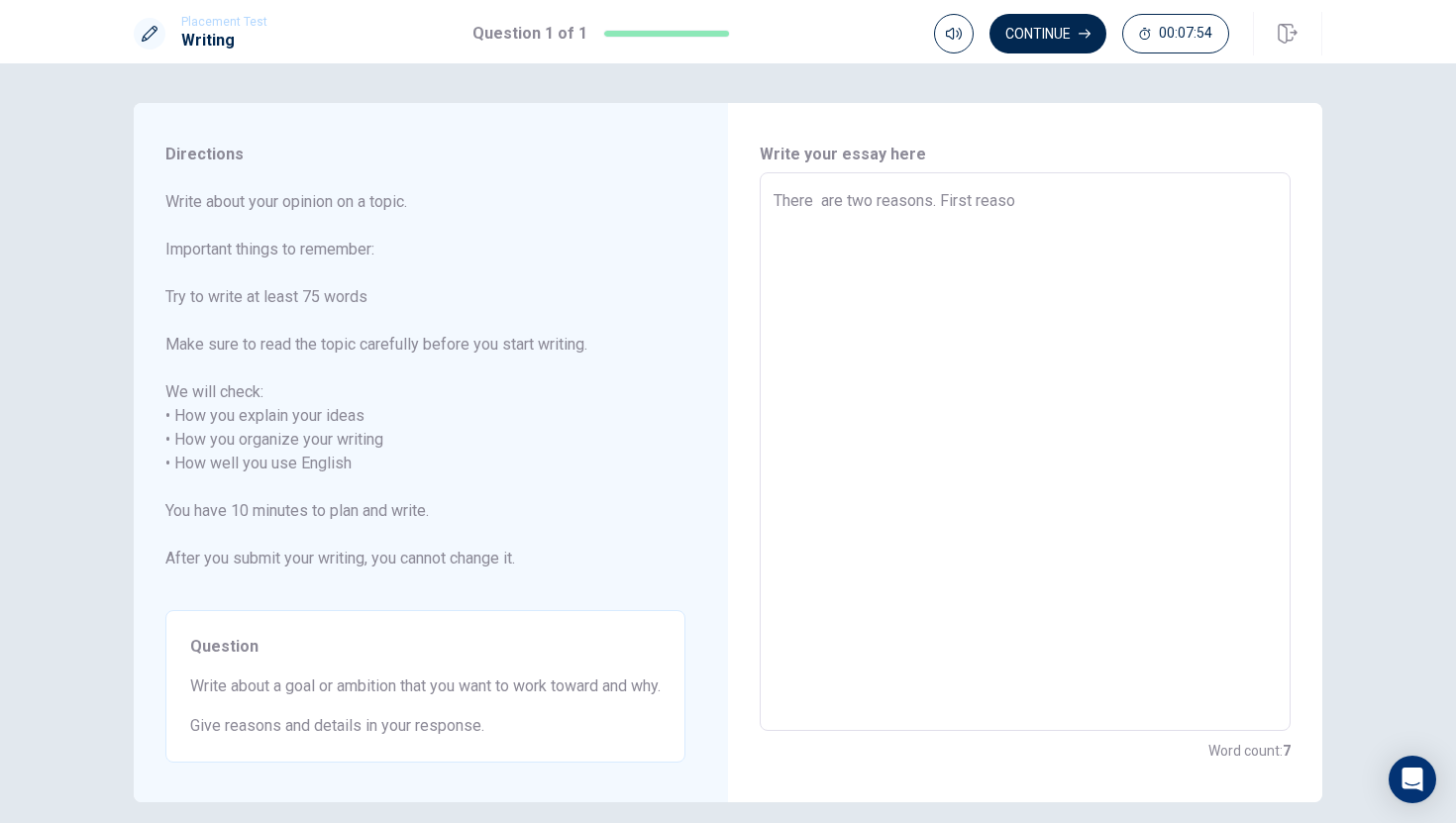 type on "x" 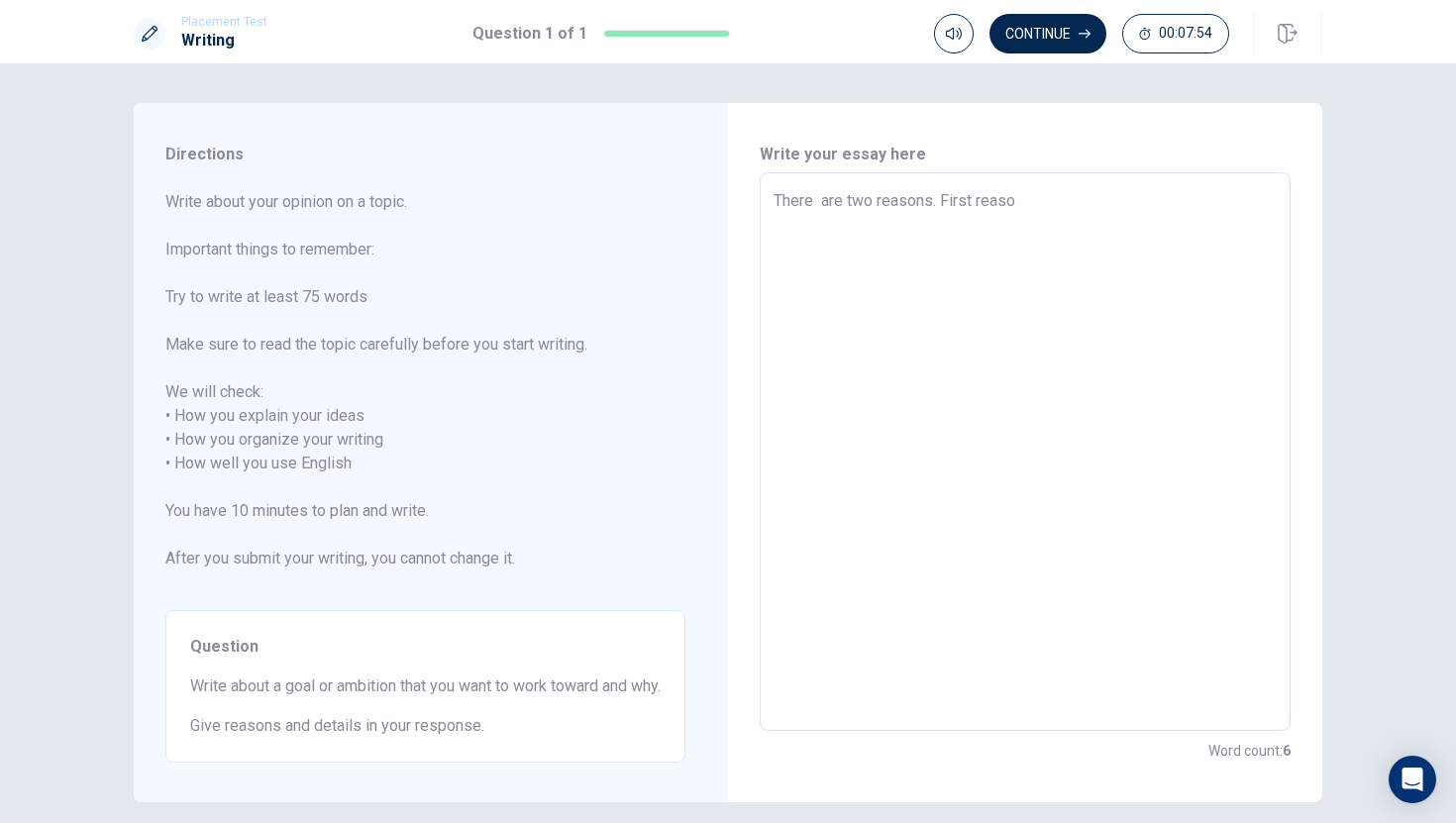 type on "There  are two reasons. First reas" 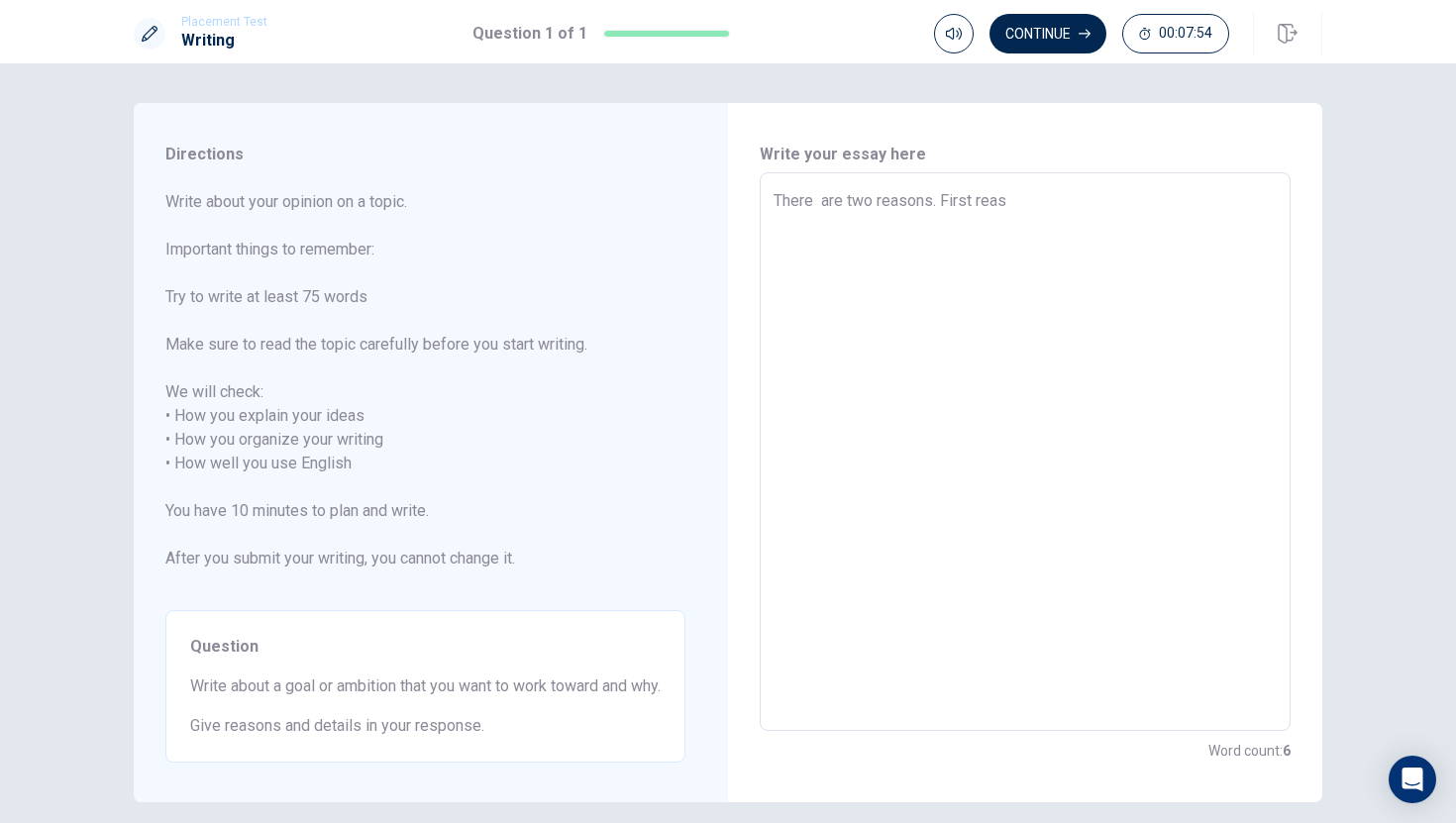 type on "x" 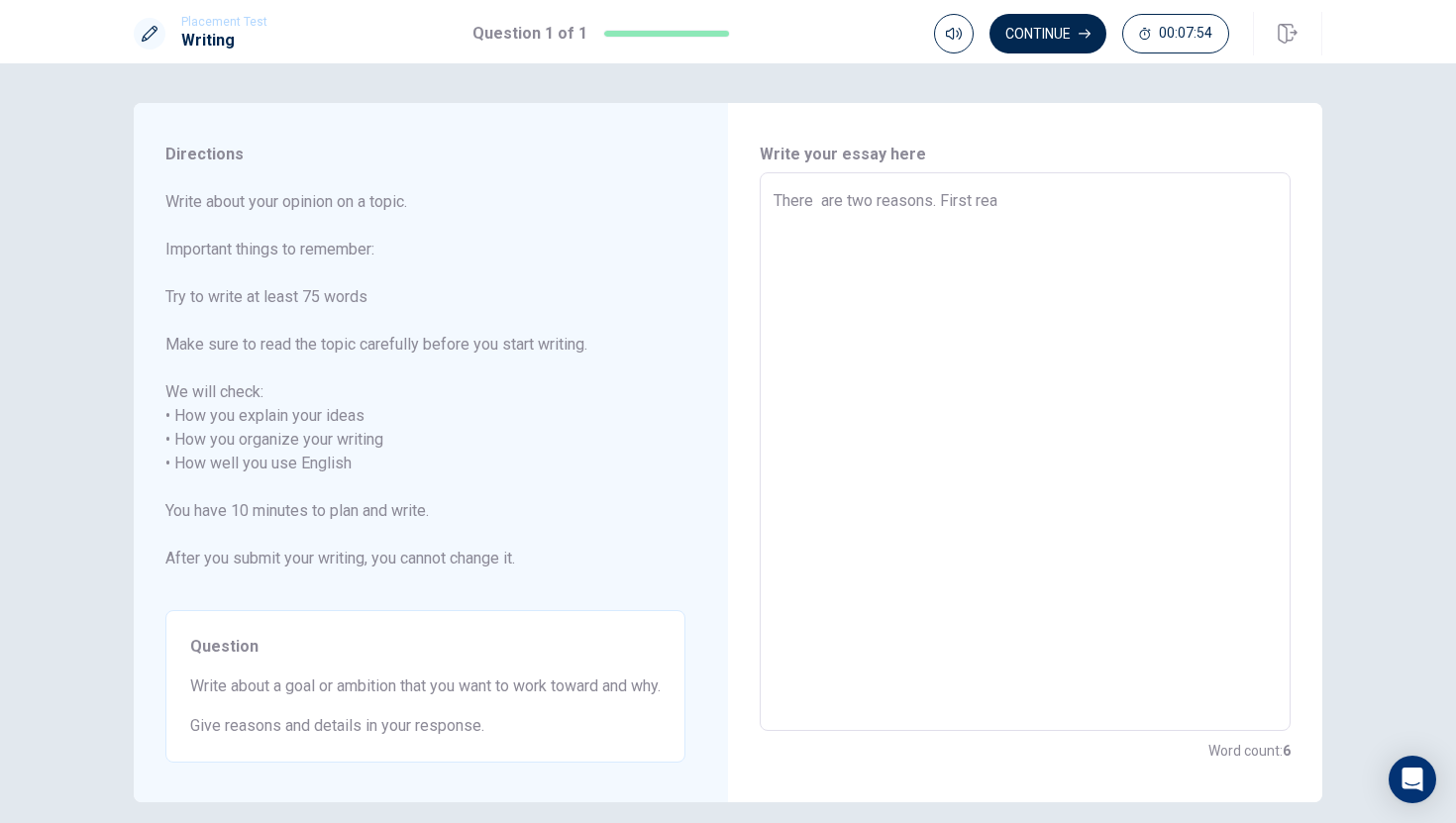 type on "x" 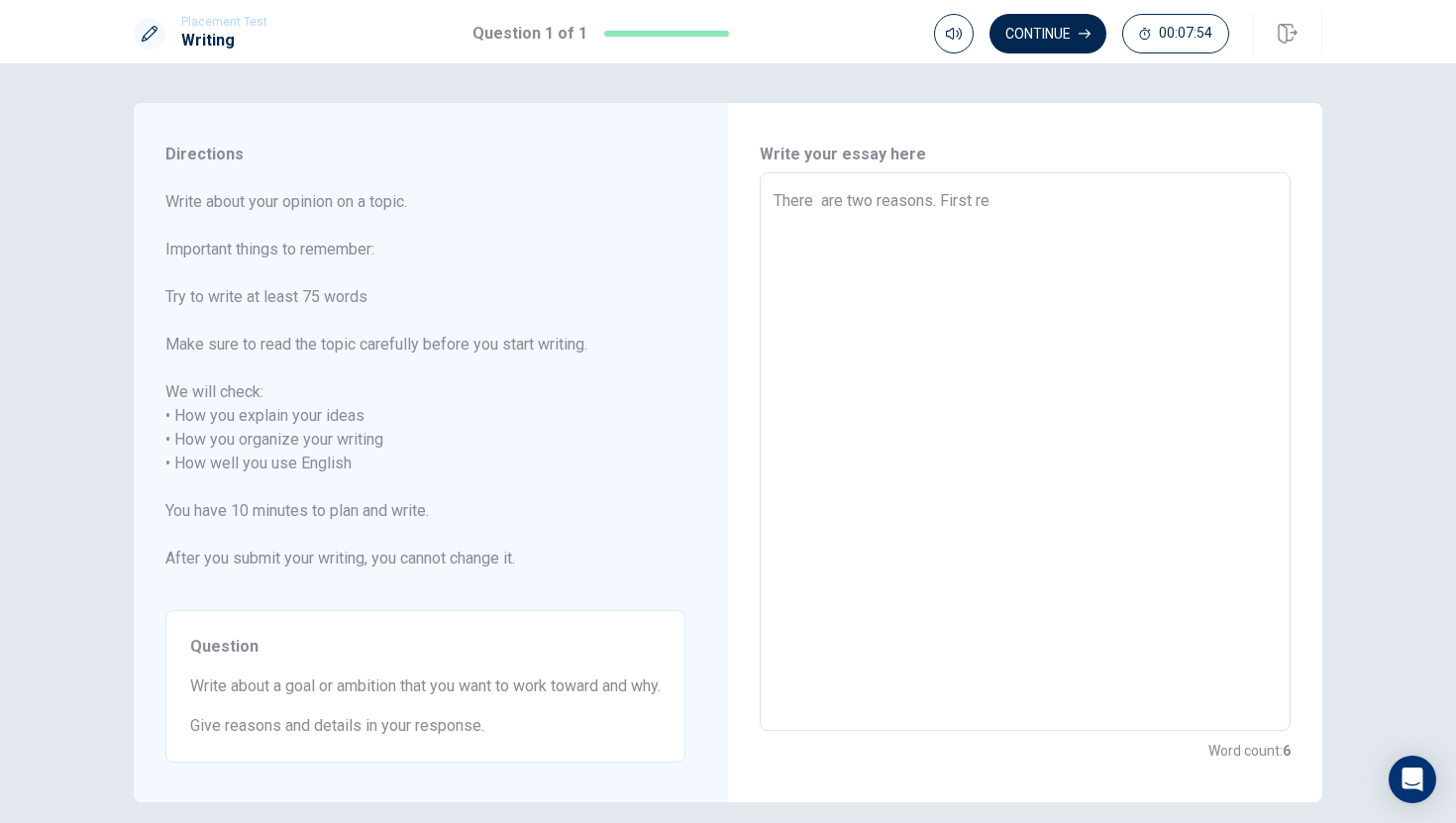 type 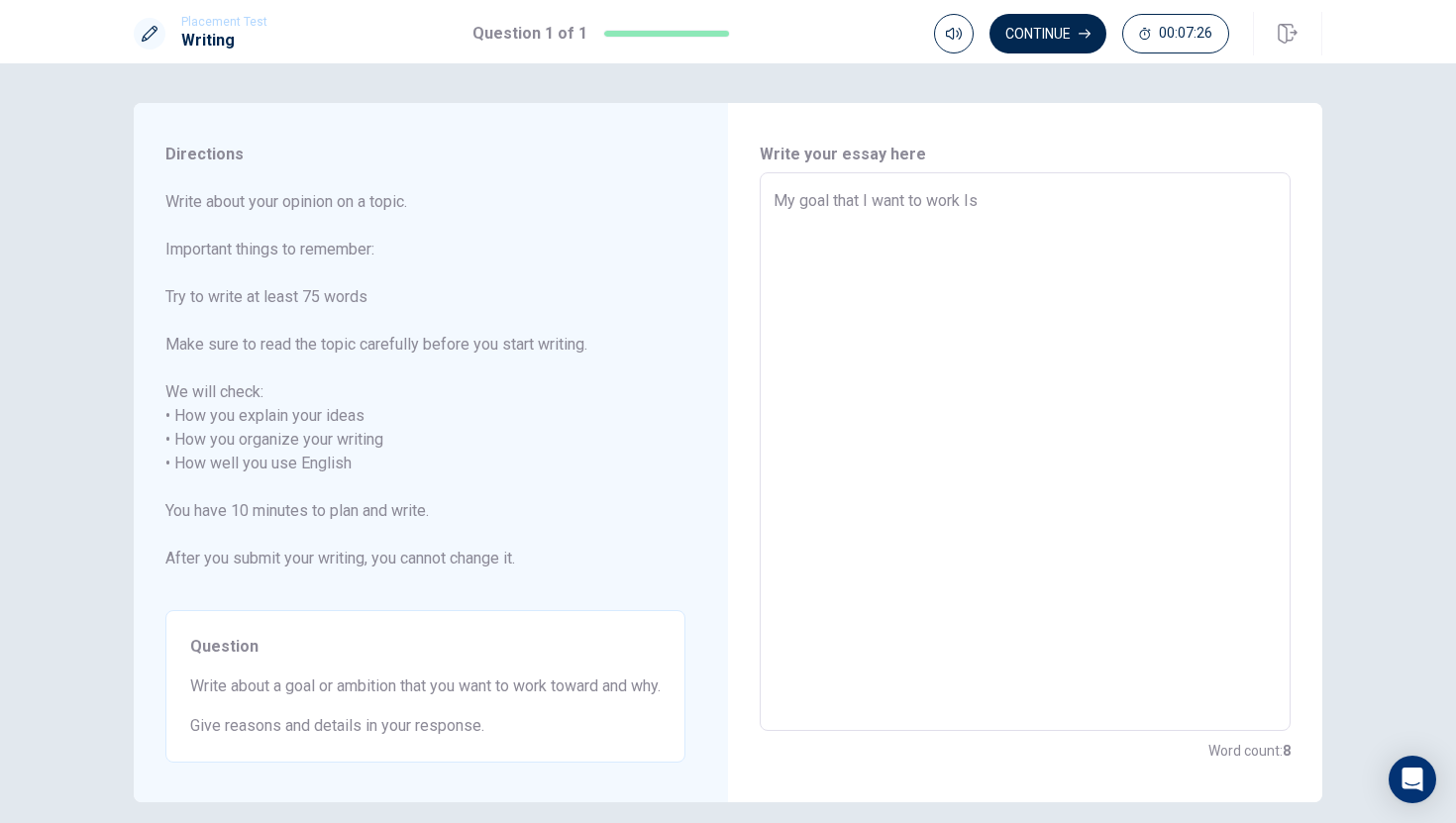 click on "My goal that I want to work Is" at bounding box center (1025, 452) 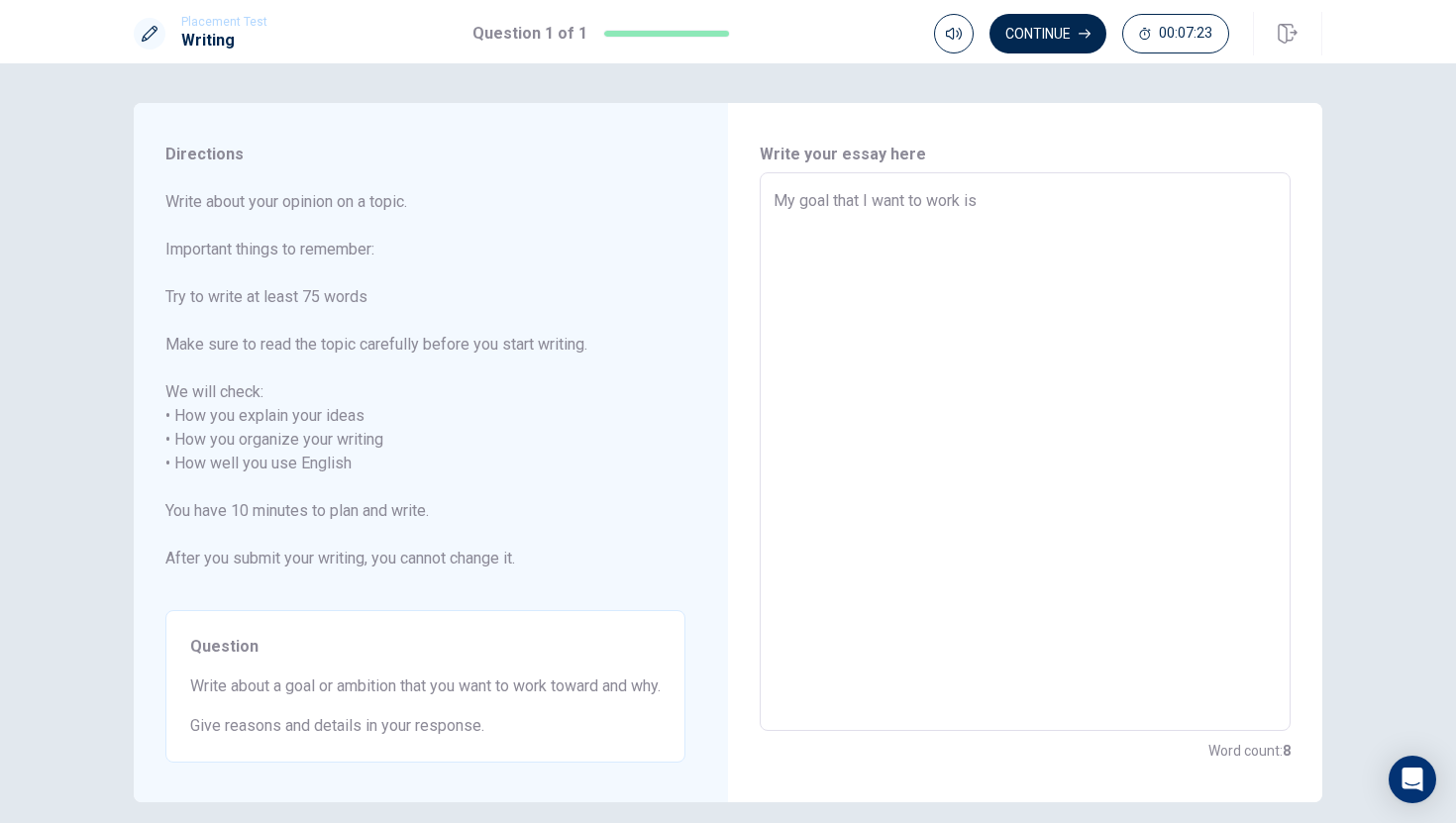 click on "My goal that I want to work is" at bounding box center [1025, 452] 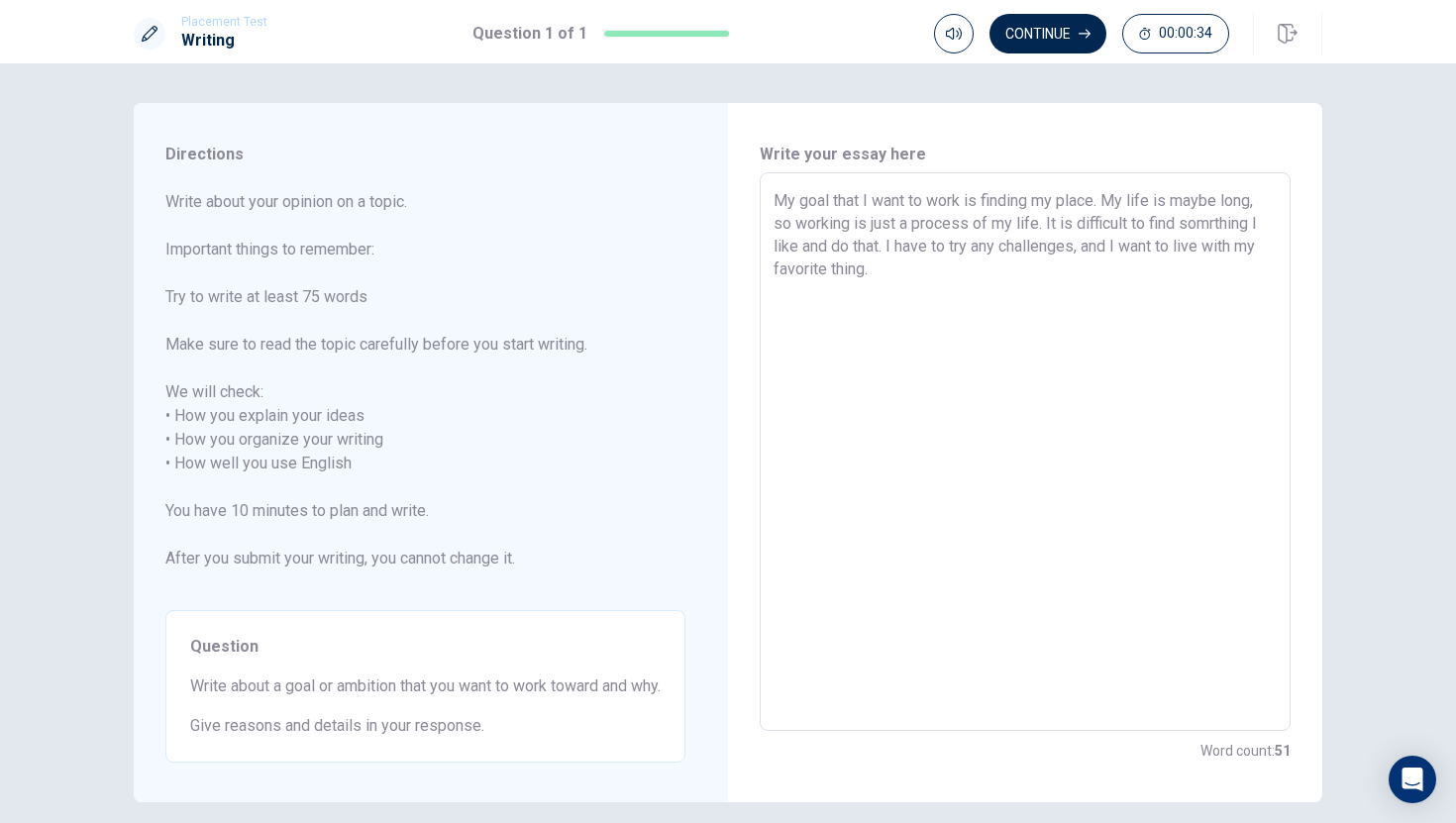 click on "My goal that I want to work is finding my place. My life is maybe long, so working is just a process of my life. It is difficult to find somrthing I like and do that. I have to try any challenges, and I want to live with my favorite thing." at bounding box center (1025, 452) 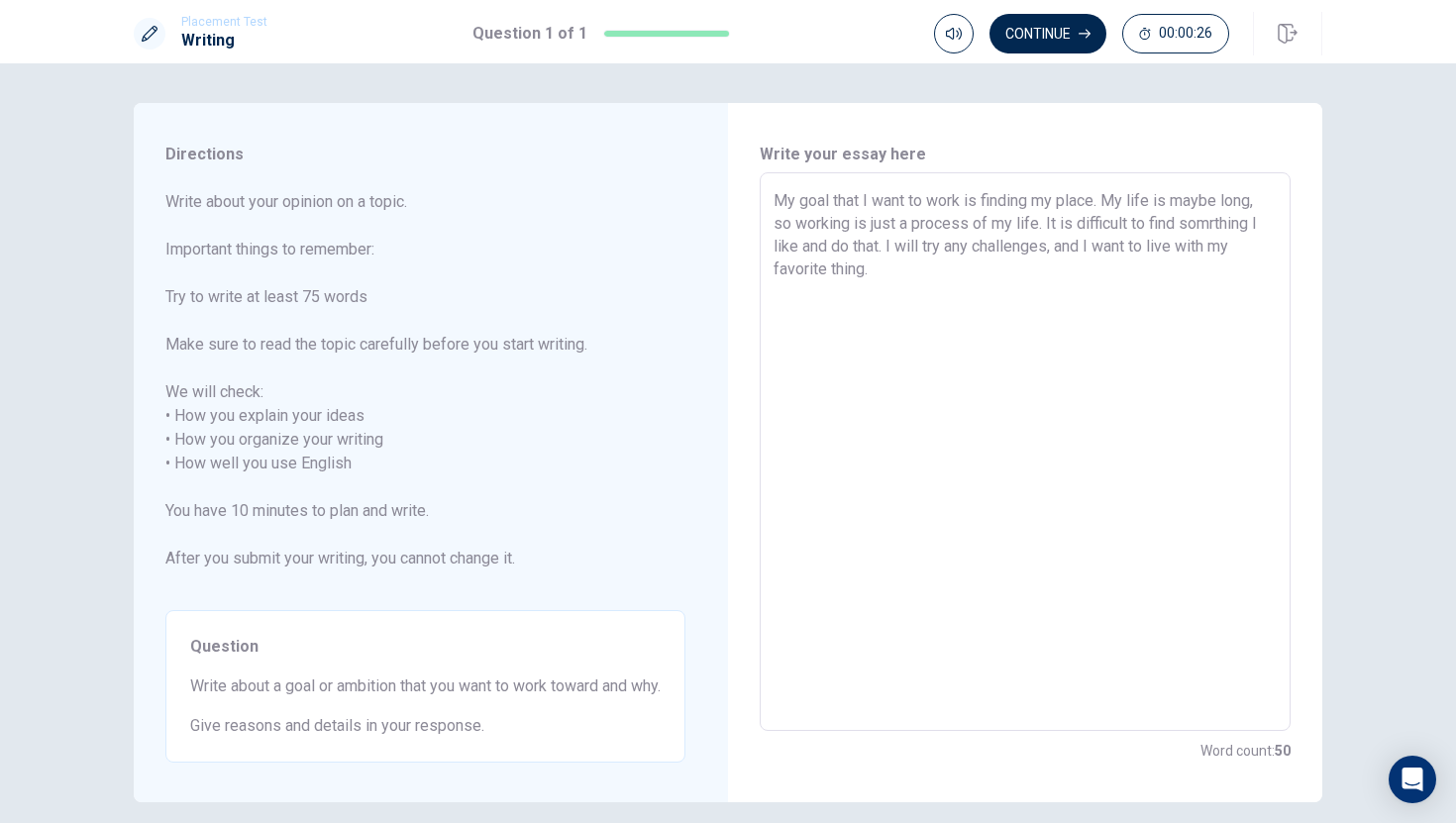 click on "My goal that I want to work is finding my place. My life is maybe long, so working is just a process of my life. It is difficult to find somrthing I like and do that. I will try any challenges, and I want to live with my favorite thing." at bounding box center [1025, 452] 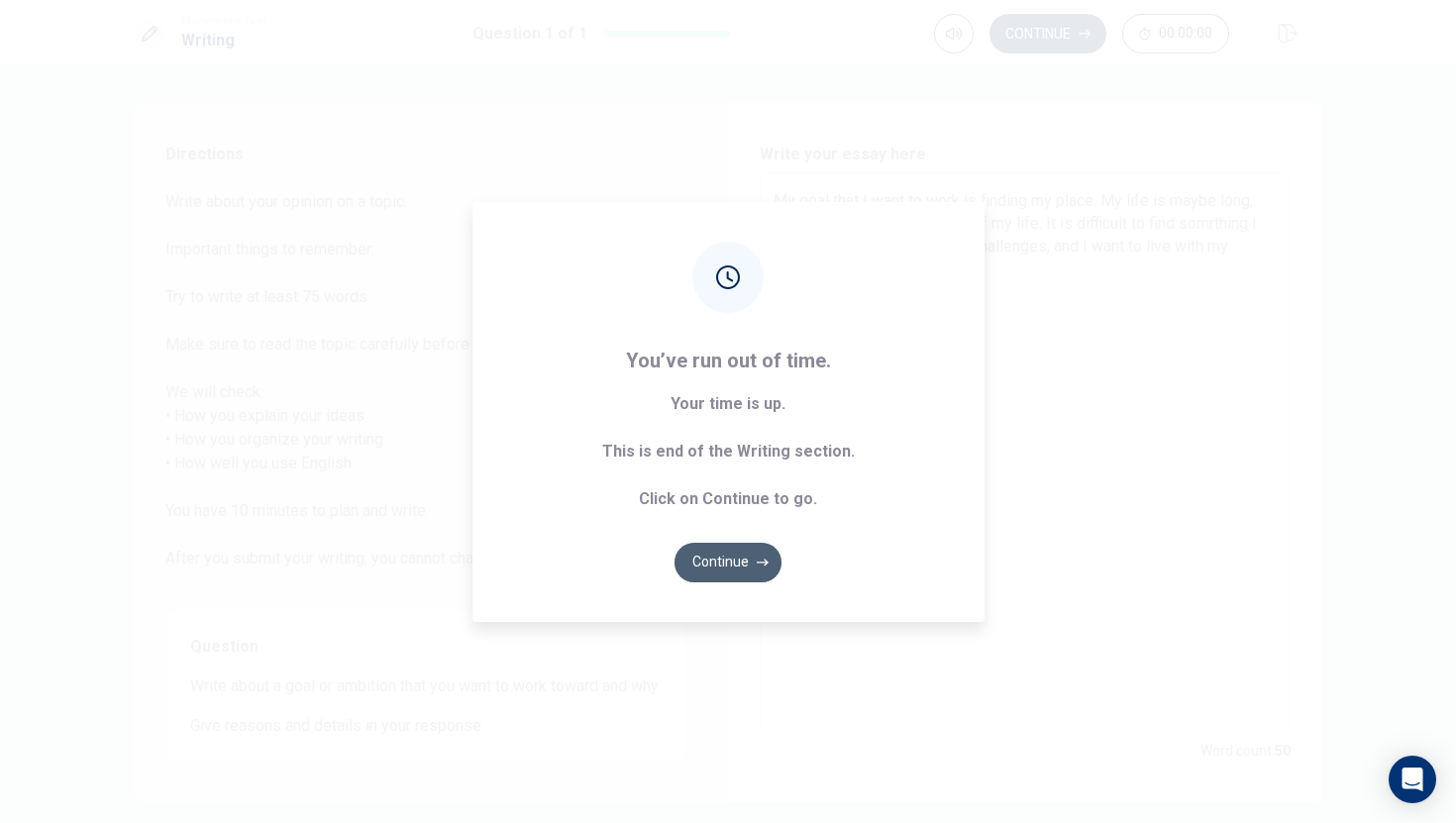 click on "Continue" at bounding box center [728, 563] 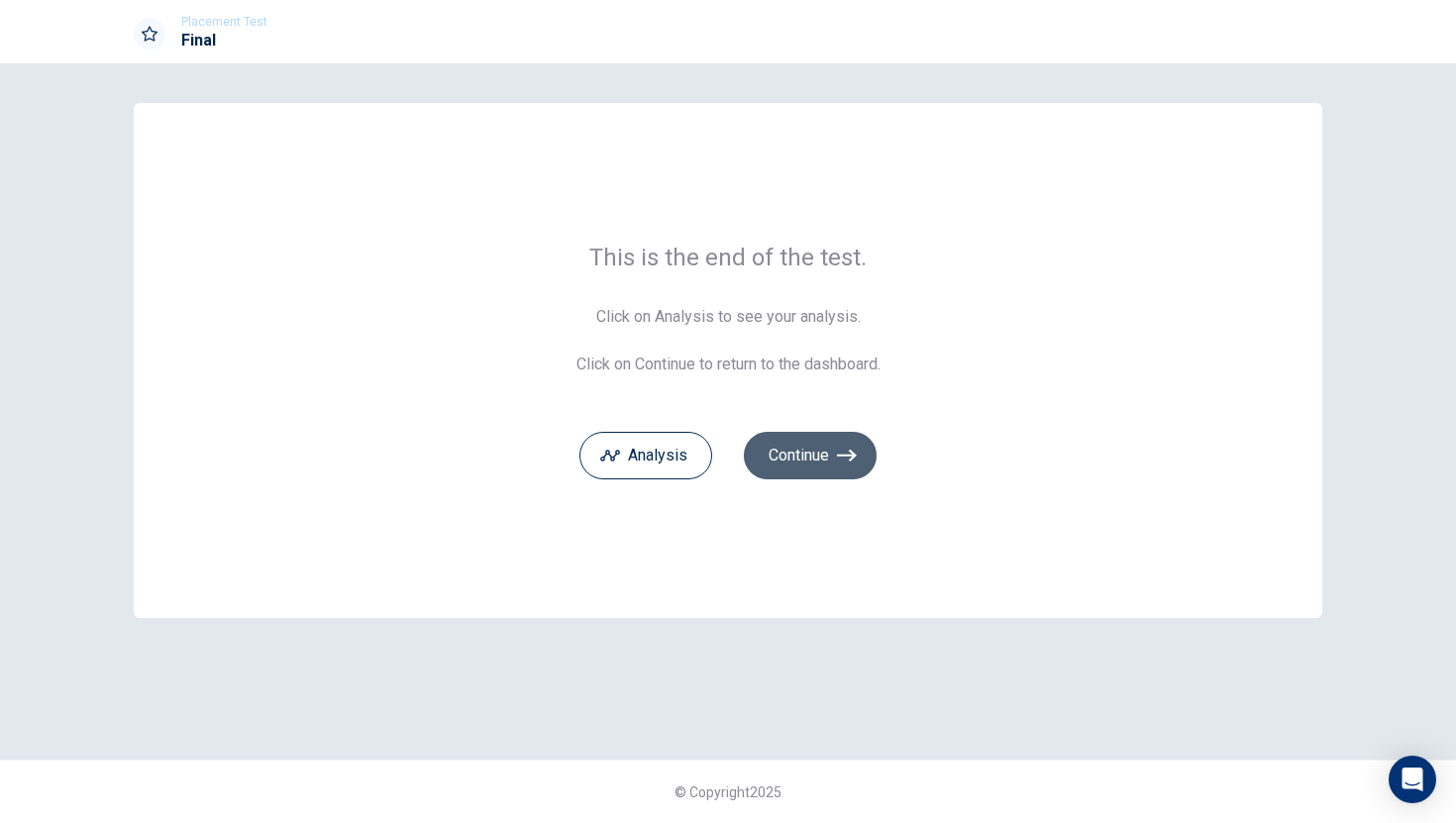 click on "Continue" at bounding box center [810, 456] 